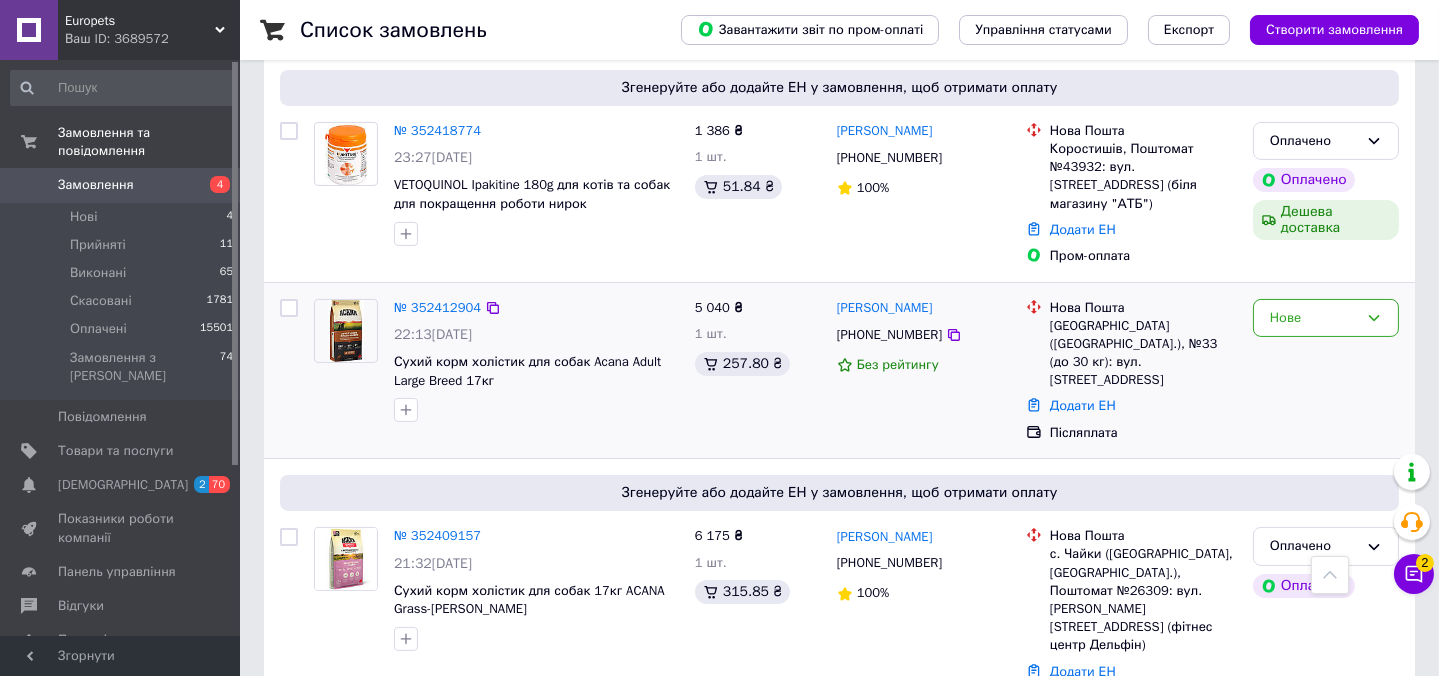 scroll, scrollTop: 909, scrollLeft: 0, axis: vertical 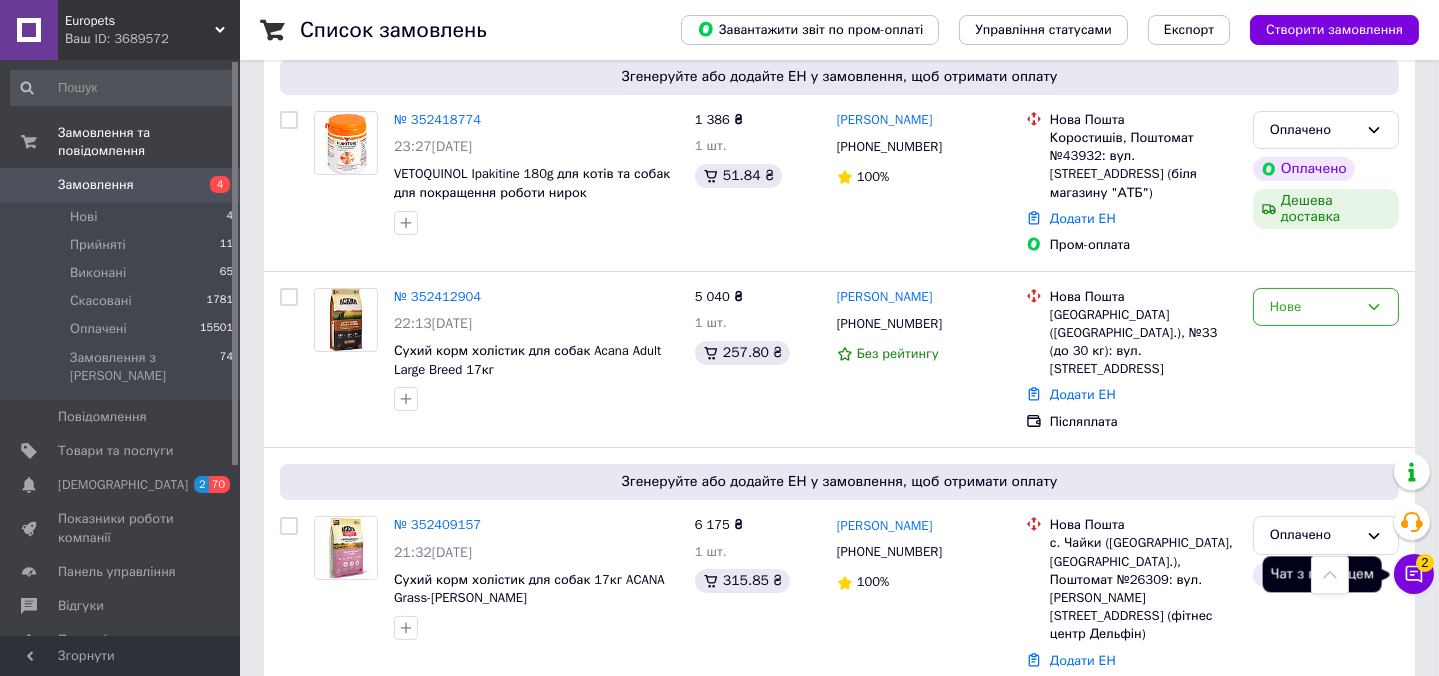 click 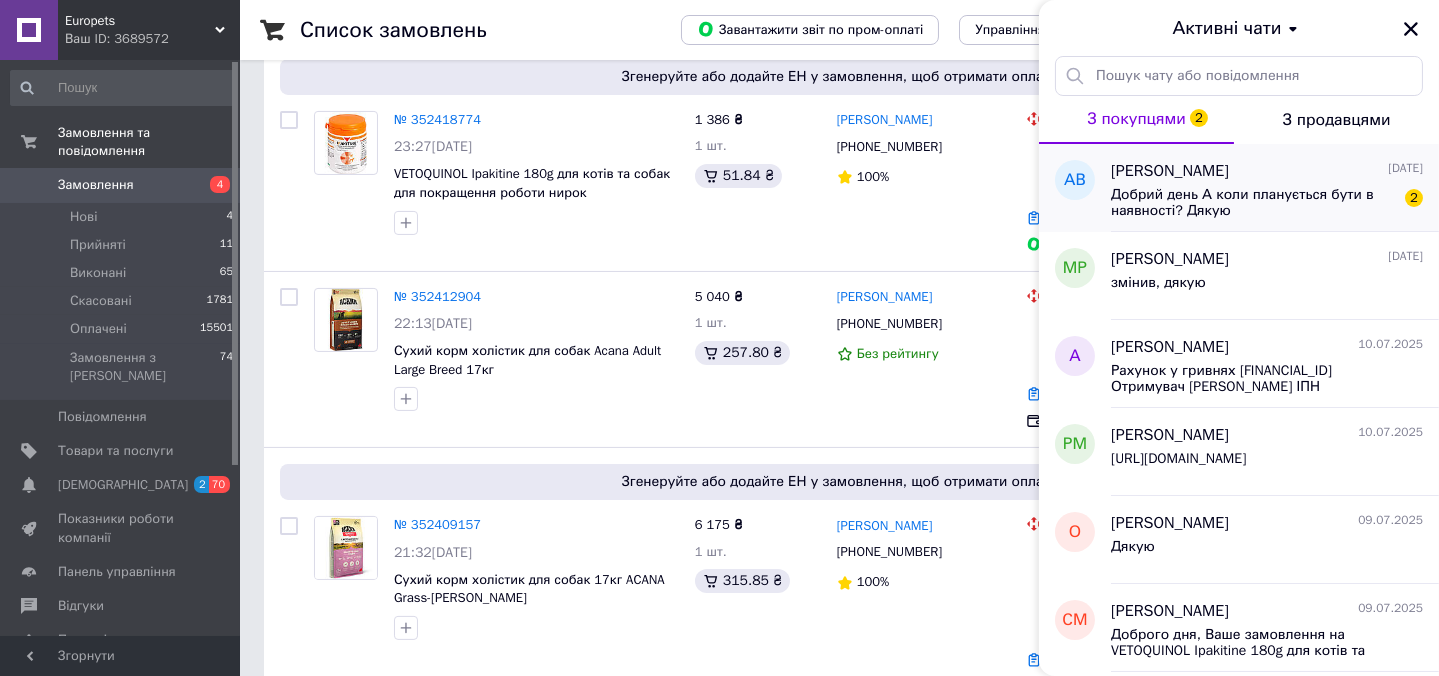 click on "Добрий день
А коли планується бути в наявності?
Дякую" at bounding box center (1253, 203) 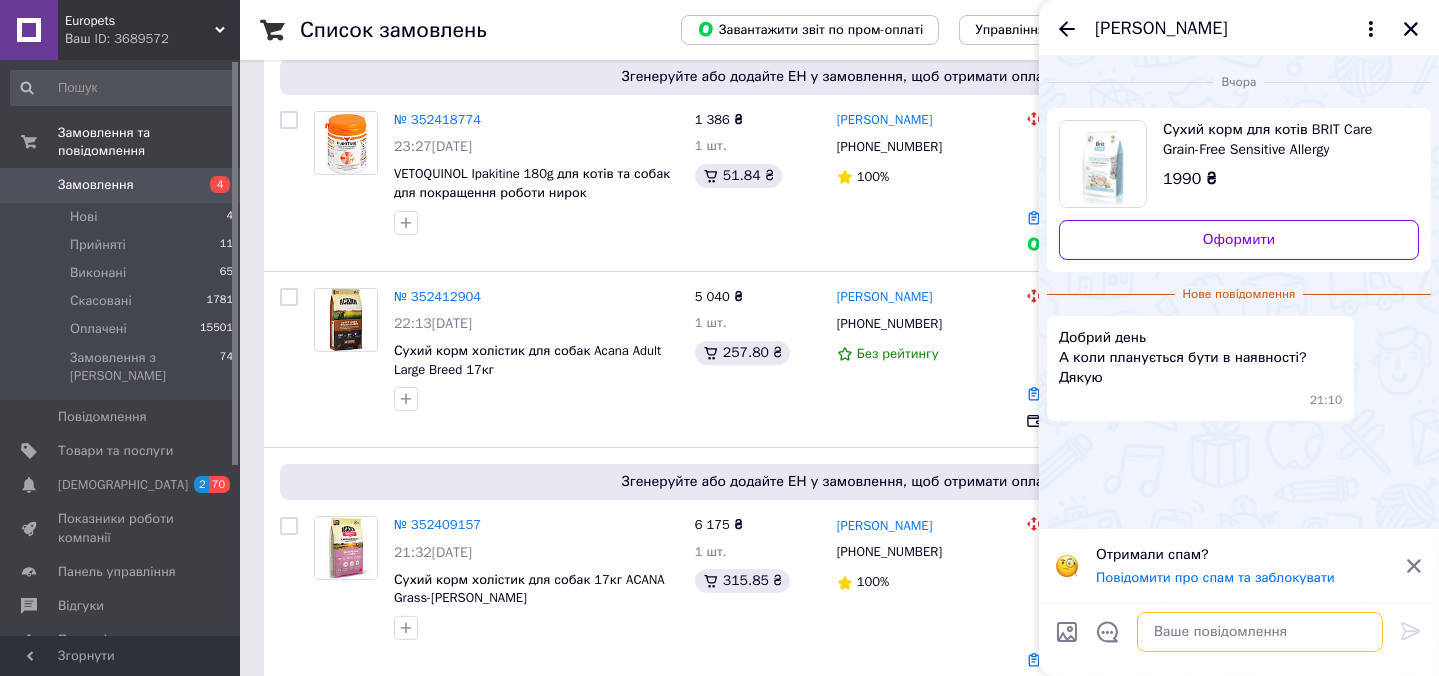 click at bounding box center (1260, 632) 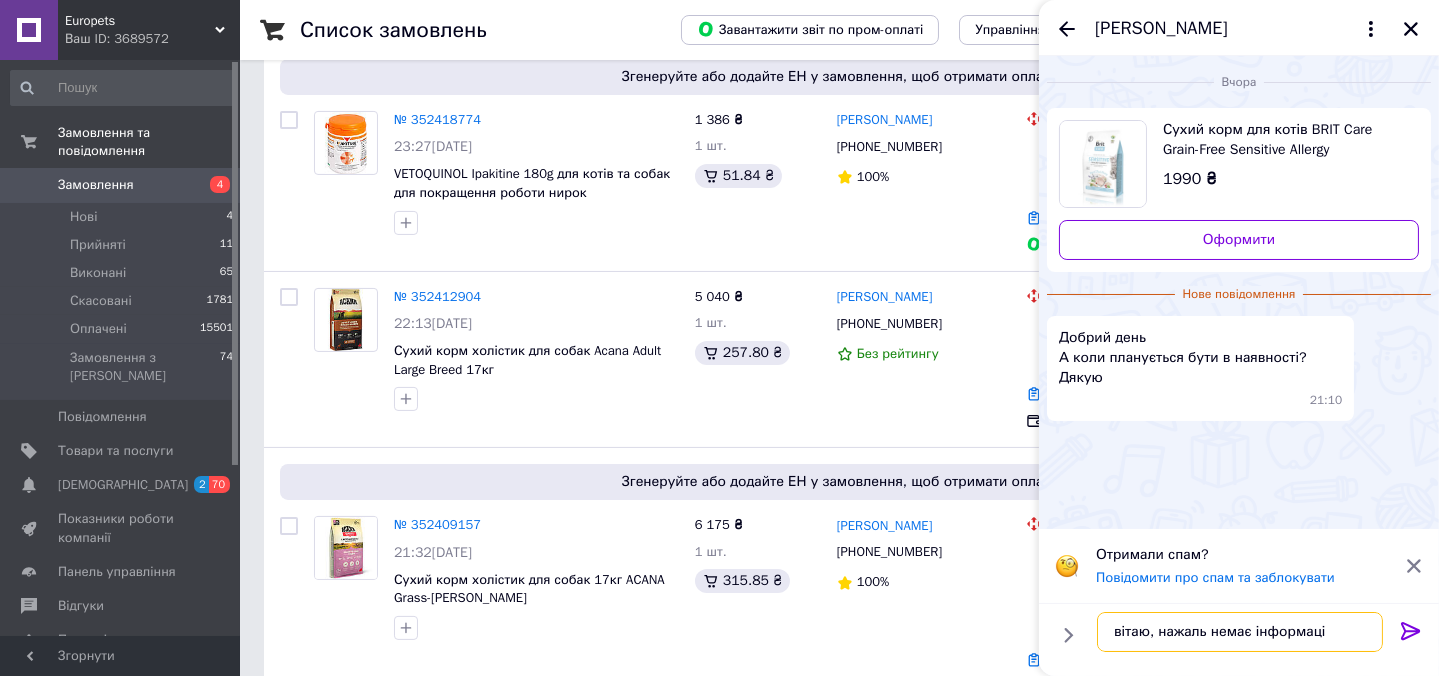 click on "вітаю, нажаль немає інформаці" at bounding box center [1240, 632] 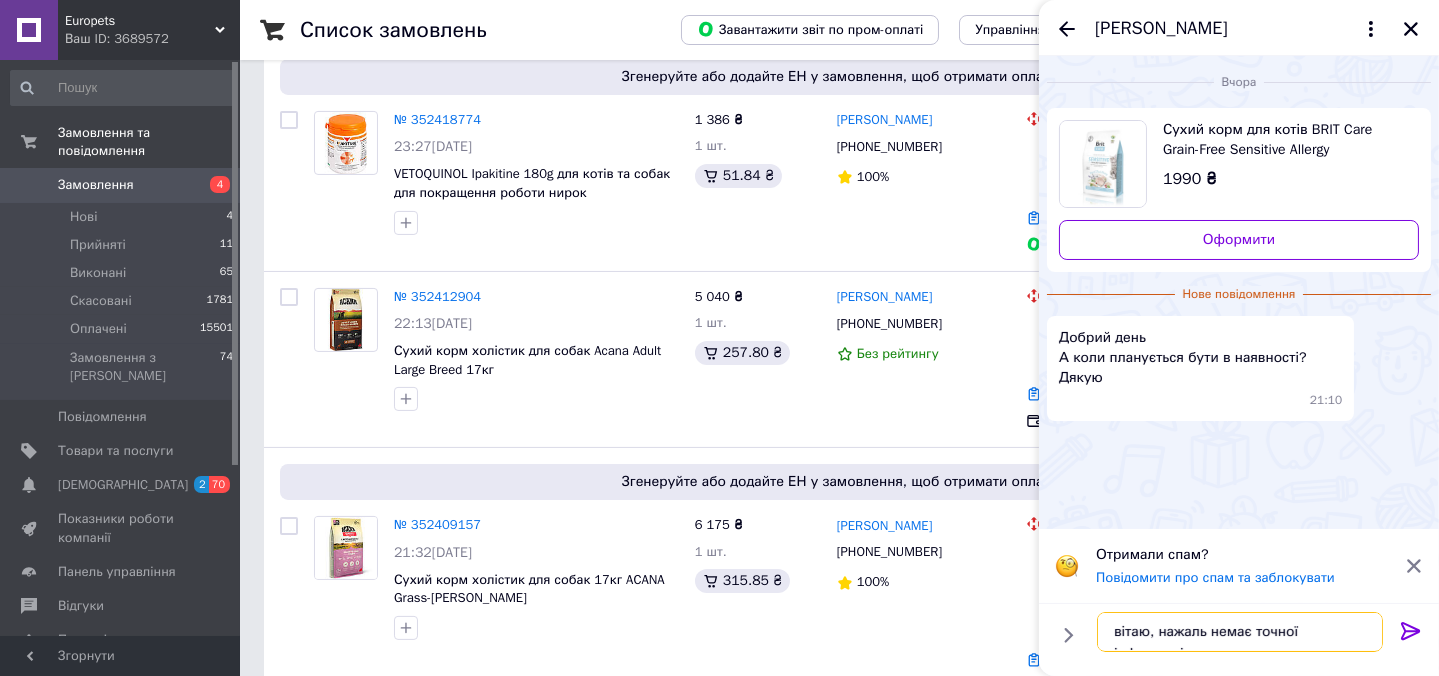 click on "вітаю, нажаль немає точної інформаці" at bounding box center (1240, 632) 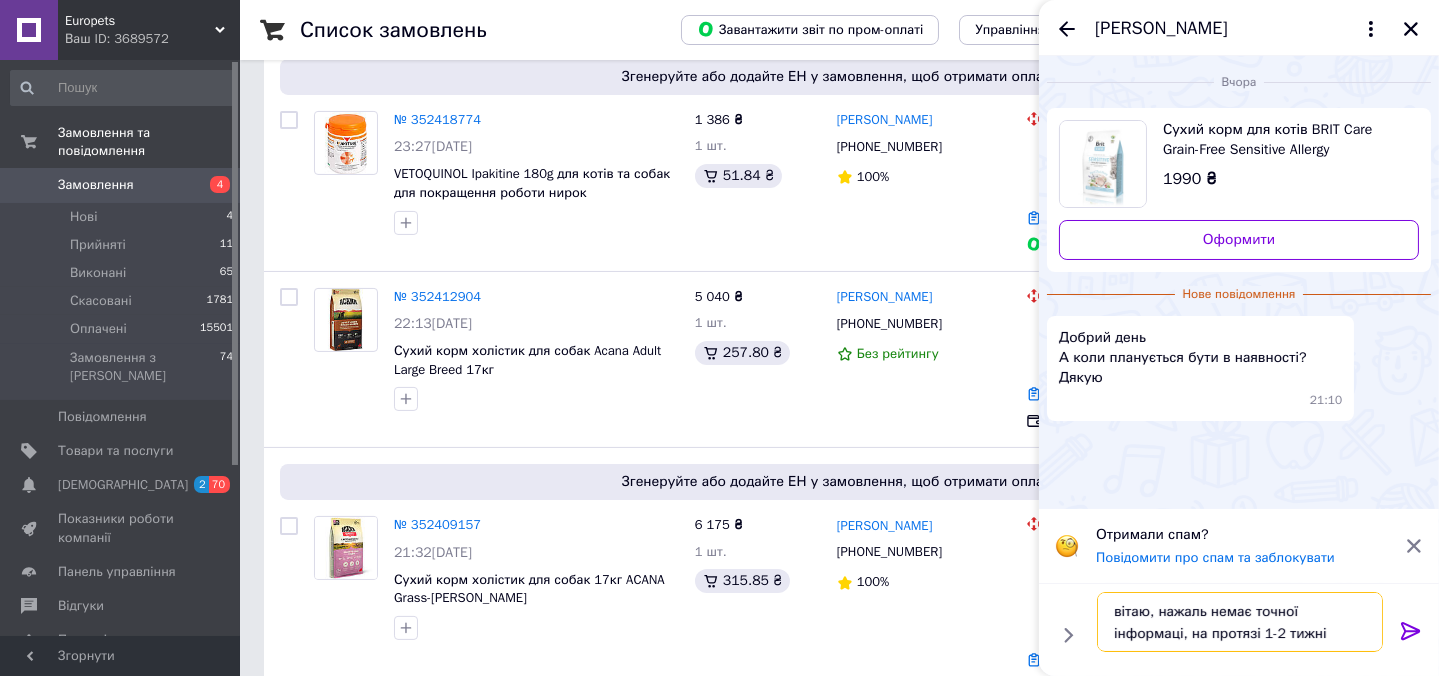 type on "вітаю, нажаль немає точної інформаці, на протязі 1-2 тижнів" 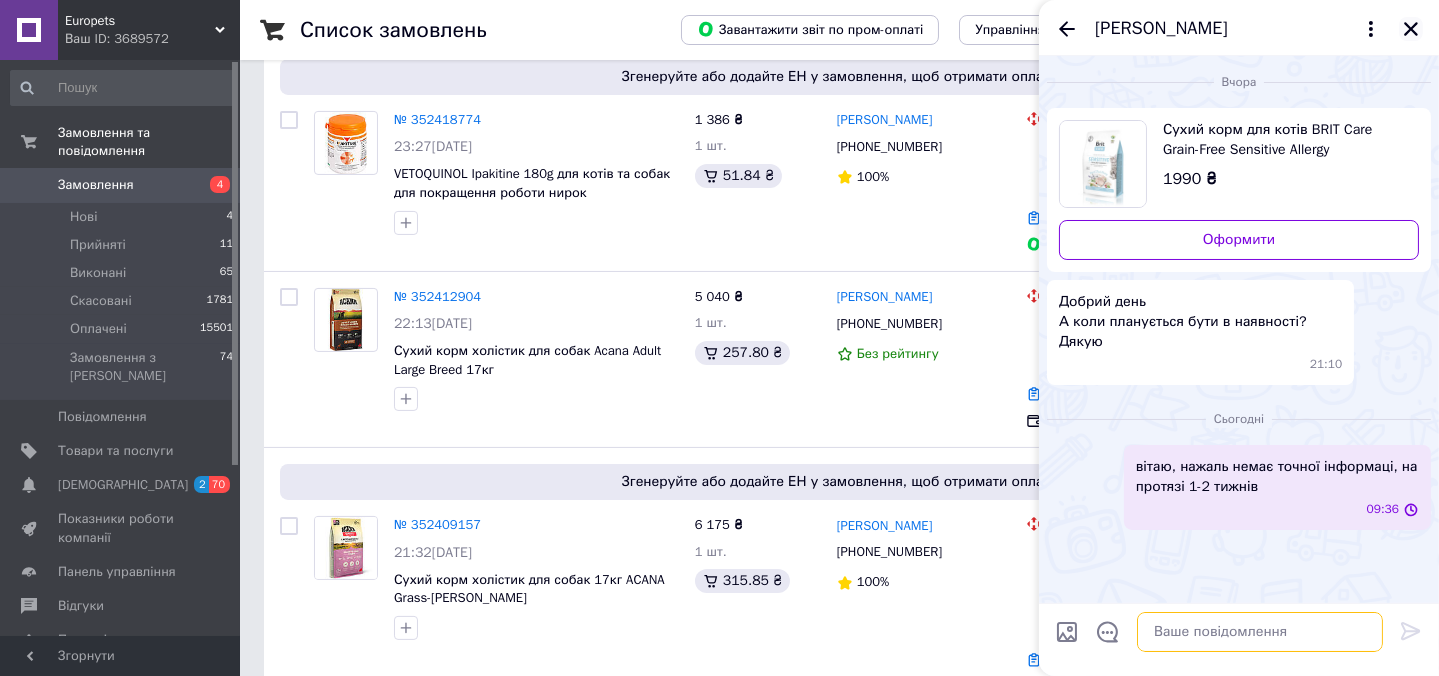 type 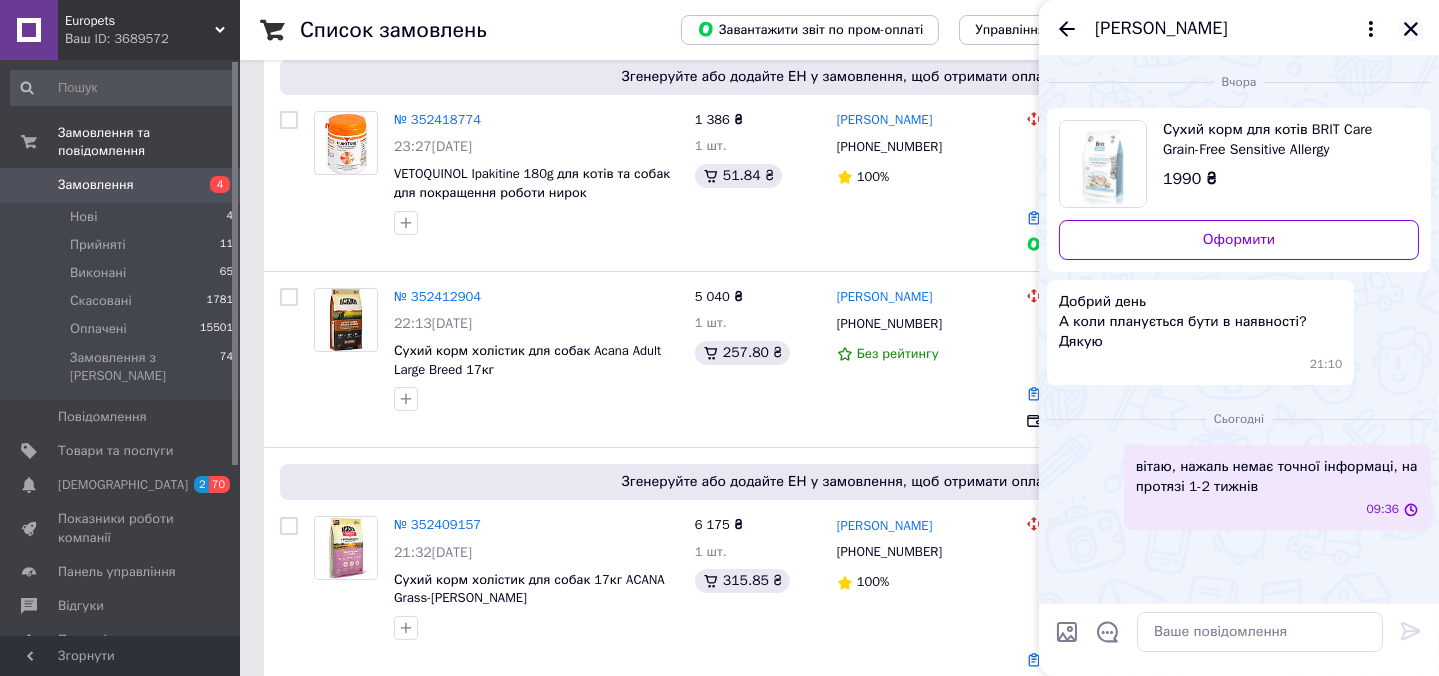 click 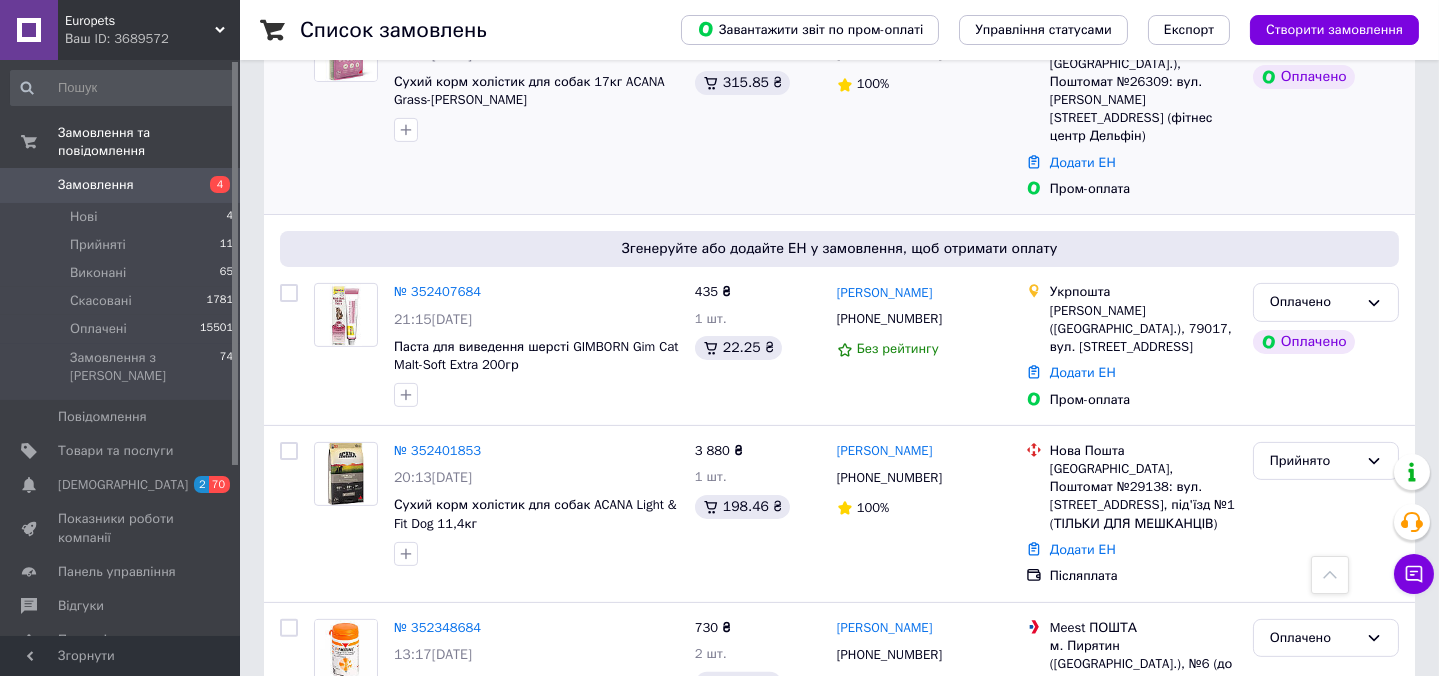 scroll, scrollTop: 1636, scrollLeft: 0, axis: vertical 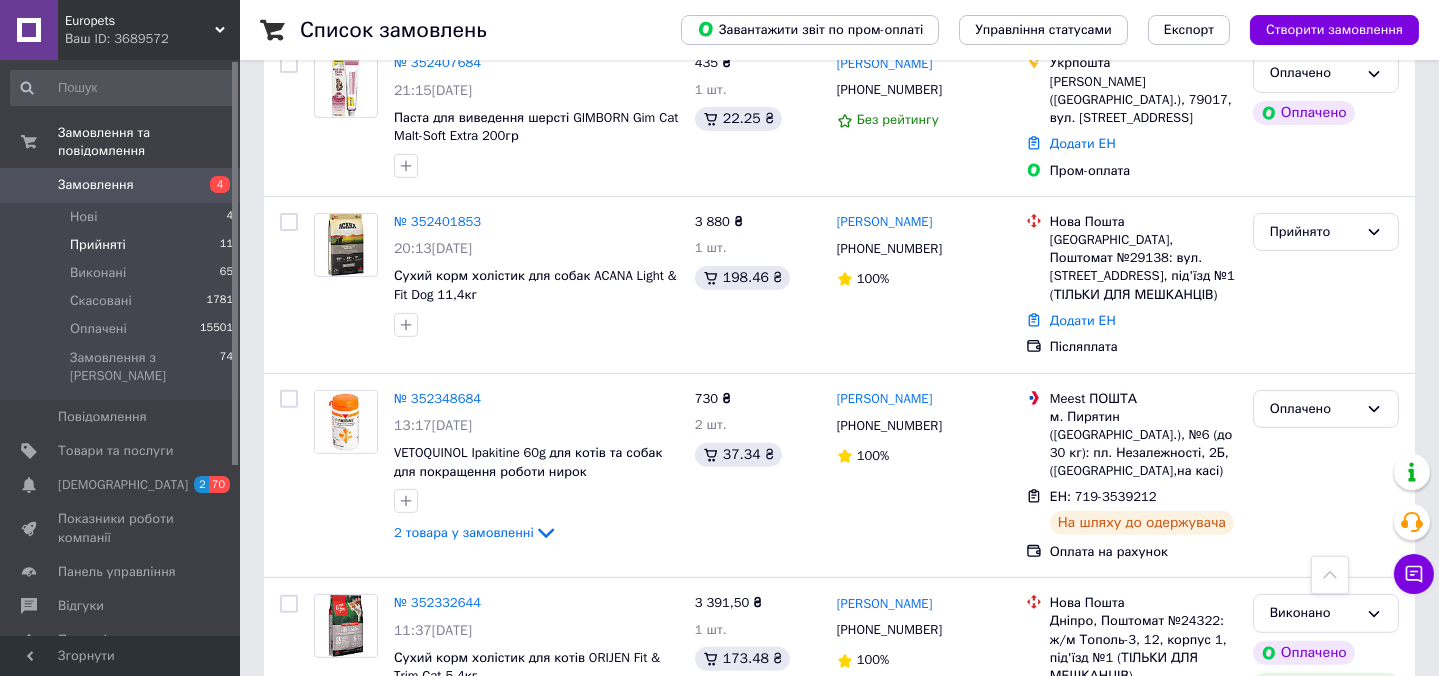 click on "Прийняті" at bounding box center (98, 245) 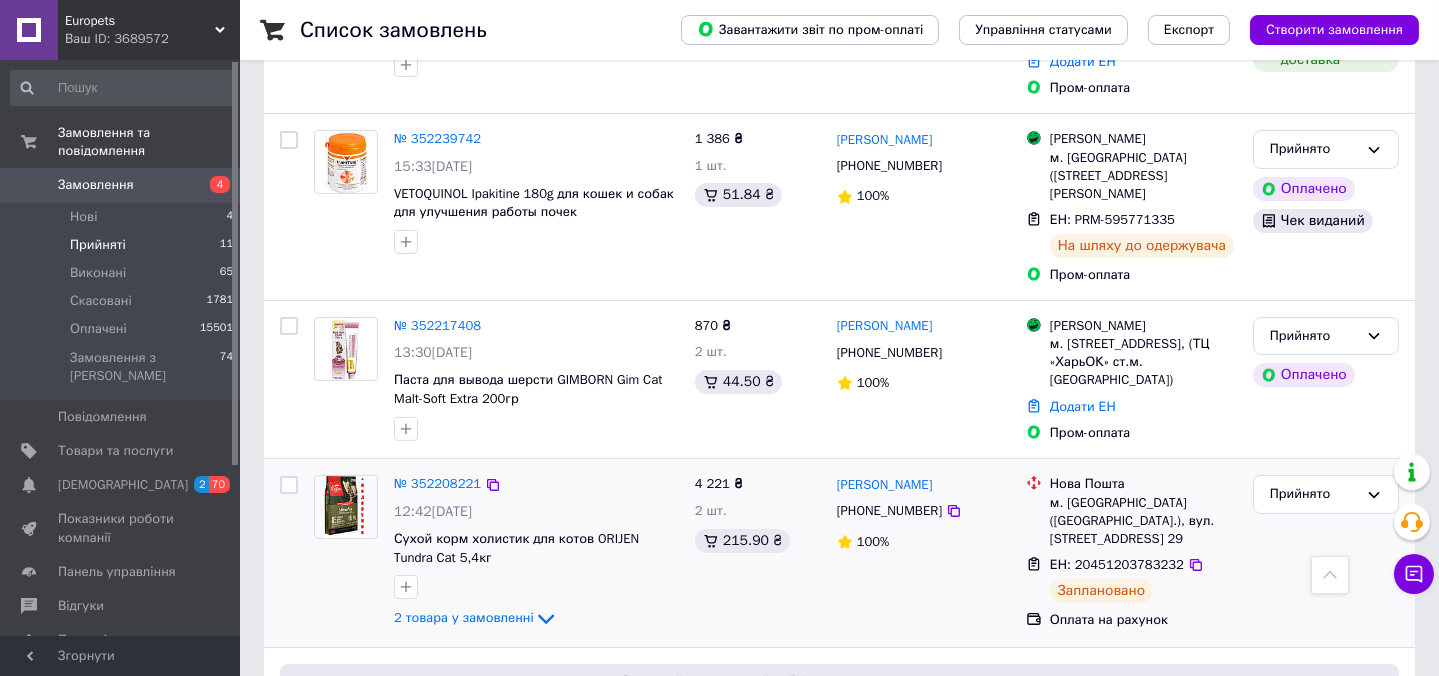 scroll, scrollTop: 1041, scrollLeft: 0, axis: vertical 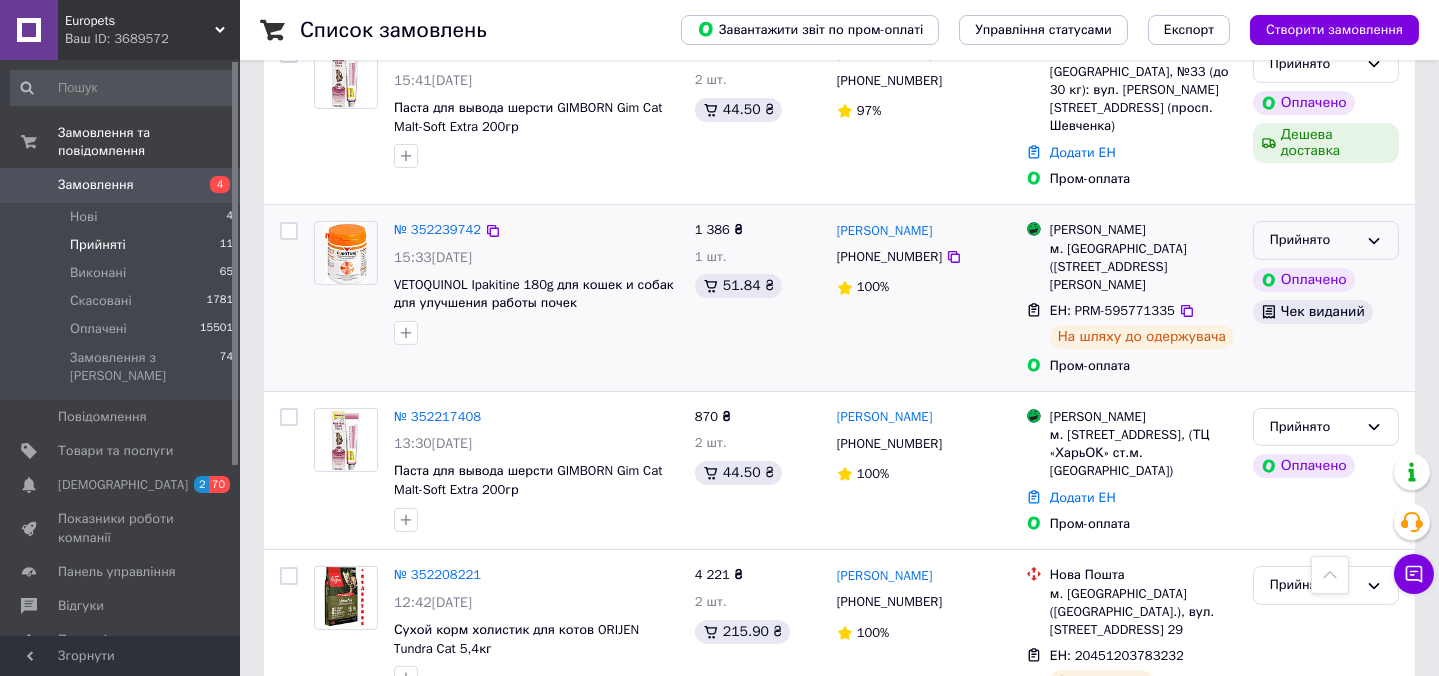 click on "Прийнято" at bounding box center (1314, 240) 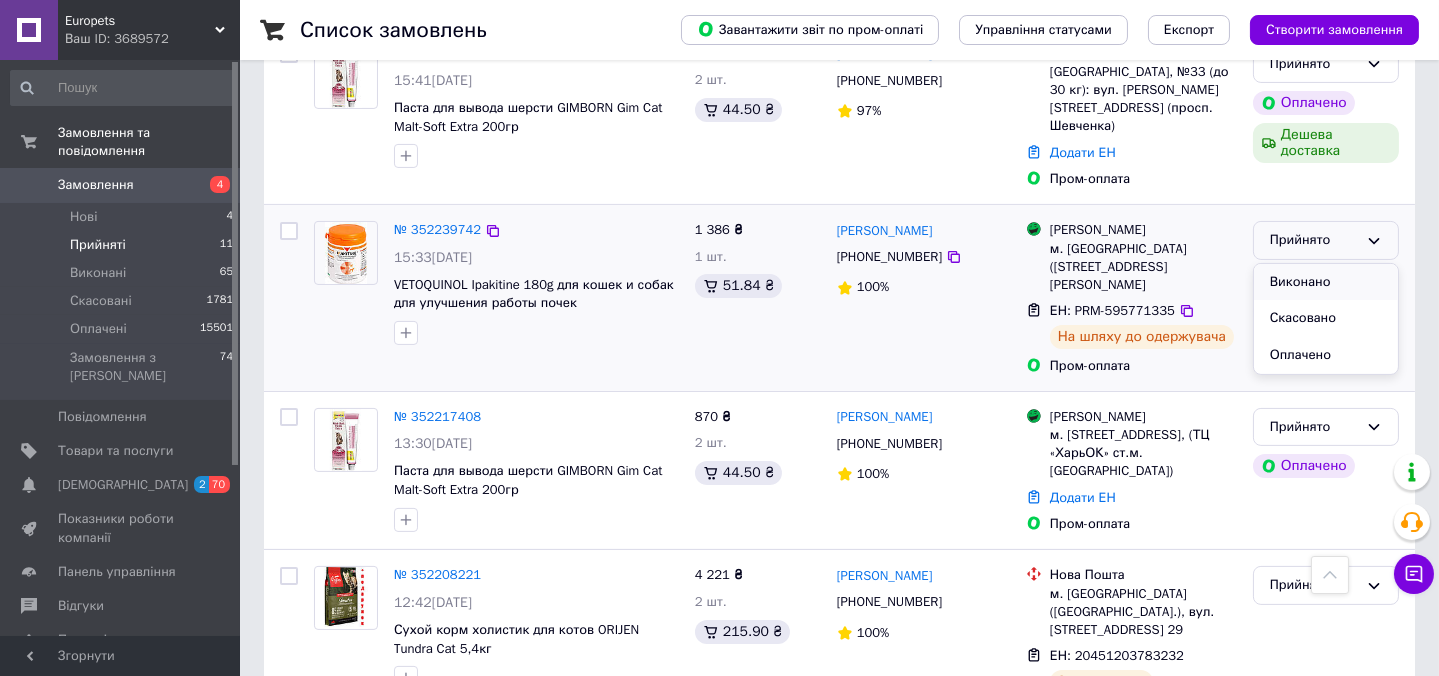 click on "Виконано" at bounding box center (1326, 282) 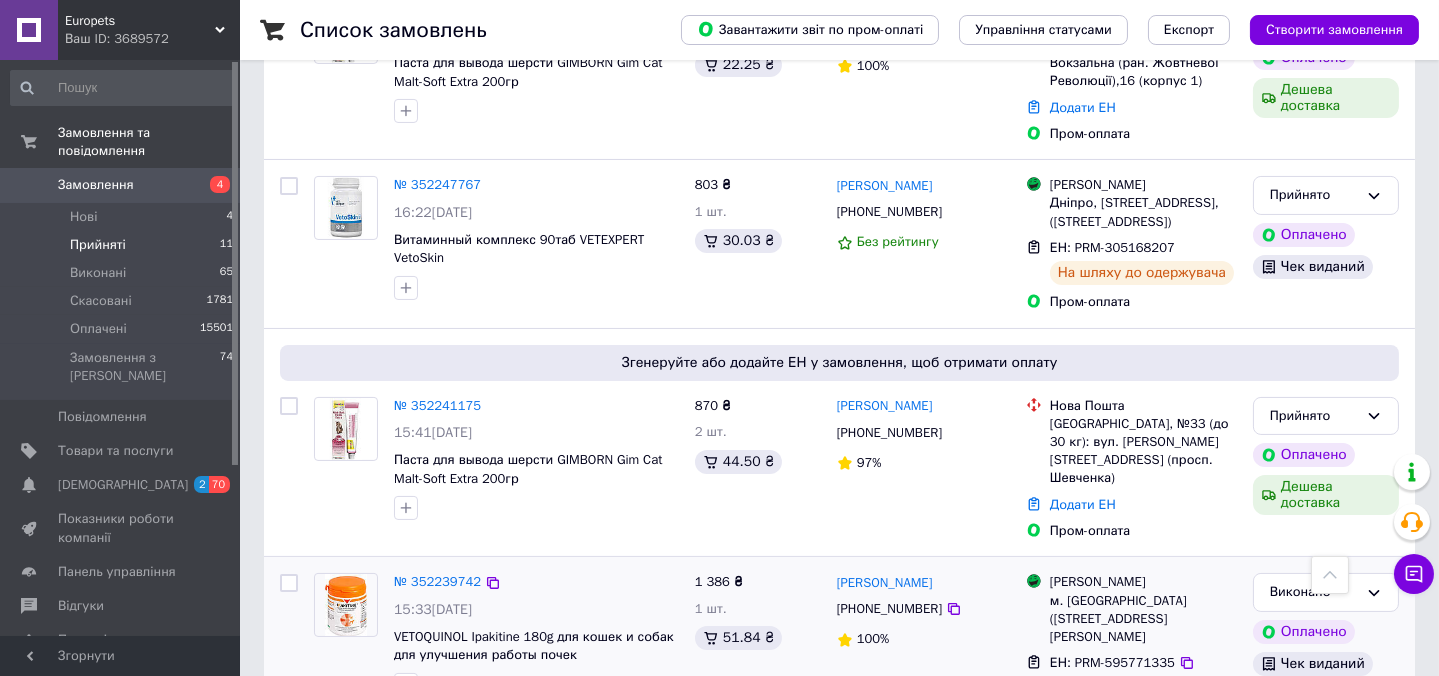 scroll, scrollTop: 678, scrollLeft: 0, axis: vertical 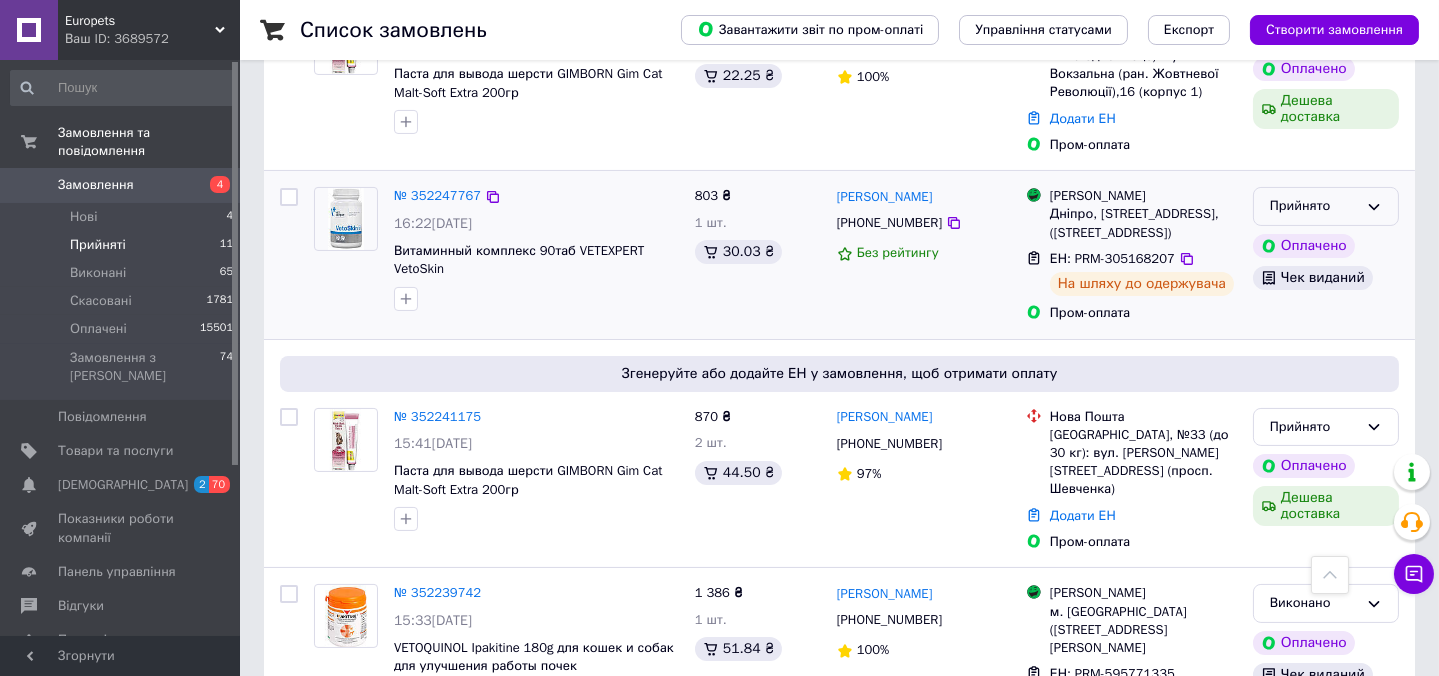click on "Прийнято" at bounding box center [1314, 206] 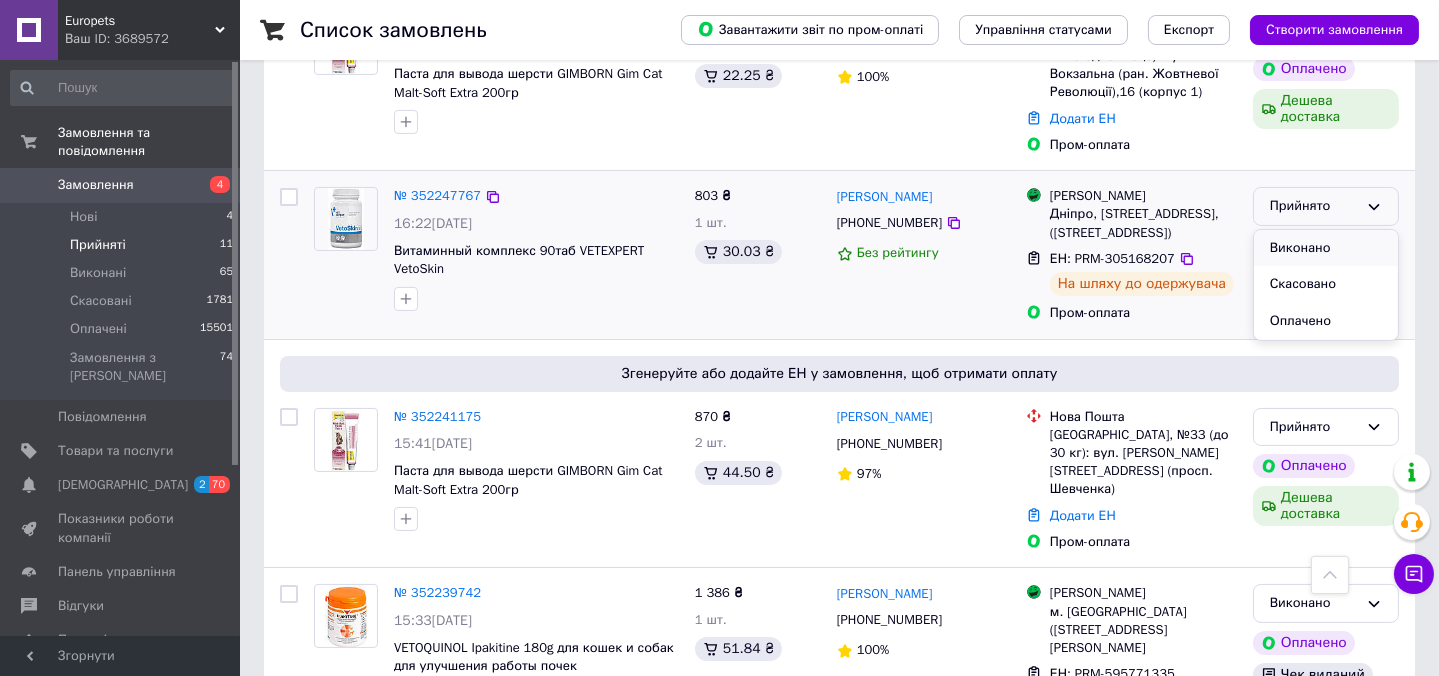 click on "Виконано" at bounding box center [1326, 248] 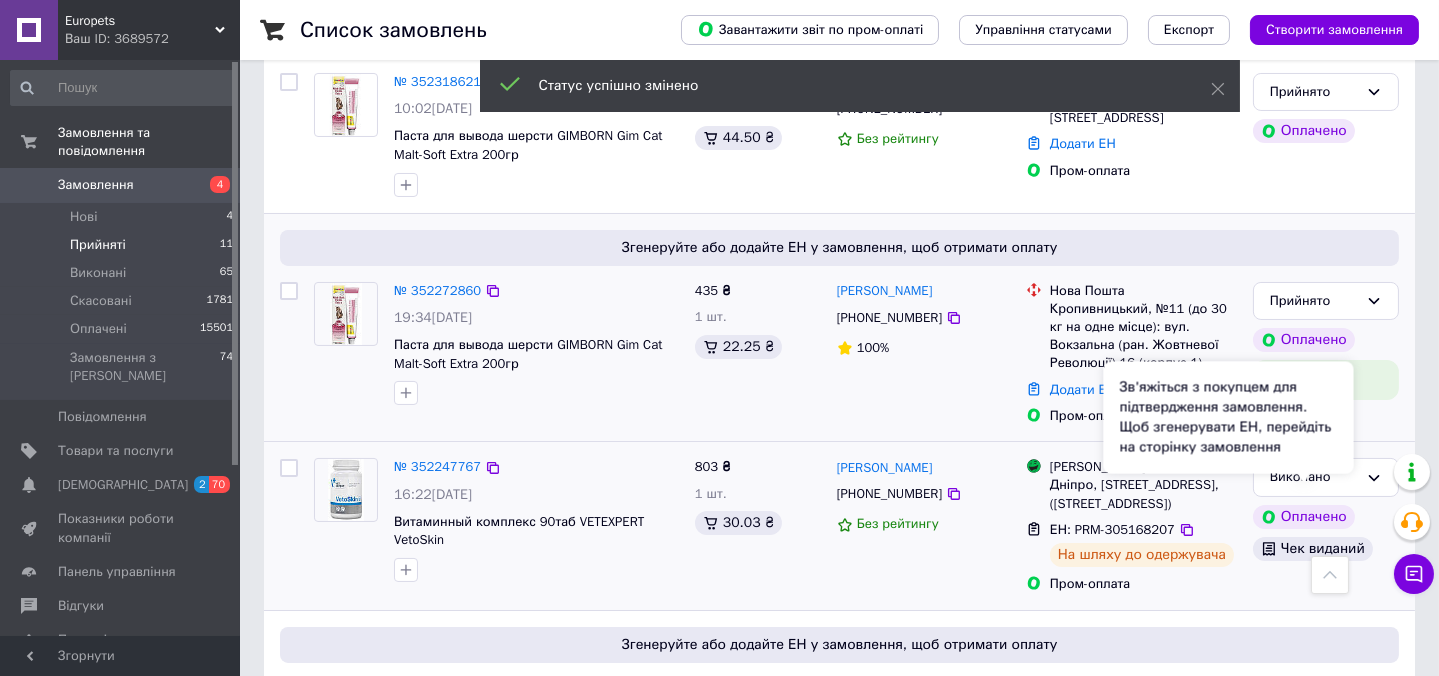 scroll, scrollTop: 405, scrollLeft: 0, axis: vertical 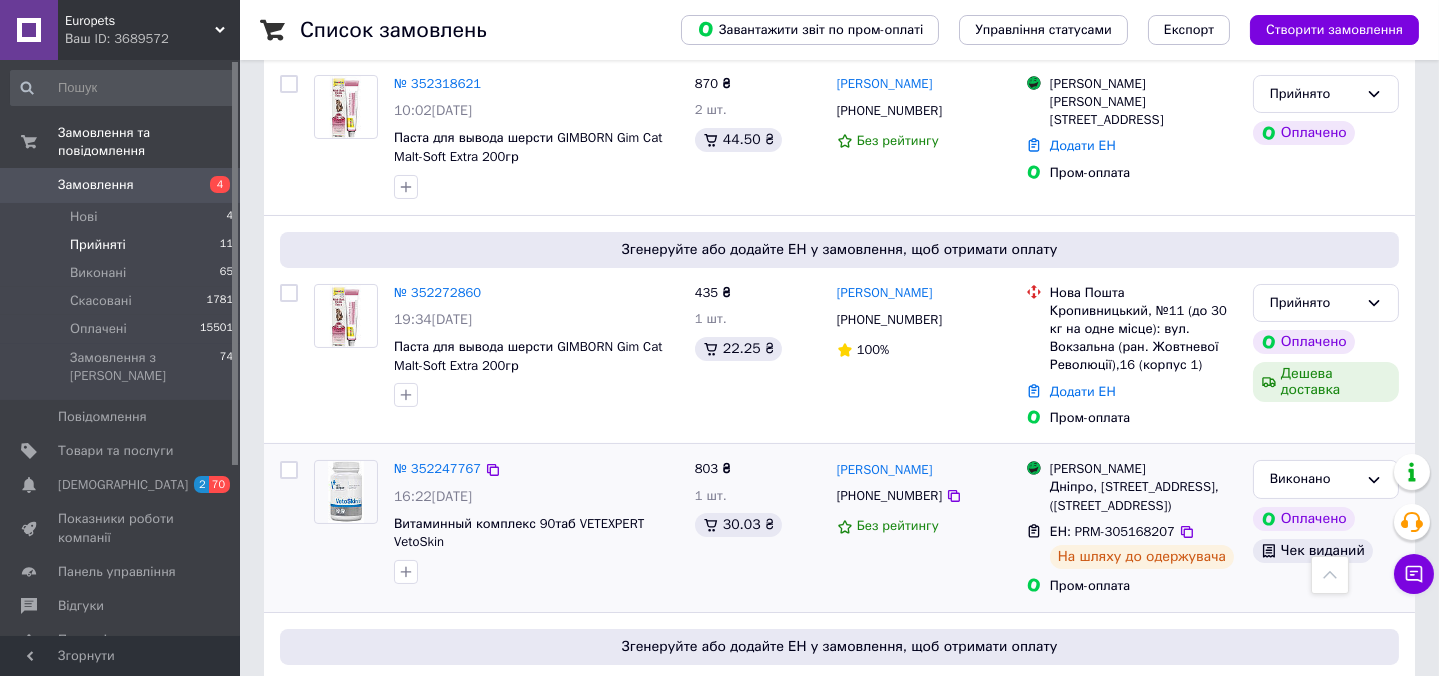 click on "Замовлення 4" at bounding box center [122, 185] 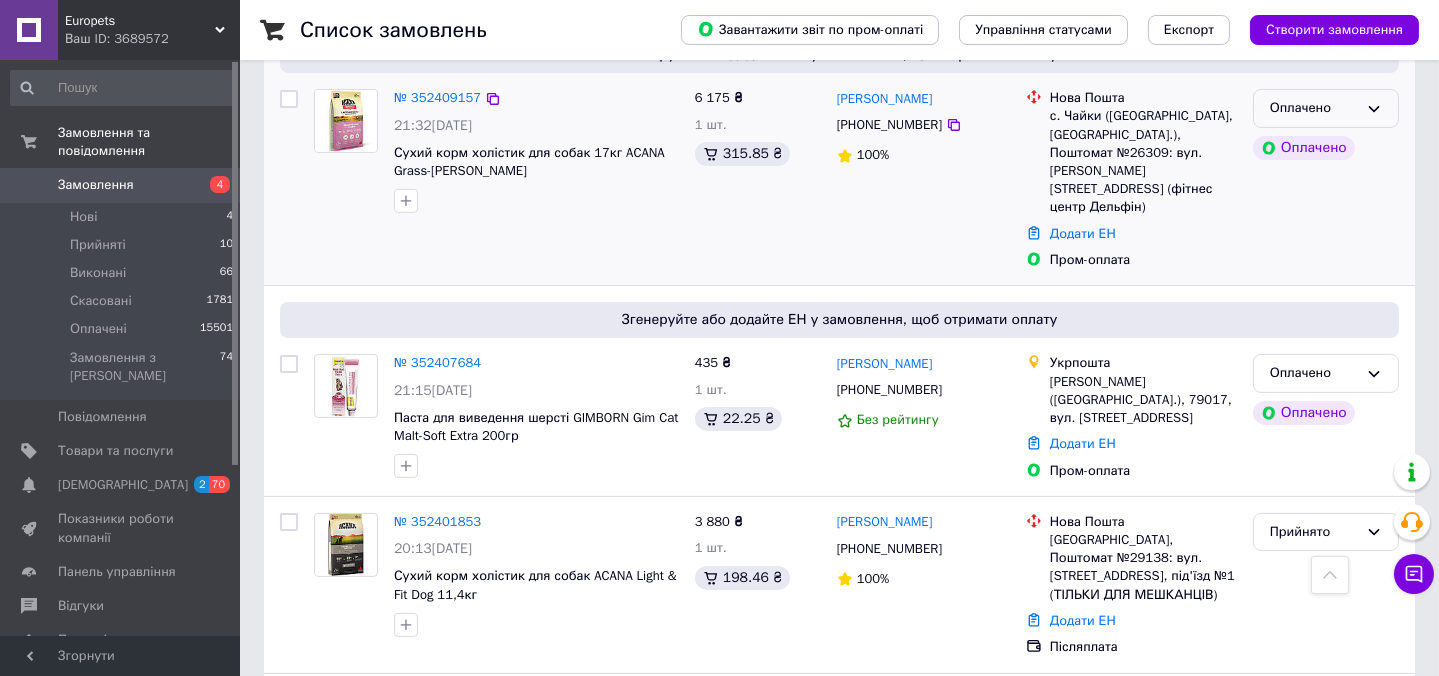 scroll, scrollTop: 1363, scrollLeft: 0, axis: vertical 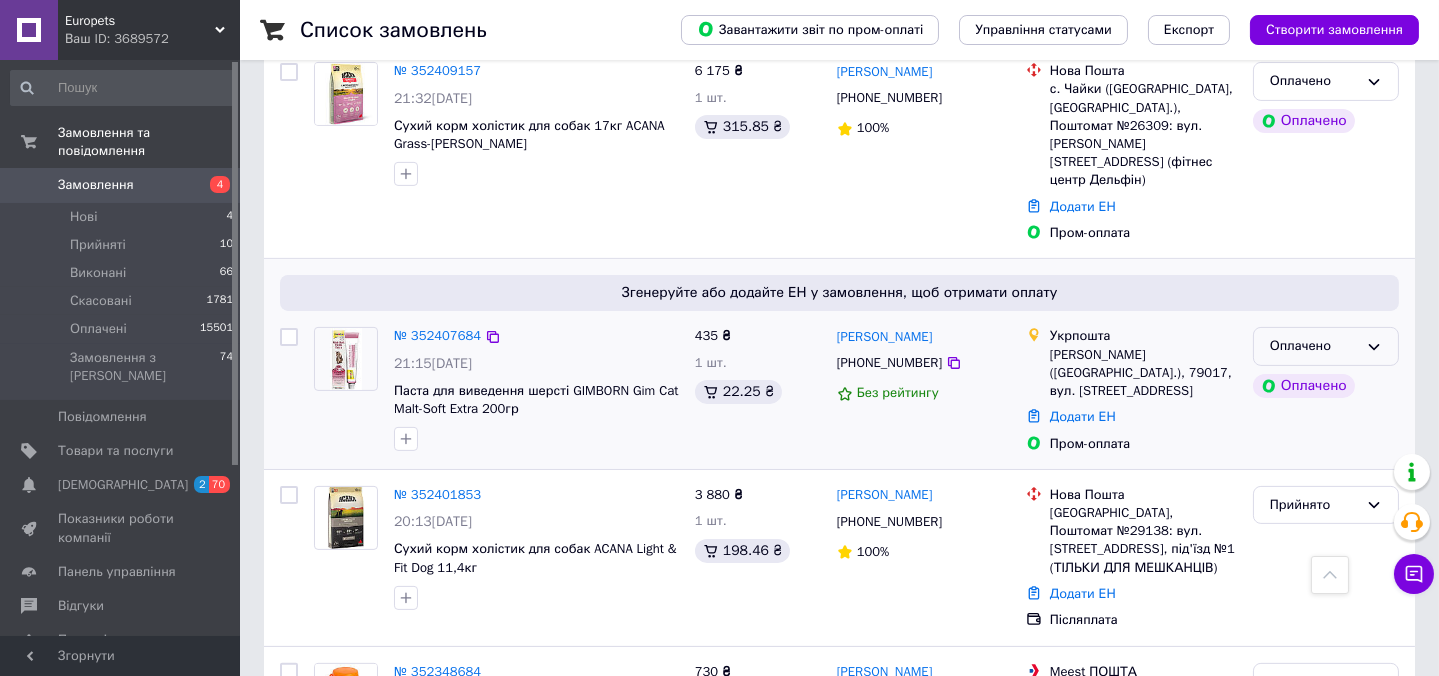 click 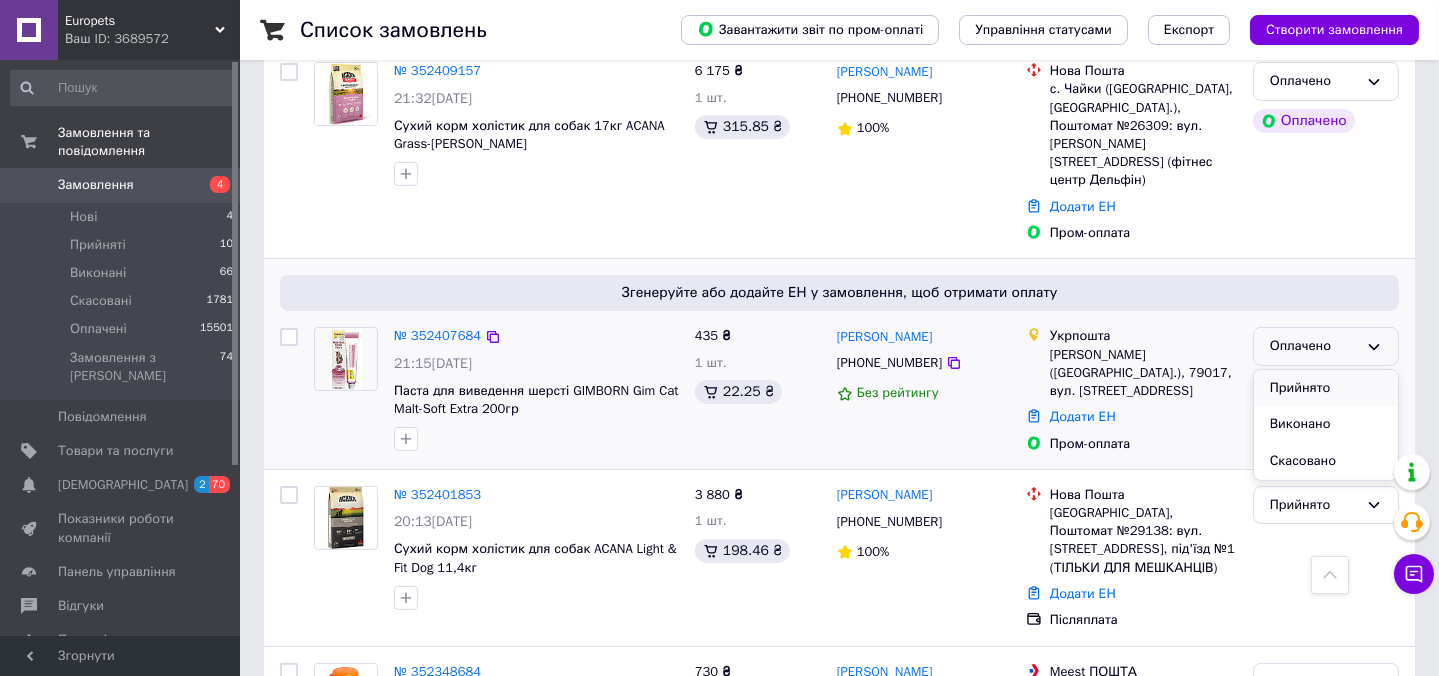click on "Прийнято" at bounding box center (1326, 388) 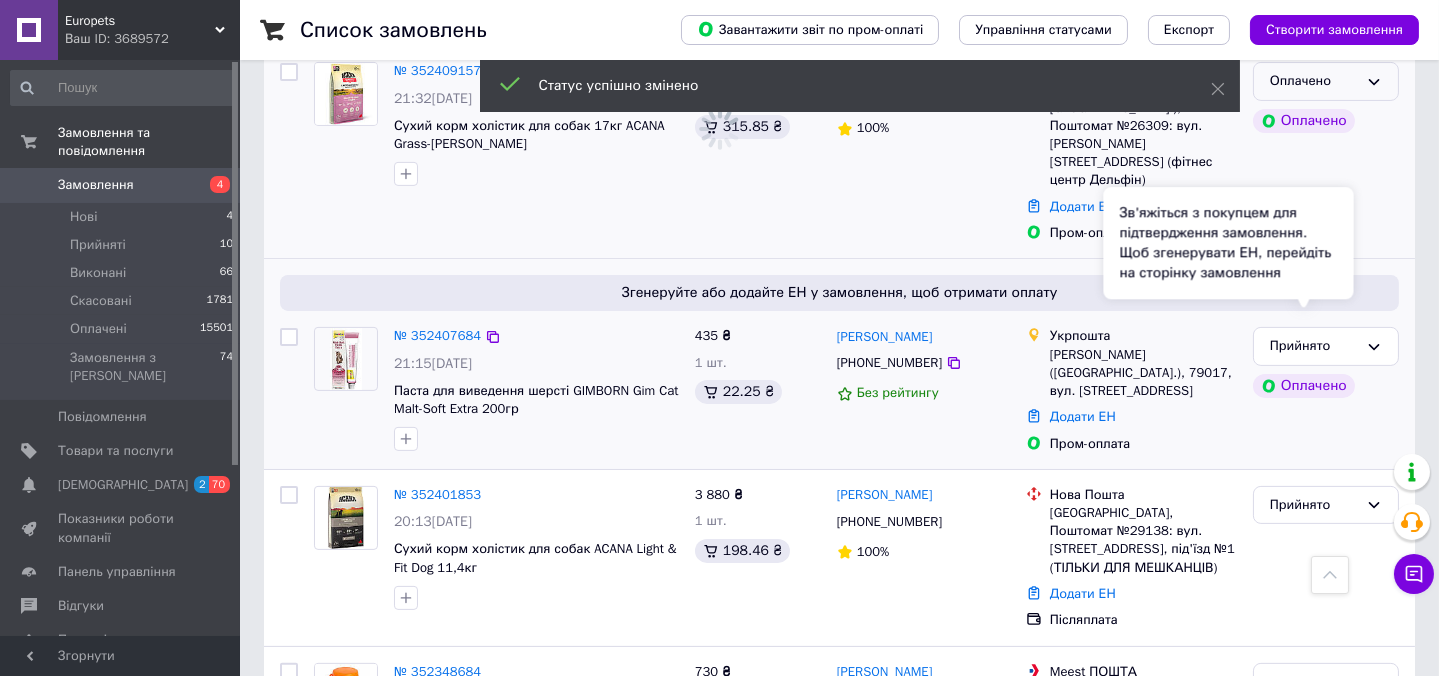 scroll, scrollTop: 1181, scrollLeft: 0, axis: vertical 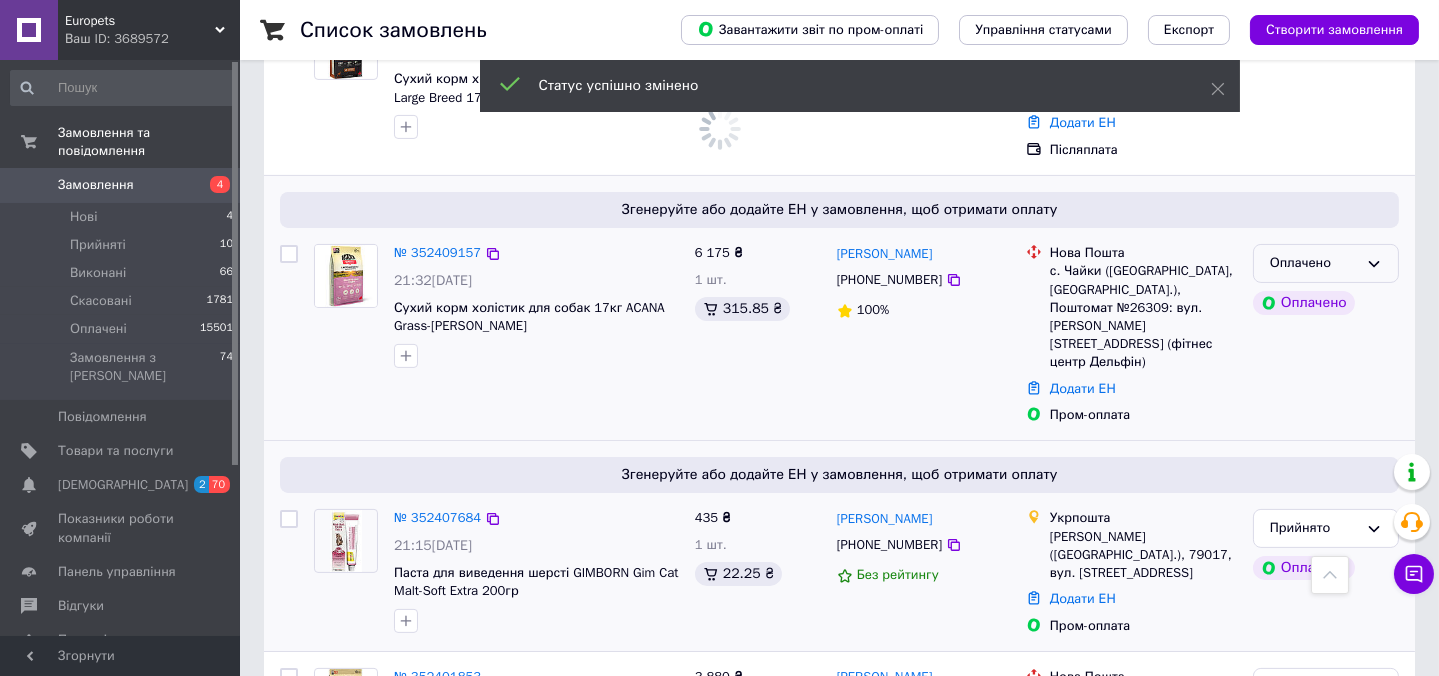 click on "Оплачено" at bounding box center [1314, 263] 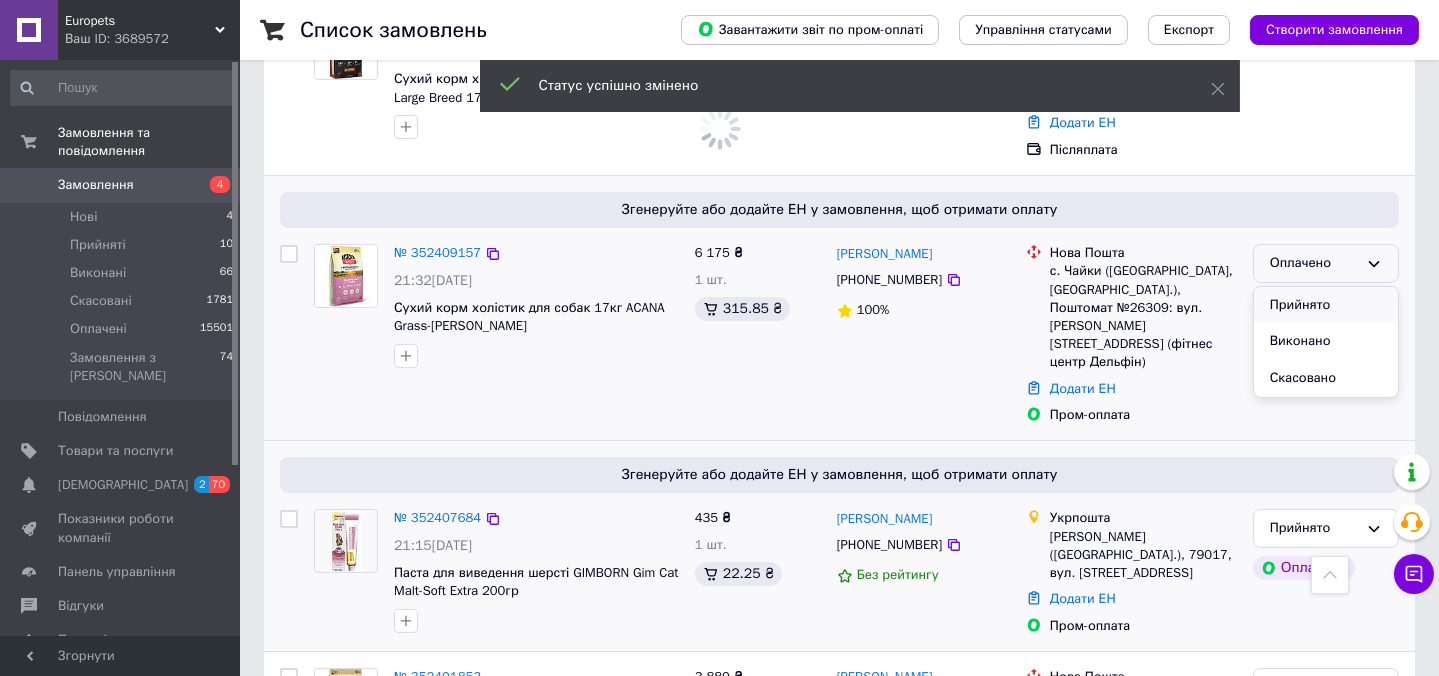 click on "Прийнято" at bounding box center [1326, 305] 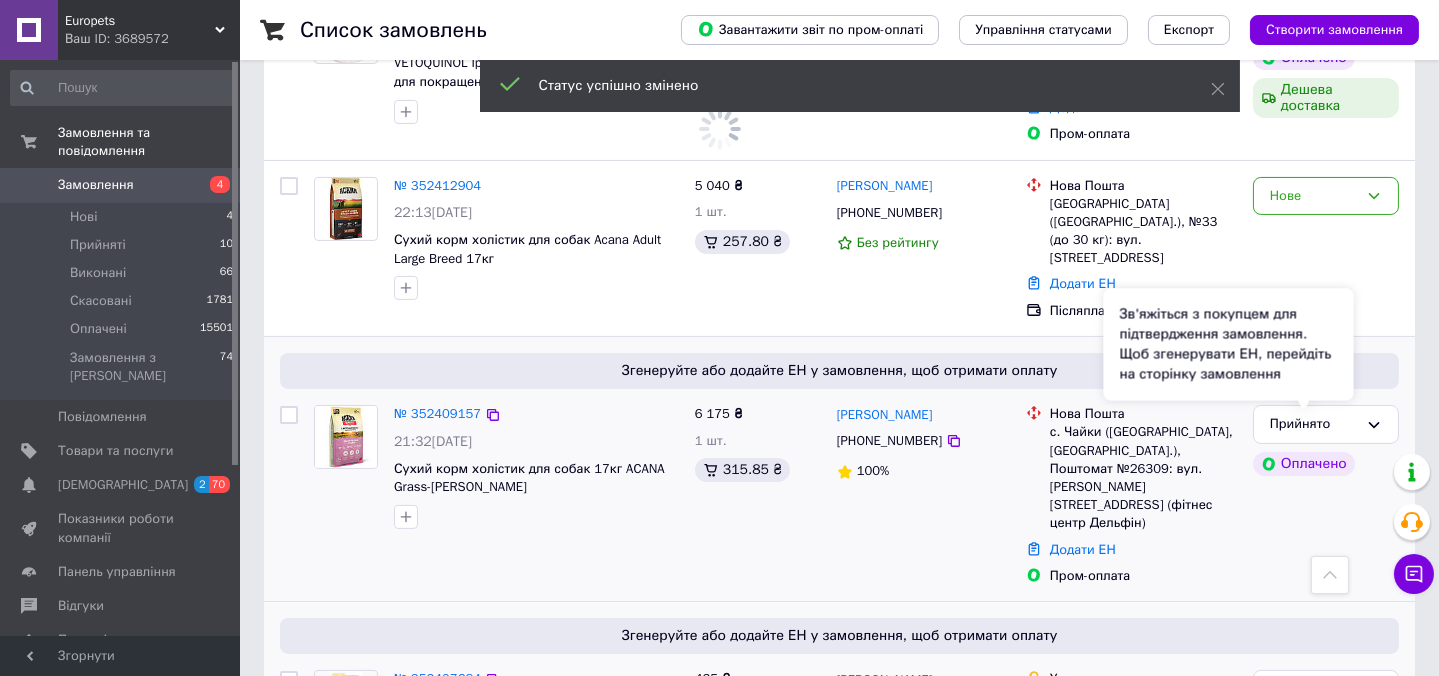 scroll, scrollTop: 1000, scrollLeft: 0, axis: vertical 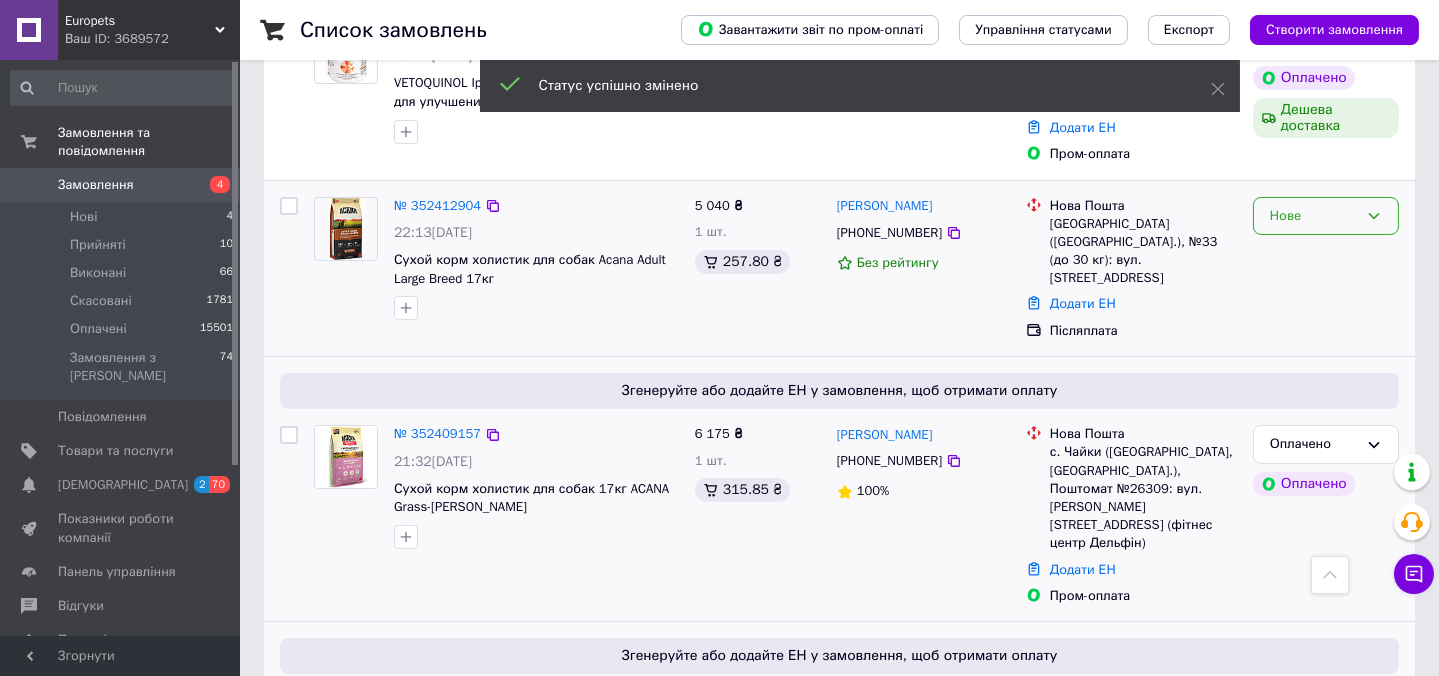 click on "Нове" at bounding box center [1326, 216] 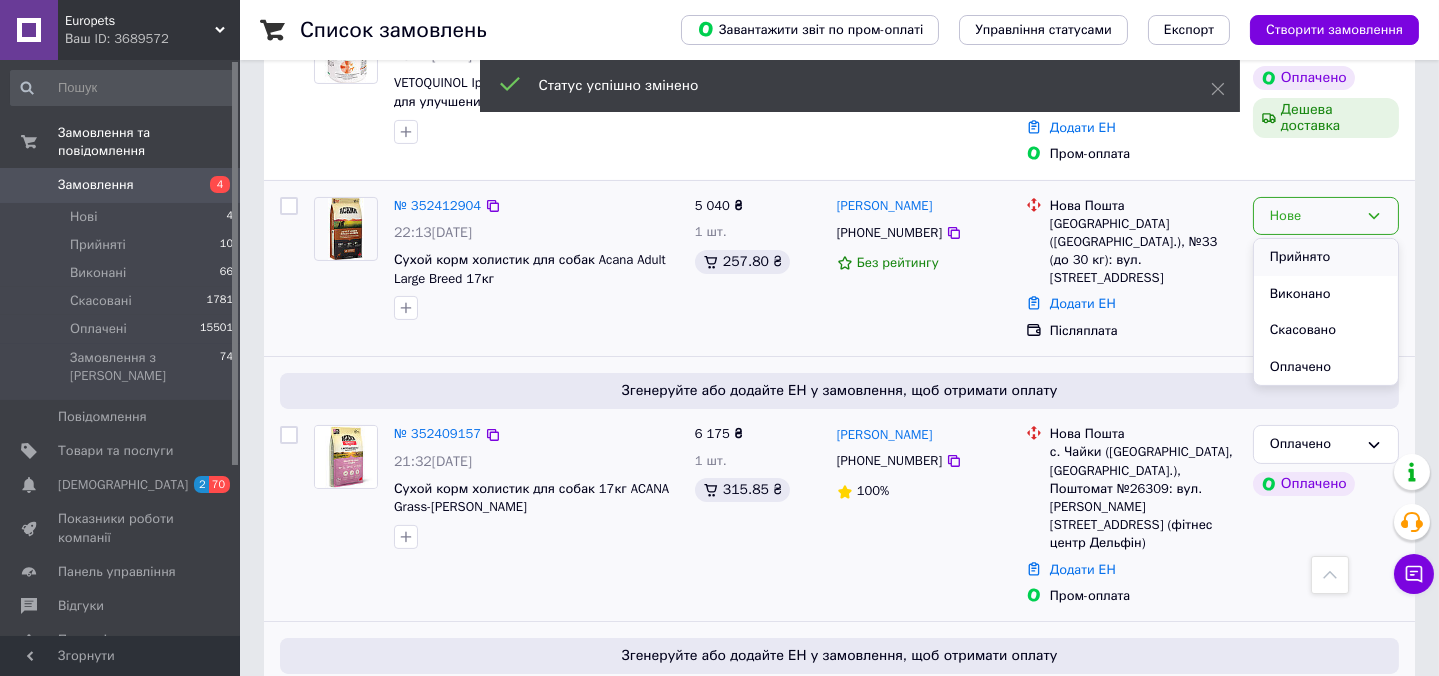 click on "Прийнято" at bounding box center [1326, 257] 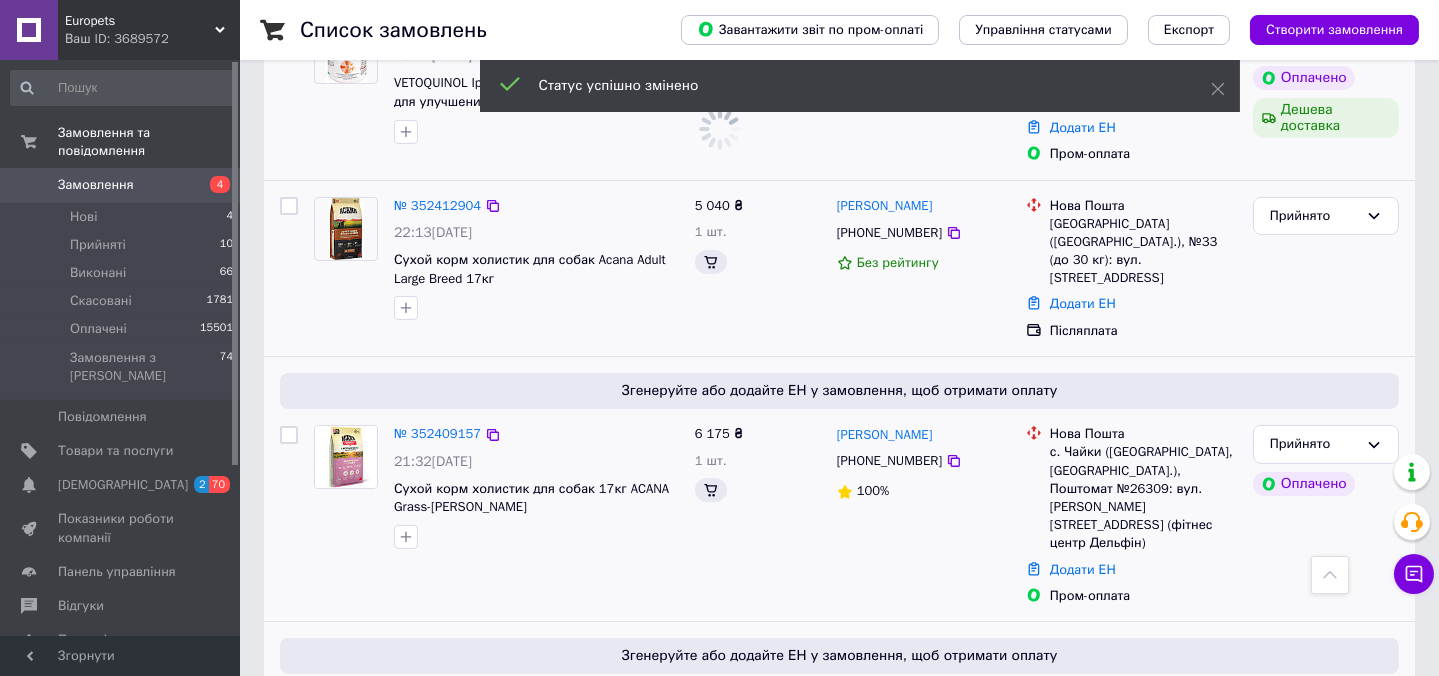 click on "Оплачено" at bounding box center [1314, 39] 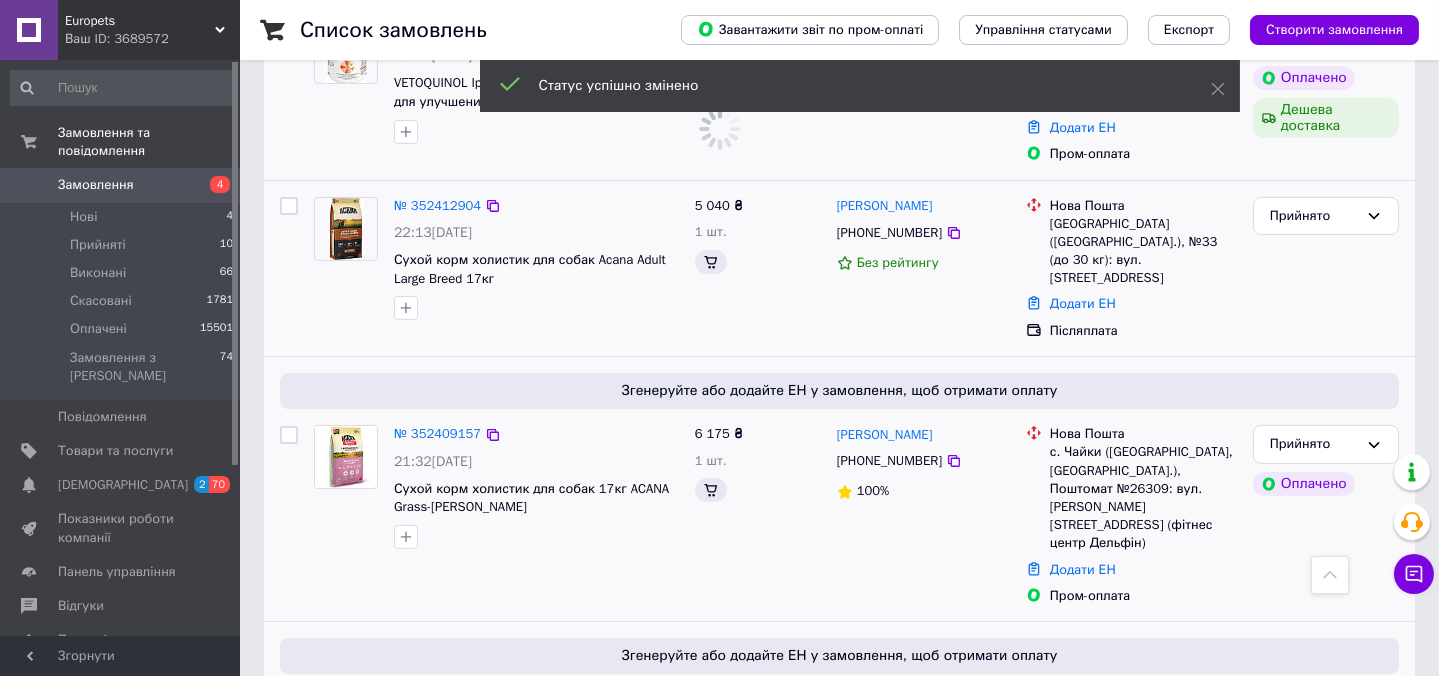 scroll, scrollTop: 727, scrollLeft: 0, axis: vertical 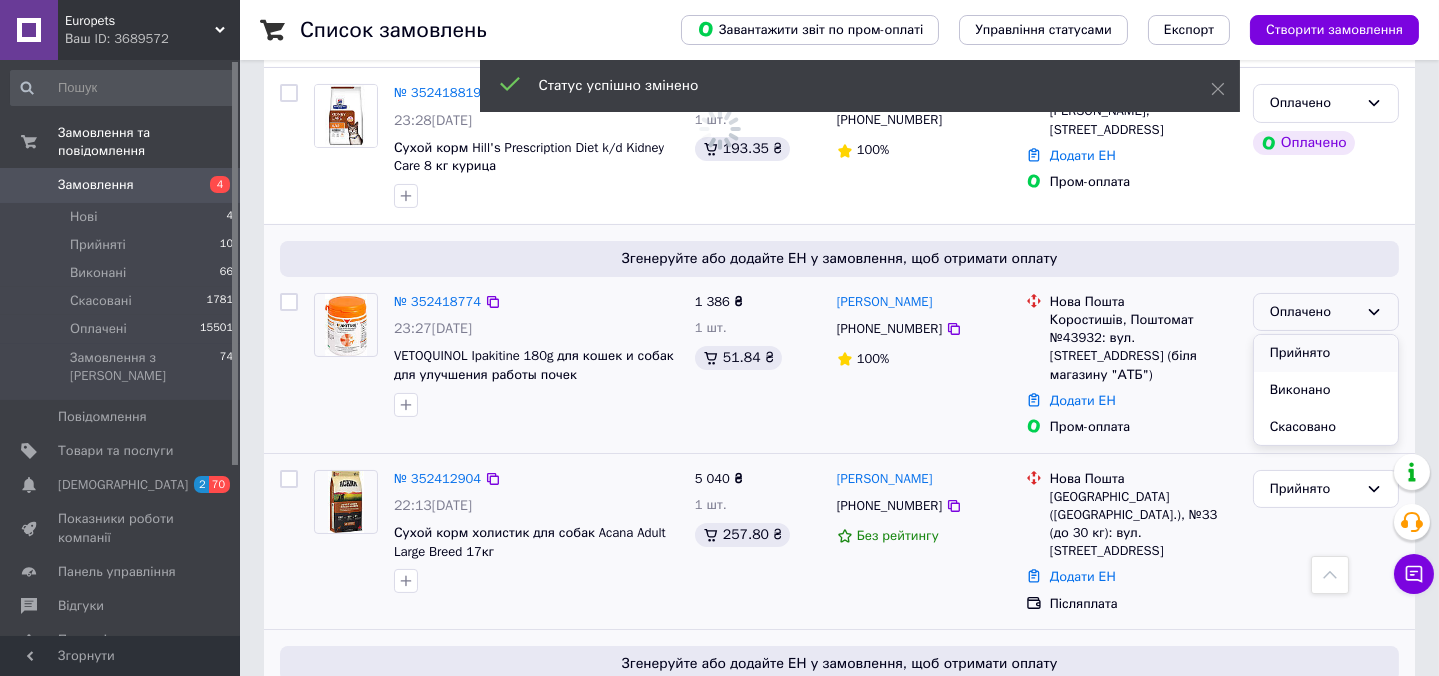 click on "Прийнято" at bounding box center [1326, 353] 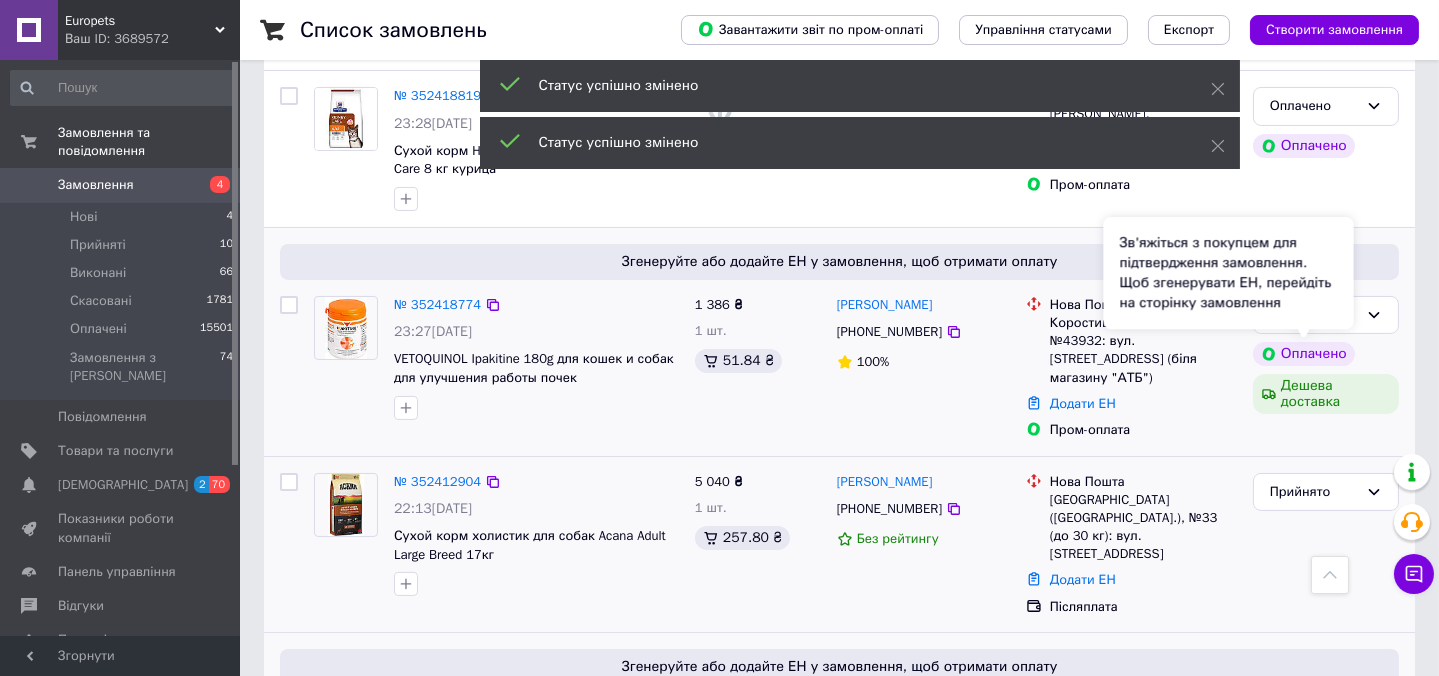 scroll, scrollTop: 545, scrollLeft: 0, axis: vertical 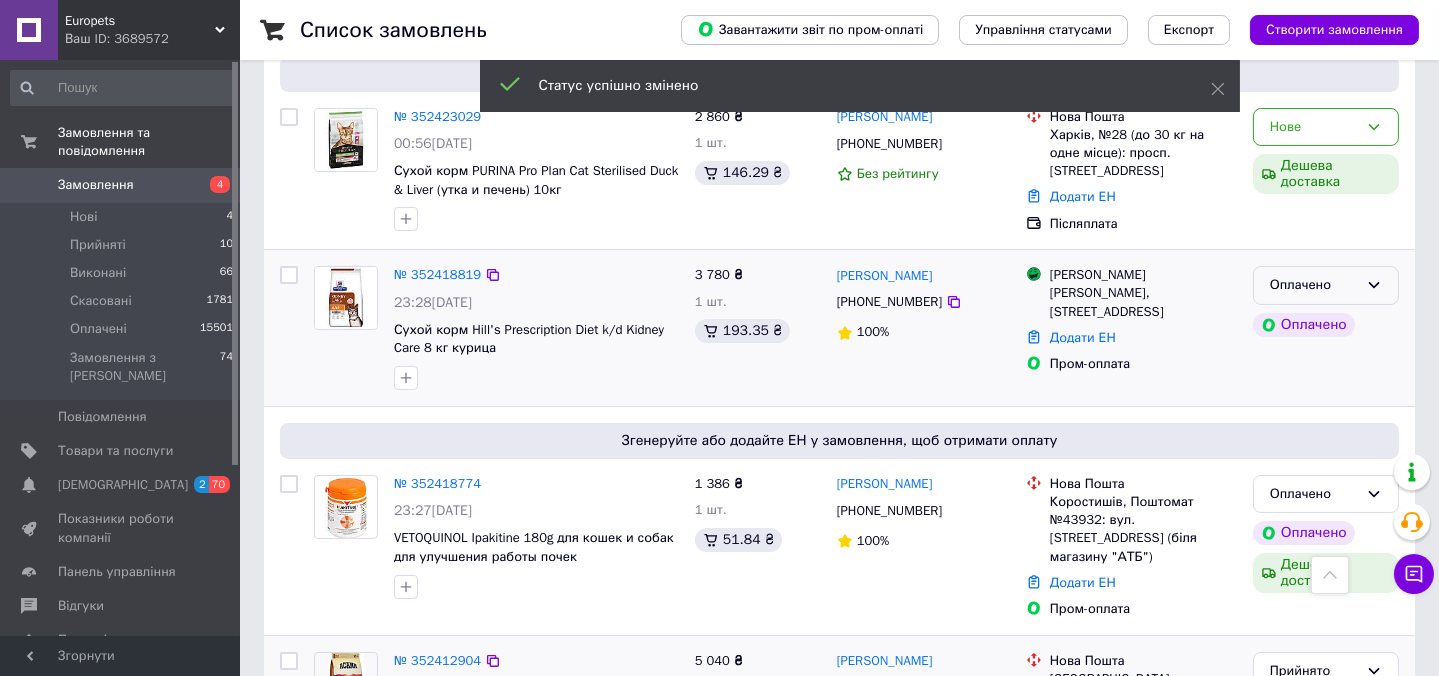 click on "Оплачено" at bounding box center [1314, 285] 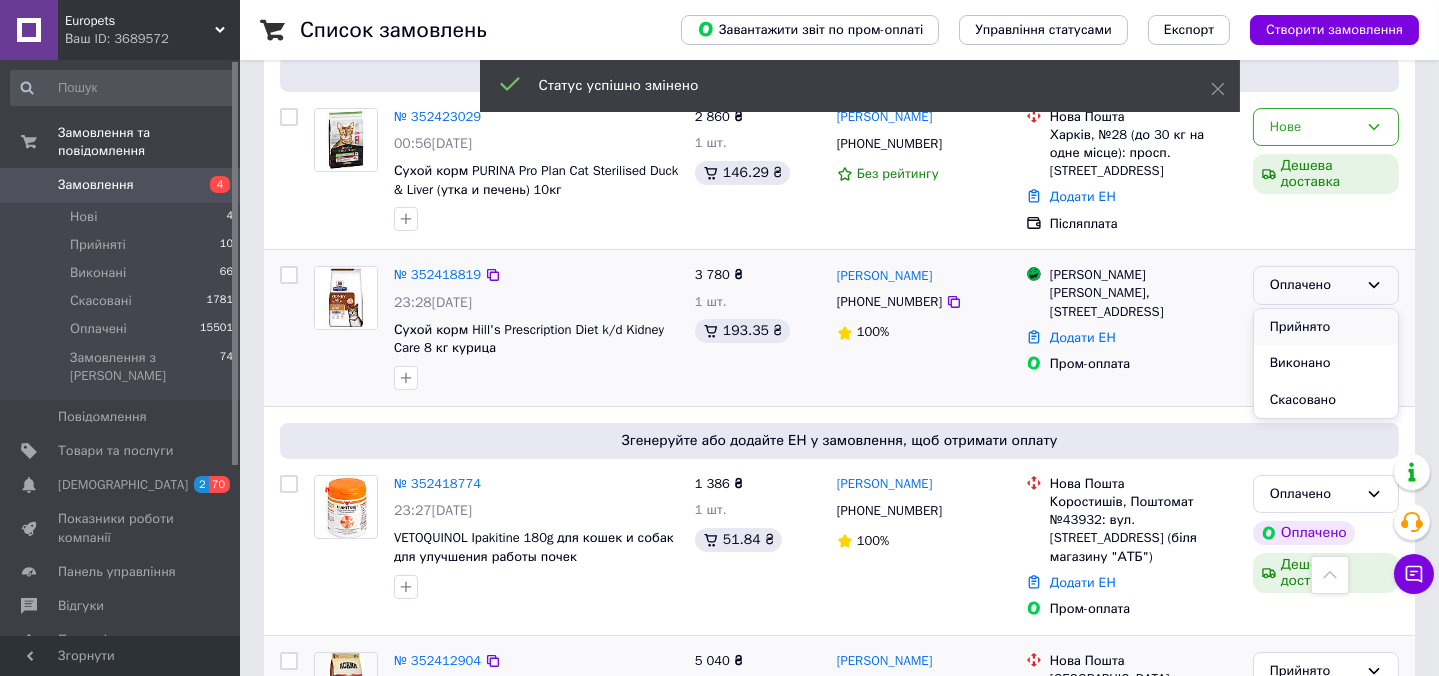 click on "Прийнято" at bounding box center (1326, 327) 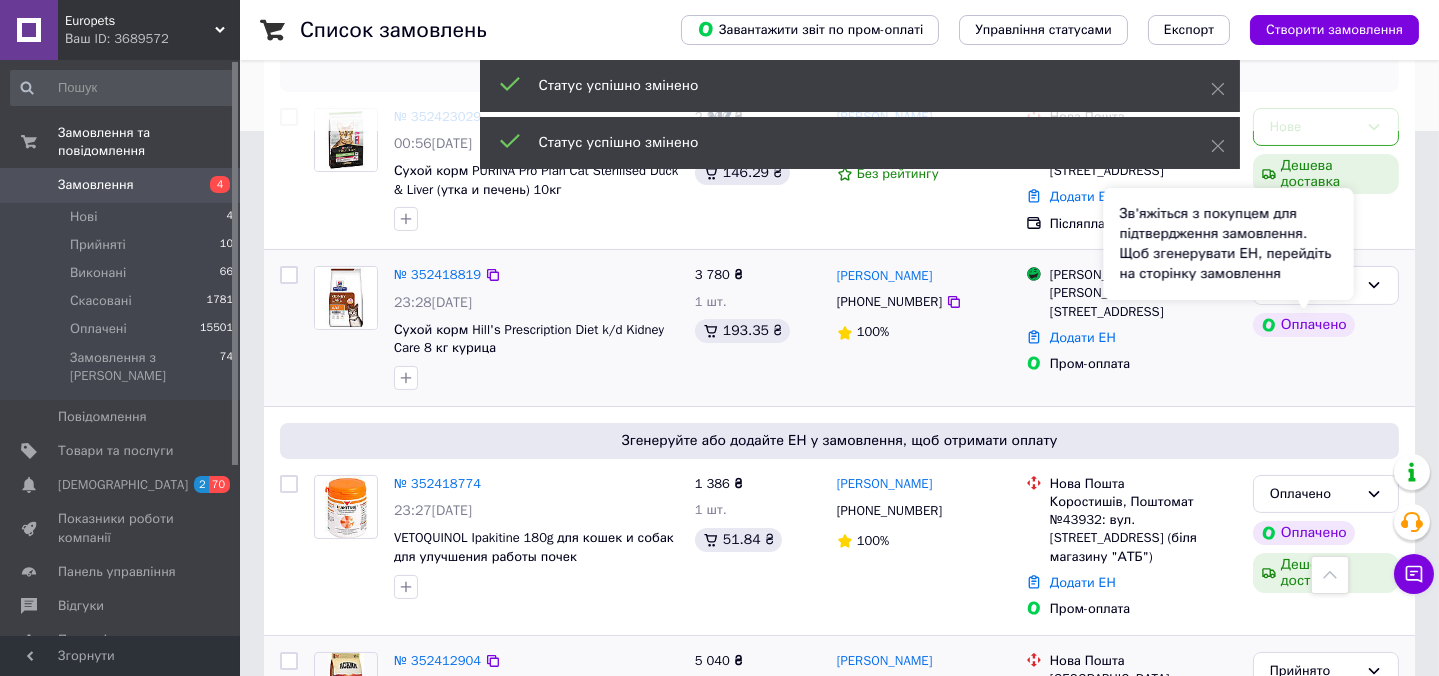 scroll, scrollTop: 363, scrollLeft: 0, axis: vertical 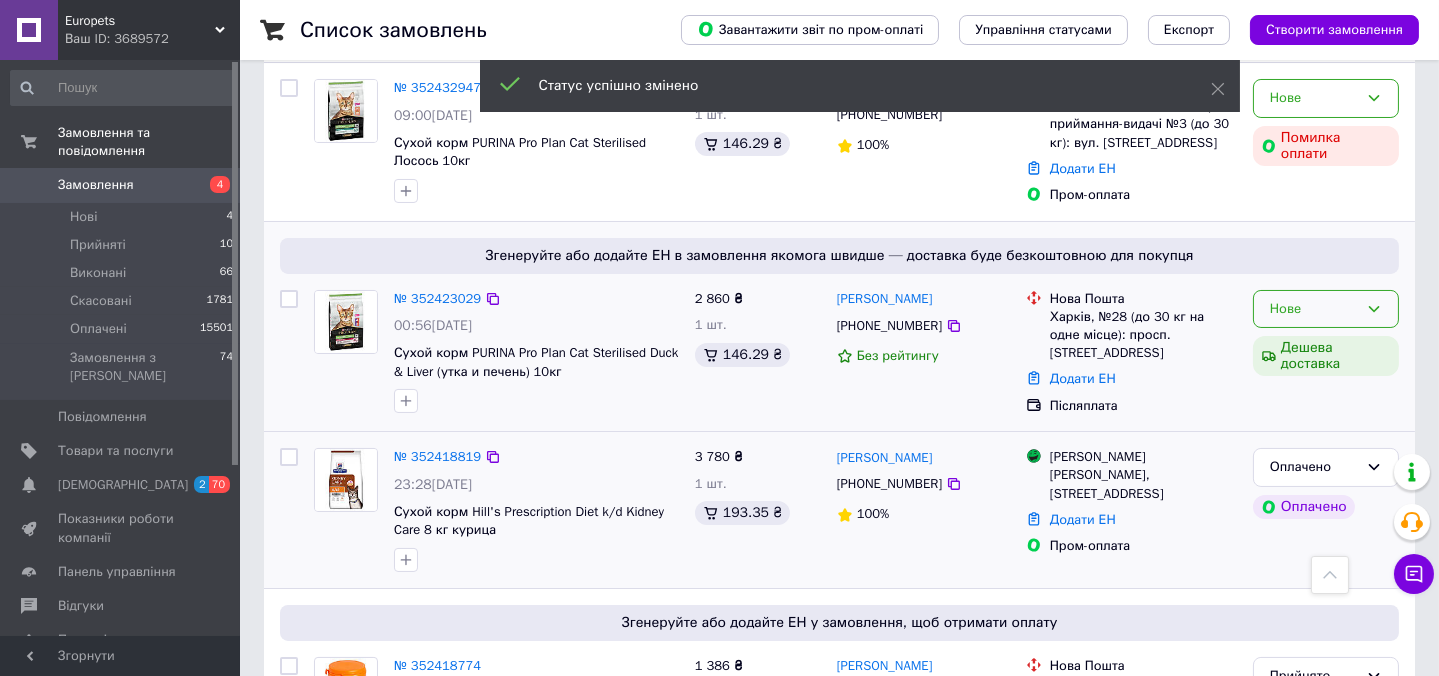 click on "Нове" at bounding box center [1314, 309] 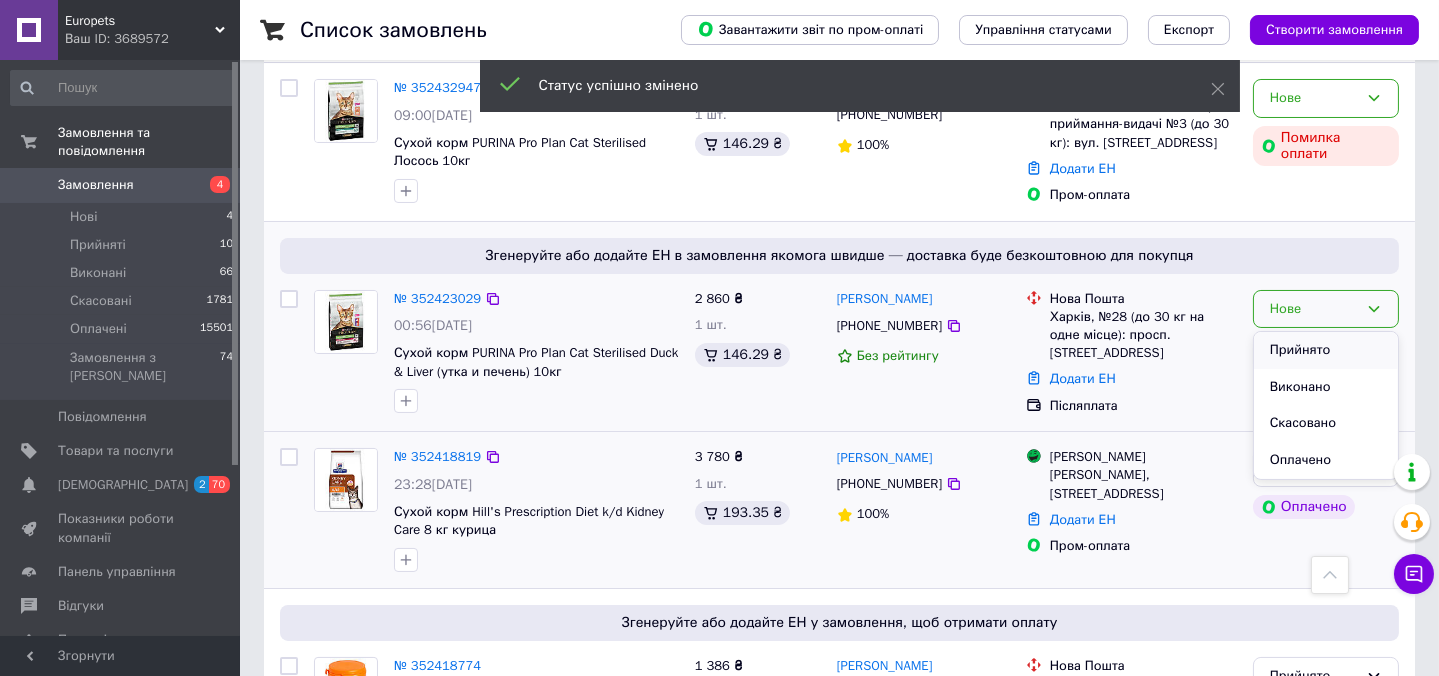 click on "Прийнято" at bounding box center (1326, 350) 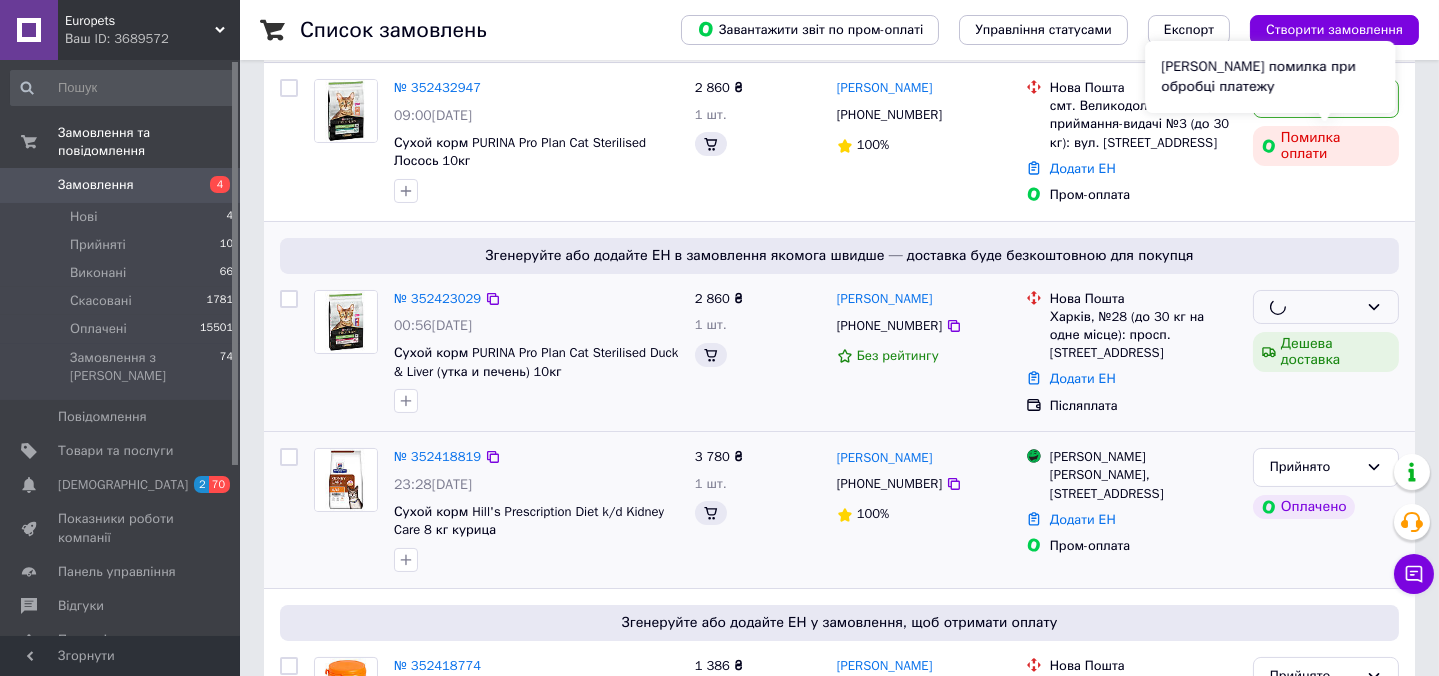 scroll, scrollTop: 90, scrollLeft: 0, axis: vertical 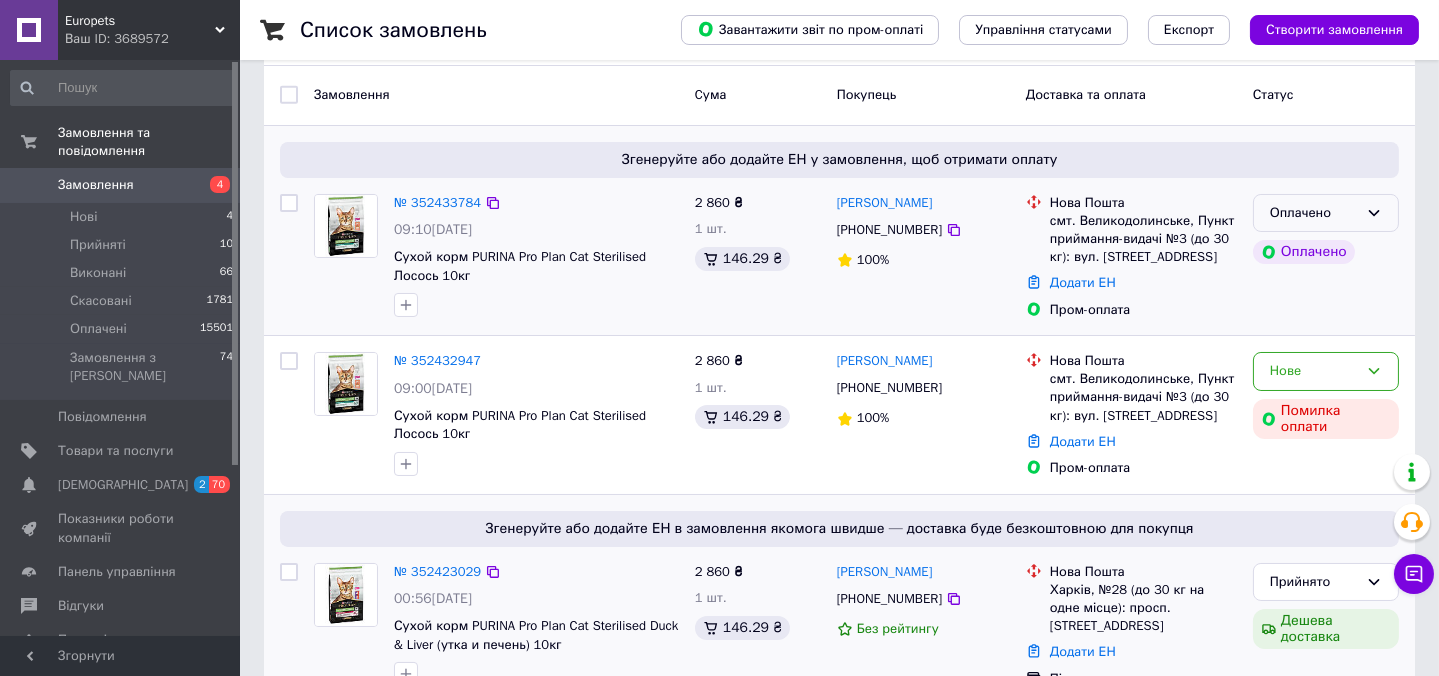 click on "Оплачено" at bounding box center (1314, 213) 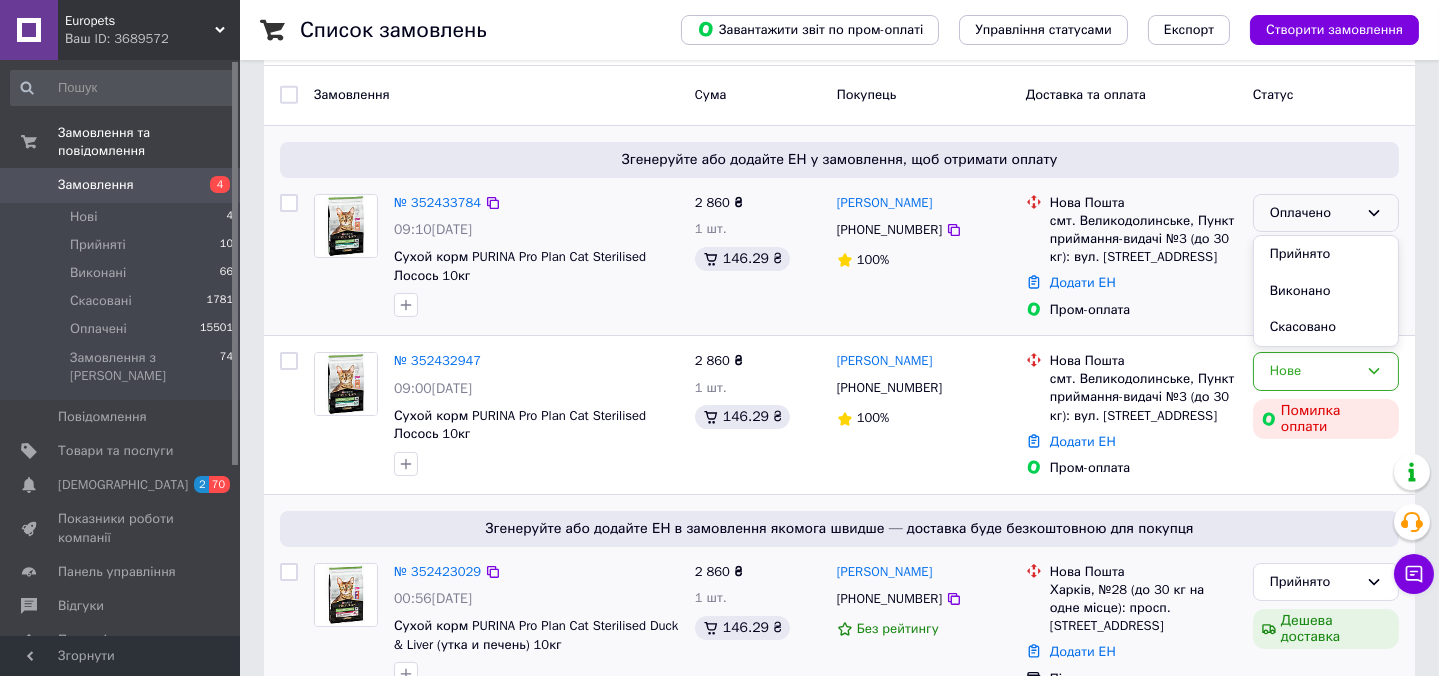 click on "Прийнято" at bounding box center [1326, 254] 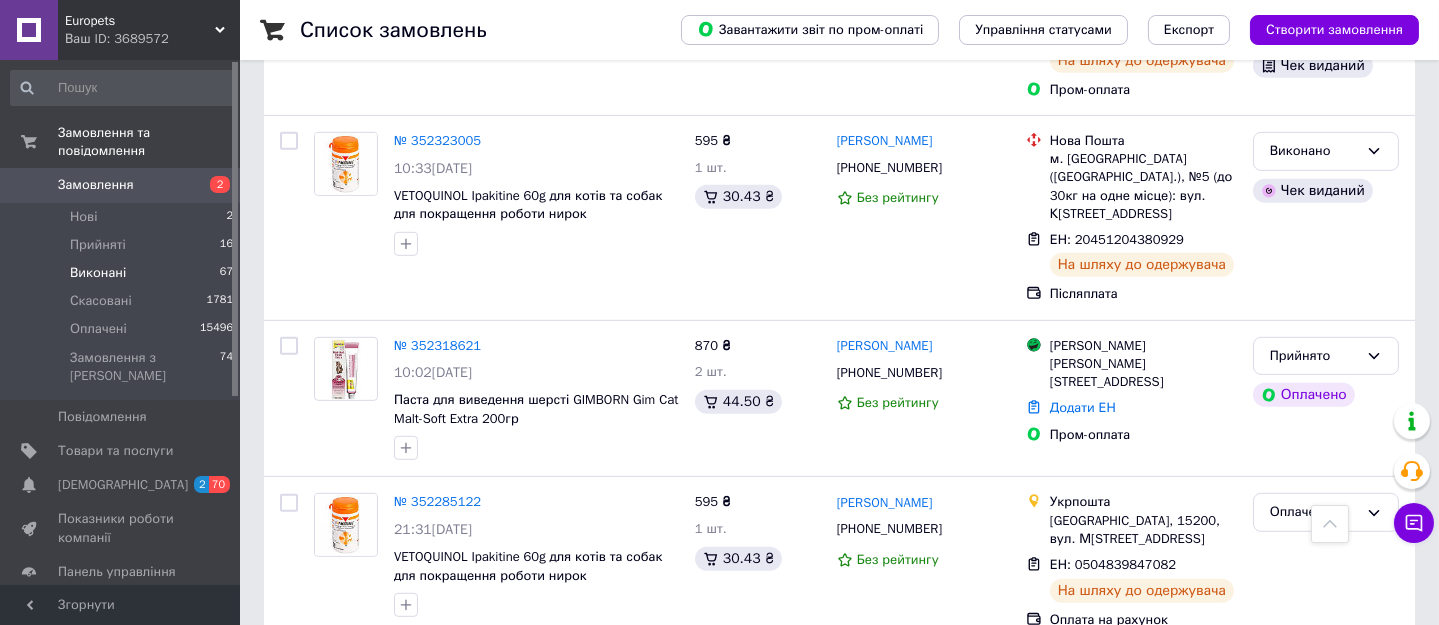 scroll, scrollTop: 2363, scrollLeft: 0, axis: vertical 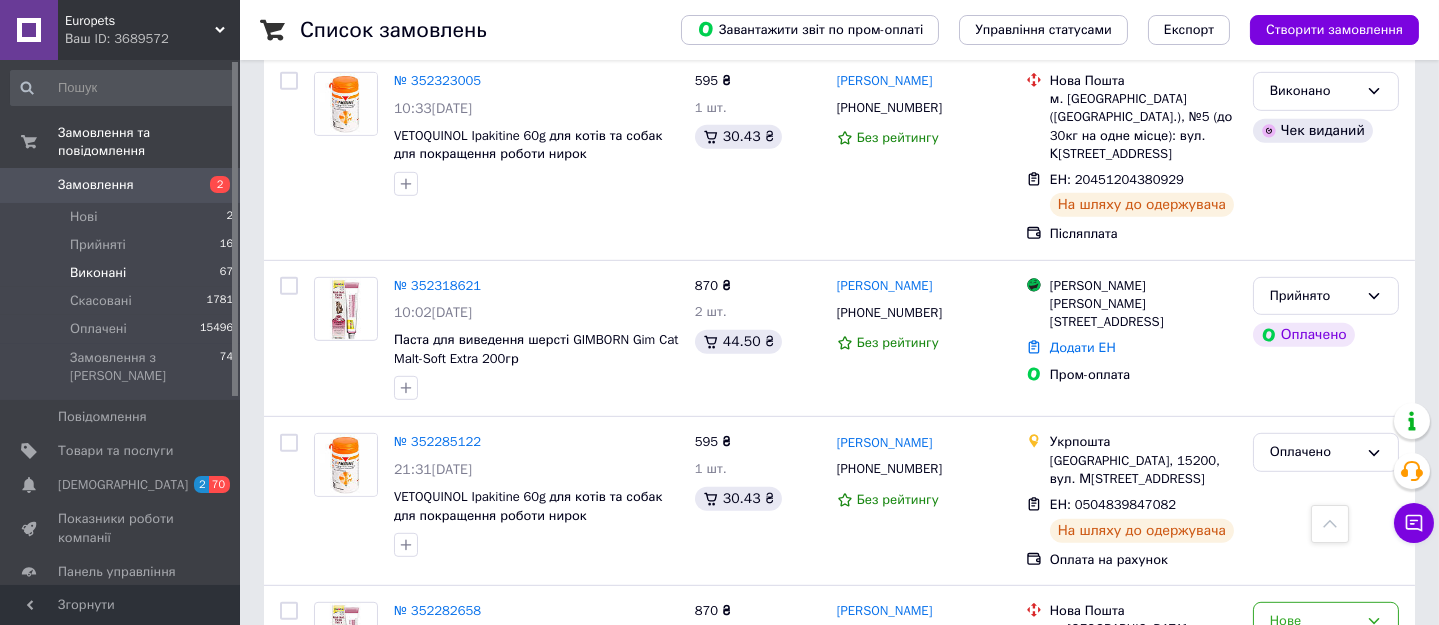 click on "Виконані 67" at bounding box center [122, 273] 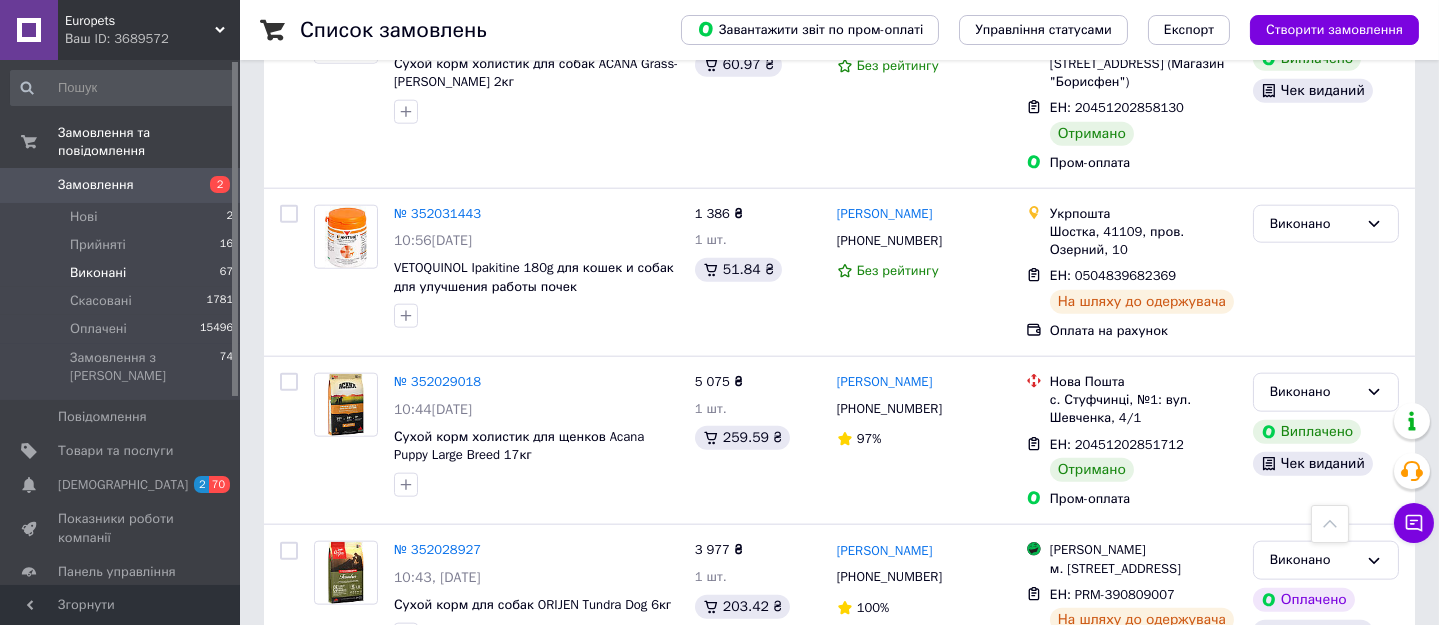 scroll, scrollTop: 5000, scrollLeft: 0, axis: vertical 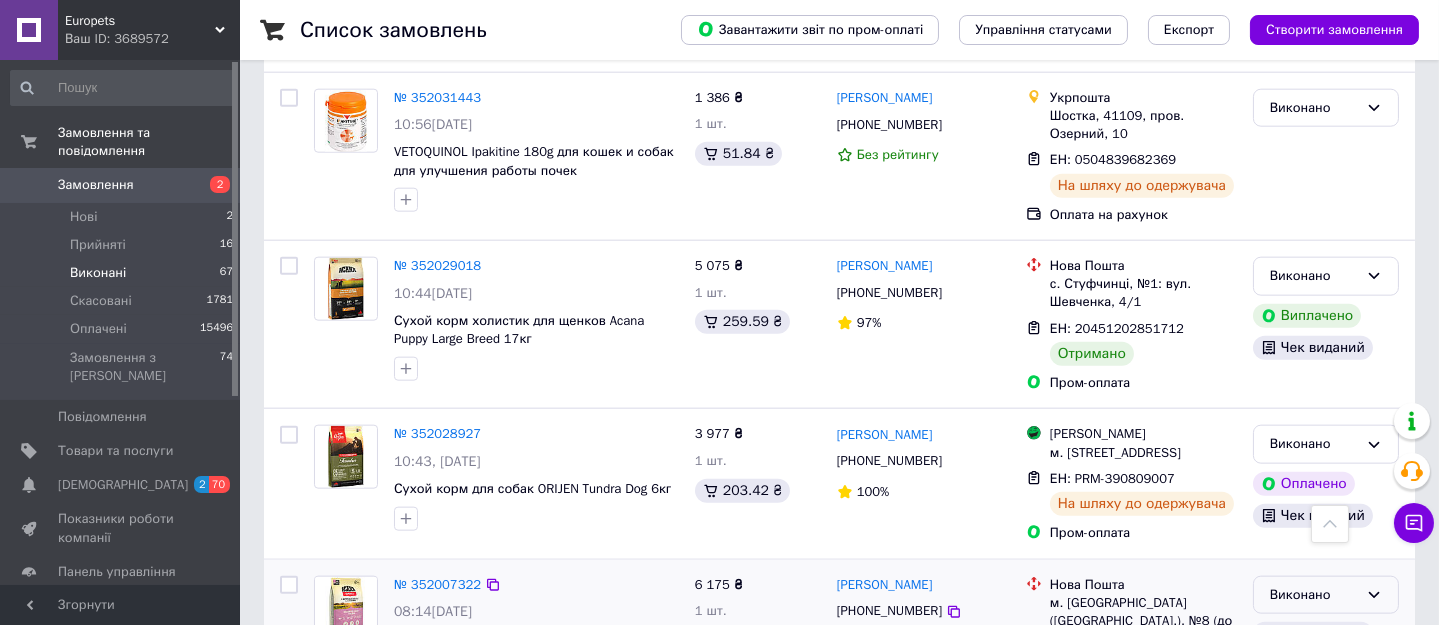 click on "Виконано" at bounding box center (1314, 595) 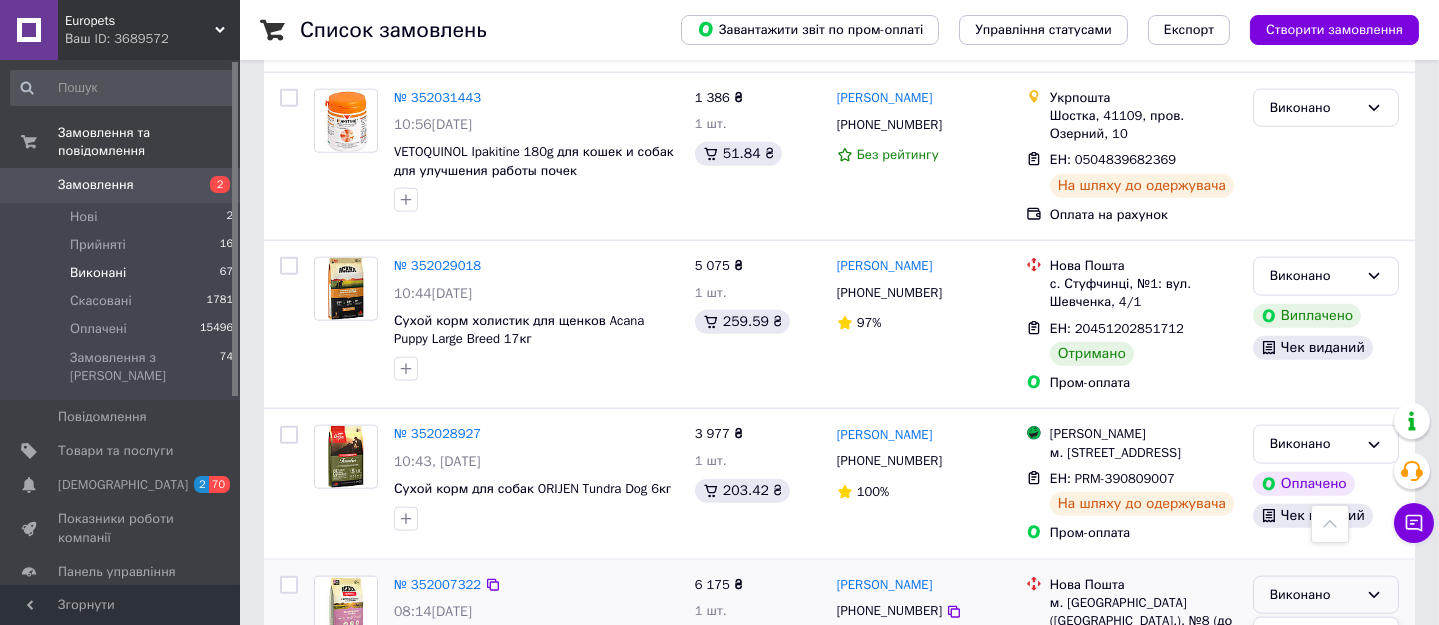 click on "Оплачено" at bounding box center (1326, 709) 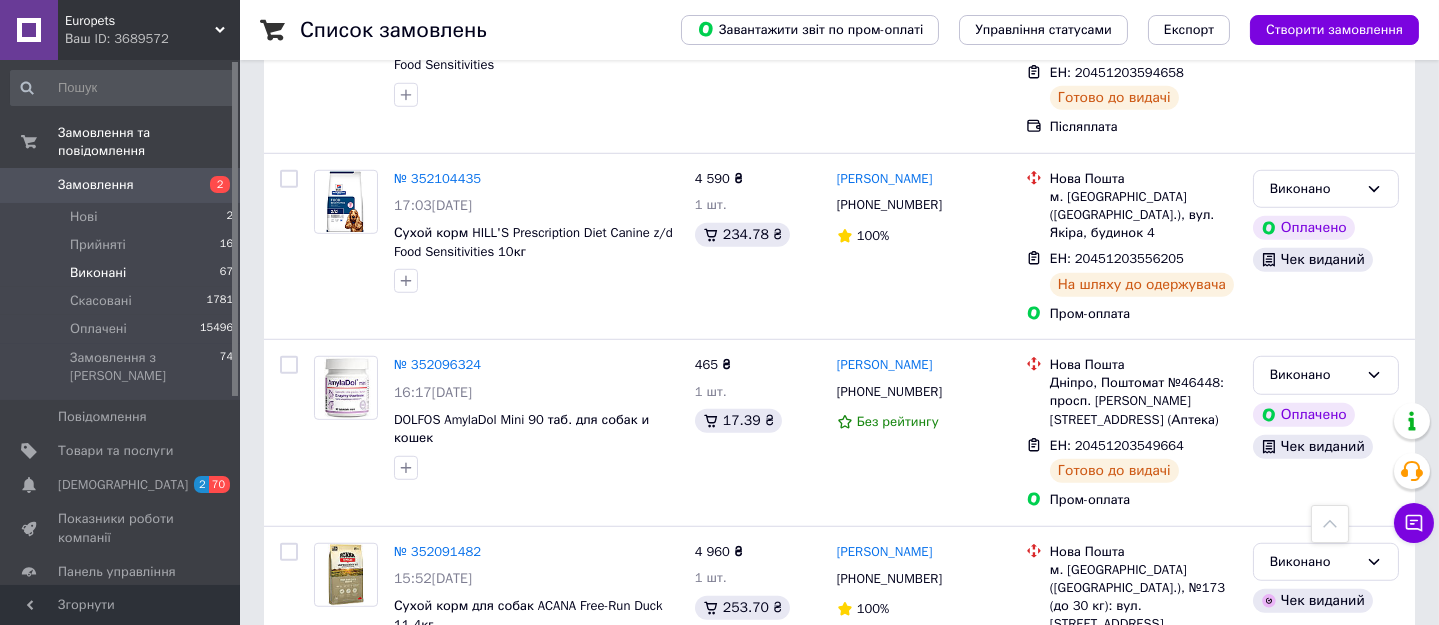 scroll, scrollTop: 3181, scrollLeft: 0, axis: vertical 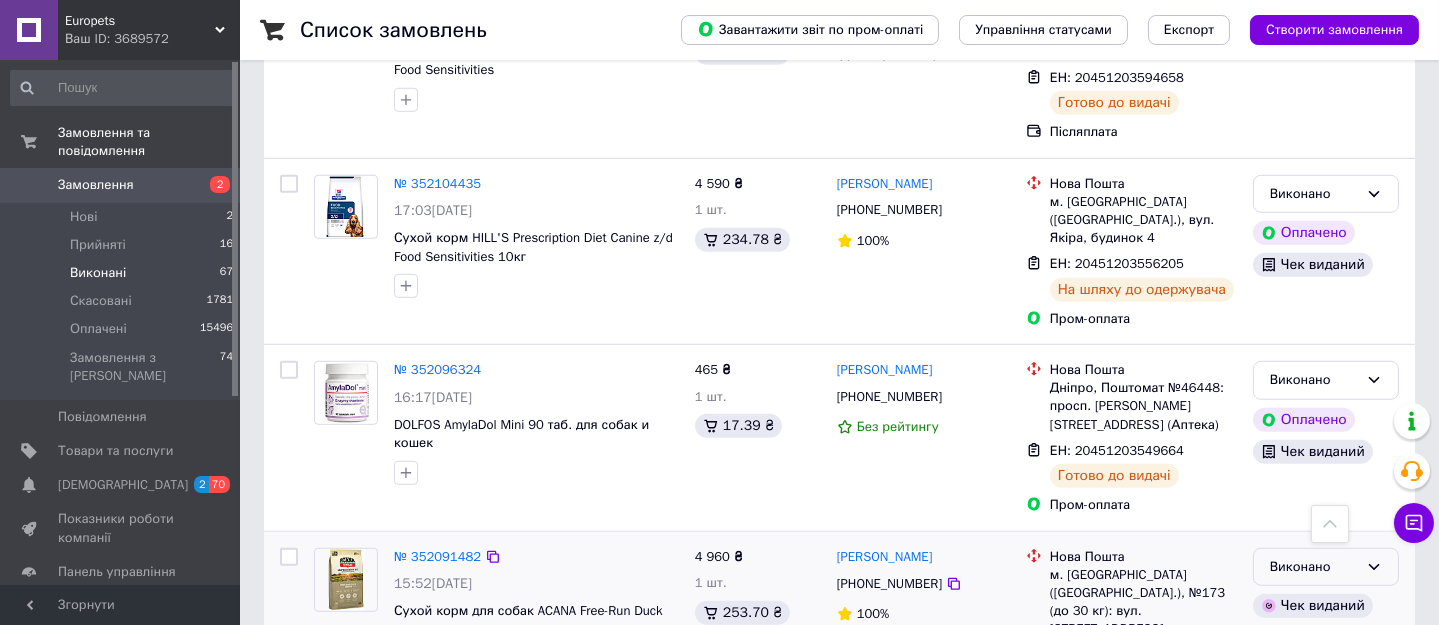 click 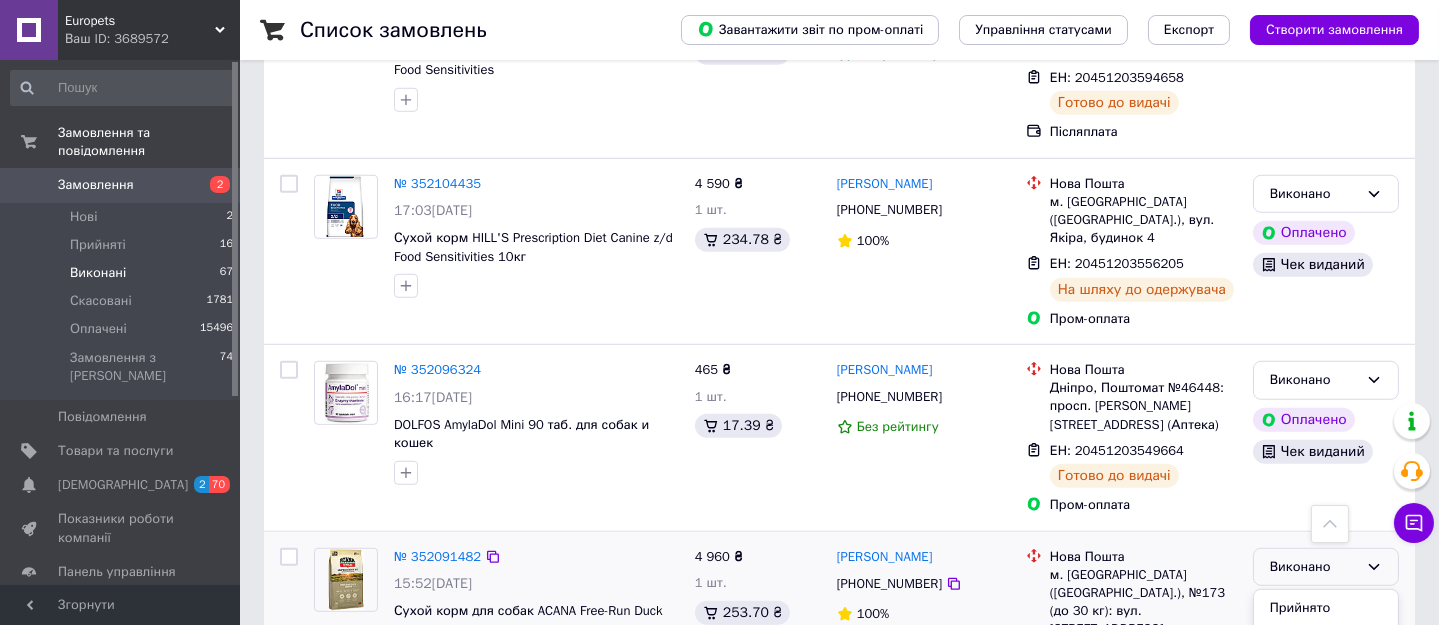 click on "Оплачено" at bounding box center [1326, 681] 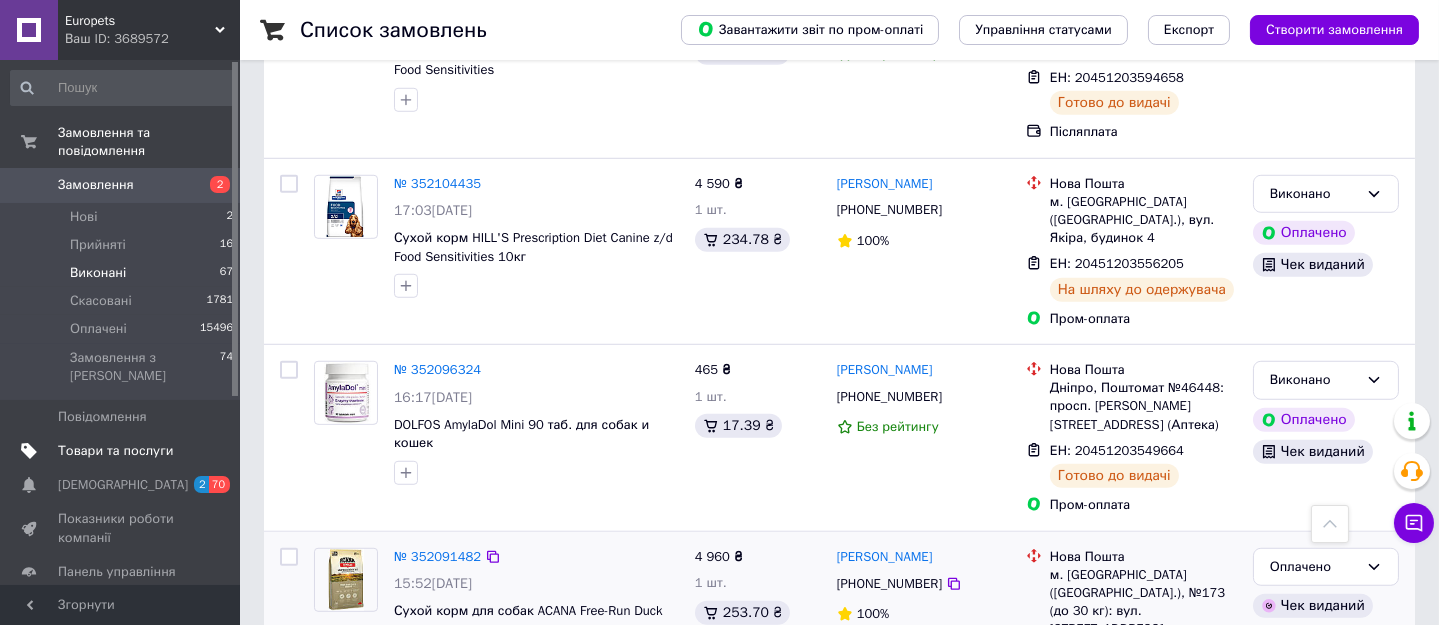 click on "Товари та послуги" at bounding box center [115, 451] 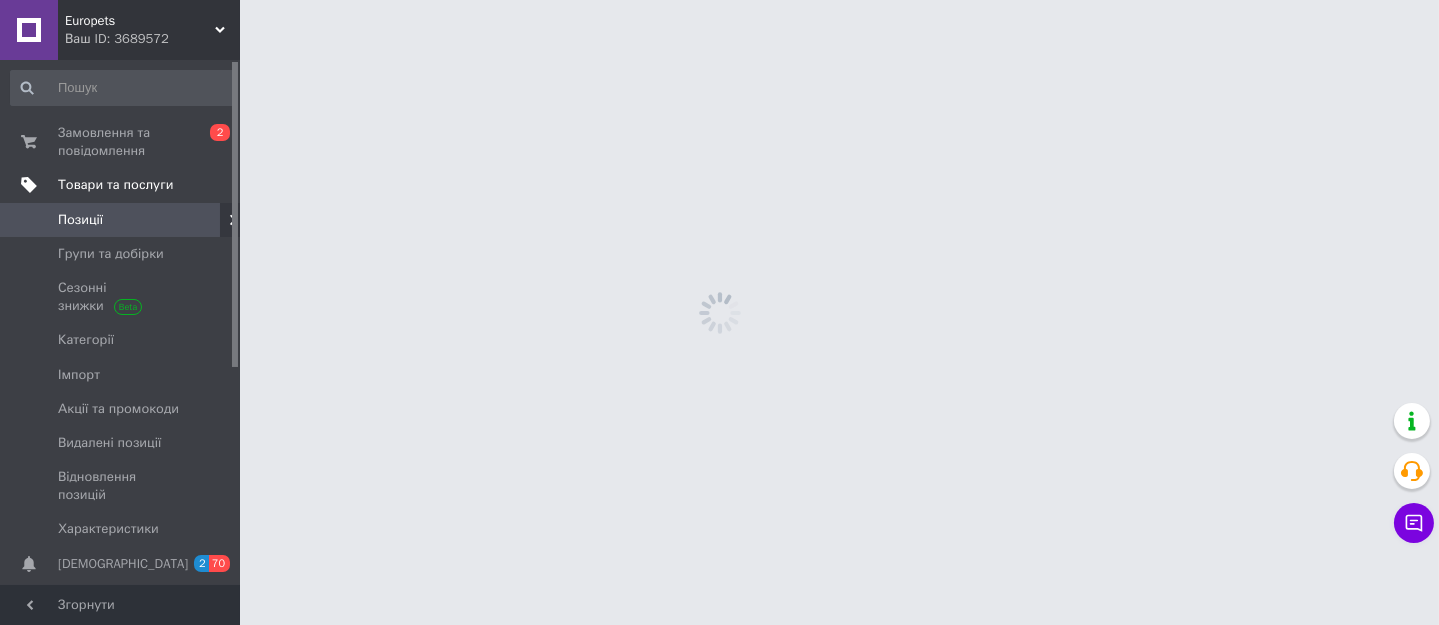 scroll, scrollTop: 0, scrollLeft: 0, axis: both 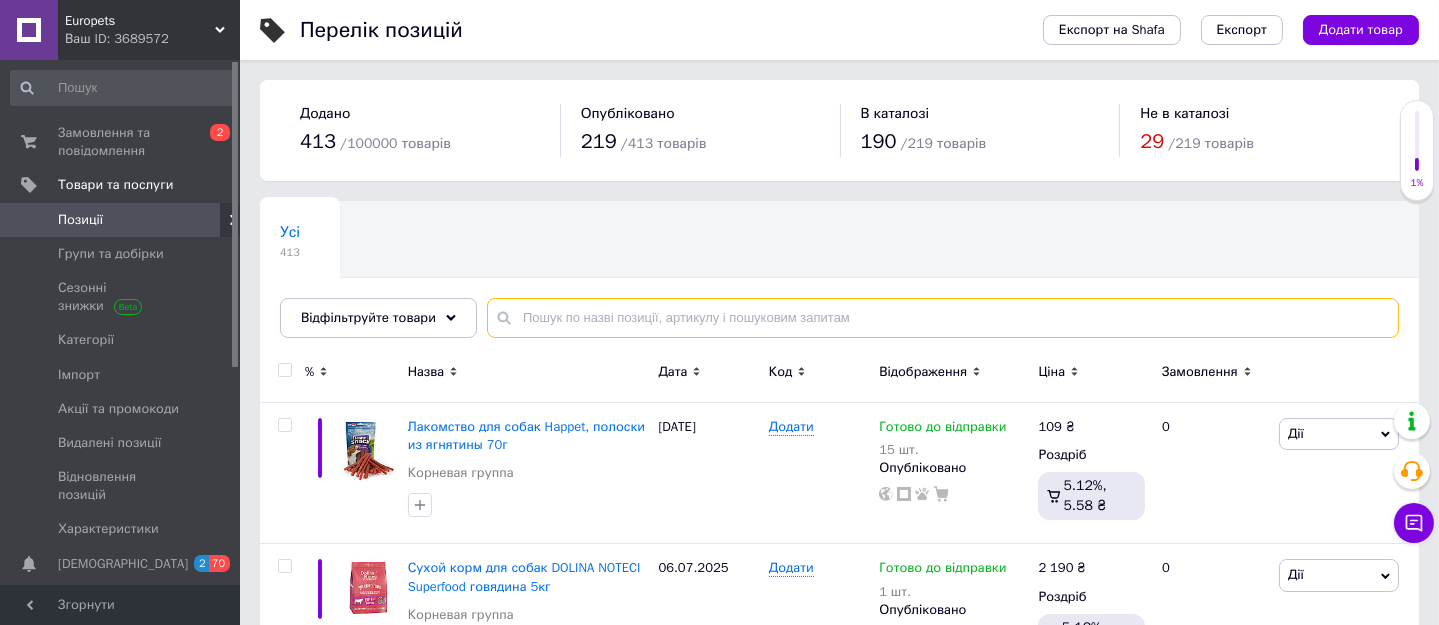 click at bounding box center (943, 318) 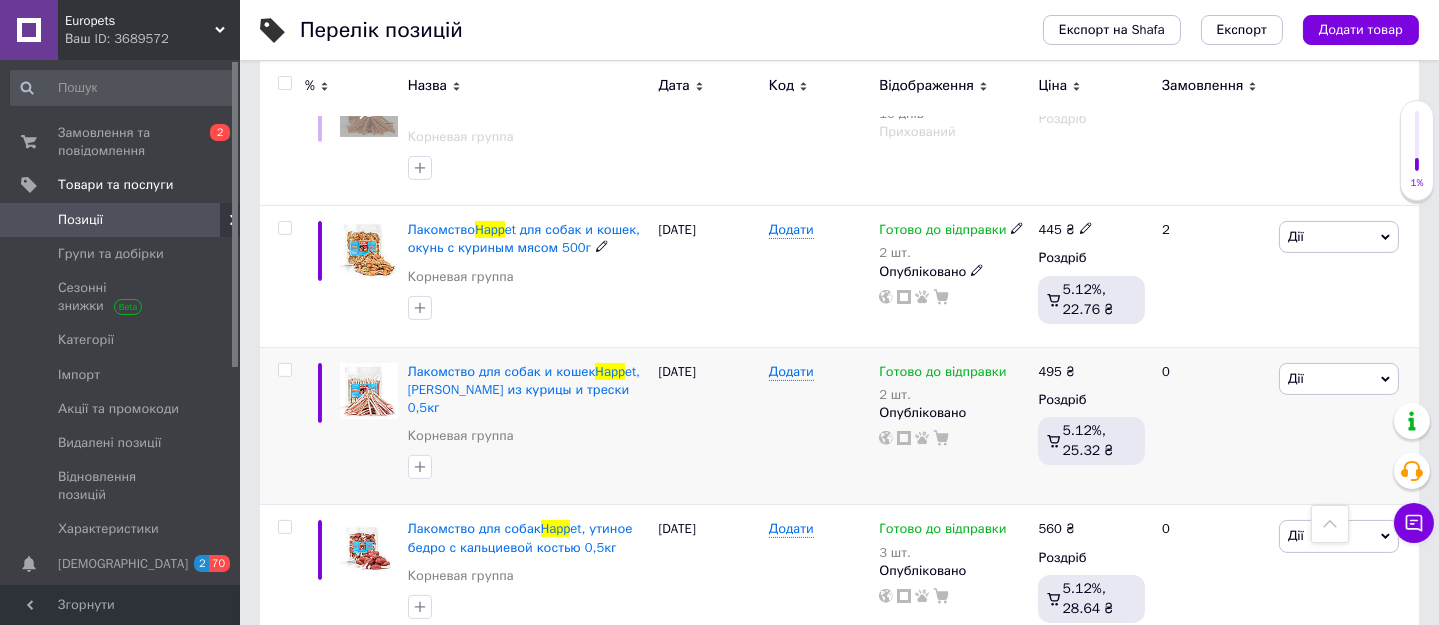 scroll, scrollTop: 1272, scrollLeft: 0, axis: vertical 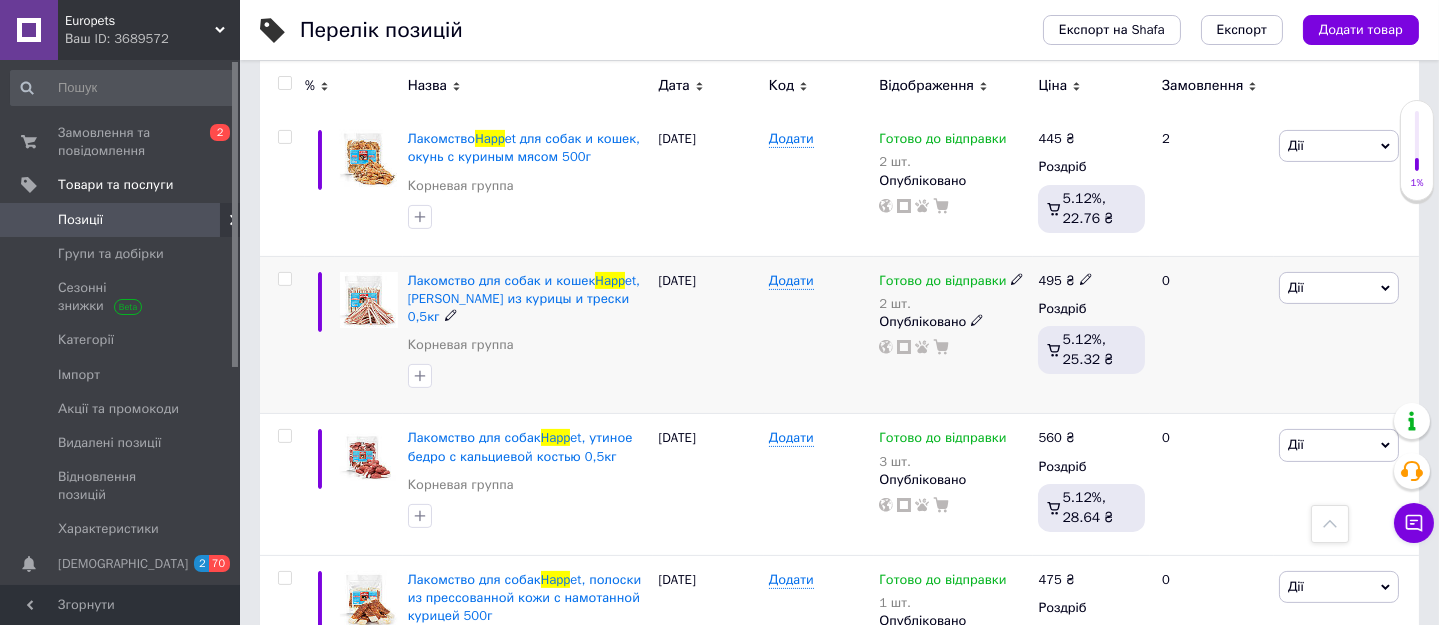 type on "happ" 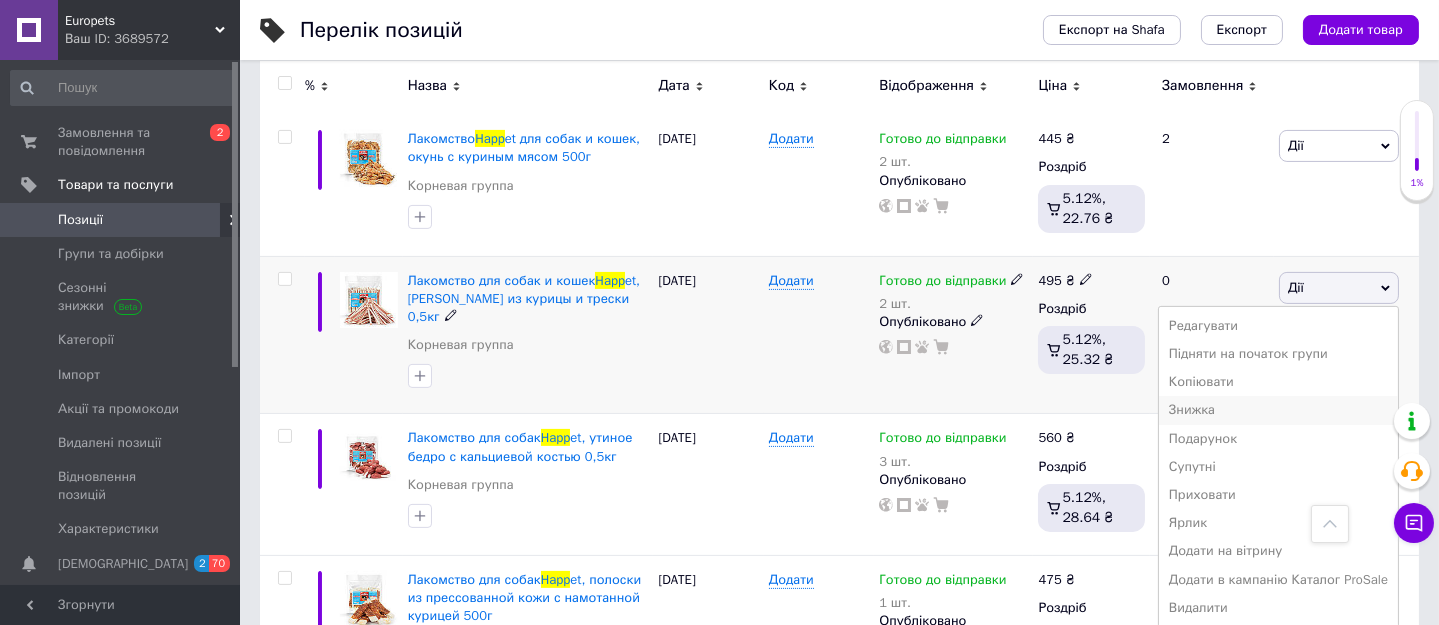 click on "Знижка" at bounding box center (1278, 410) 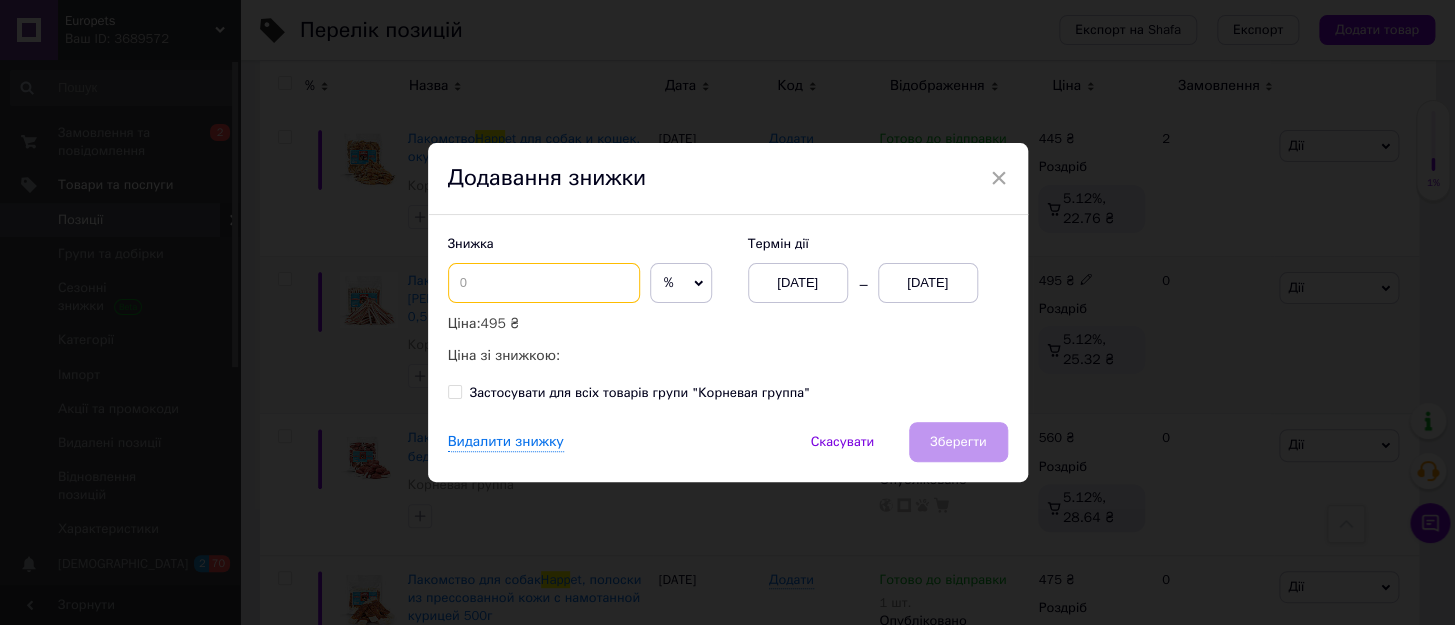 click at bounding box center [544, 283] 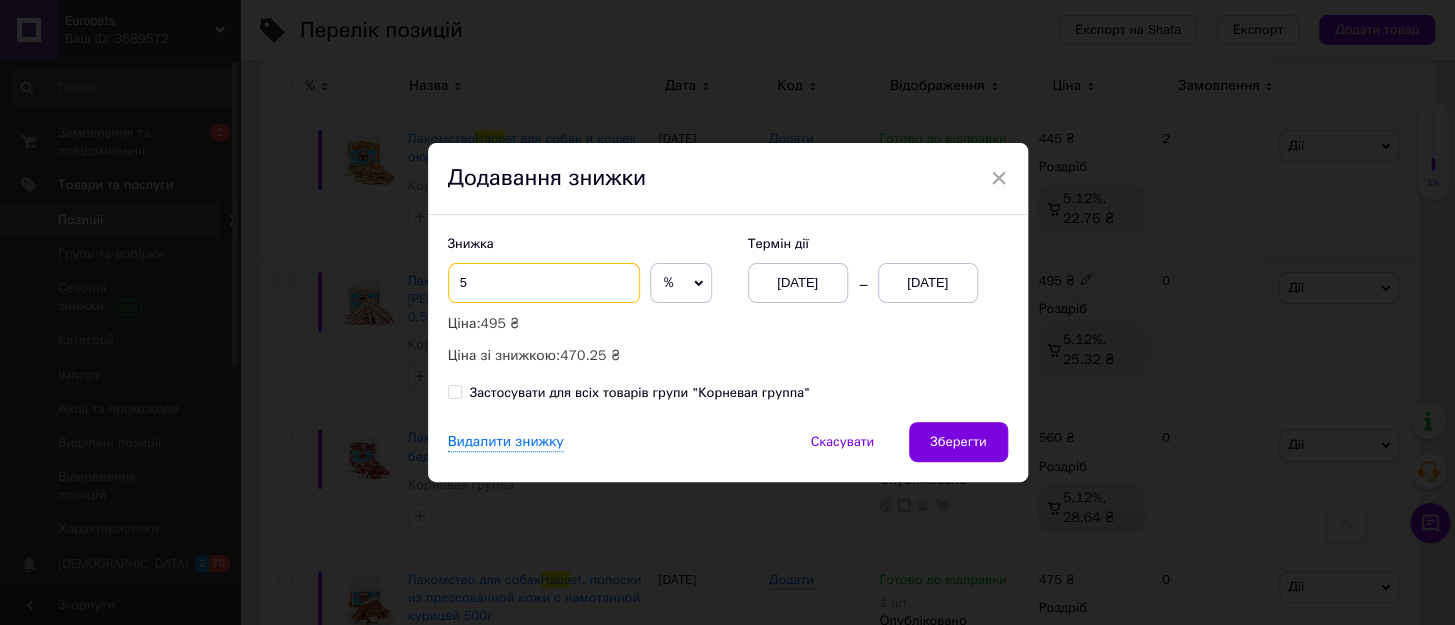 type on "5" 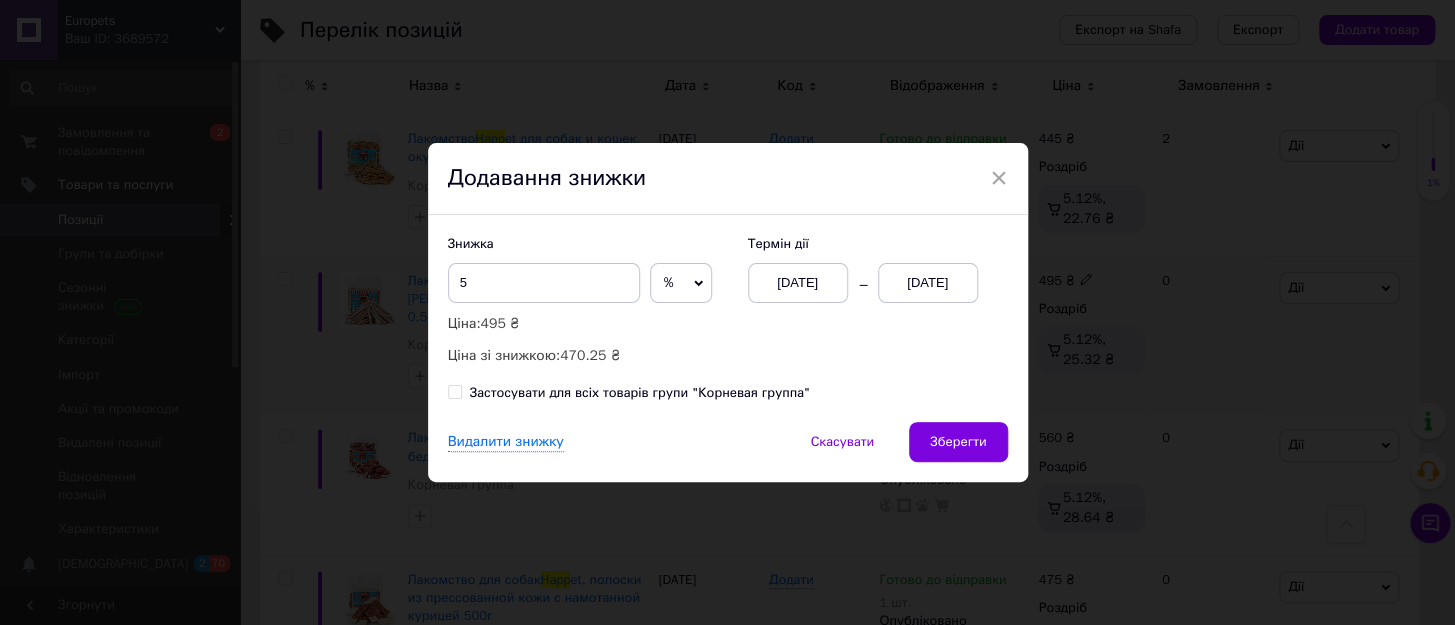 click on "13.07.2025" at bounding box center (928, 283) 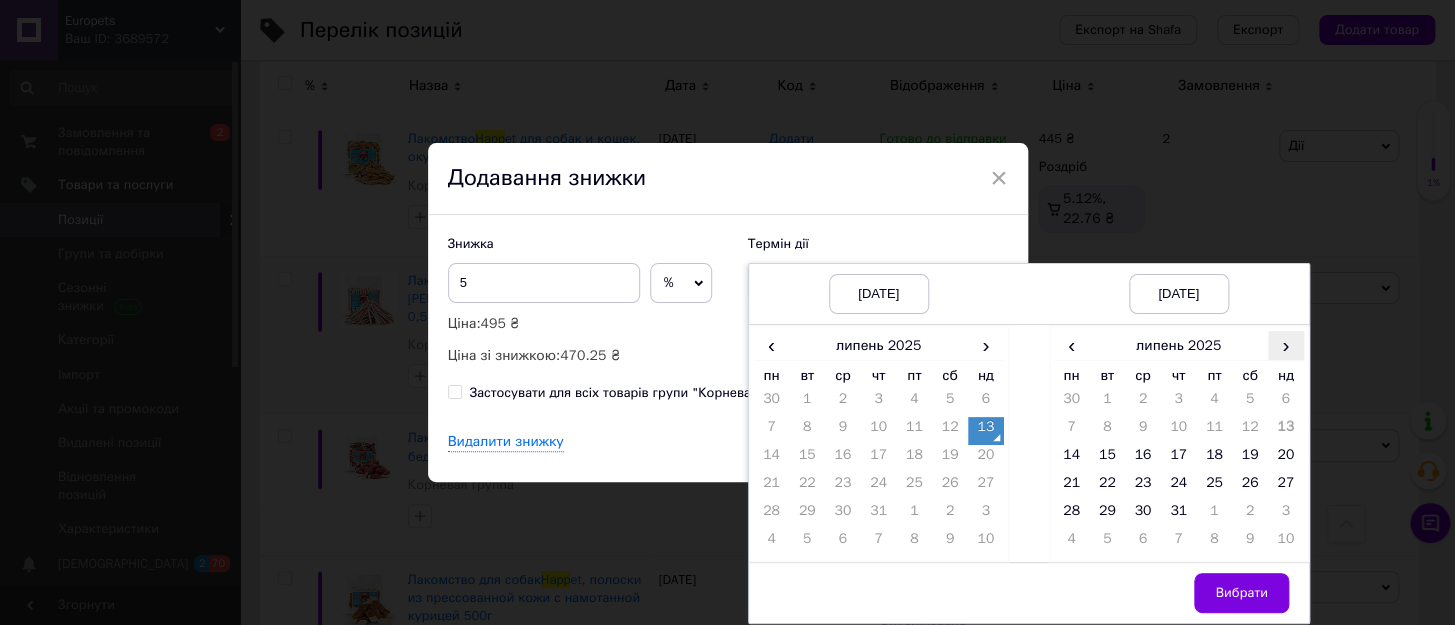 click on "›" at bounding box center [1286, 345] 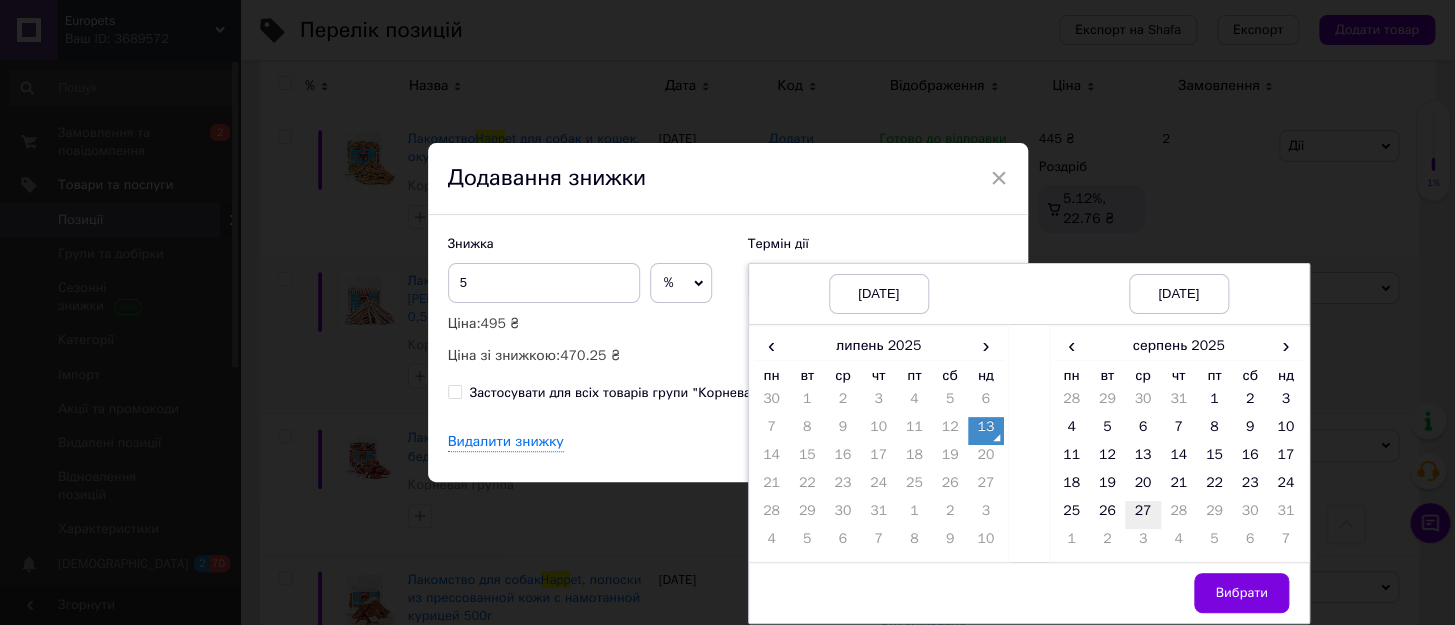 click on "27" at bounding box center [1143, 515] 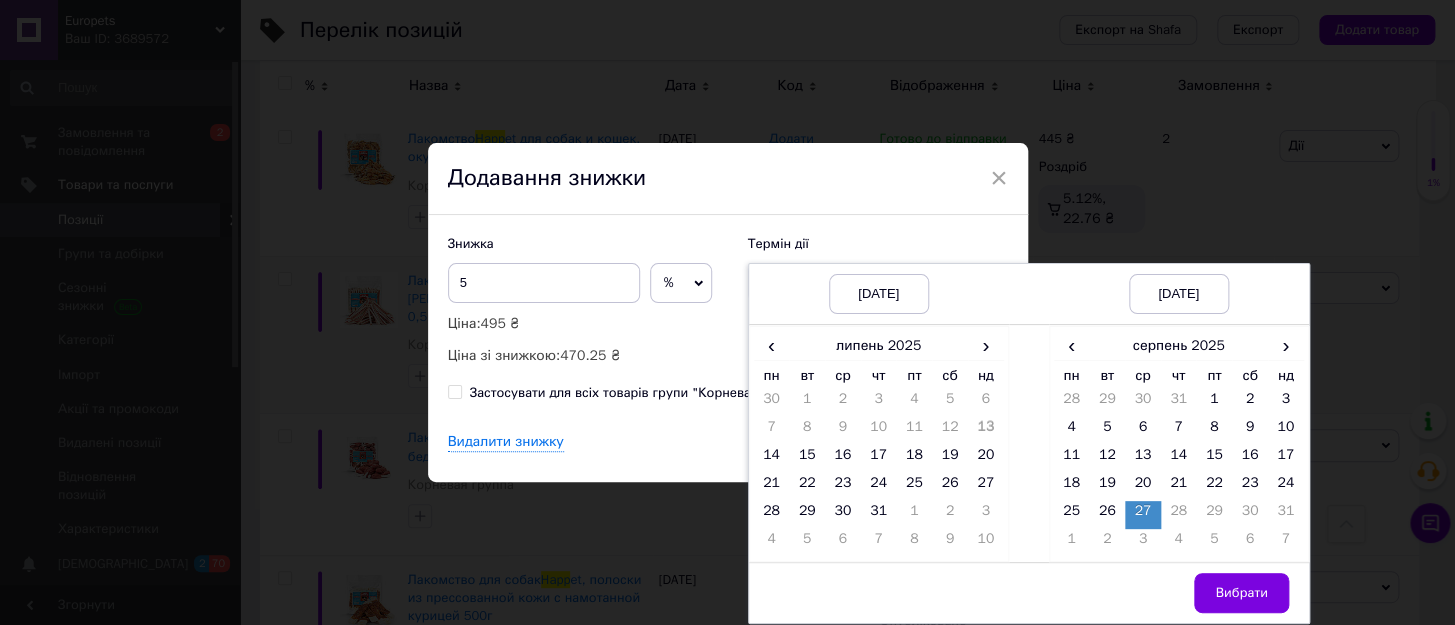 click on "Вибрати" at bounding box center [1241, 593] 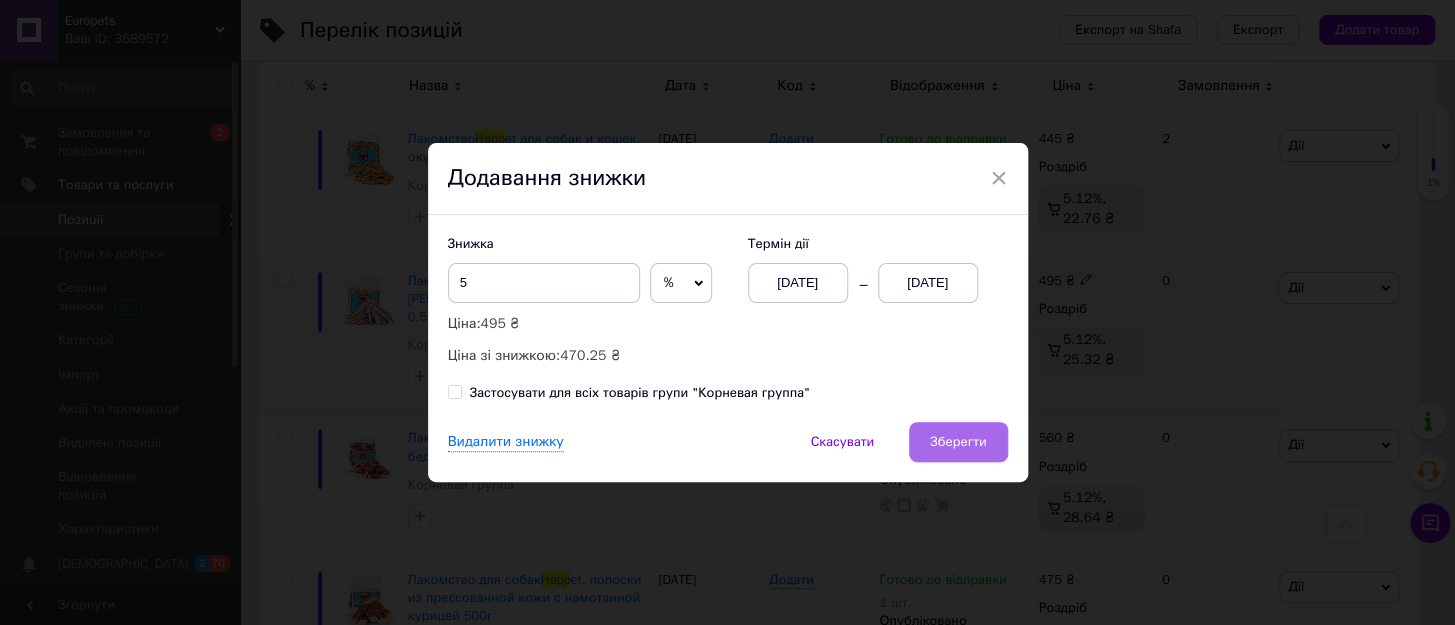 click on "Зберегти" at bounding box center (958, 442) 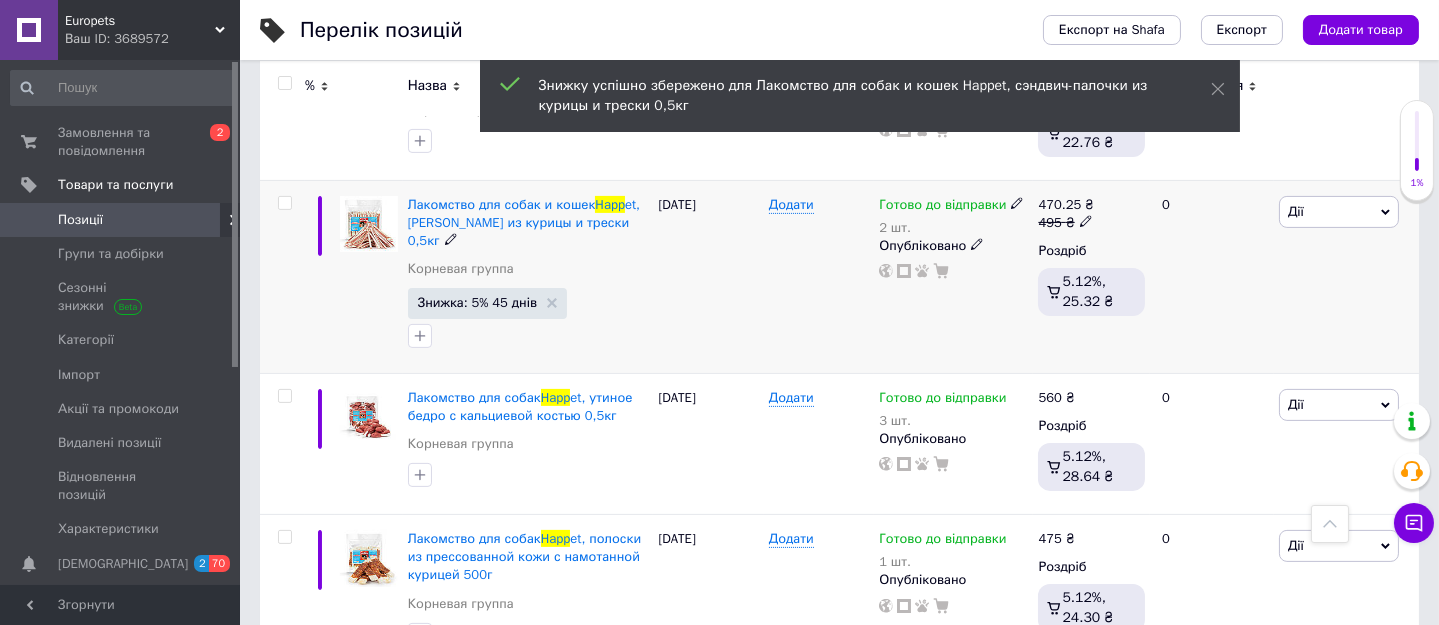 scroll, scrollTop: 1454, scrollLeft: 0, axis: vertical 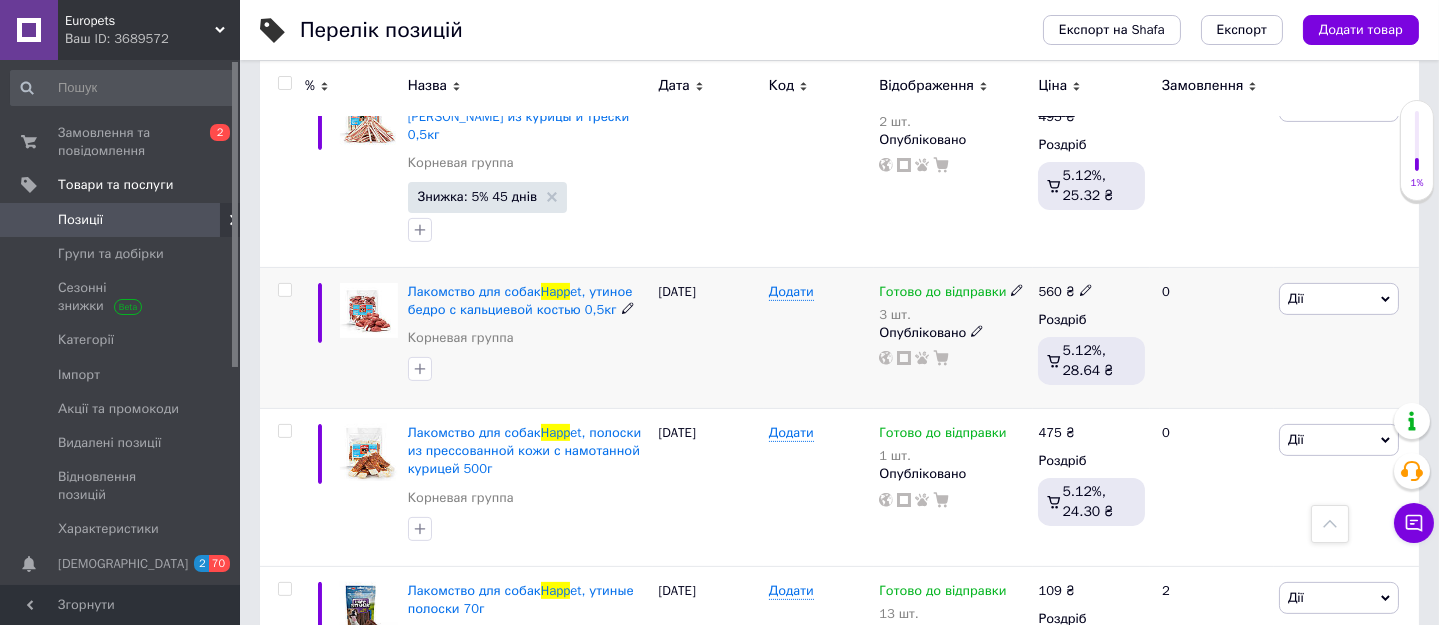 click on "Дії" at bounding box center (1339, 299) 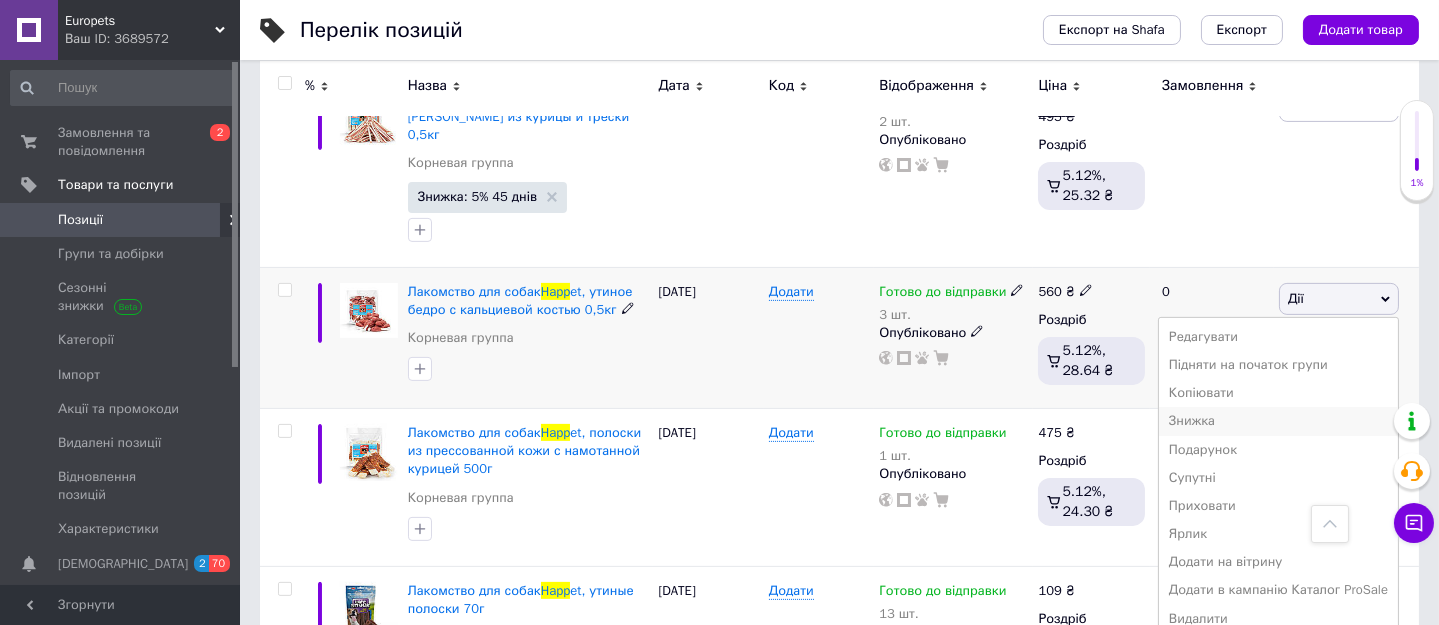 click on "Знижка" at bounding box center (1278, 421) 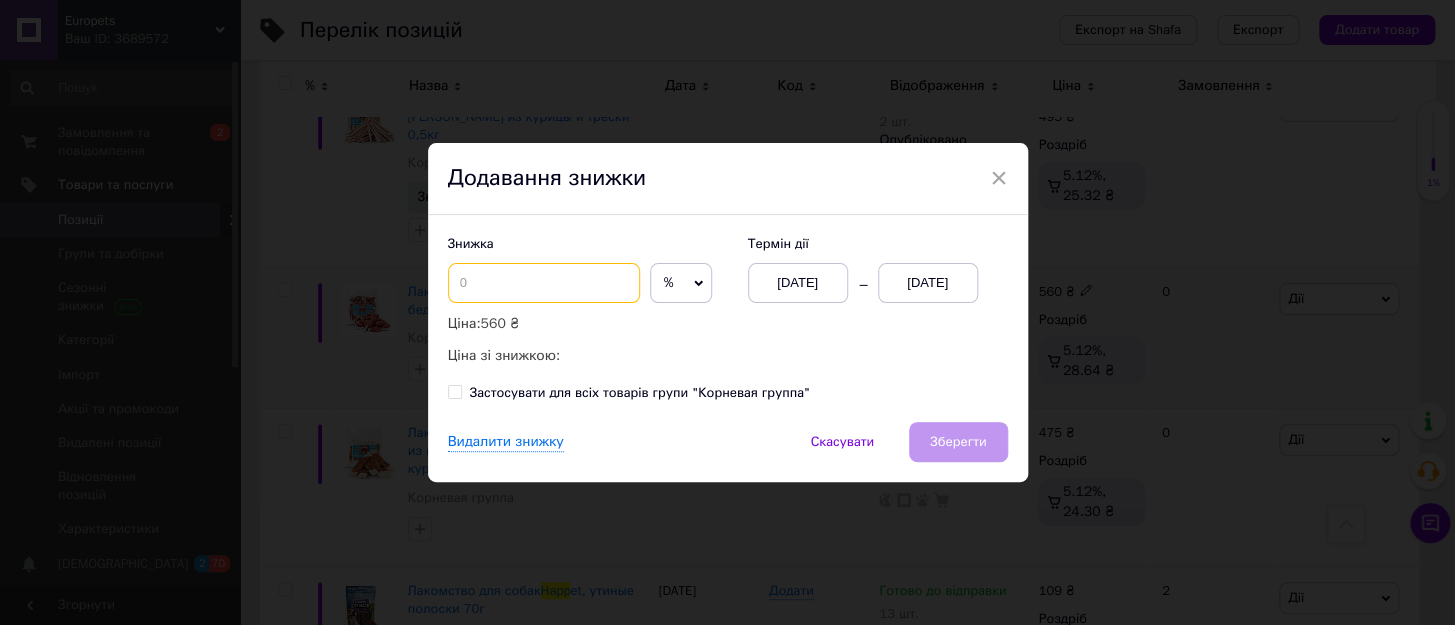 click at bounding box center [544, 283] 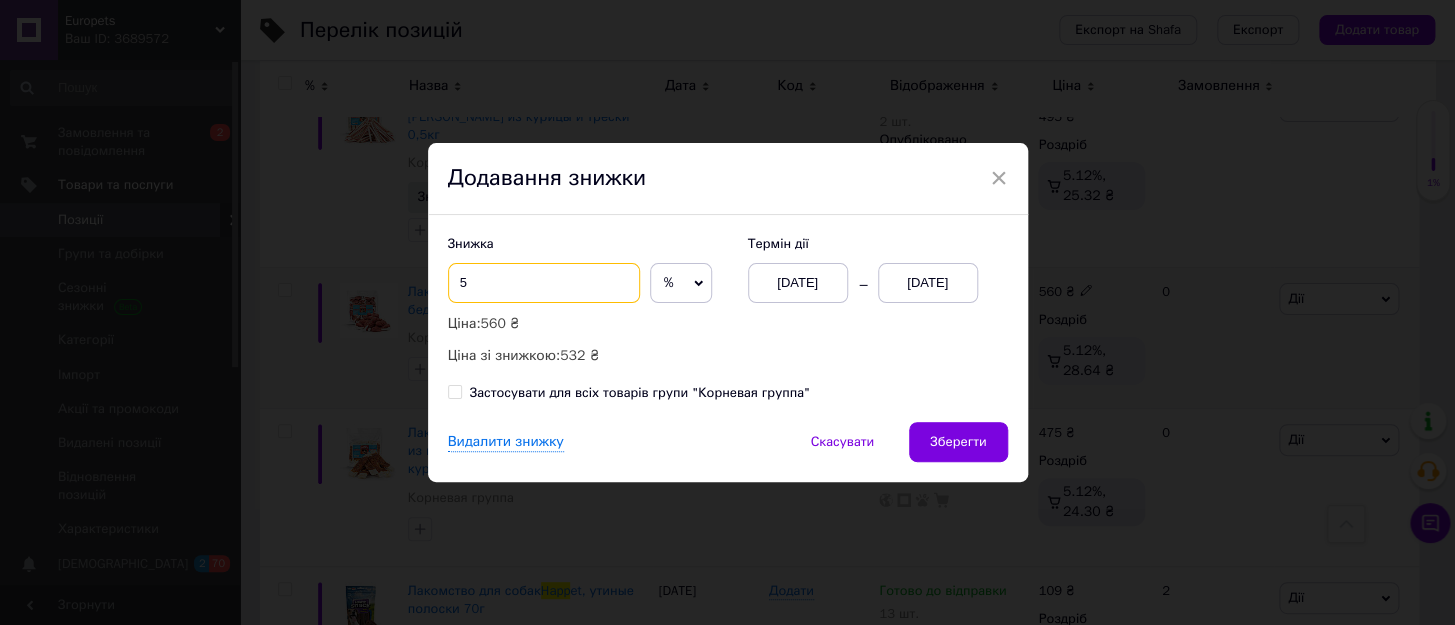 type on "5" 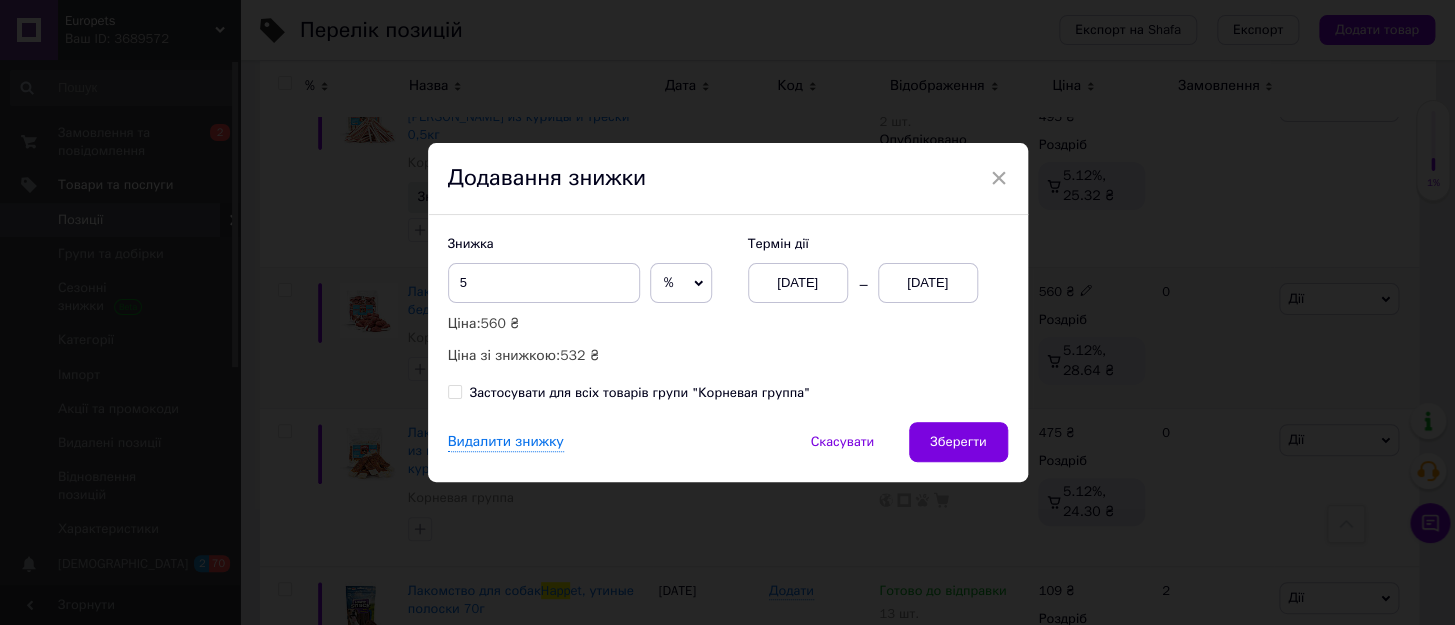 click on "13.07.2025" at bounding box center [928, 283] 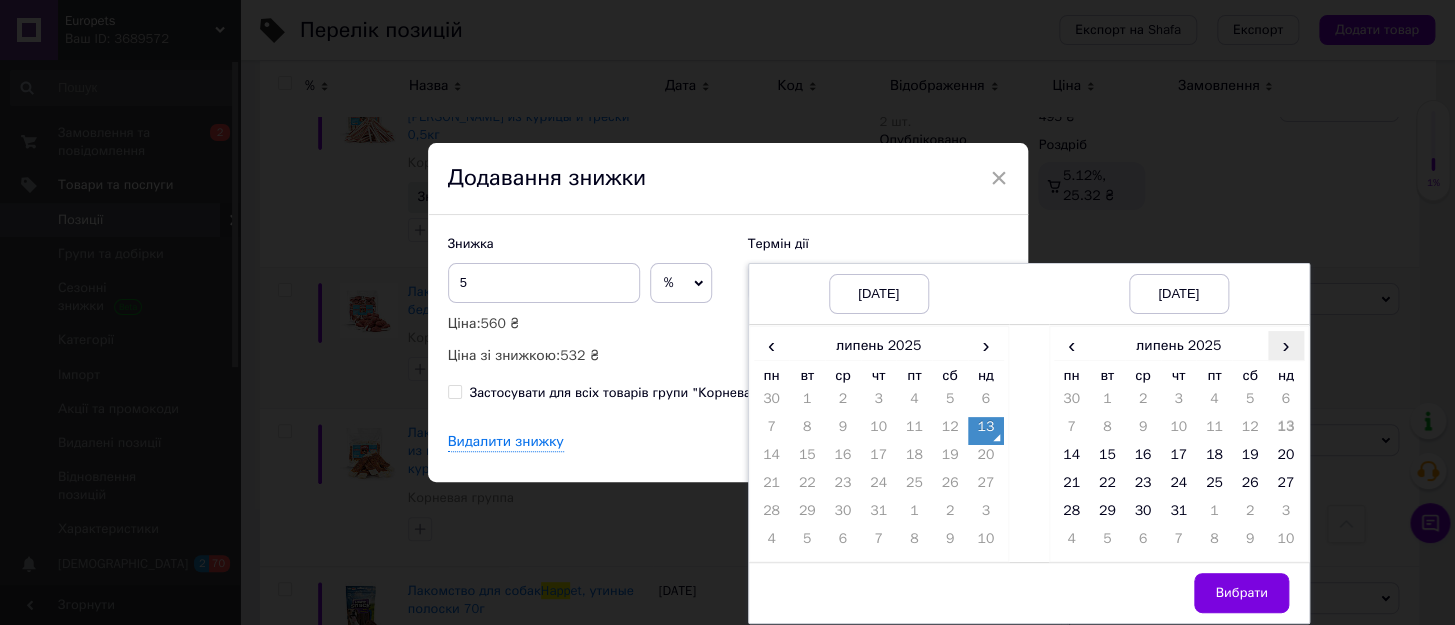 click on "›" at bounding box center (1286, 345) 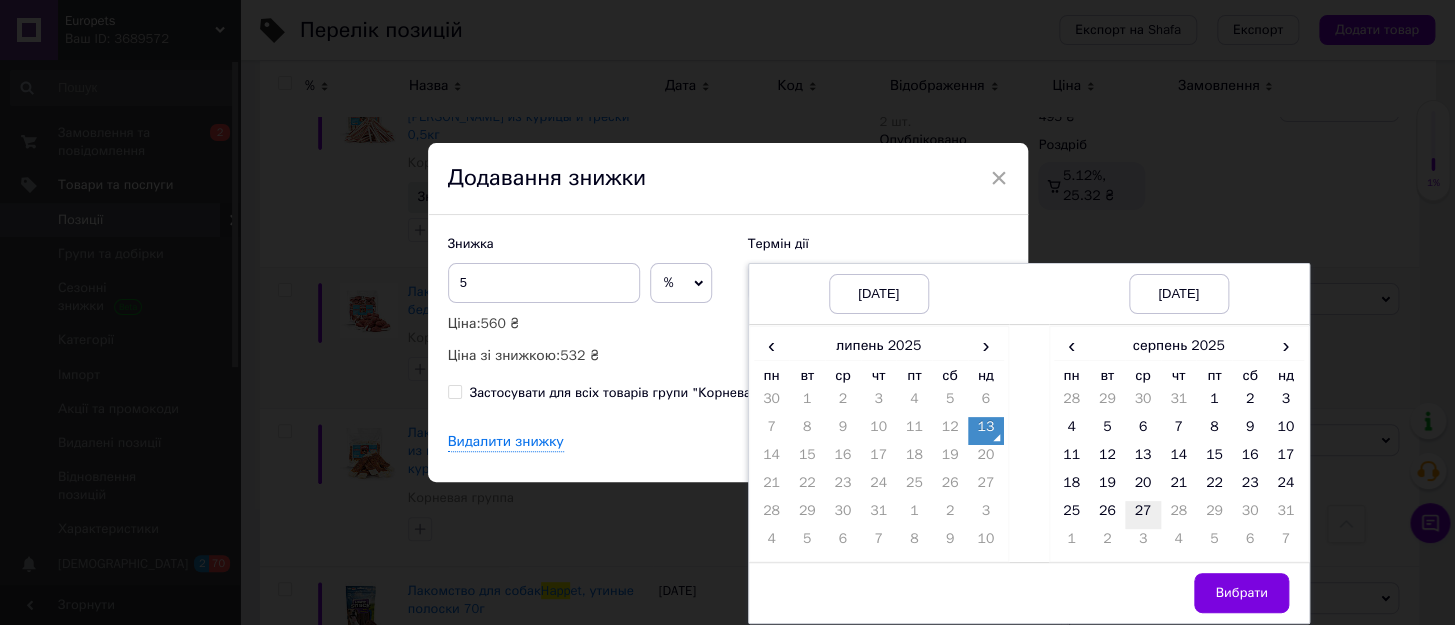 click on "27" at bounding box center (1143, 515) 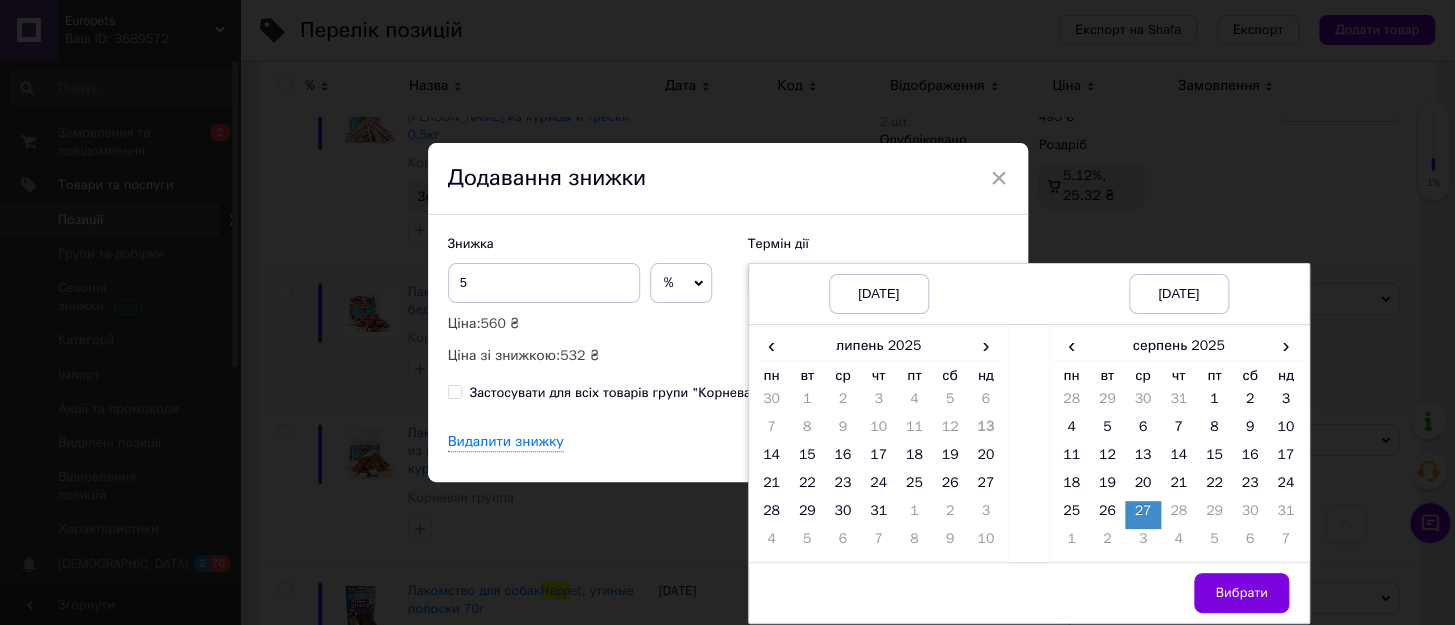 drag, startPoint x: 1237, startPoint y: 580, endPoint x: 1204, endPoint y: 591, distance: 34.785053 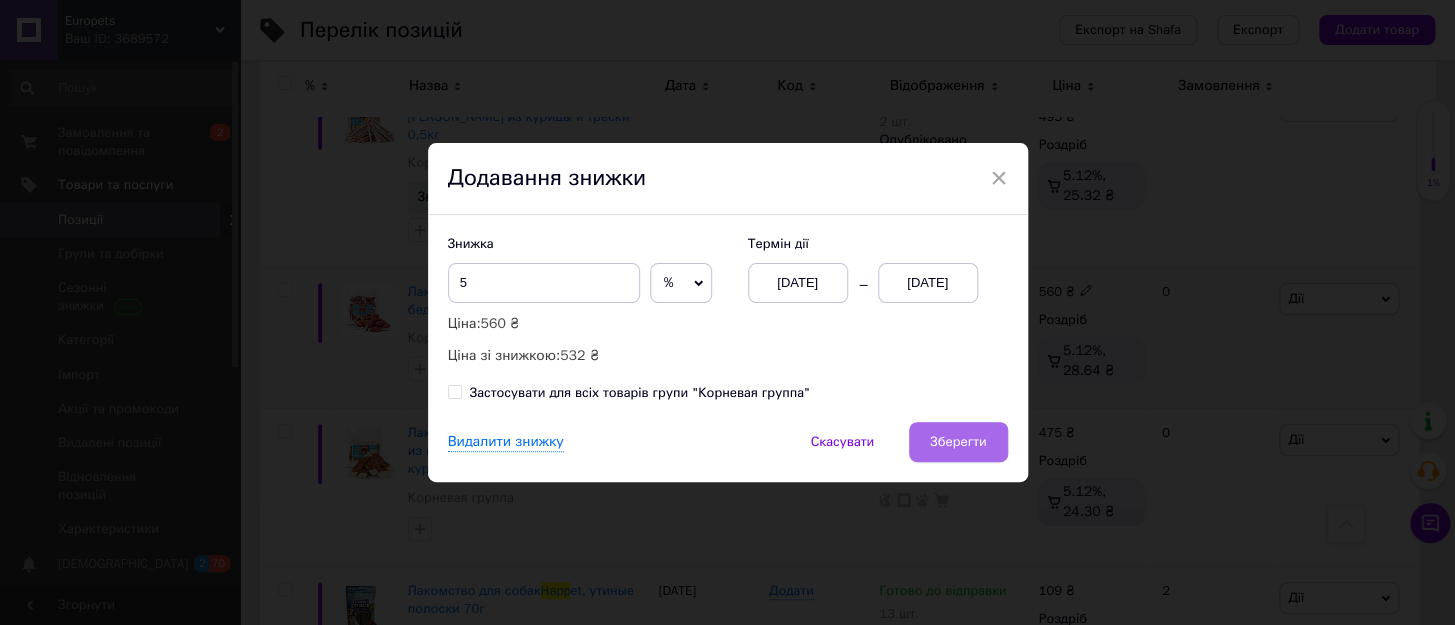 click on "Зберегти" at bounding box center [958, 442] 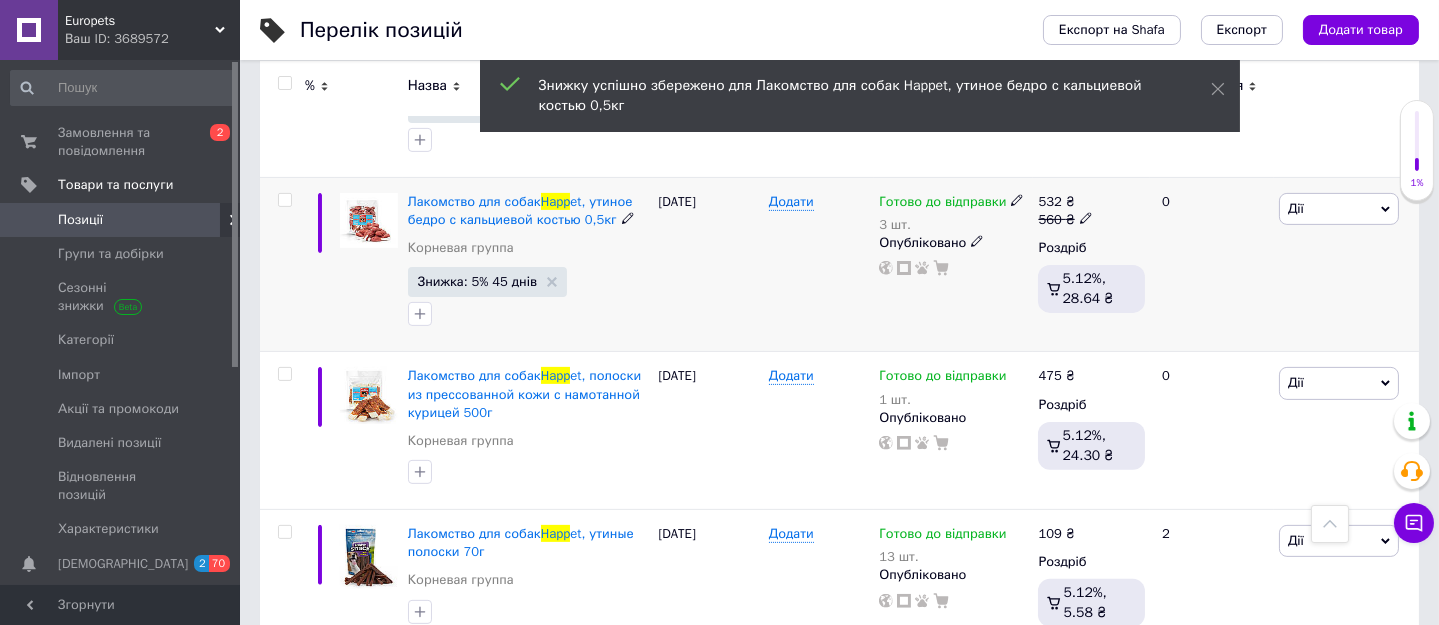 scroll, scrollTop: 1636, scrollLeft: 0, axis: vertical 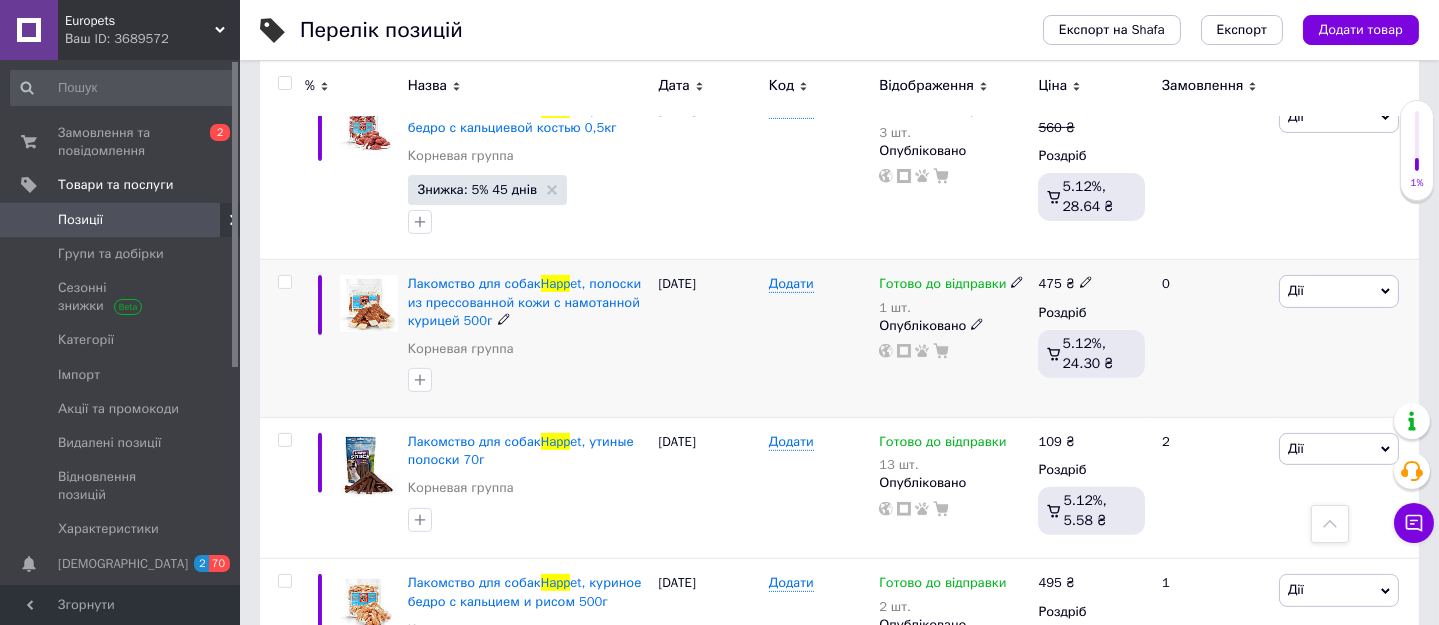 click on "Дії" at bounding box center (1296, 290) 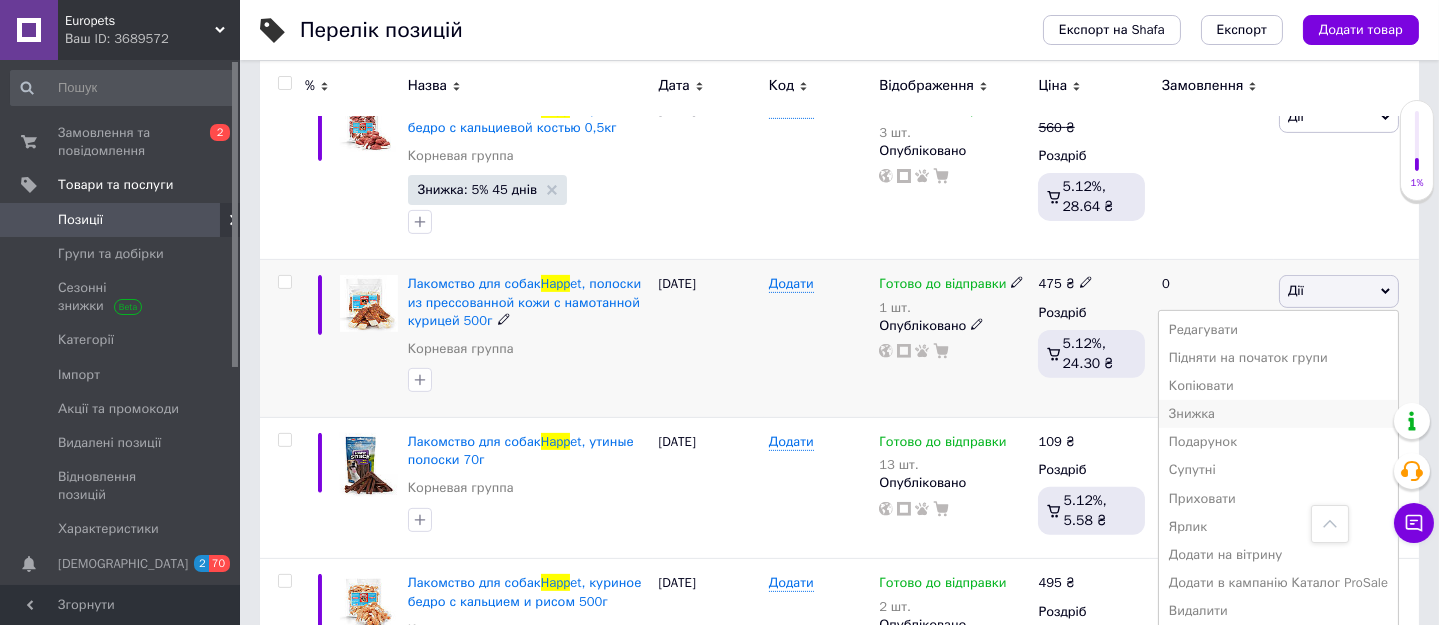 click on "Знижка" at bounding box center [1278, 414] 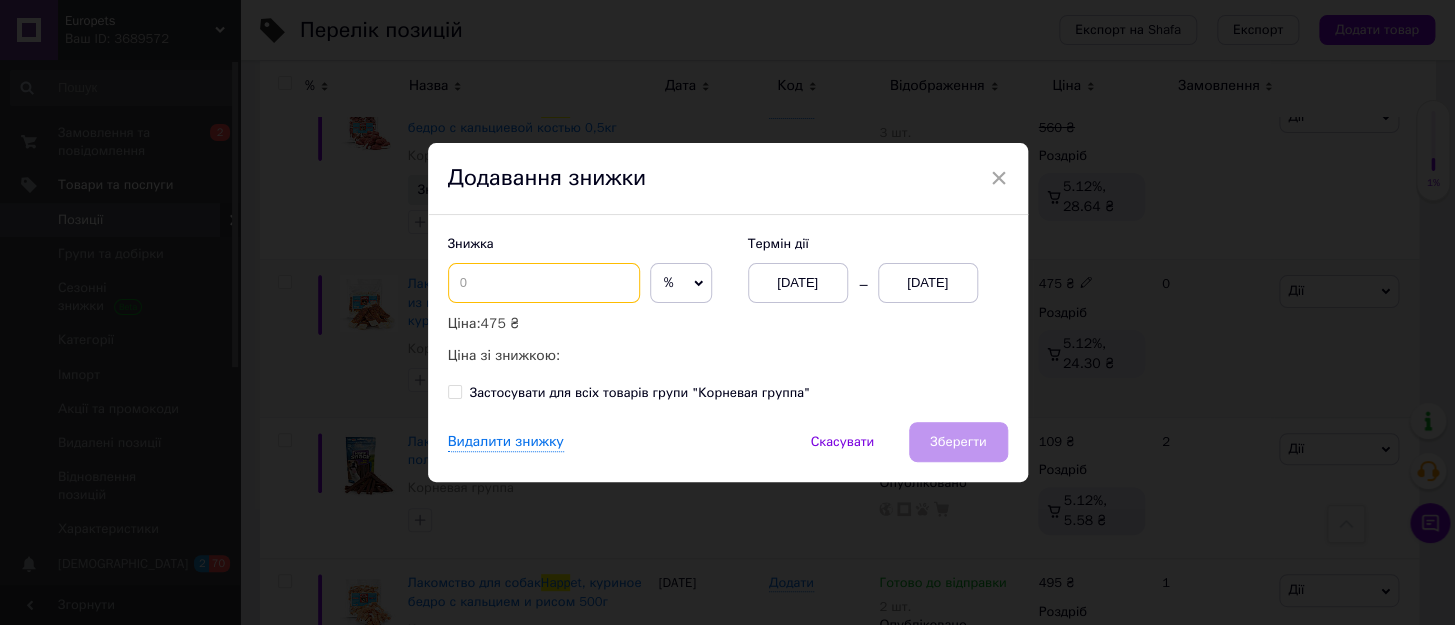 click at bounding box center (544, 283) 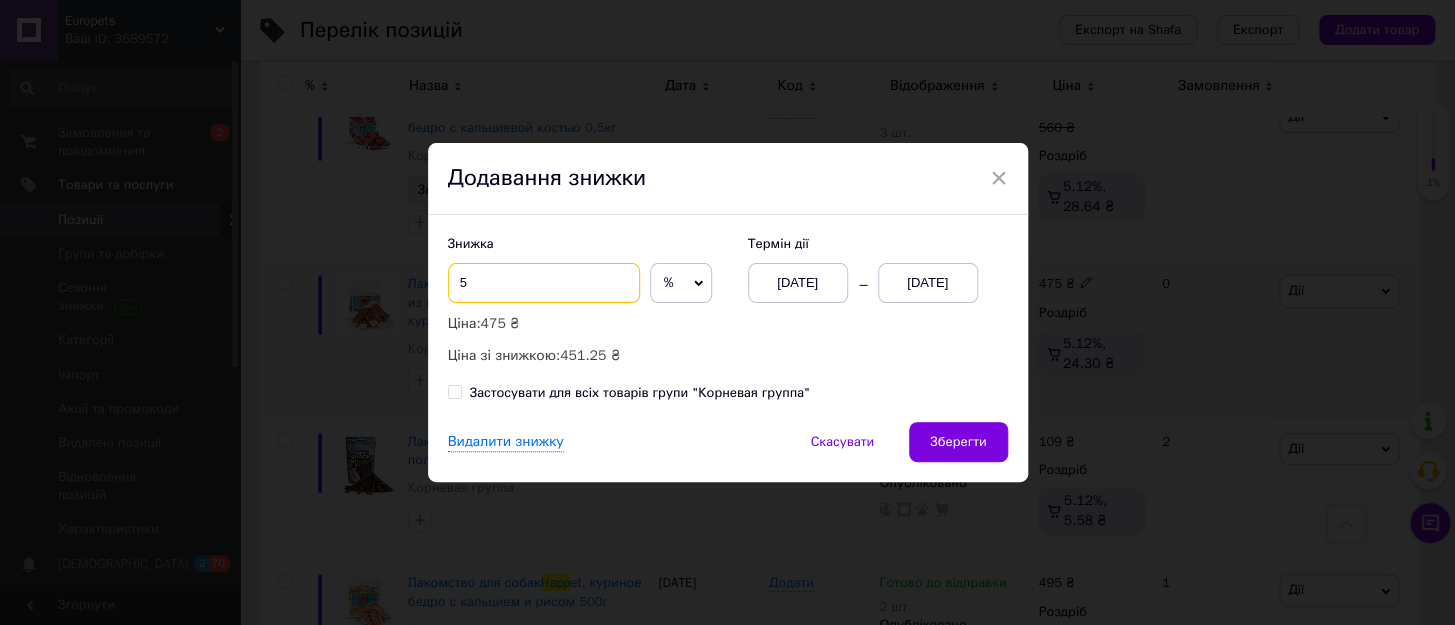 type on "5" 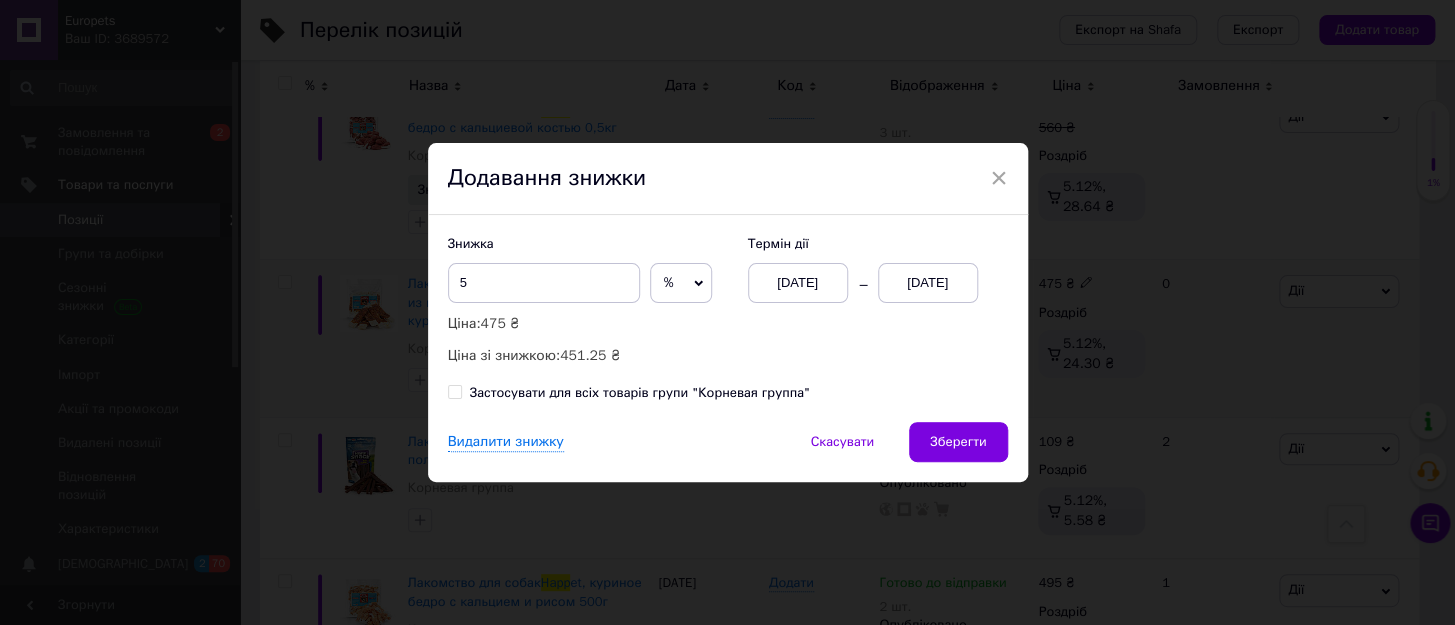 click on "13.07.2025" at bounding box center (928, 283) 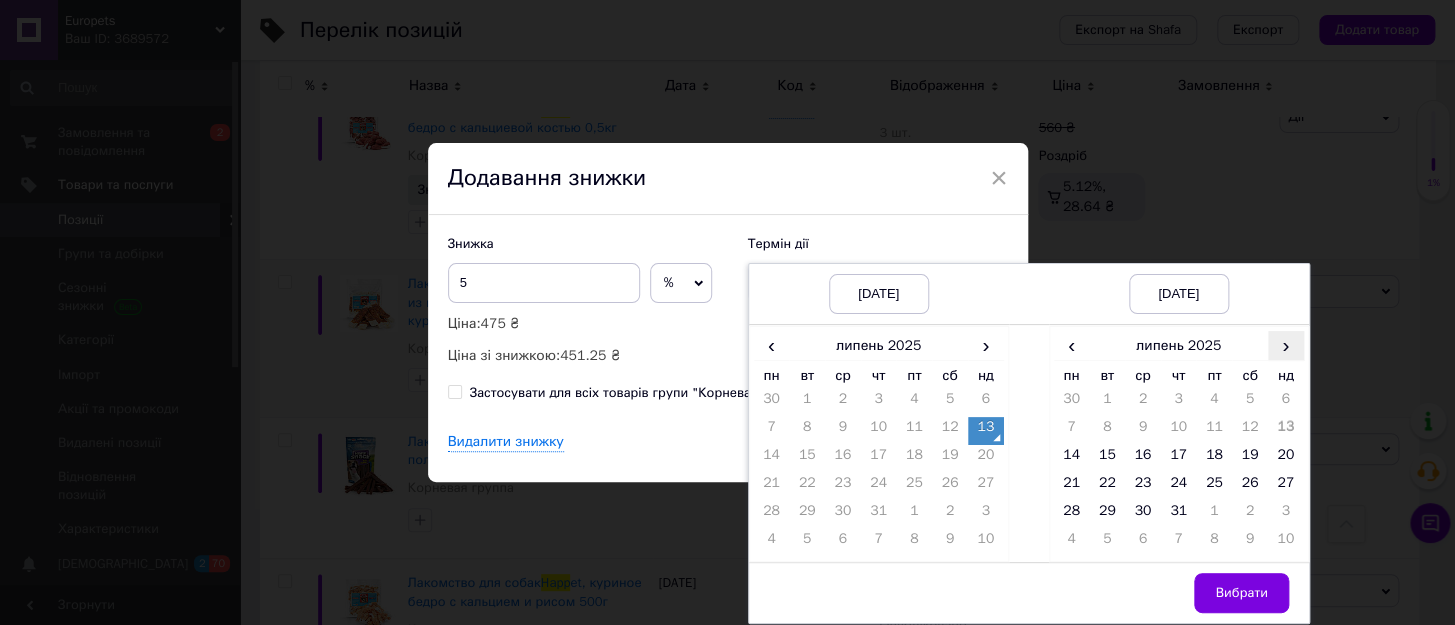 click on "›" at bounding box center [1286, 345] 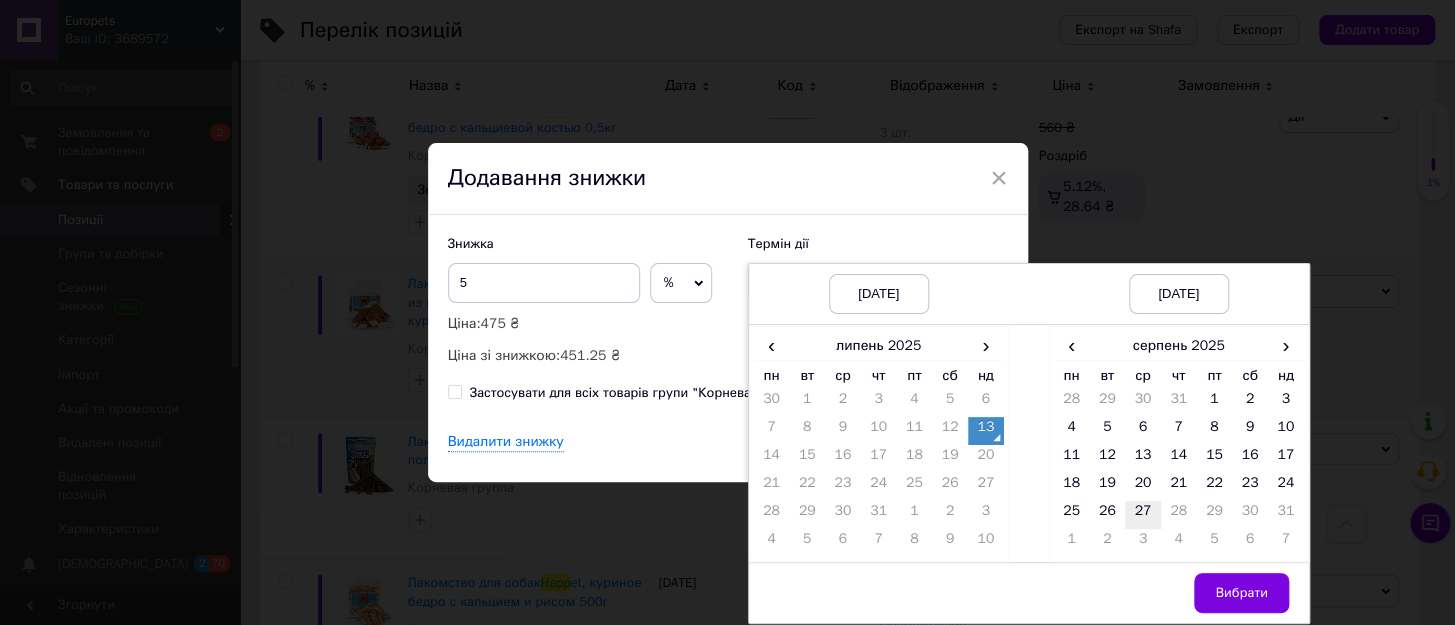 click on "27" at bounding box center [1143, 515] 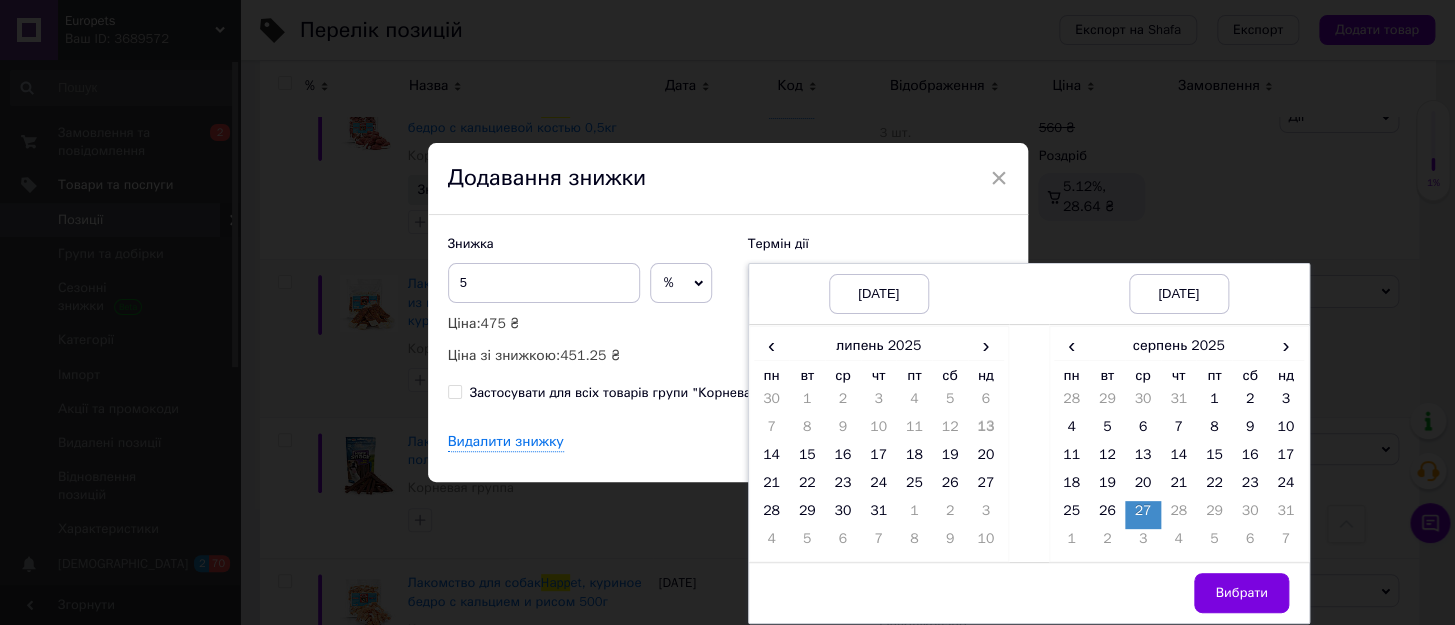 click on "Вибрати" at bounding box center [1241, 593] 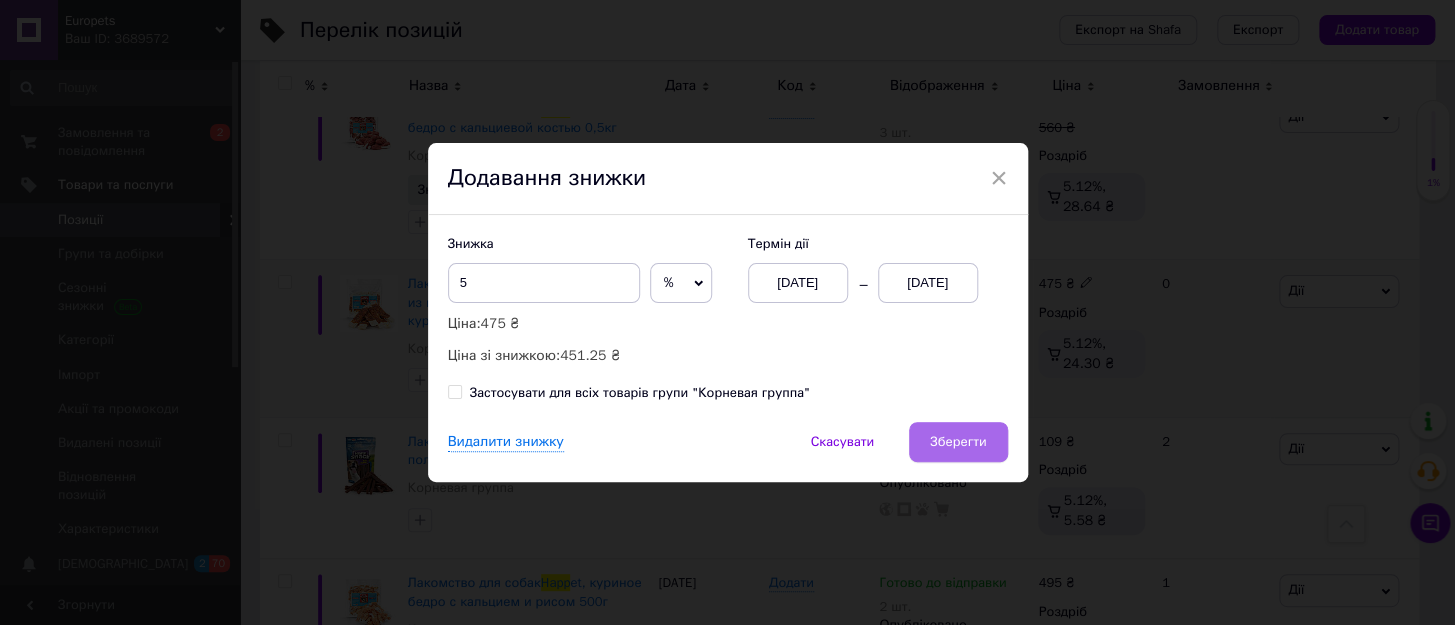 click on "Зберегти" at bounding box center (958, 442) 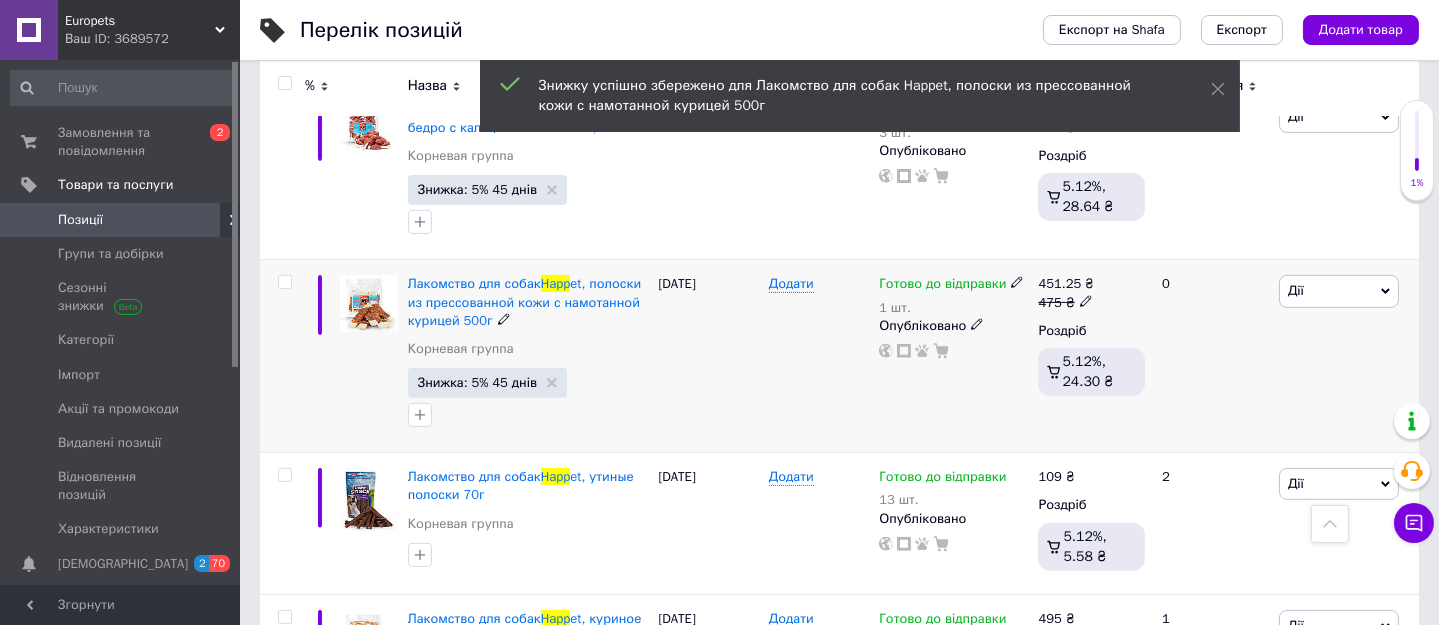 click 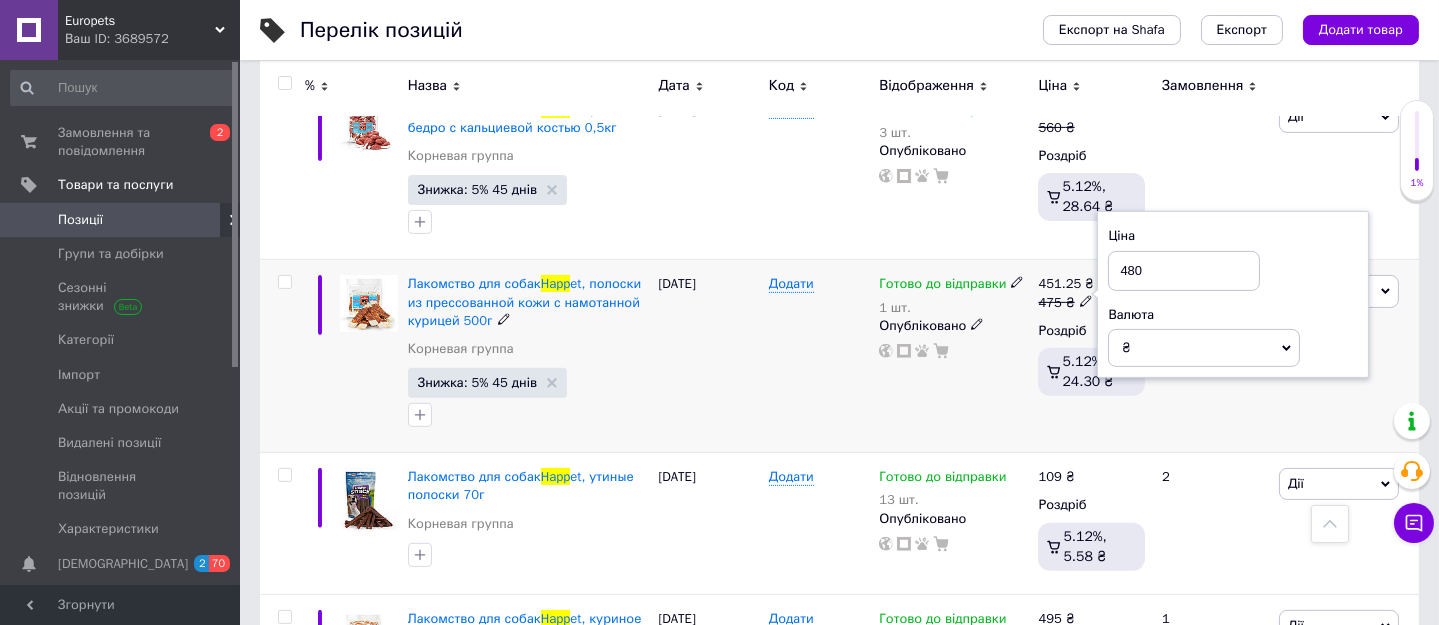 type on "480" 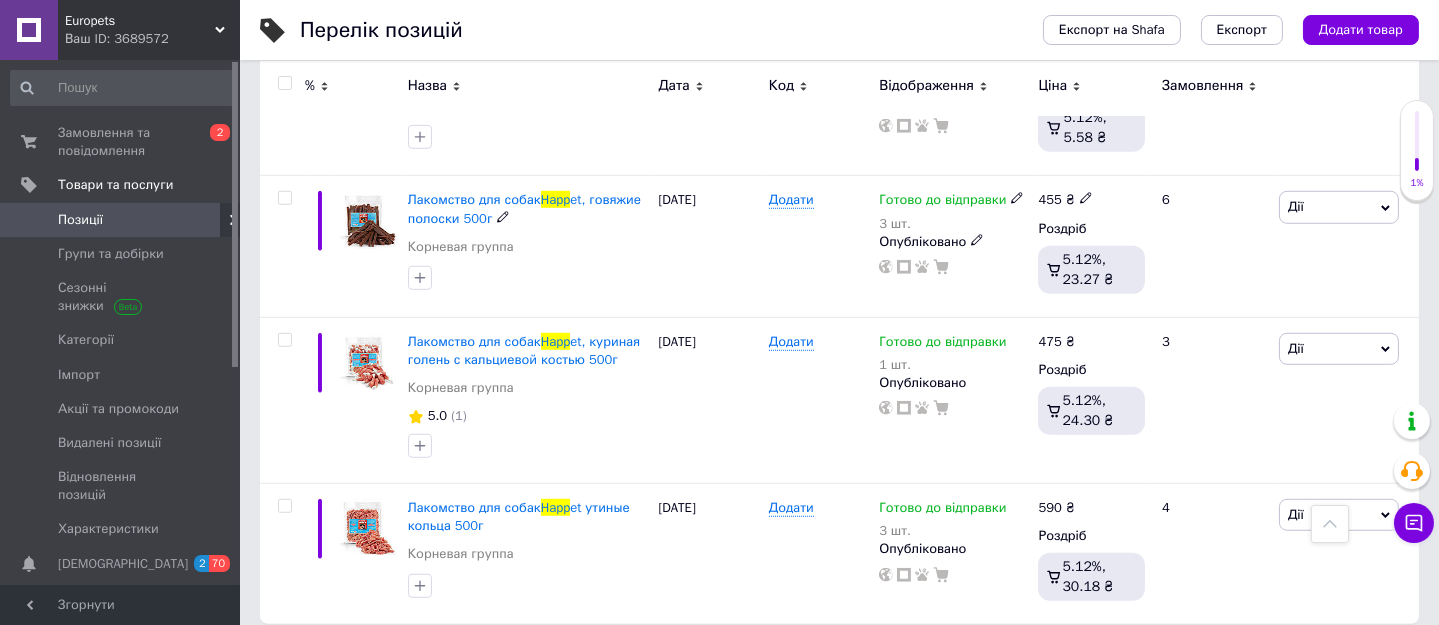 scroll, scrollTop: 3120, scrollLeft: 0, axis: vertical 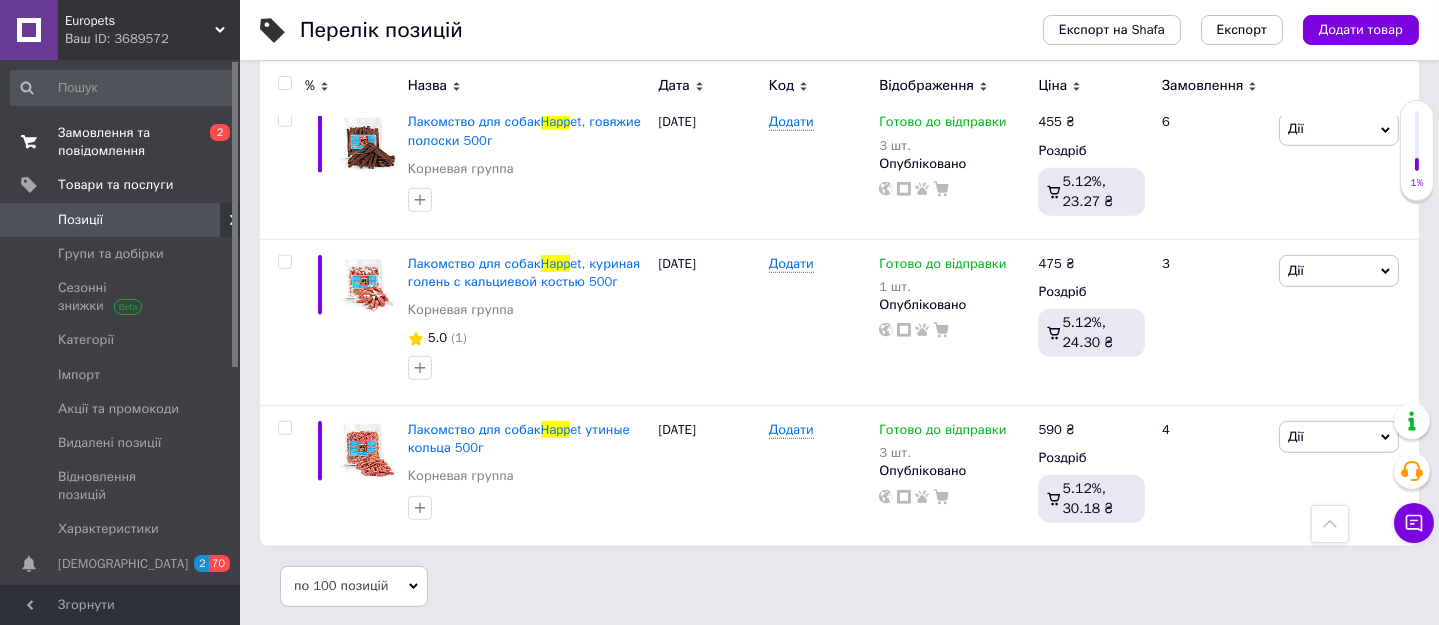 click on "Замовлення та повідомлення" at bounding box center (121, 142) 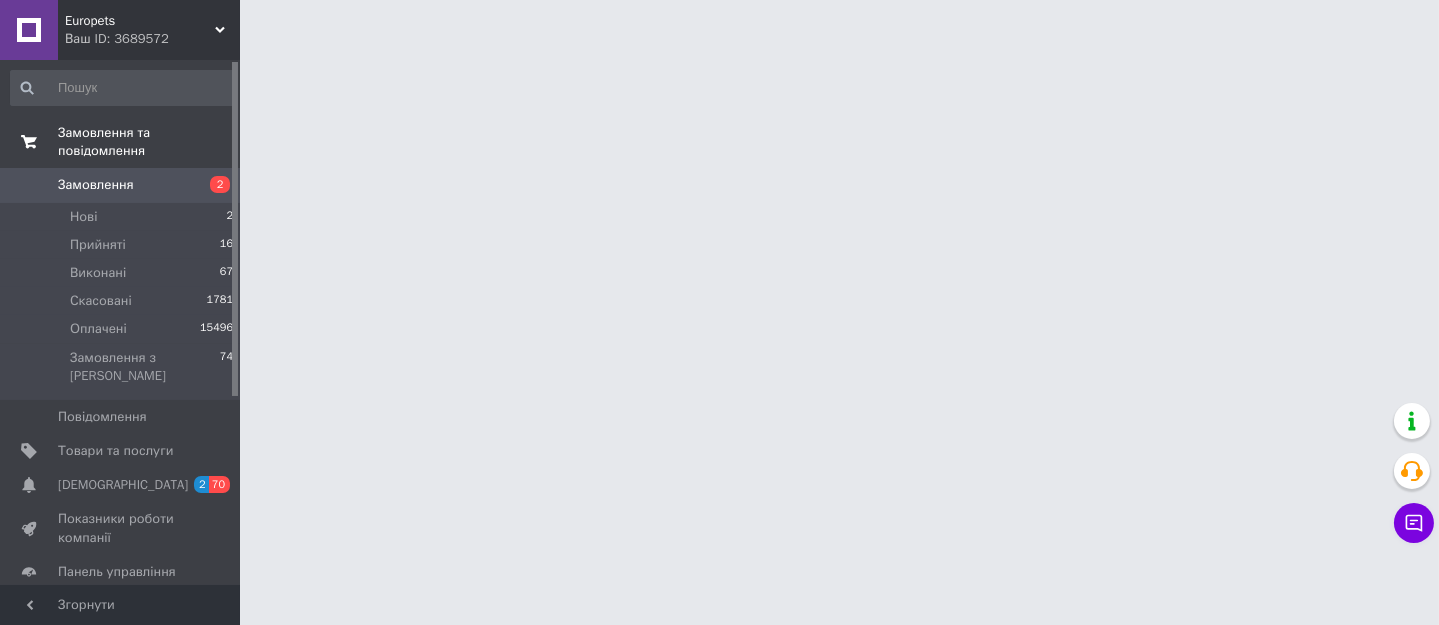 scroll, scrollTop: 0, scrollLeft: 0, axis: both 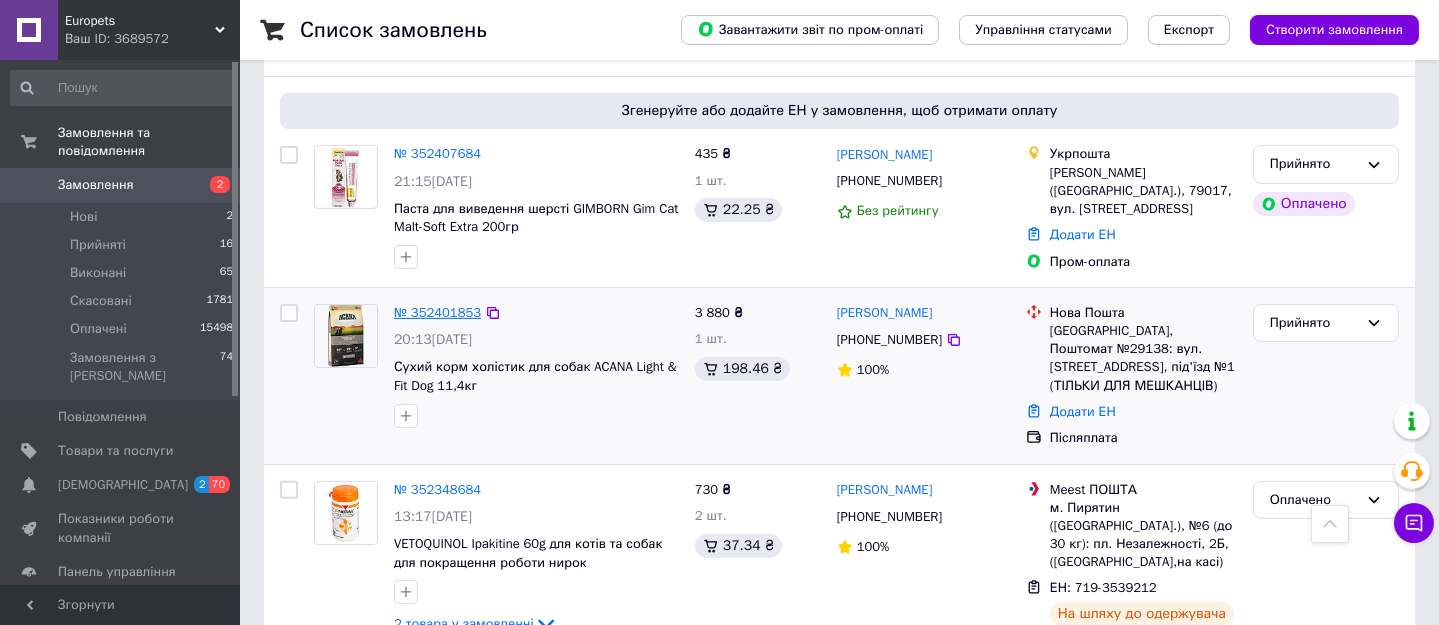 click on "№ 352401853" at bounding box center [437, 312] 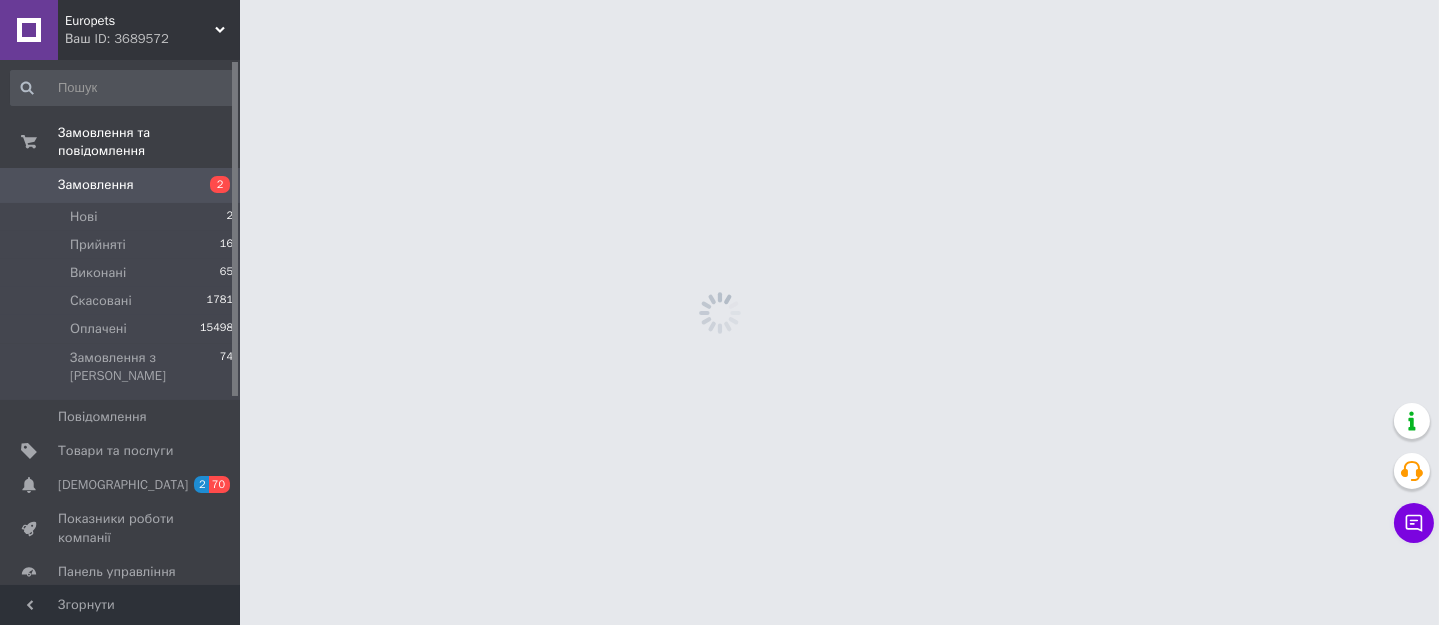 scroll, scrollTop: 0, scrollLeft: 0, axis: both 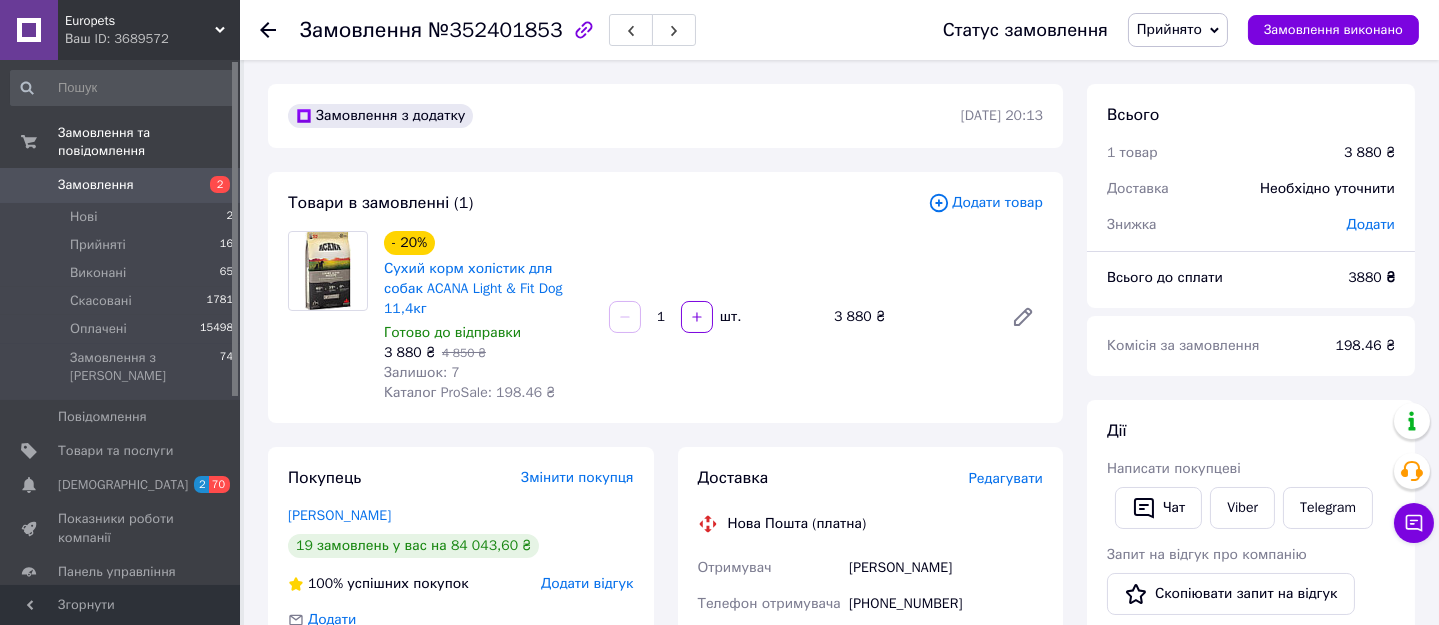 click on "Написати покупцеві" at bounding box center (1251, 469) 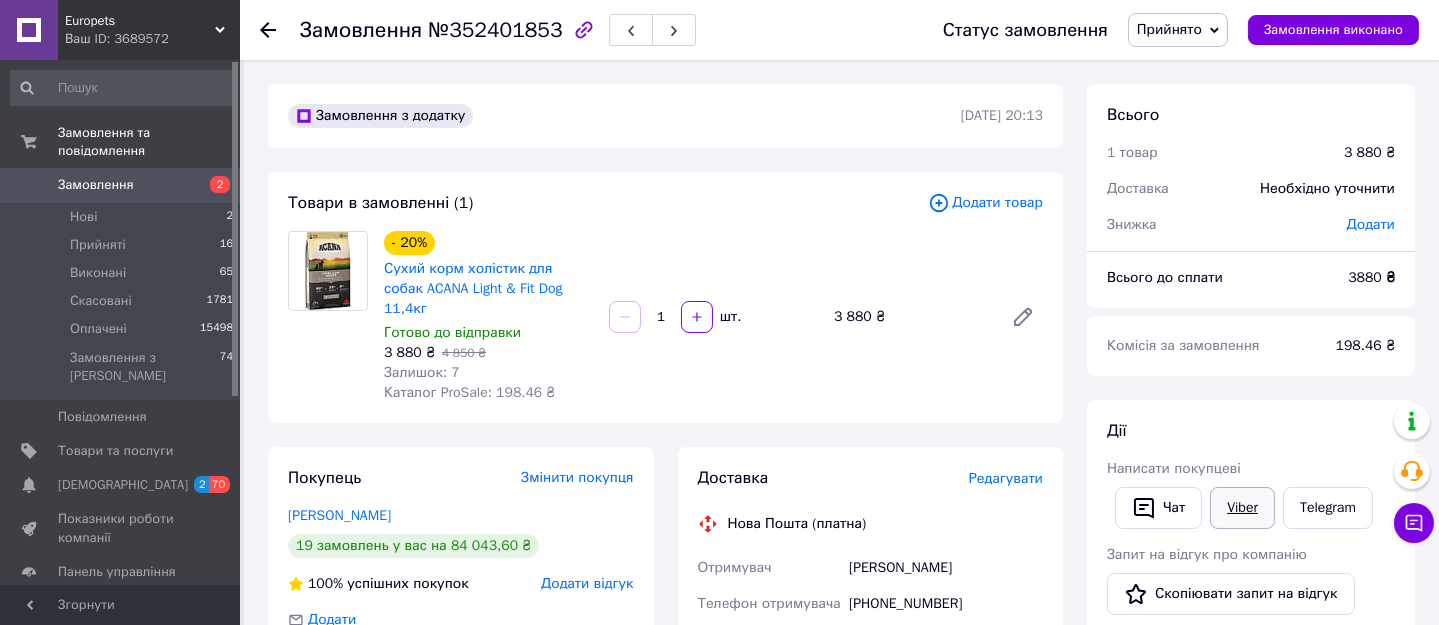 click on "Viber" at bounding box center (1242, 508) 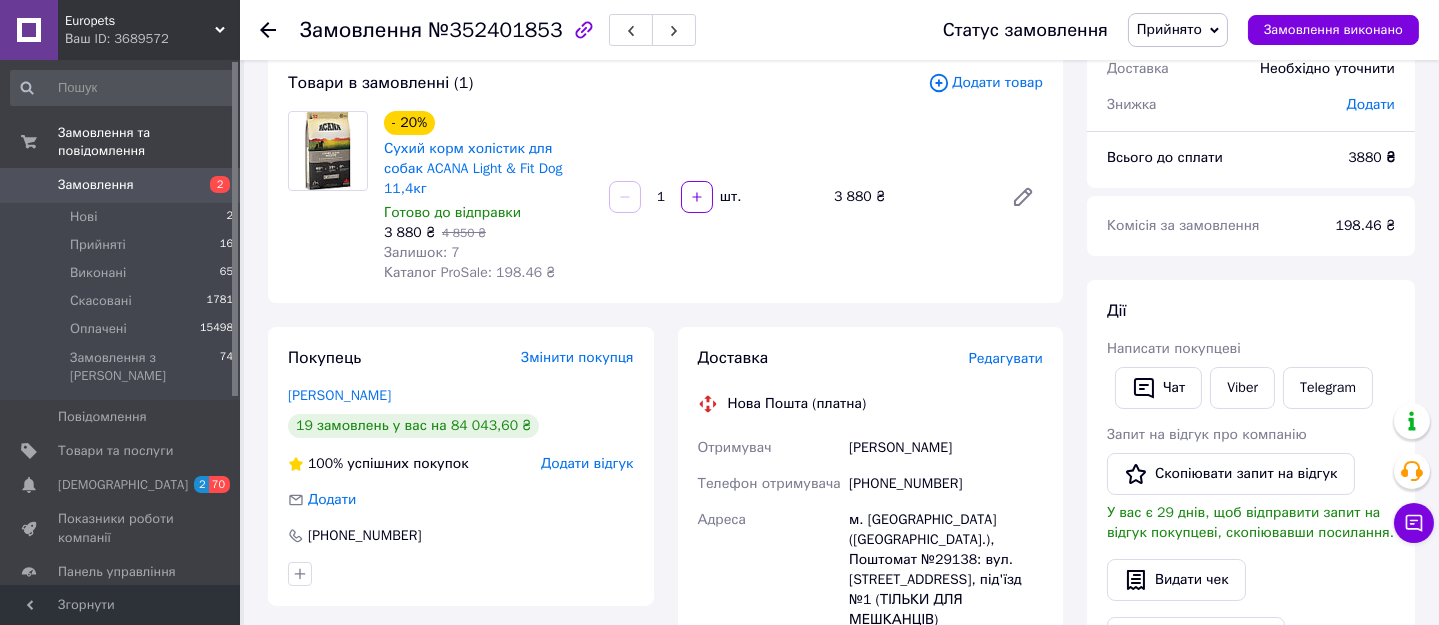 scroll, scrollTop: 272, scrollLeft: 0, axis: vertical 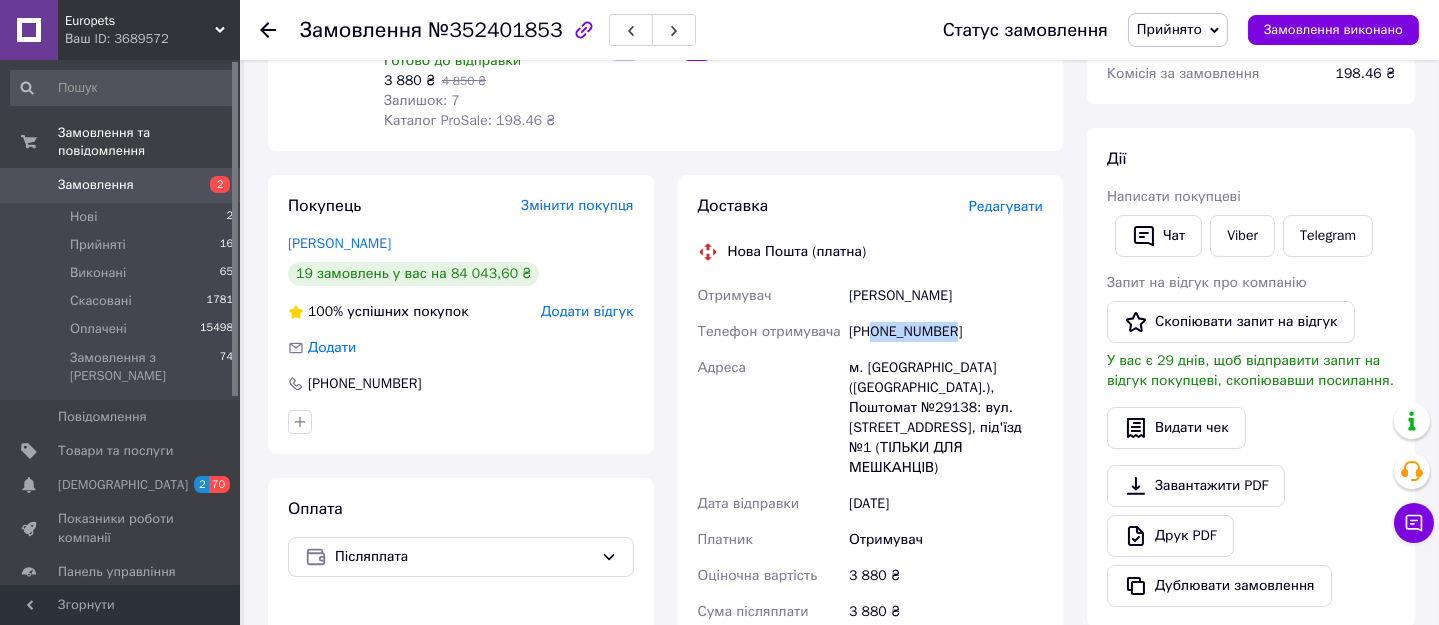 drag, startPoint x: 959, startPoint y: 309, endPoint x: 874, endPoint y: 309, distance: 85 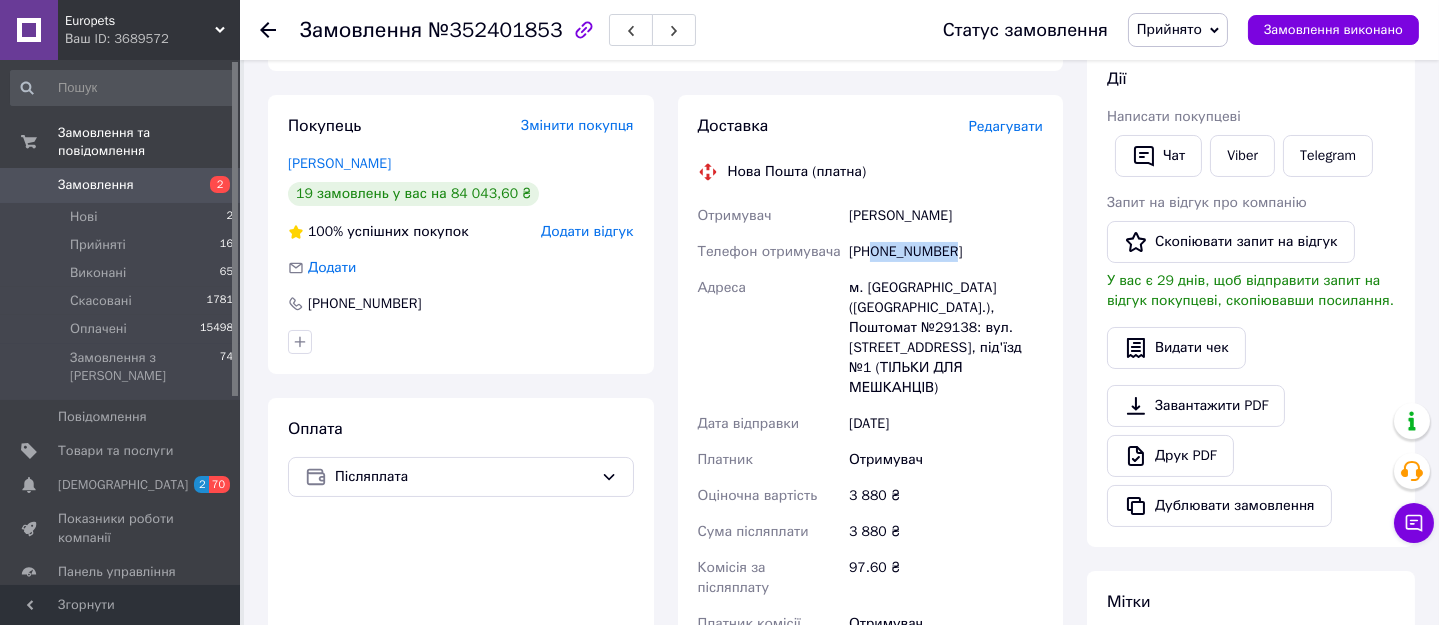 scroll, scrollTop: 363, scrollLeft: 0, axis: vertical 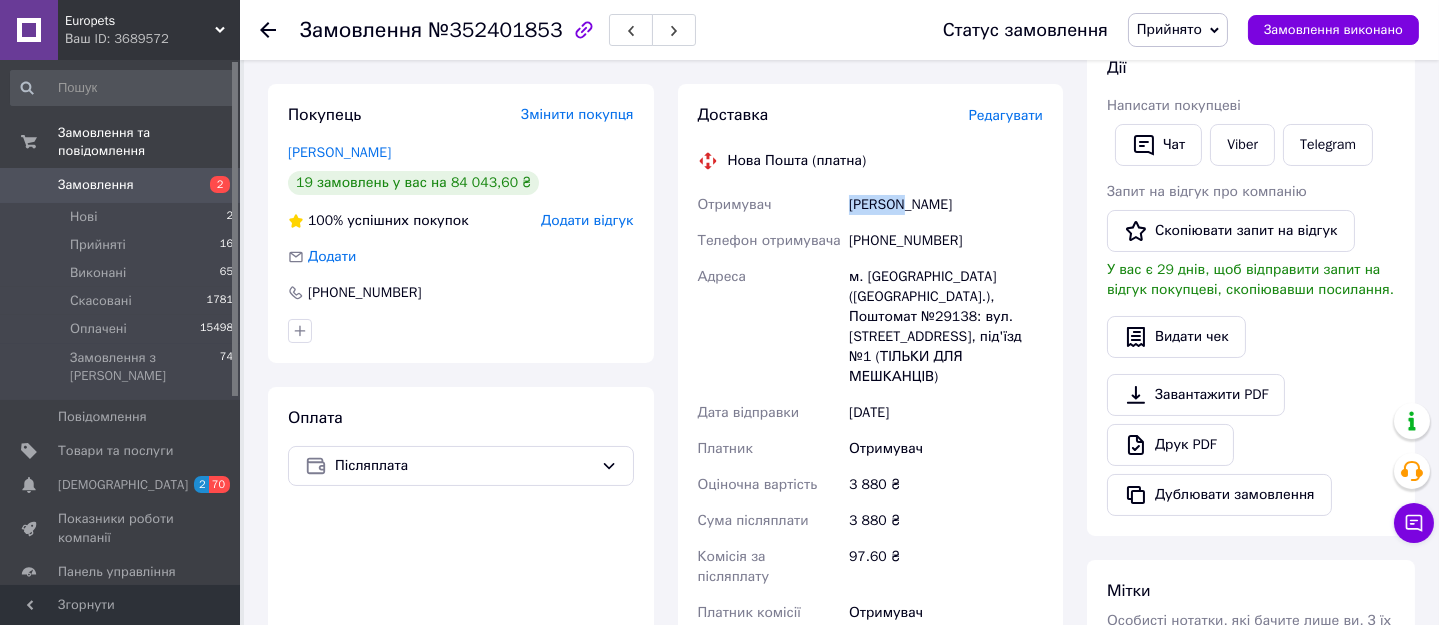 drag, startPoint x: 900, startPoint y: 184, endPoint x: 840, endPoint y: 184, distance: 60 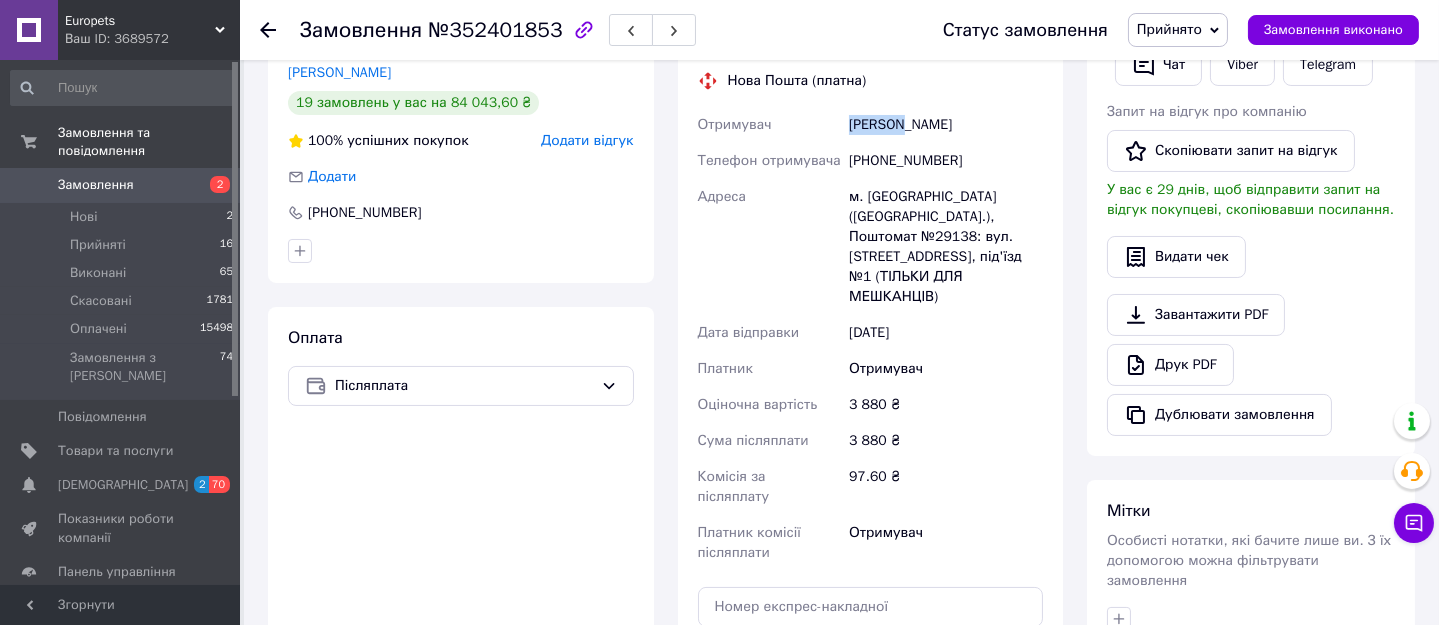 scroll, scrollTop: 454, scrollLeft: 0, axis: vertical 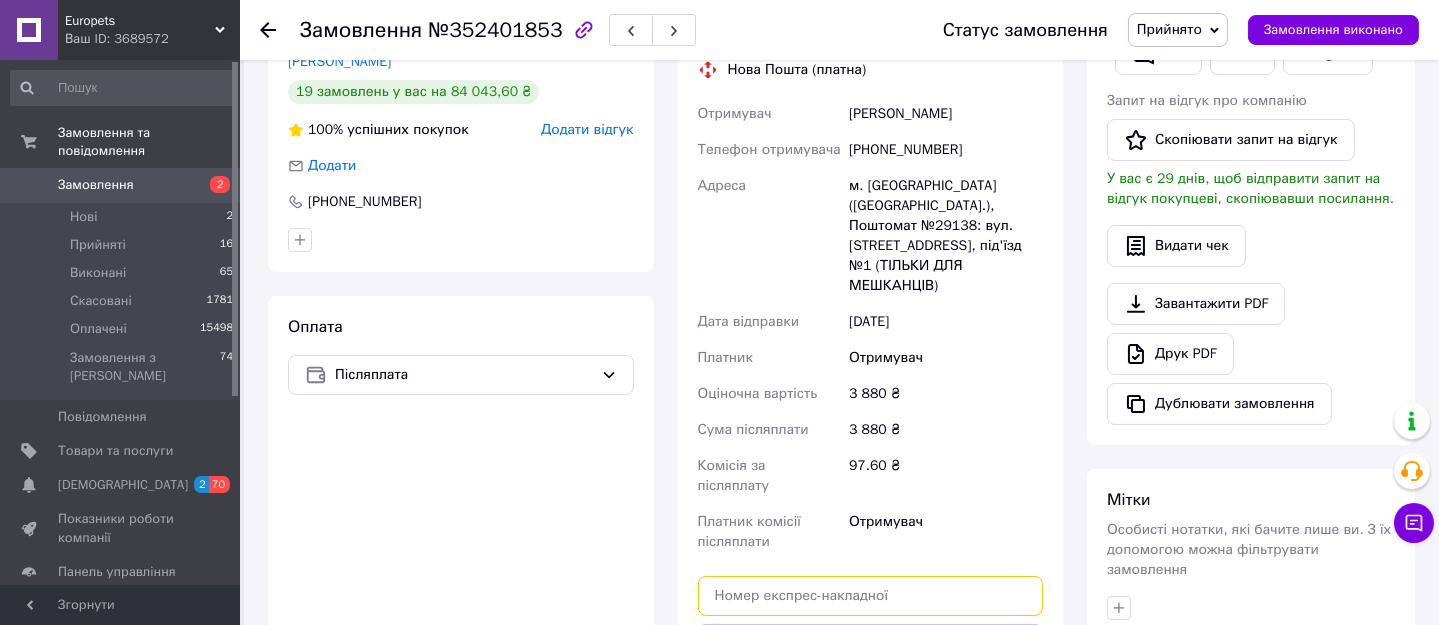 click at bounding box center [871, 596] 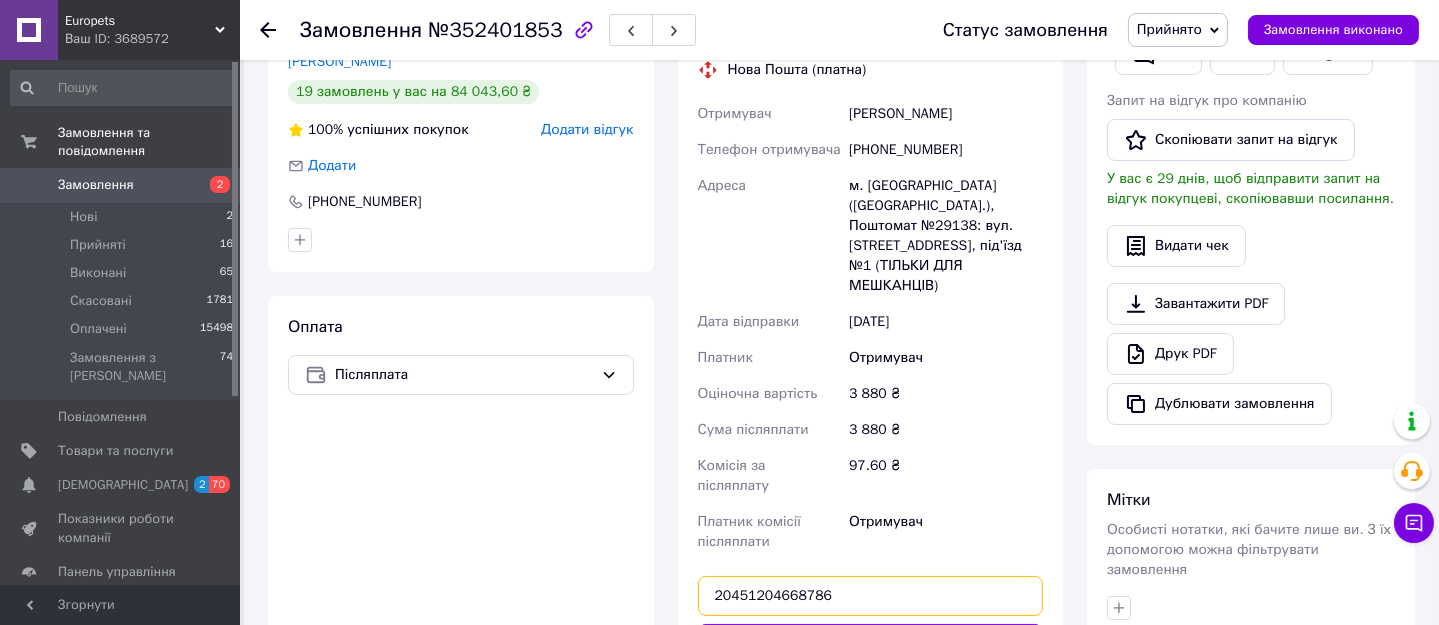 type on "20451204668786" 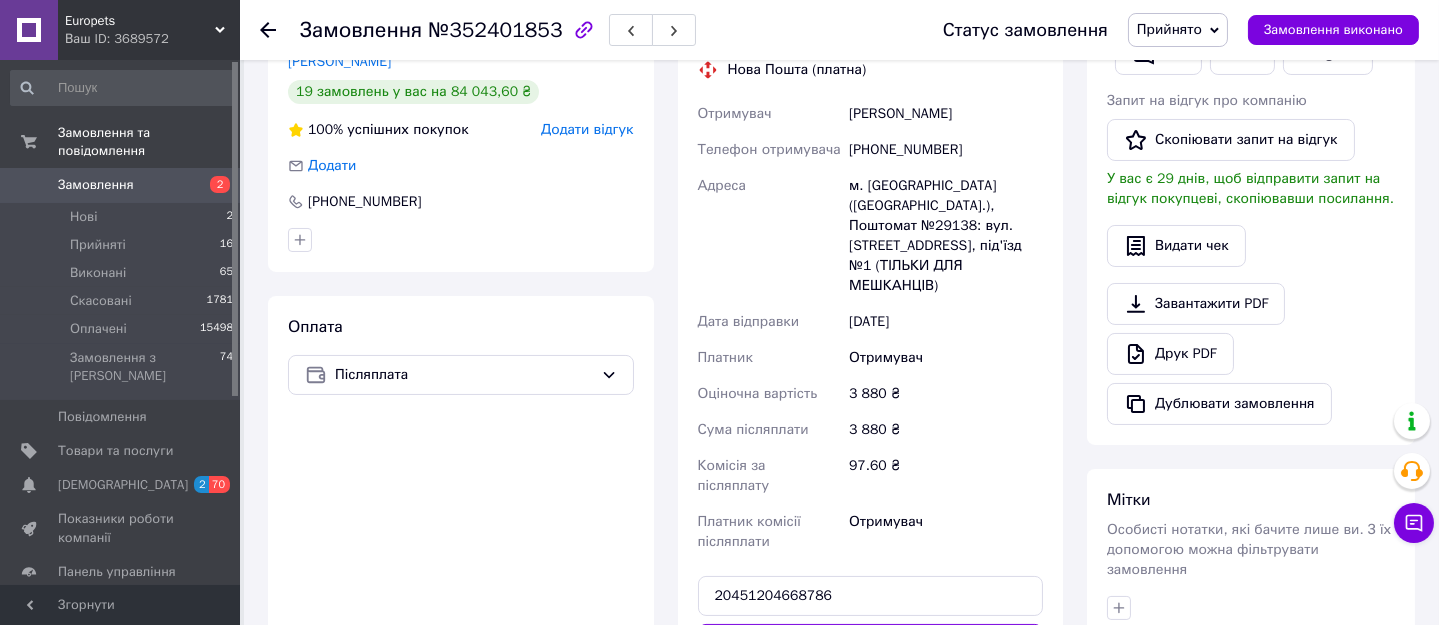 click on "Передати номер" at bounding box center (871, 644) 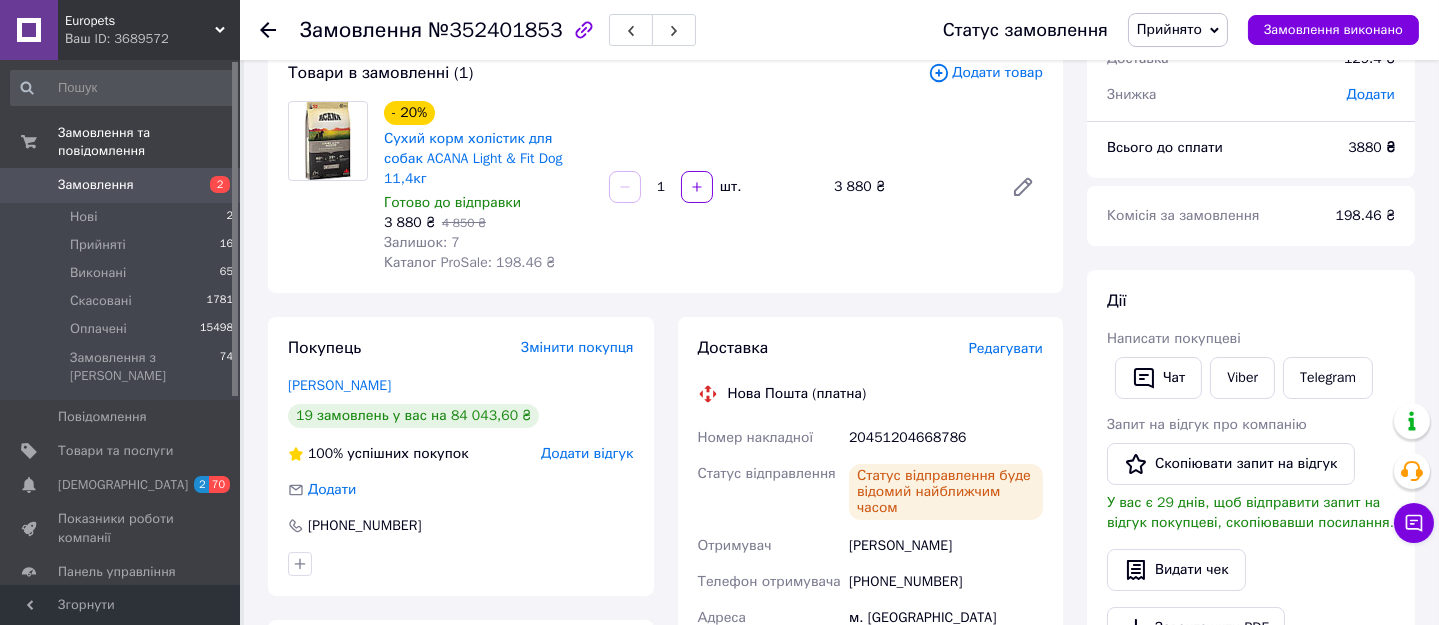 scroll, scrollTop: 90, scrollLeft: 0, axis: vertical 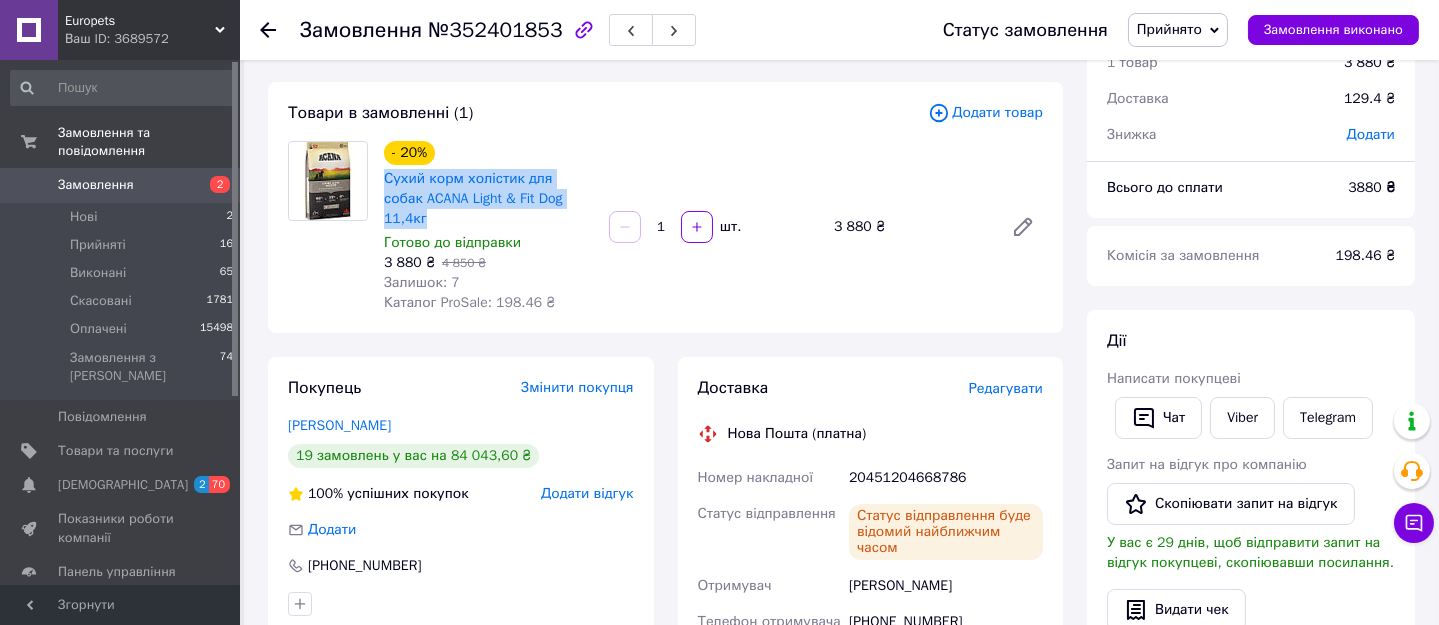 drag, startPoint x: 548, startPoint y: 192, endPoint x: 378, endPoint y: 180, distance: 170.423 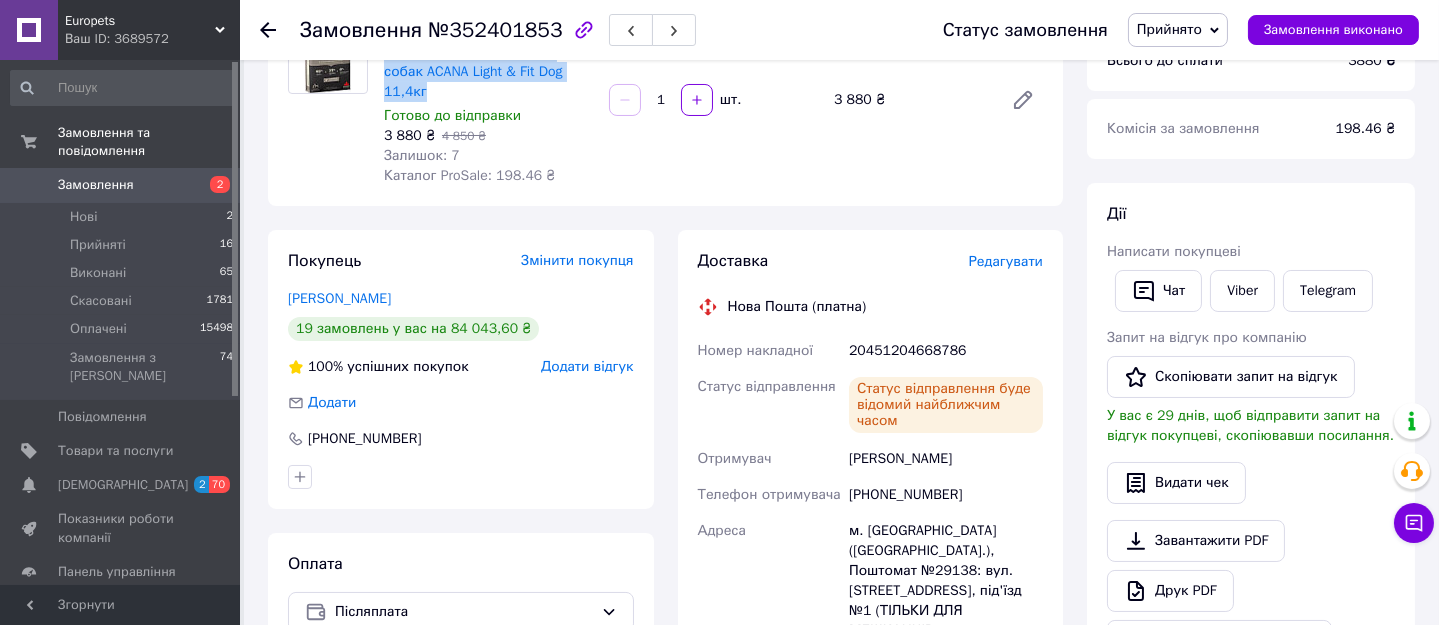 scroll, scrollTop: 272, scrollLeft: 0, axis: vertical 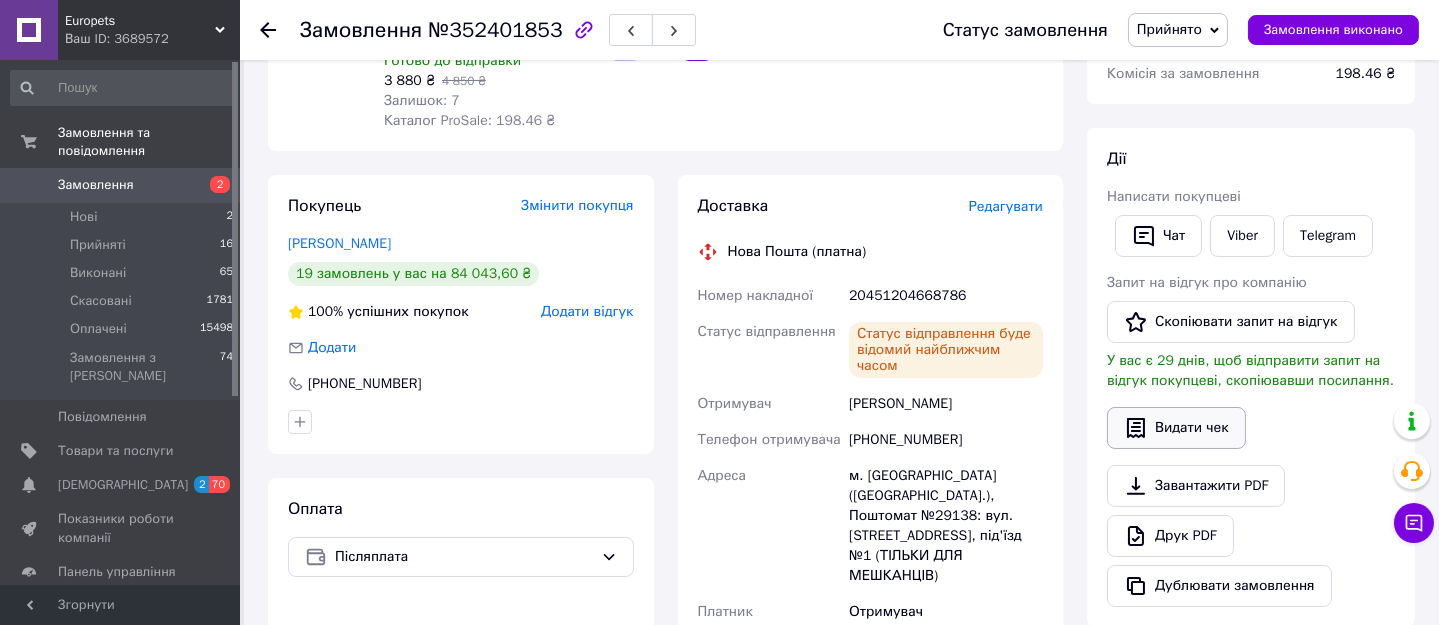 click on "Видати чек" at bounding box center (1176, 428) 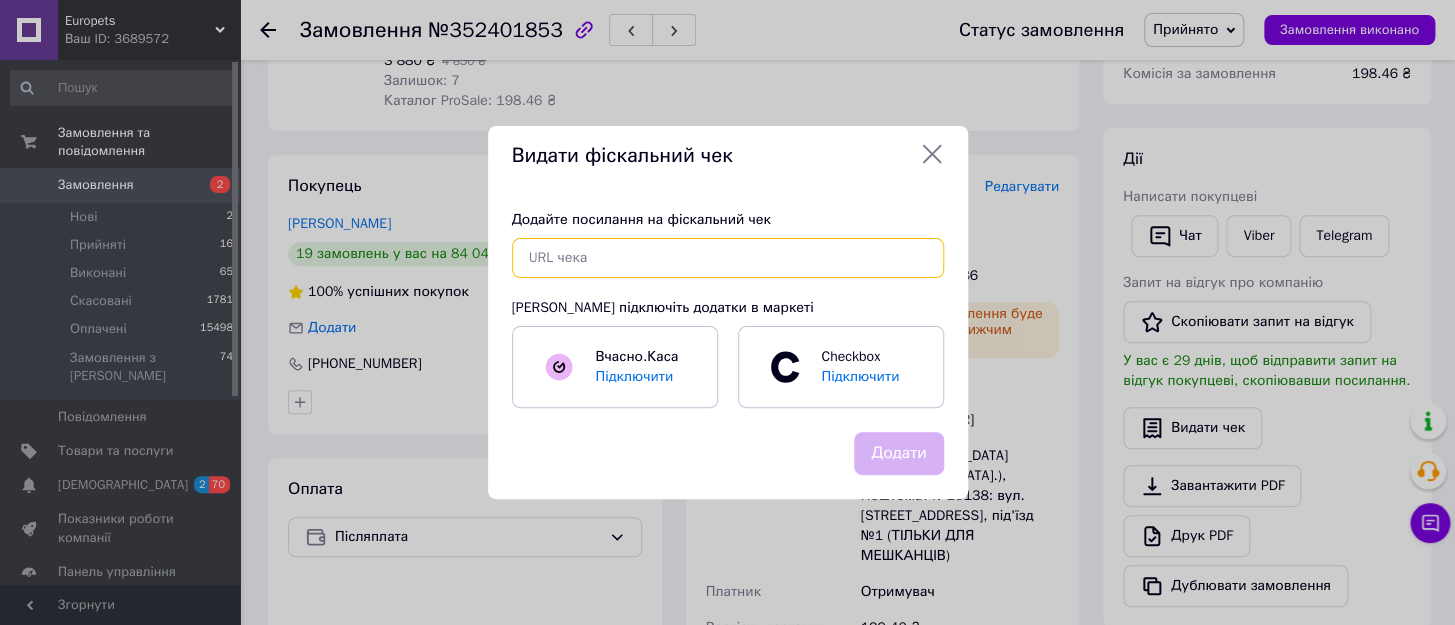 click at bounding box center [728, 258] 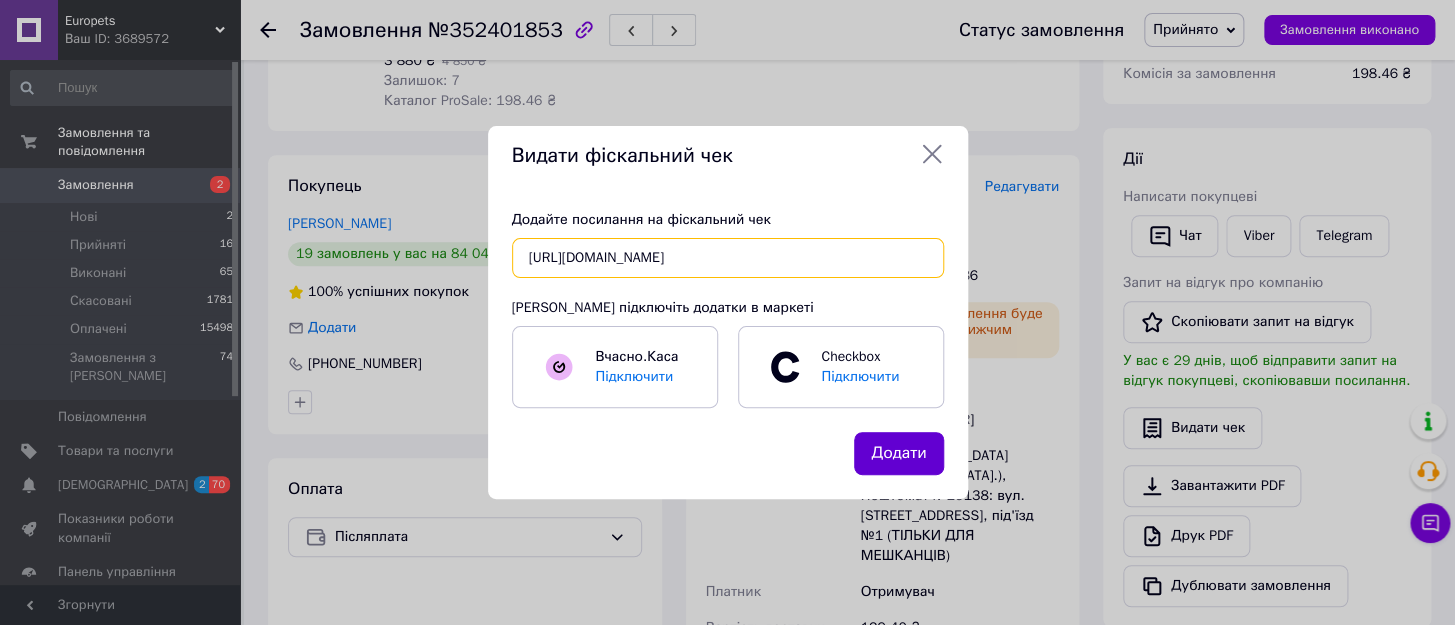 type on "https://kasa.vchasno.ua/check-viewer/ou4G8VNVJZo" 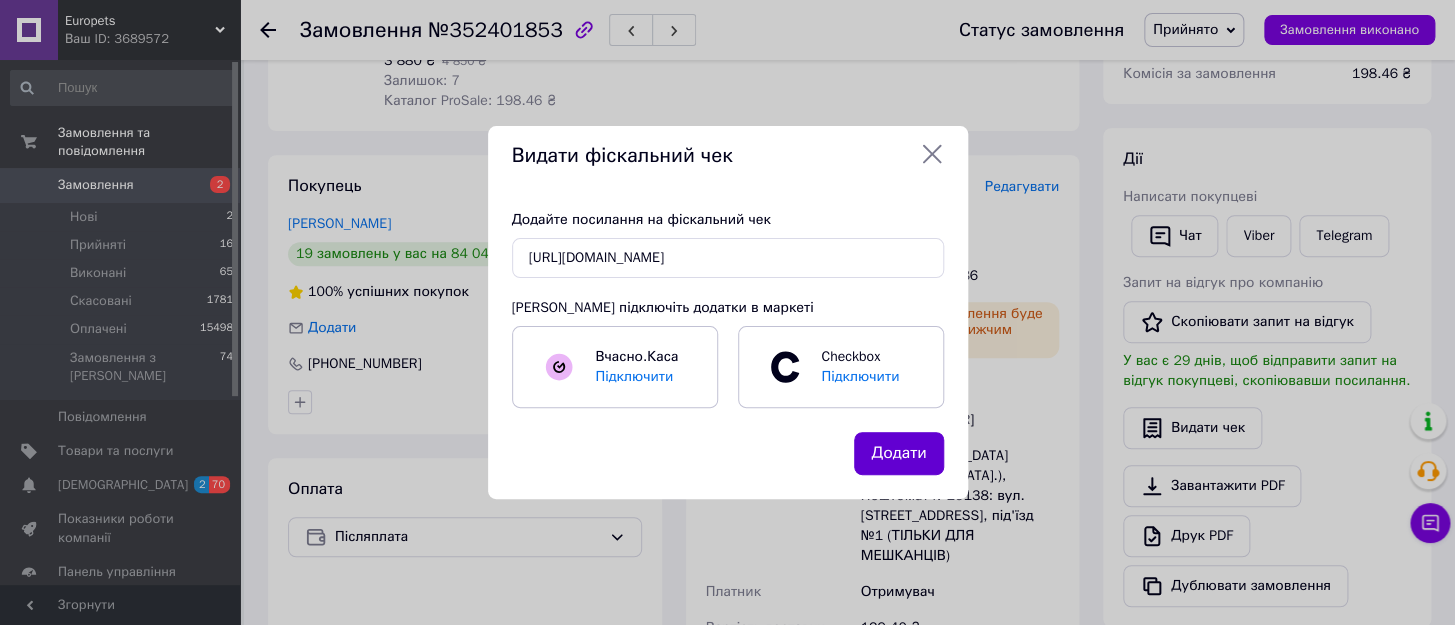 click on "Додати" at bounding box center (898, 453) 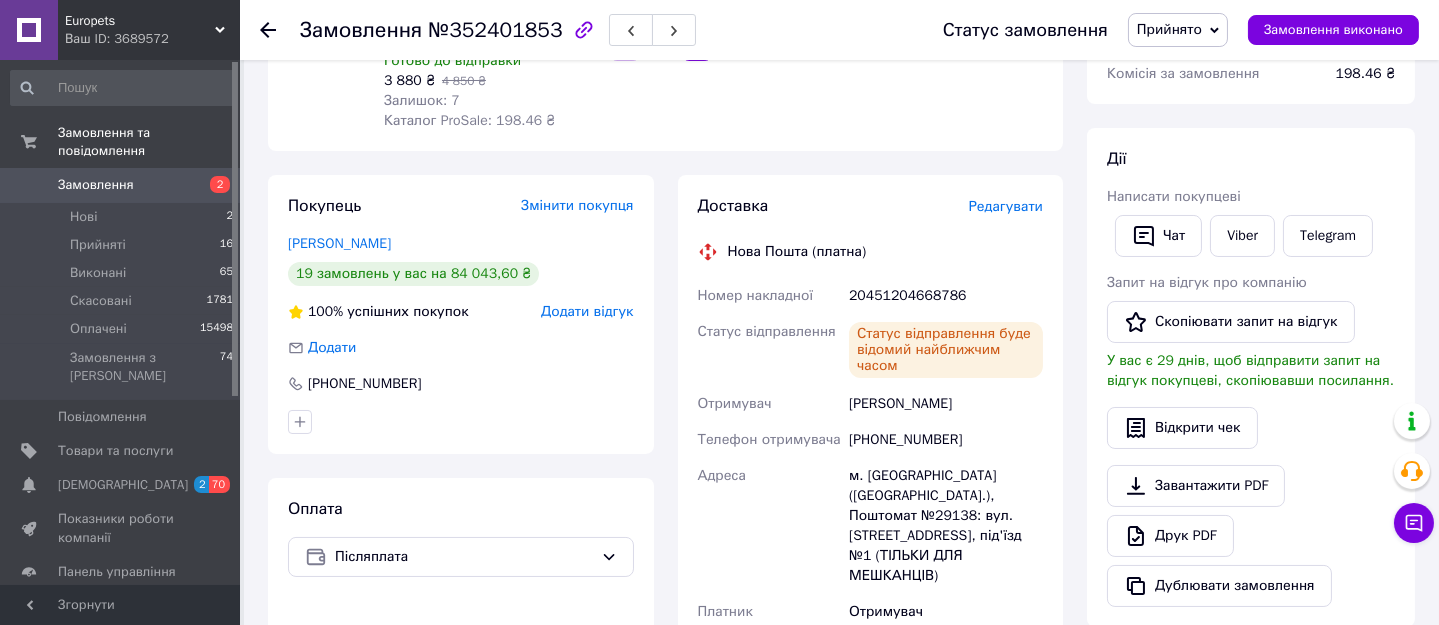 click on "Замовлення" at bounding box center [96, 185] 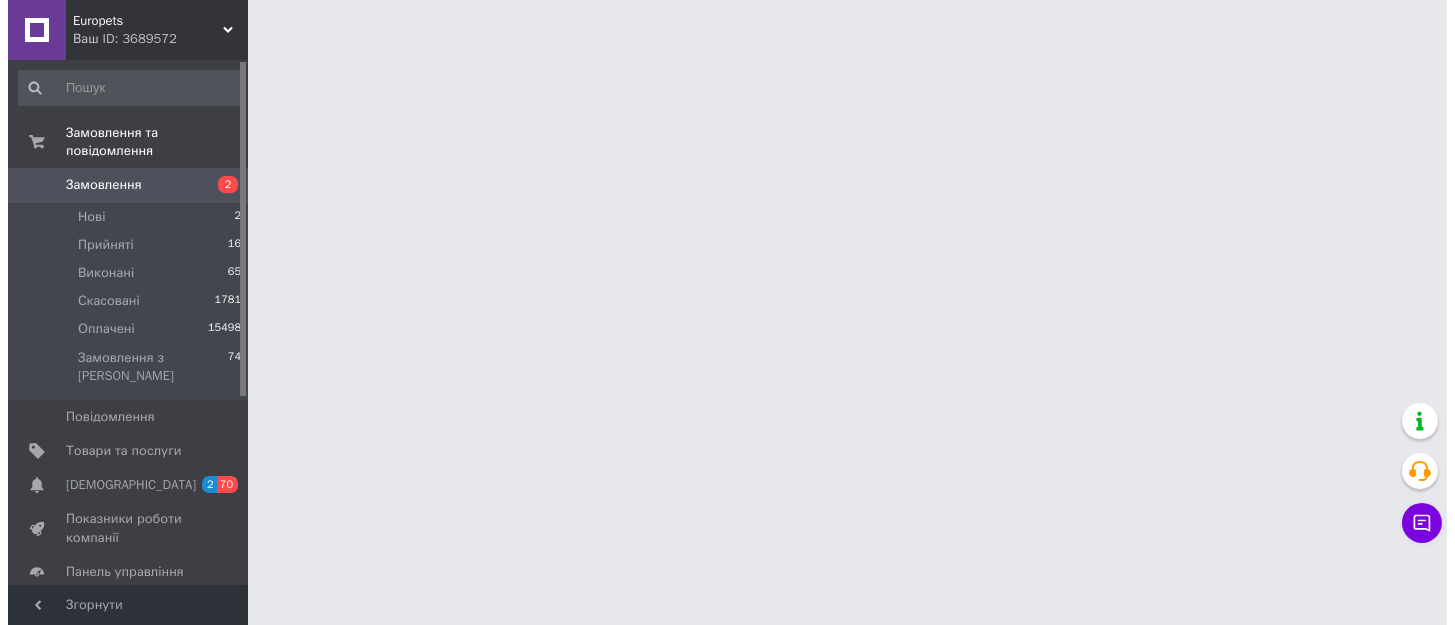 scroll, scrollTop: 0, scrollLeft: 0, axis: both 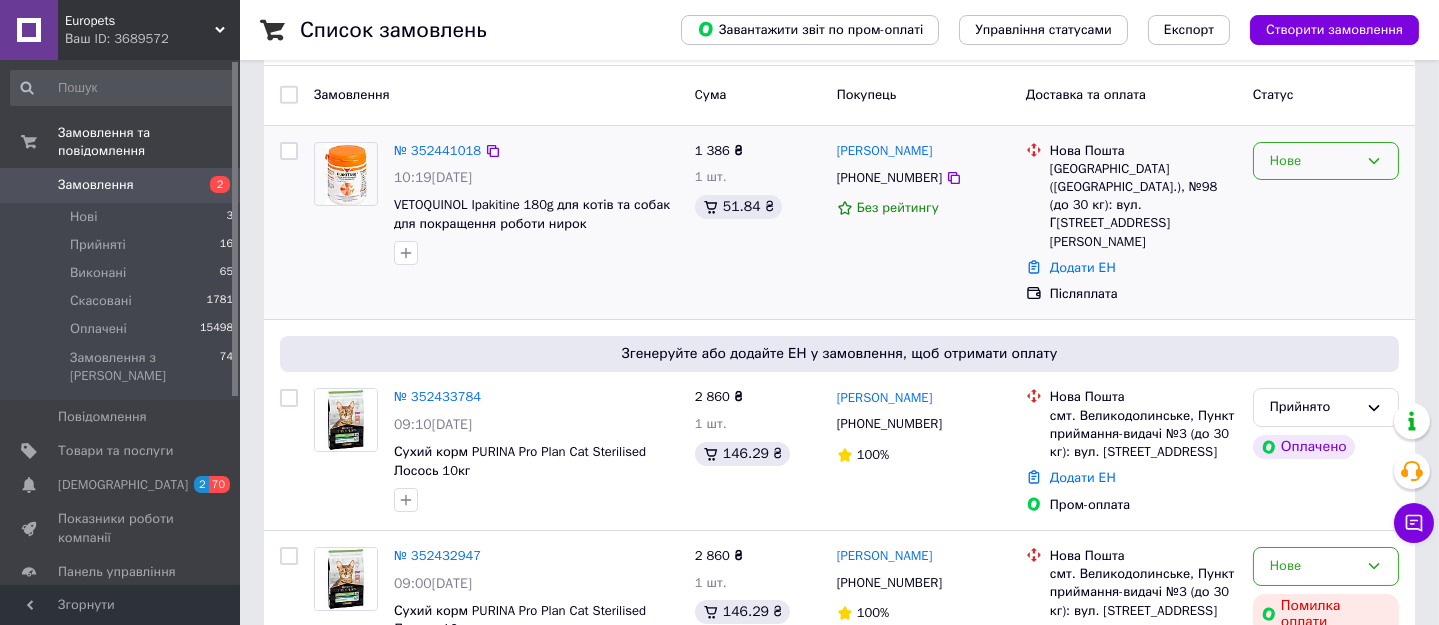 click on "Нове" at bounding box center (1326, 161) 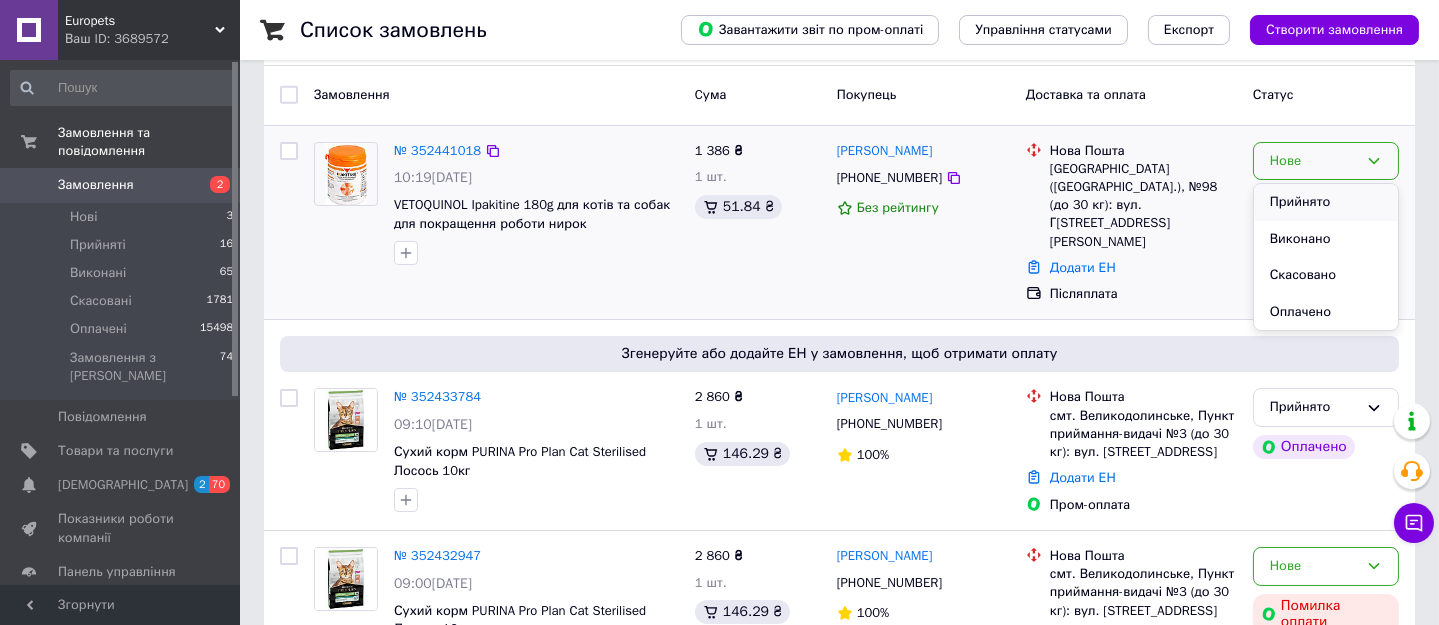 click on "Прийнято" at bounding box center [1326, 202] 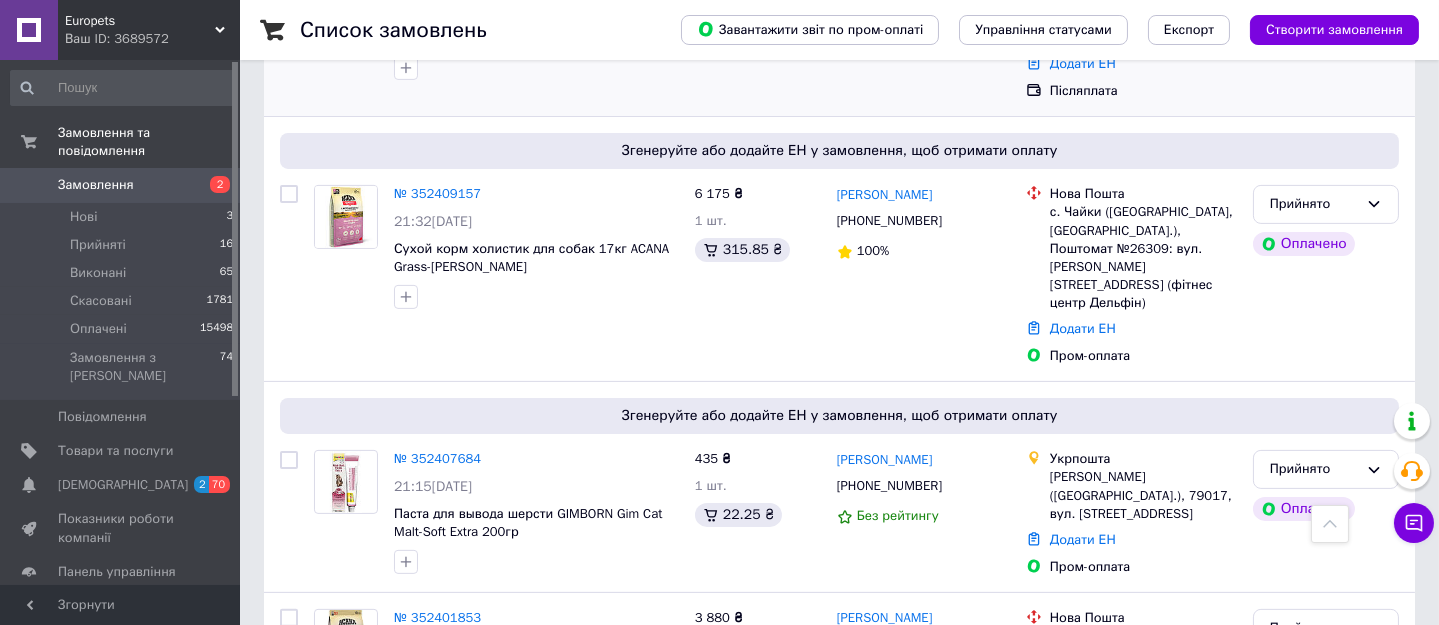 scroll, scrollTop: 1454, scrollLeft: 0, axis: vertical 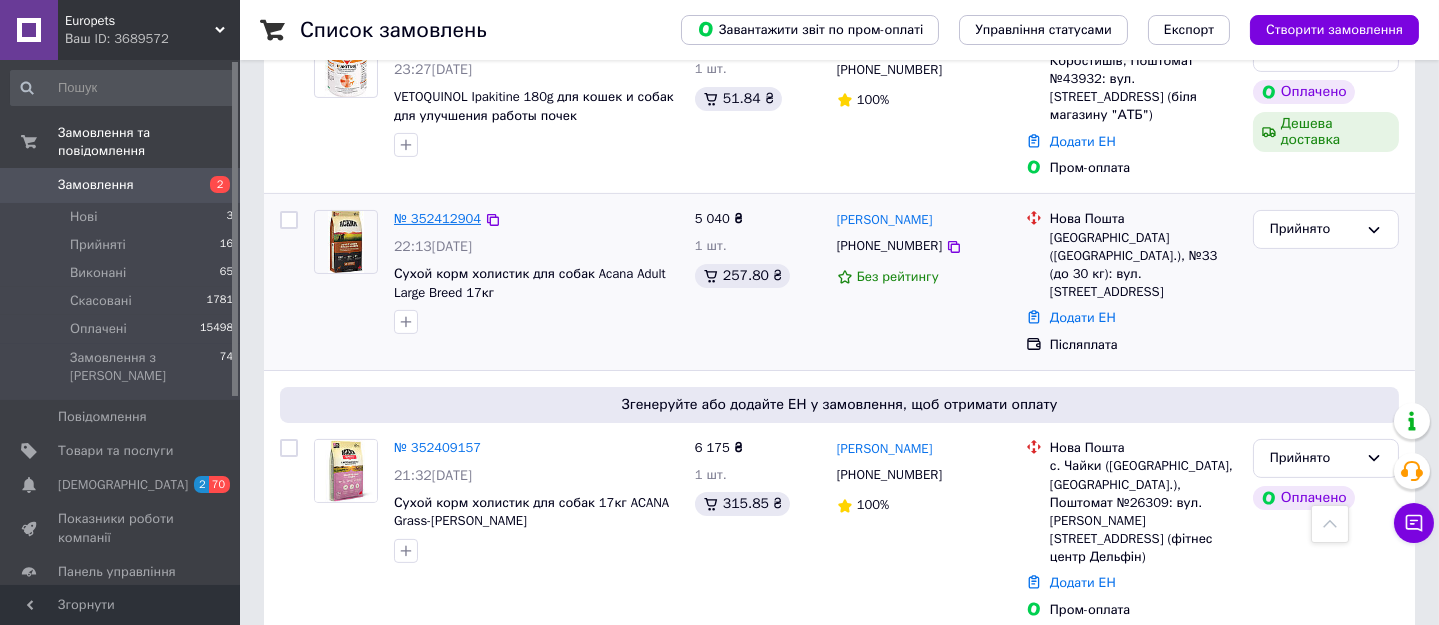 click on "№ 352412904" at bounding box center (437, 218) 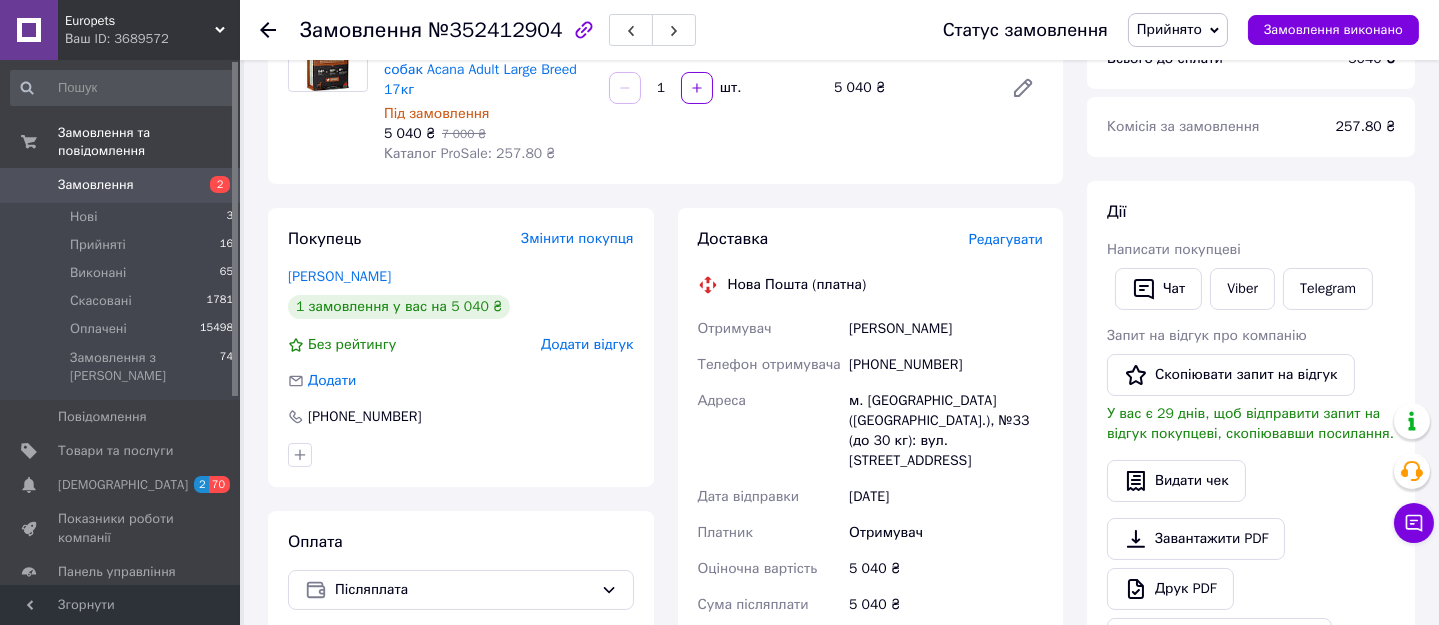 scroll, scrollTop: 124, scrollLeft: 0, axis: vertical 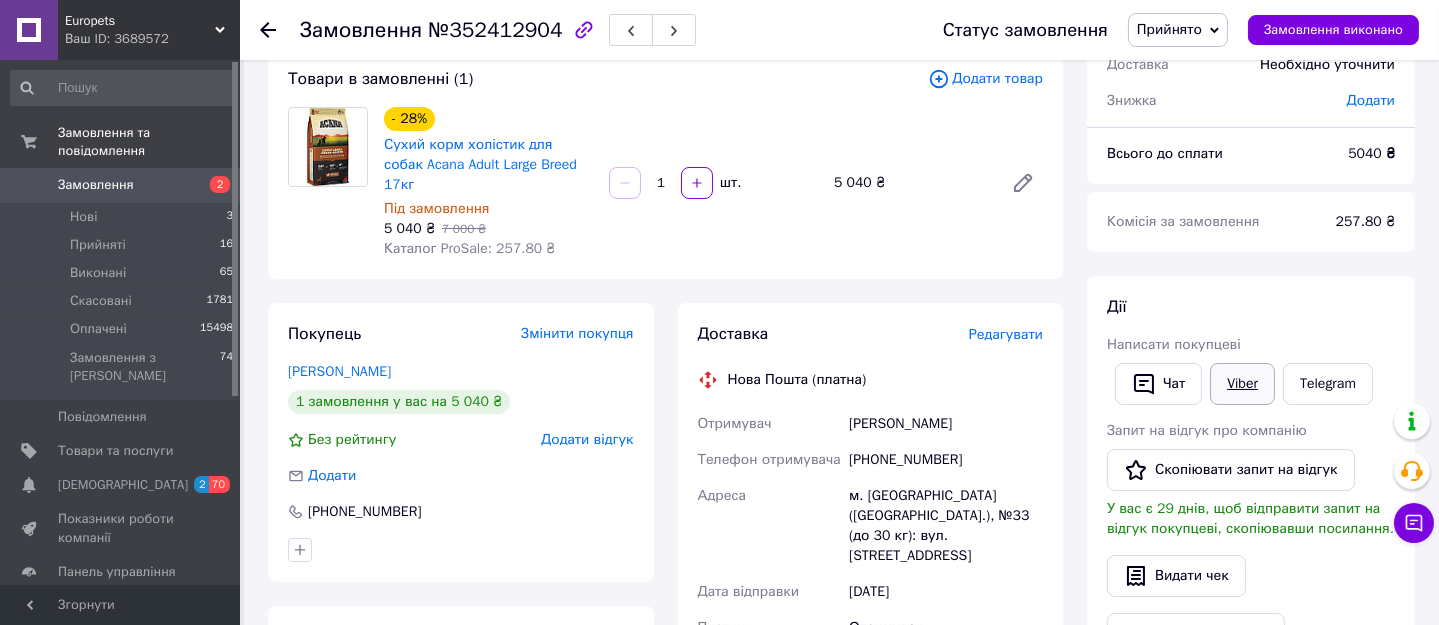 click on "Viber" at bounding box center [1242, 384] 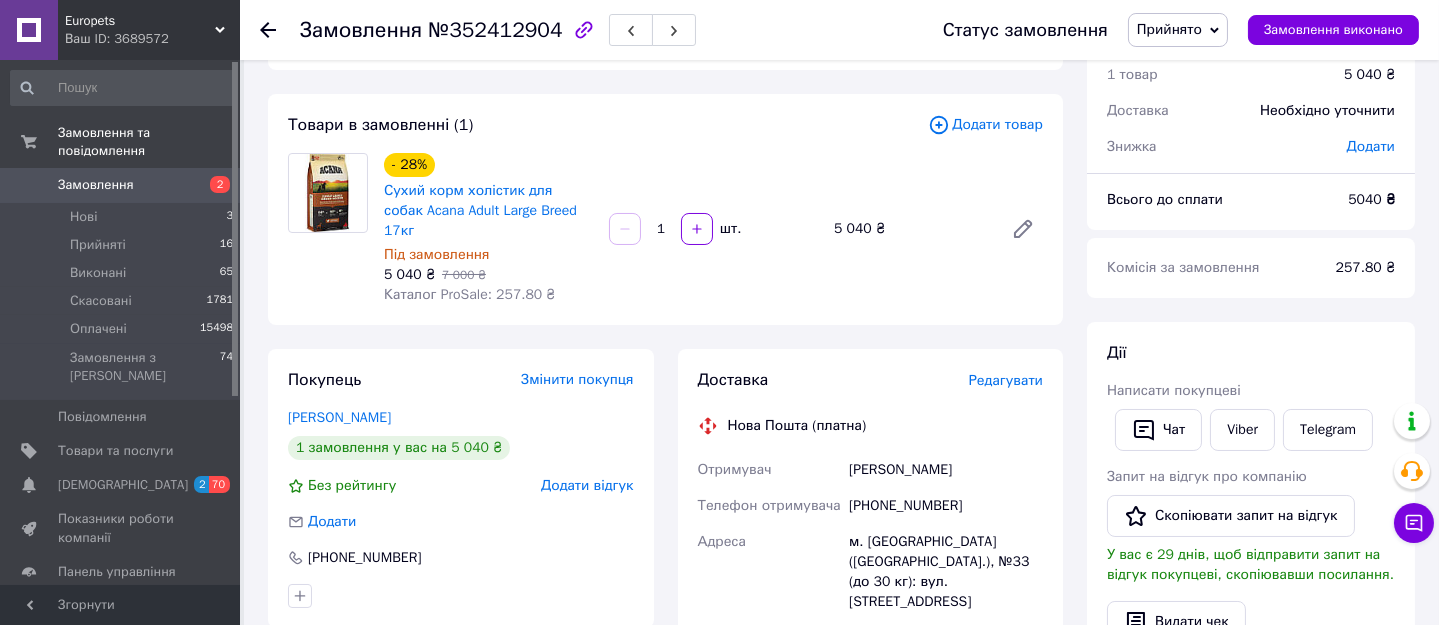 scroll, scrollTop: 33, scrollLeft: 0, axis: vertical 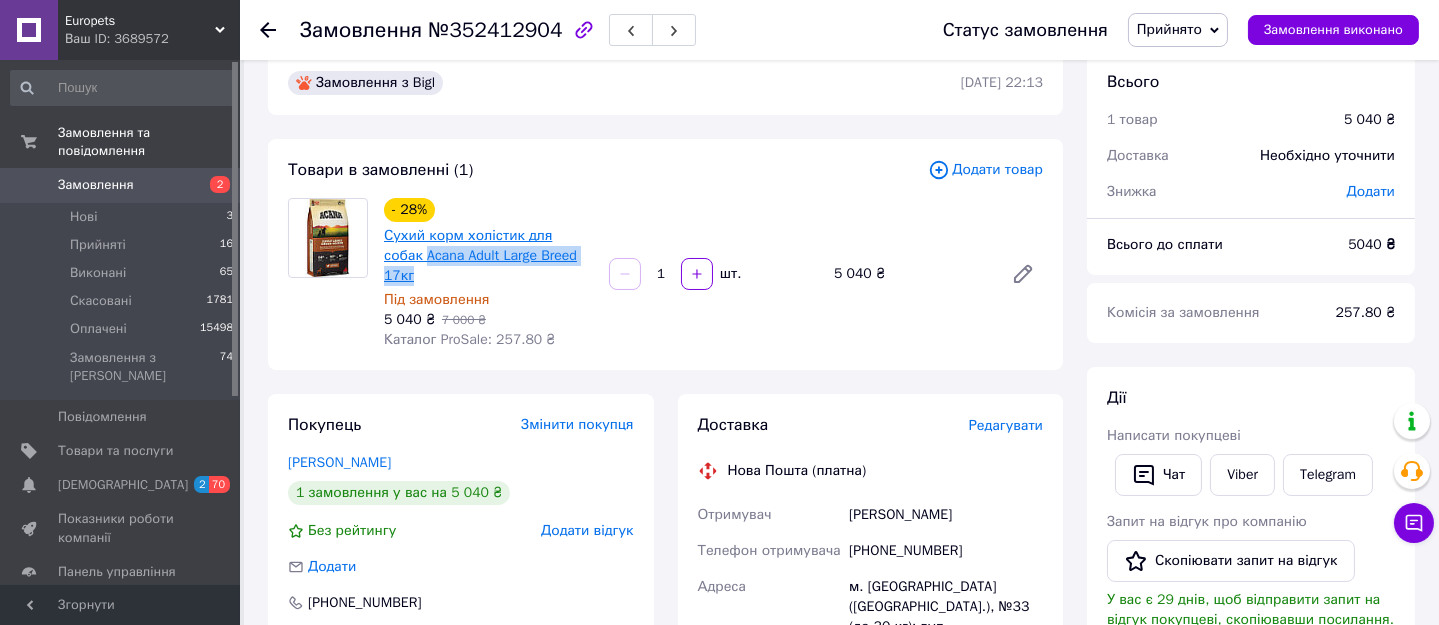 drag, startPoint x: 572, startPoint y: 258, endPoint x: 386, endPoint y: 260, distance: 186.01076 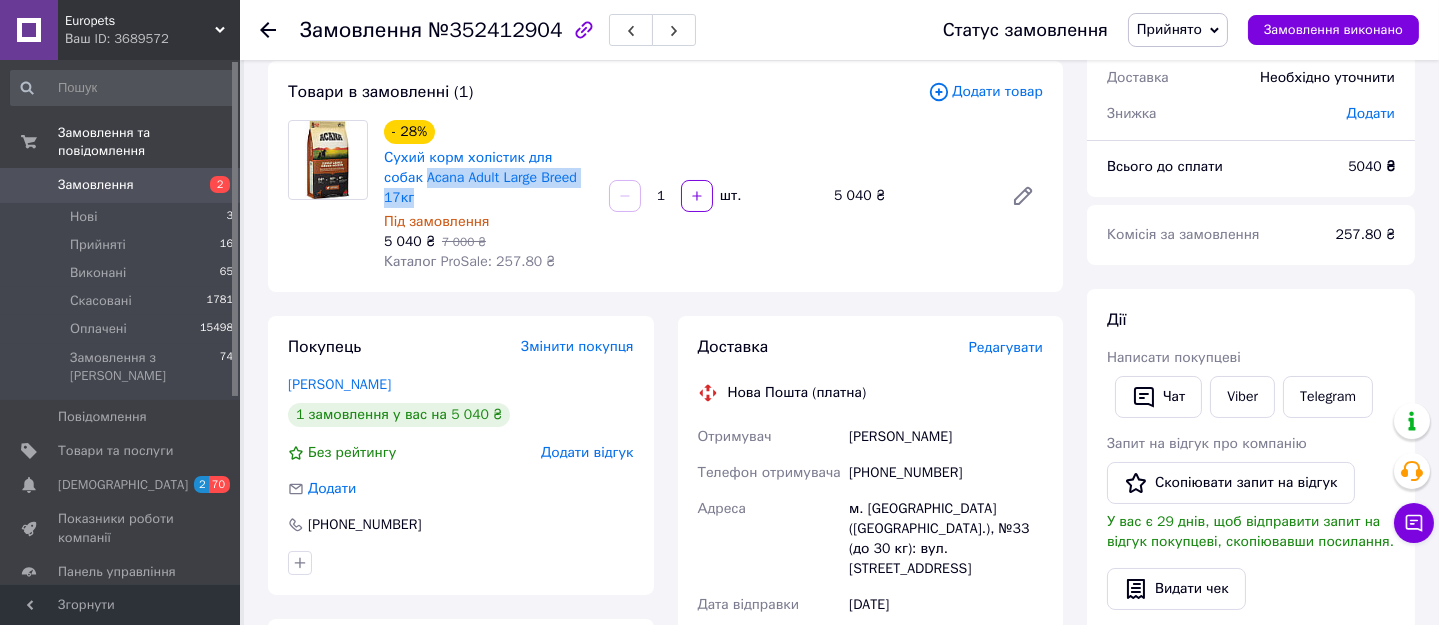 scroll, scrollTop: 215, scrollLeft: 0, axis: vertical 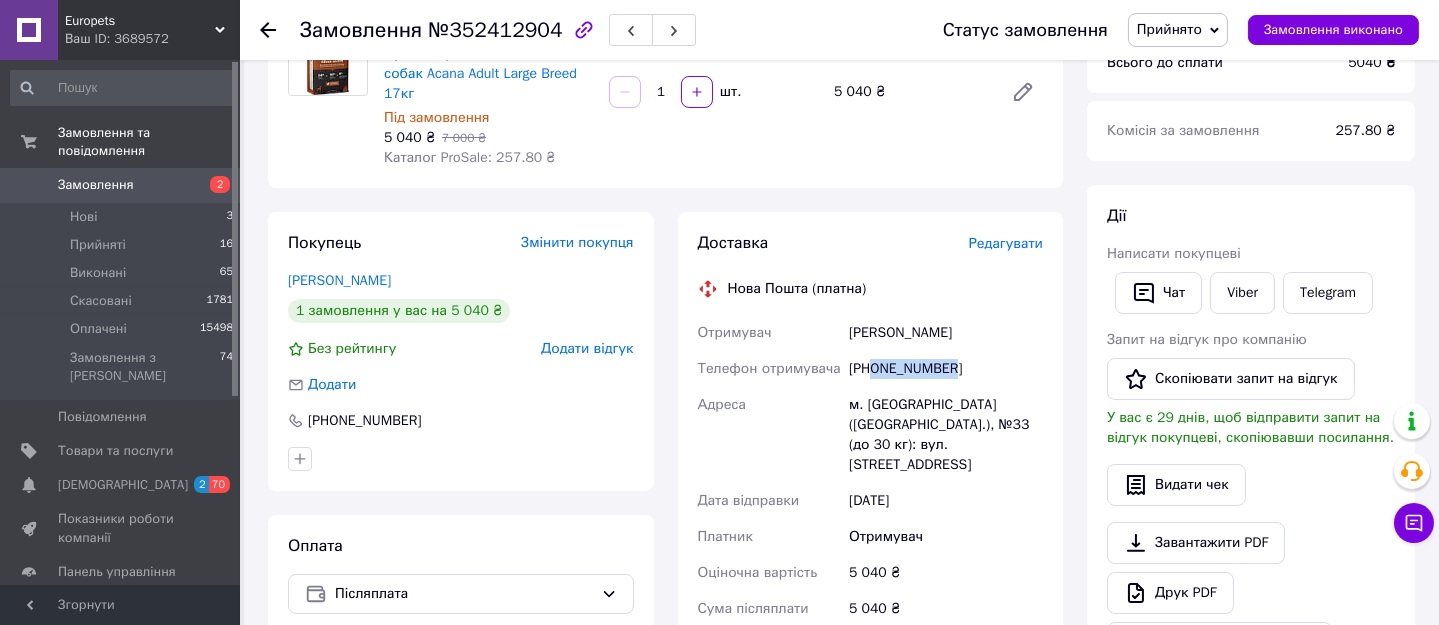 drag, startPoint x: 954, startPoint y: 343, endPoint x: 874, endPoint y: 351, distance: 80.399 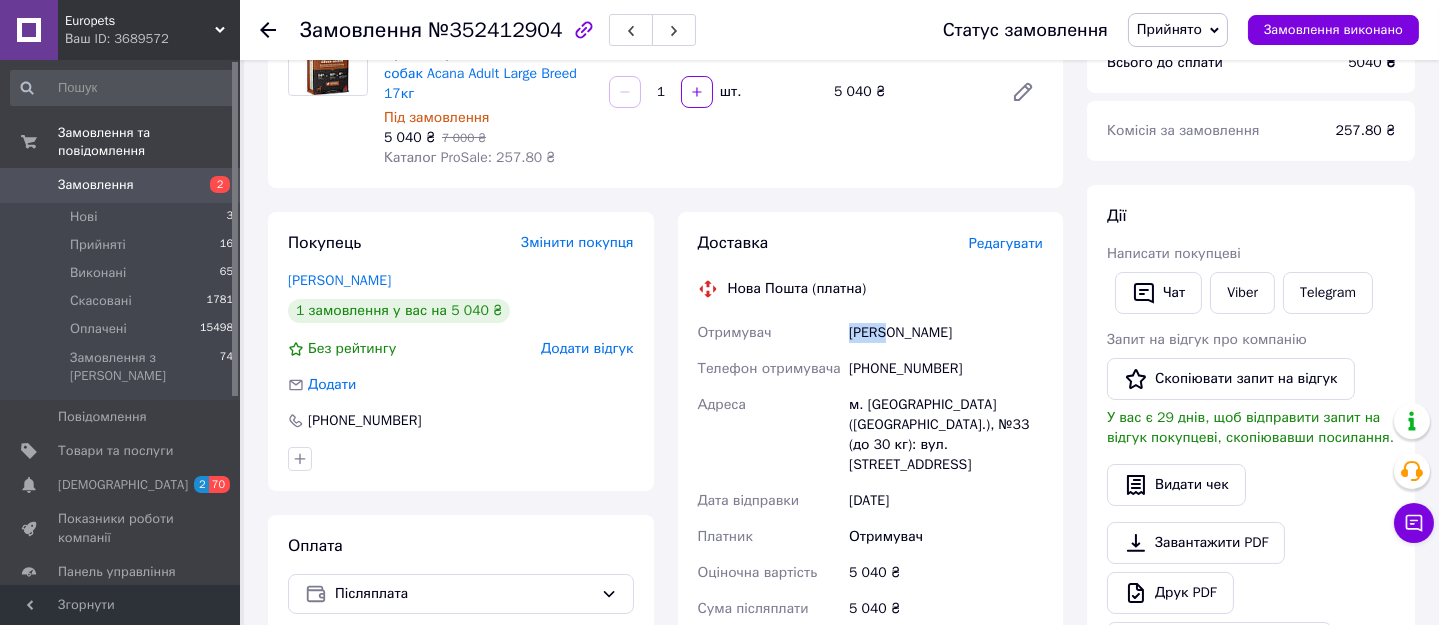 drag, startPoint x: 889, startPoint y: 311, endPoint x: 850, endPoint y: 310, distance: 39.012817 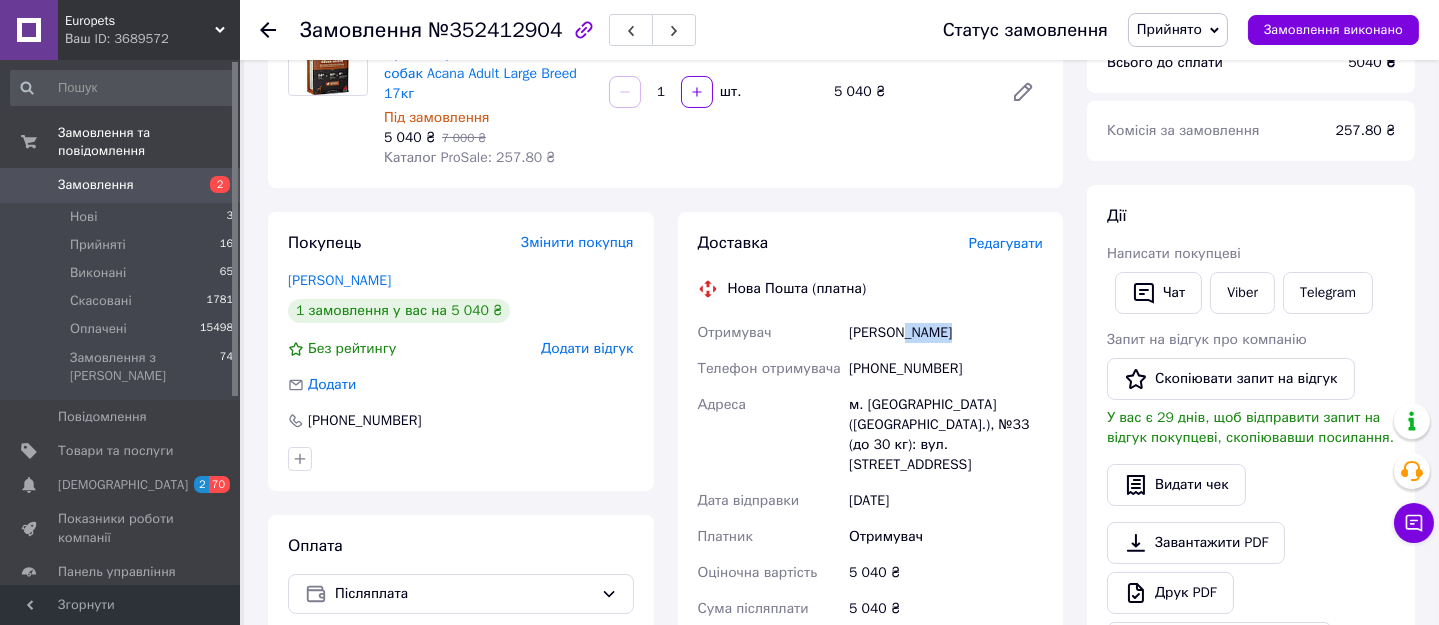 copy on "італій" 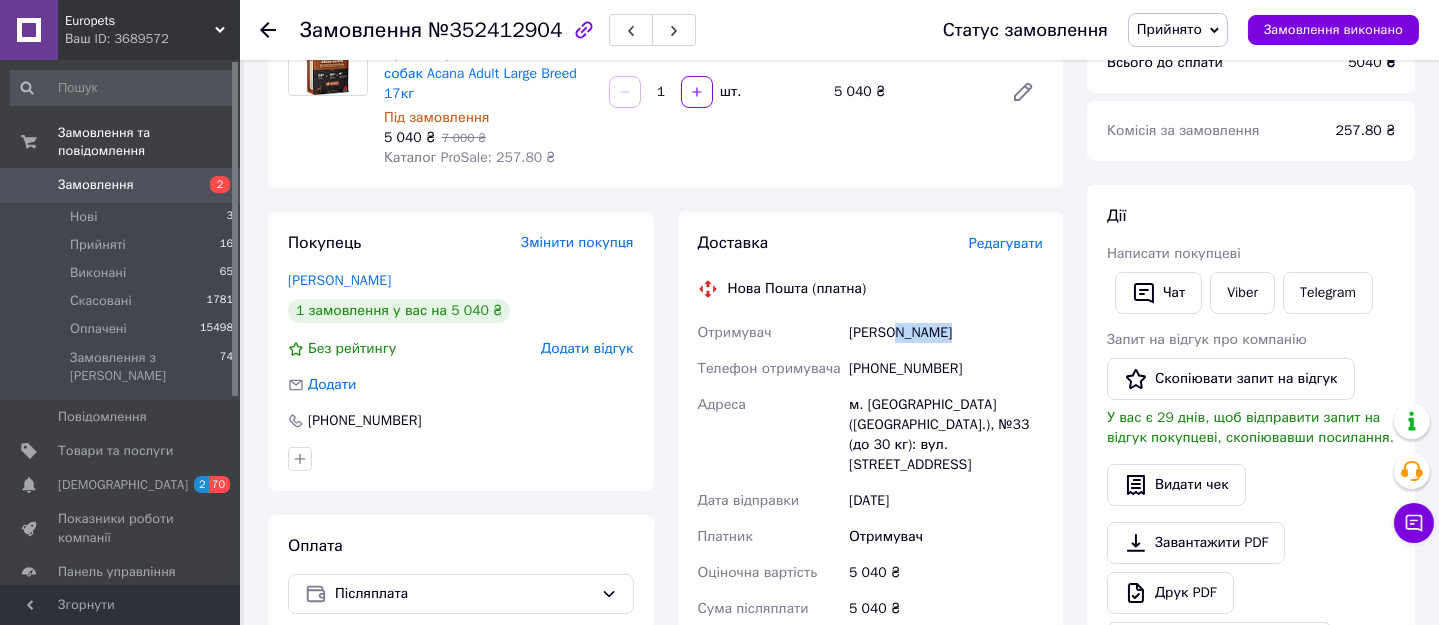 drag, startPoint x: 942, startPoint y: 311, endPoint x: 896, endPoint y: 312, distance: 46.010868 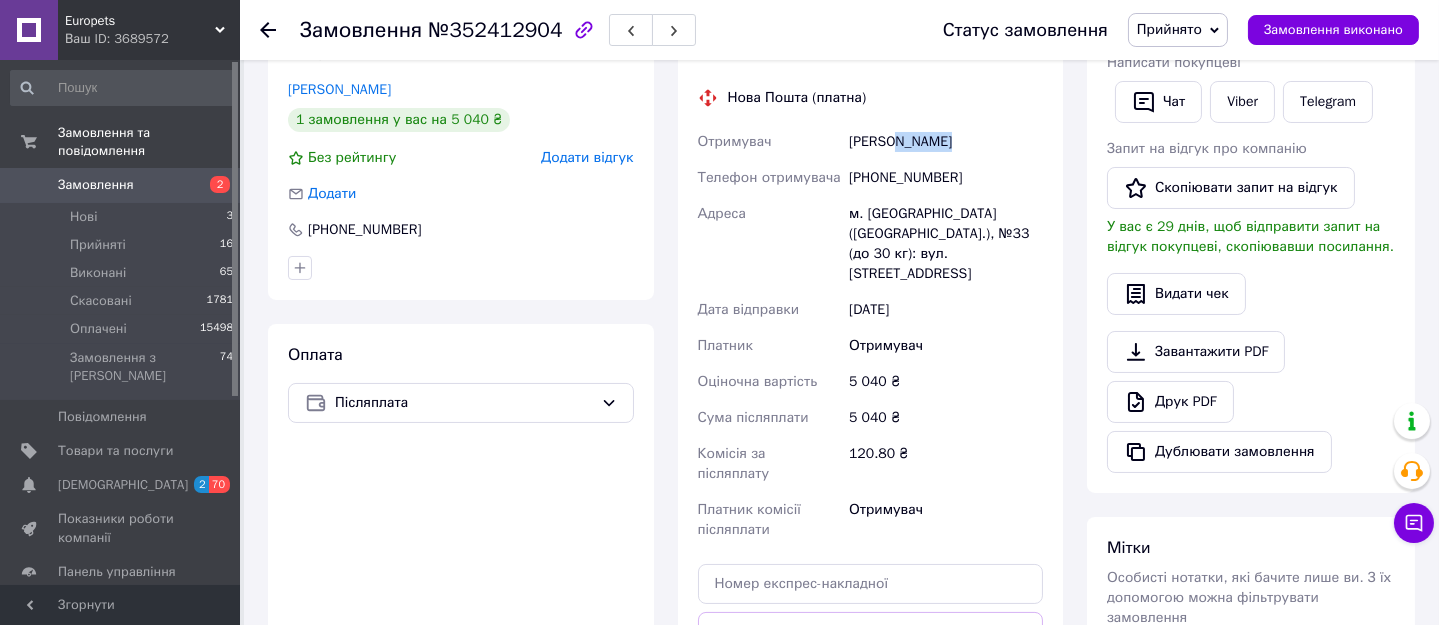 scroll, scrollTop: 488, scrollLeft: 0, axis: vertical 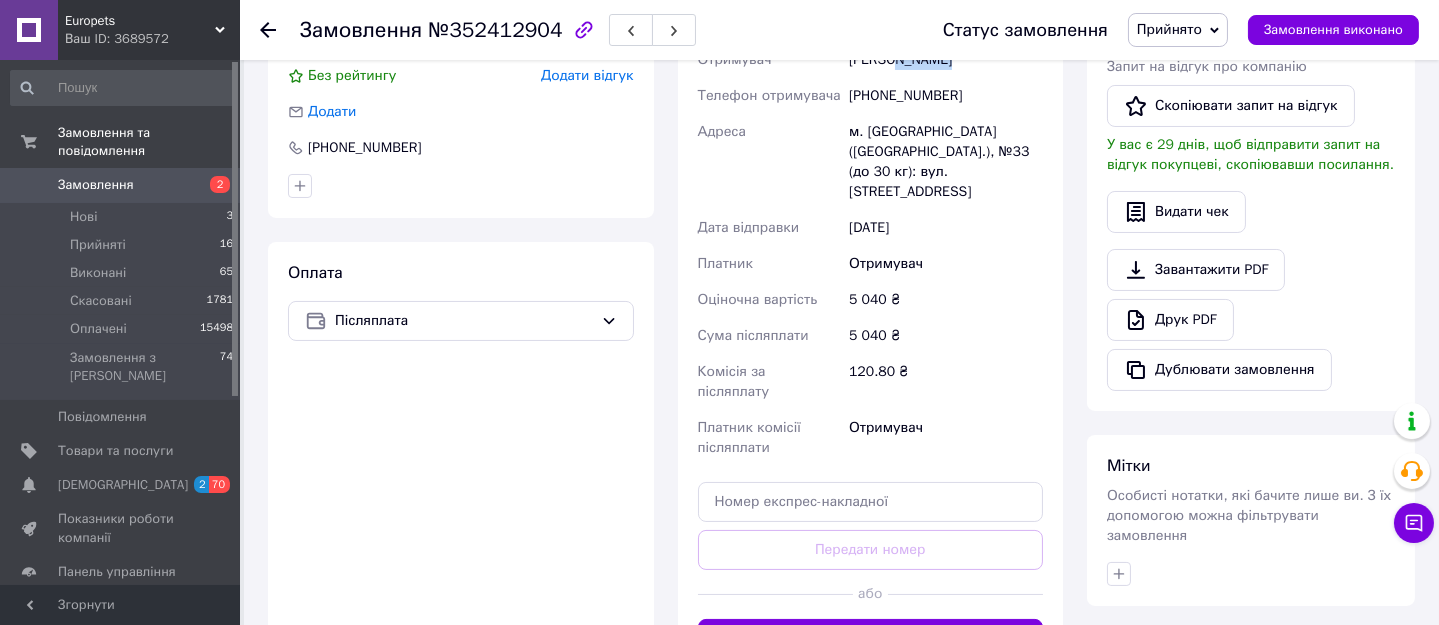 click on "Доставка Редагувати Нова Пошта (платна) Отримувач Башун Віталій Телефон отримувача +380662838743 Адреса м. Львів (Львівська обл.), №33 (до 30 кг): вул. Кульпарківська, 59 Дата відправки 13.07.2025 Платник Отримувач Оціночна вартість 5 040 ₴ Сума післяплати 5 040 ₴ Комісія за післяплату 120.80 ₴ Платник комісії післяплати Отримувач Передати номер або Згенерувати ЕН" at bounding box center [871, 309] 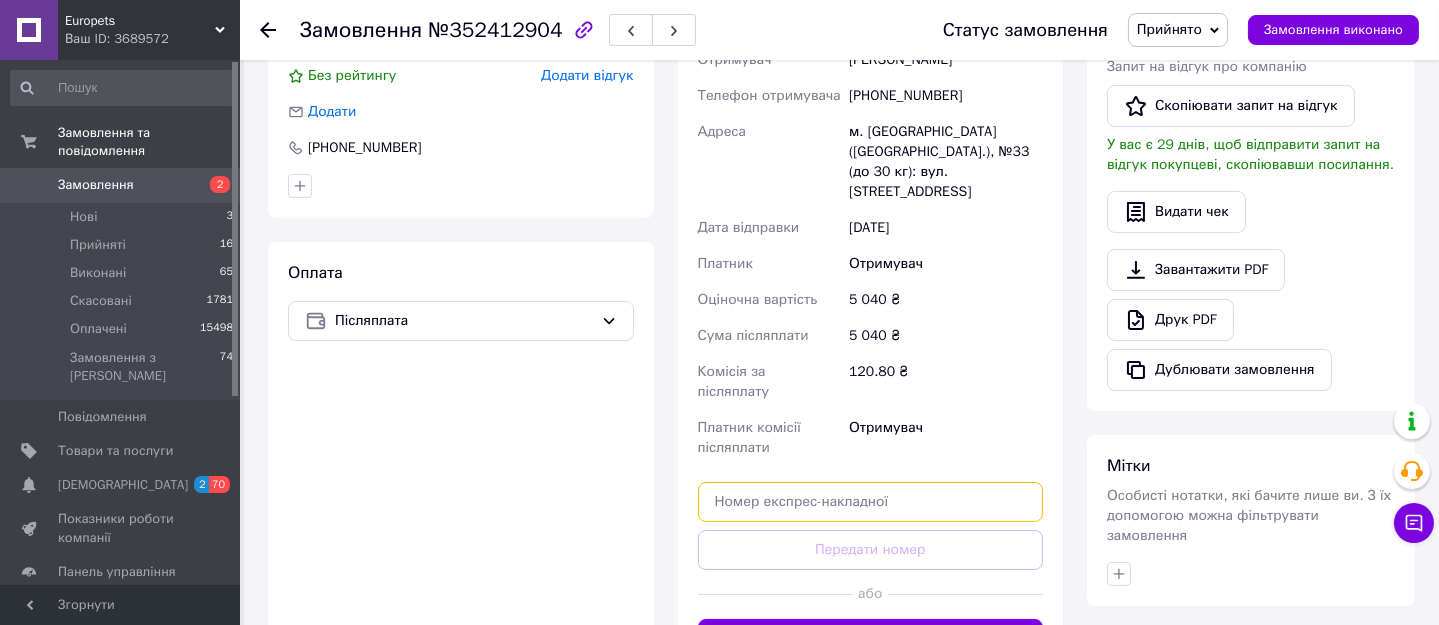 click at bounding box center [871, 502] 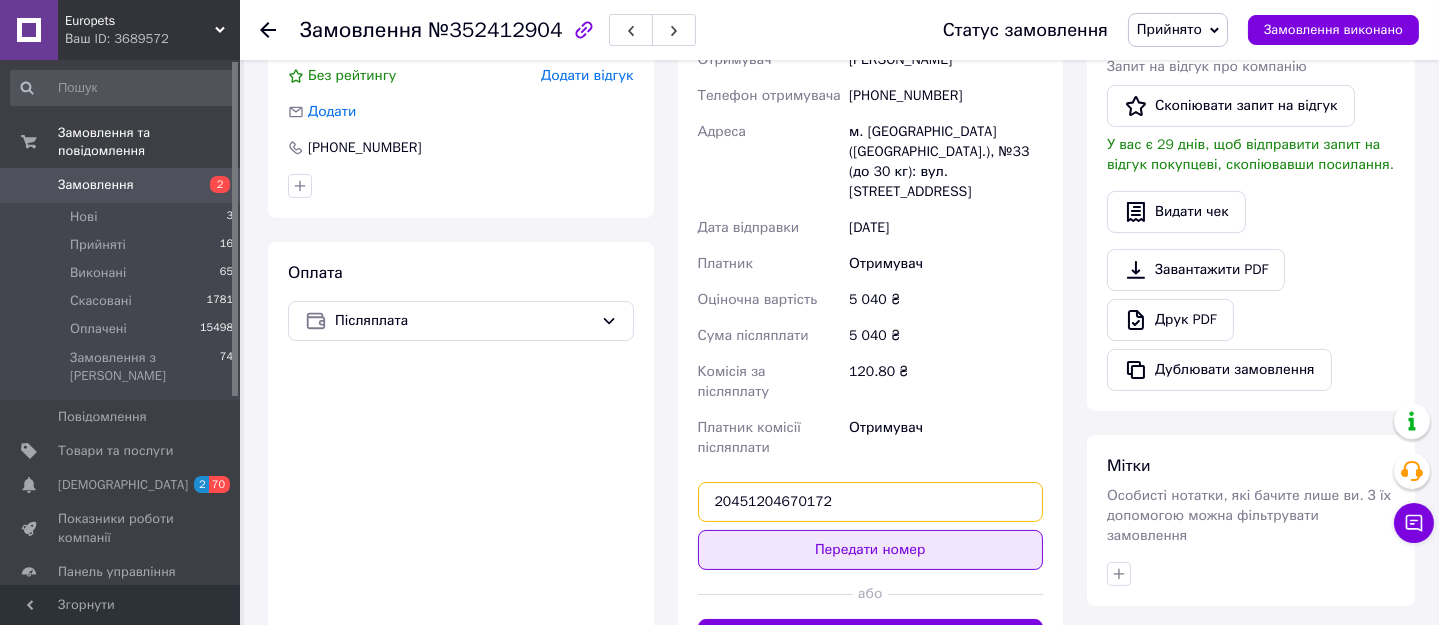 type on "20451204670172" 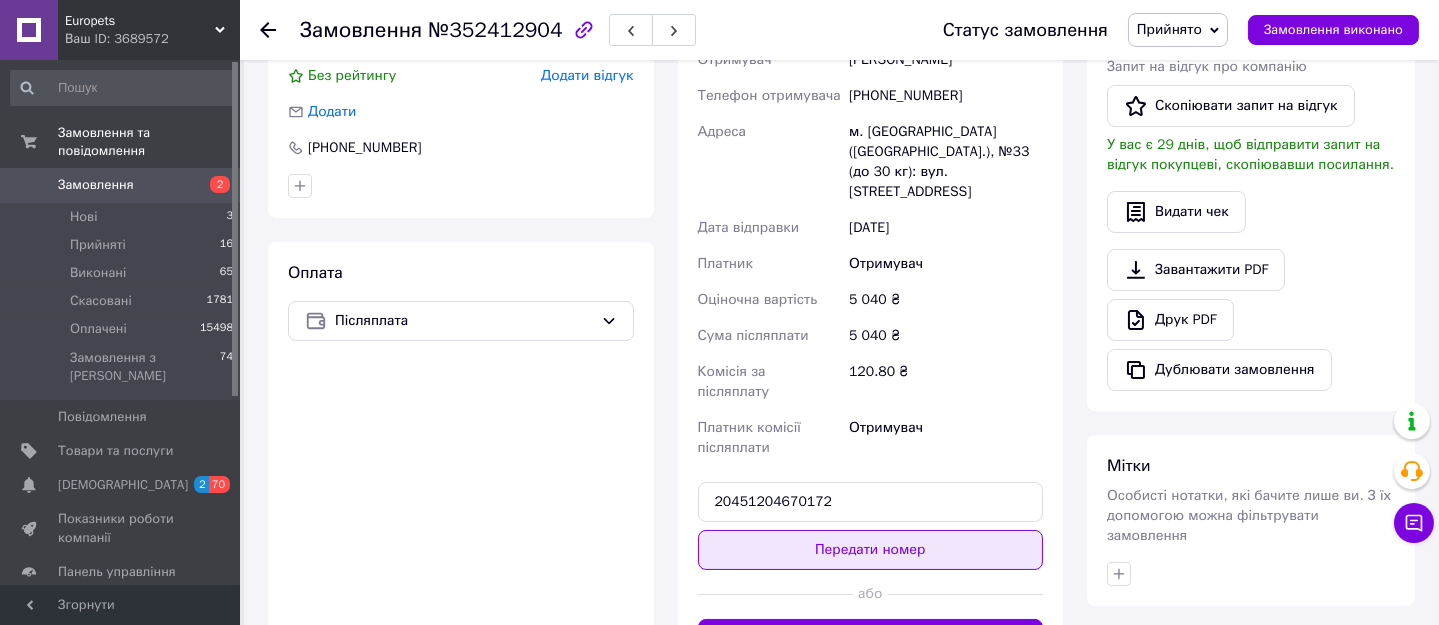 click on "Передати номер" at bounding box center (871, 550) 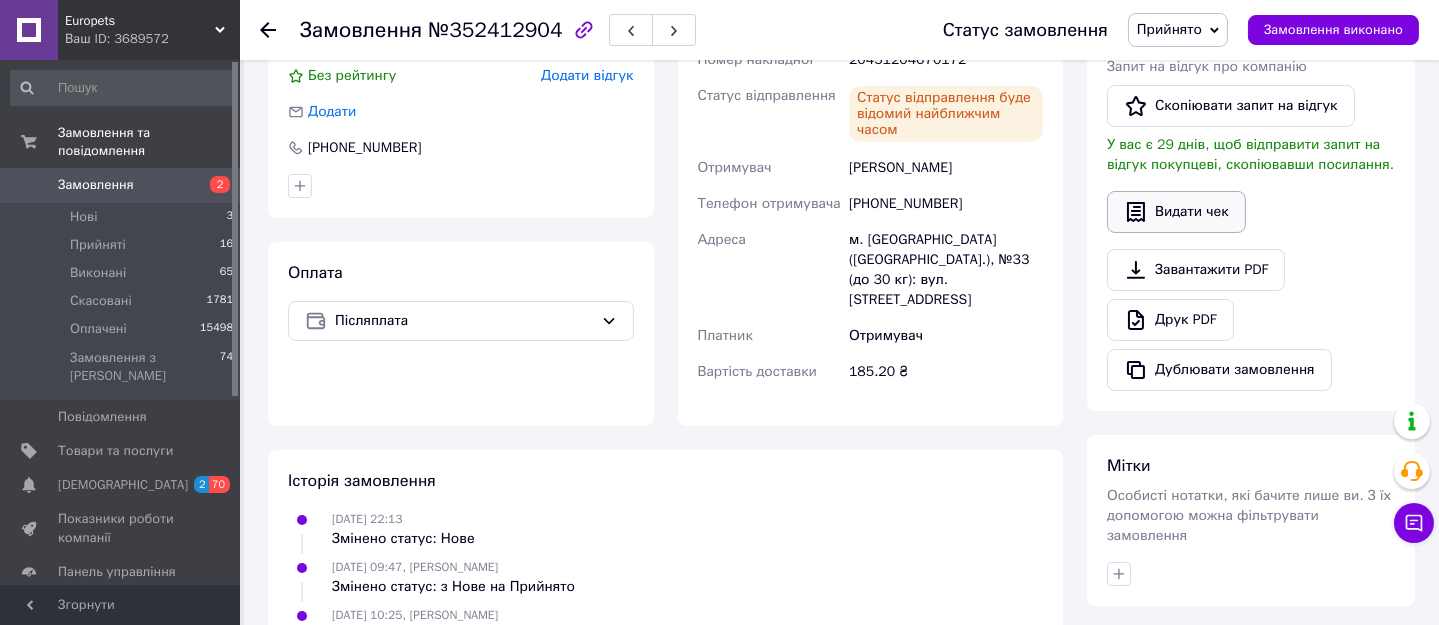 click on "Видати чек" at bounding box center [1176, 212] 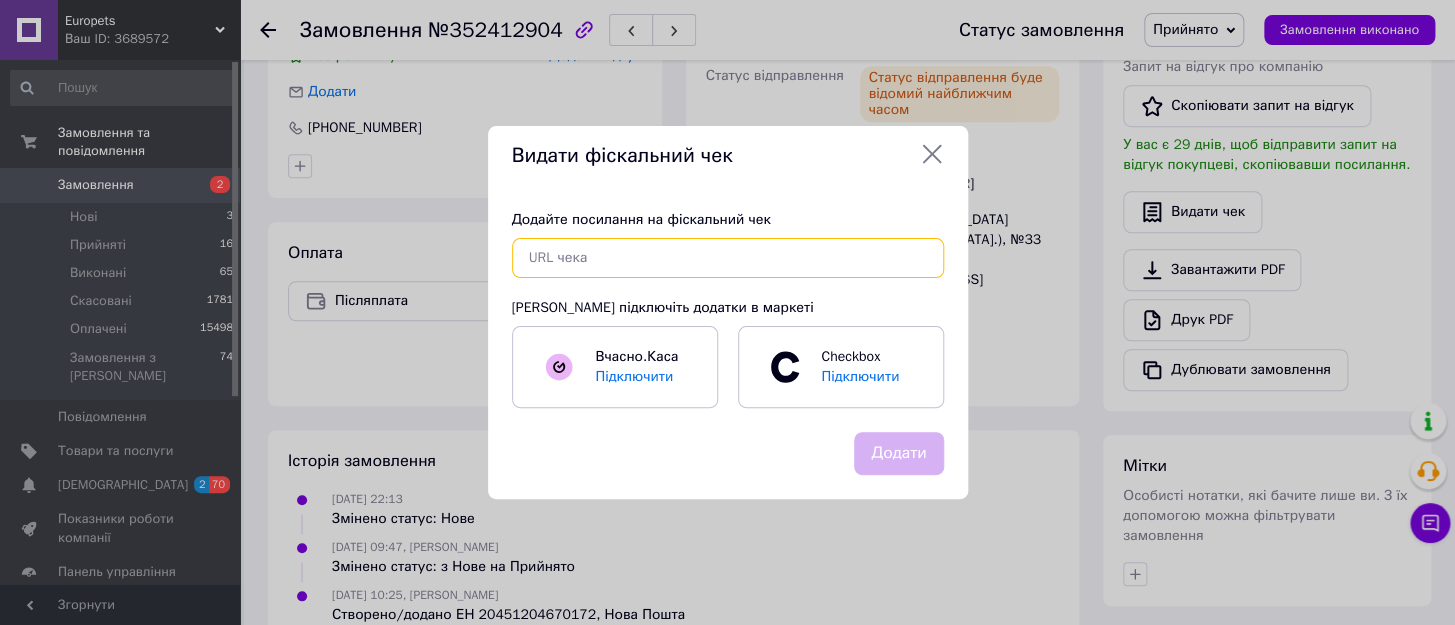 click at bounding box center (728, 258) 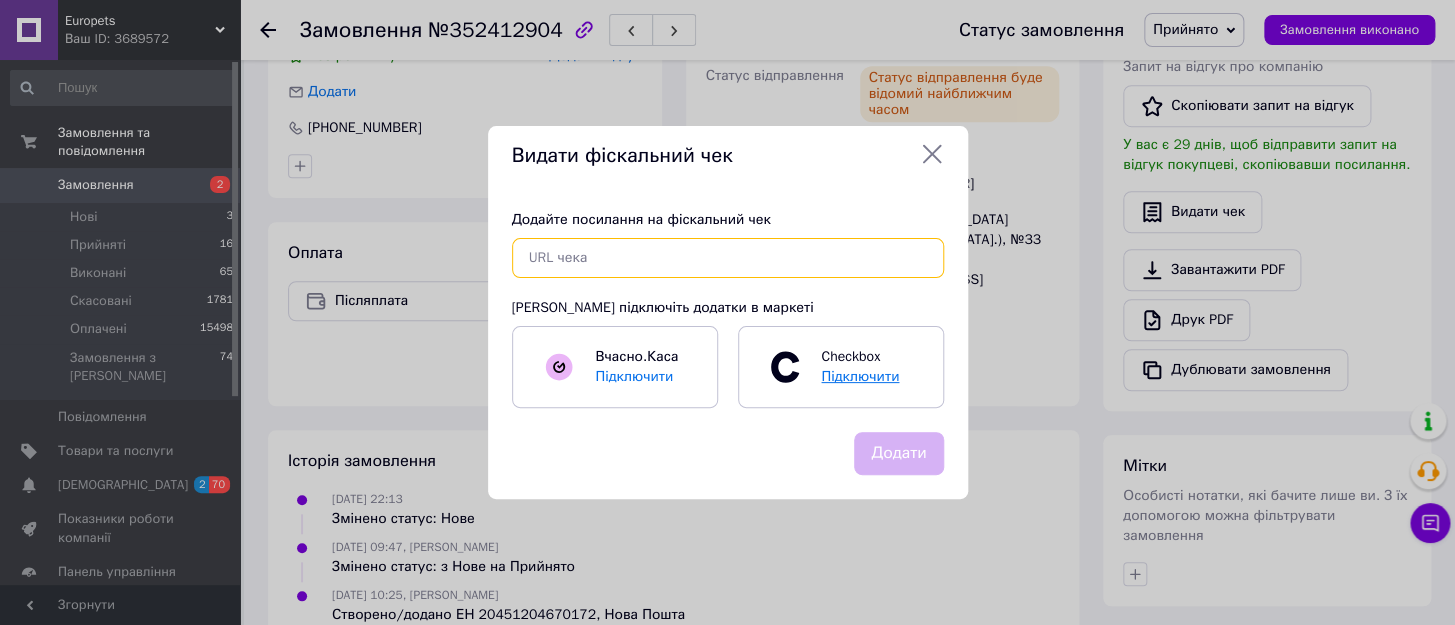 paste on "https://kasa.vchasno.ua/check-viewer/iRrkfcHnZg4" 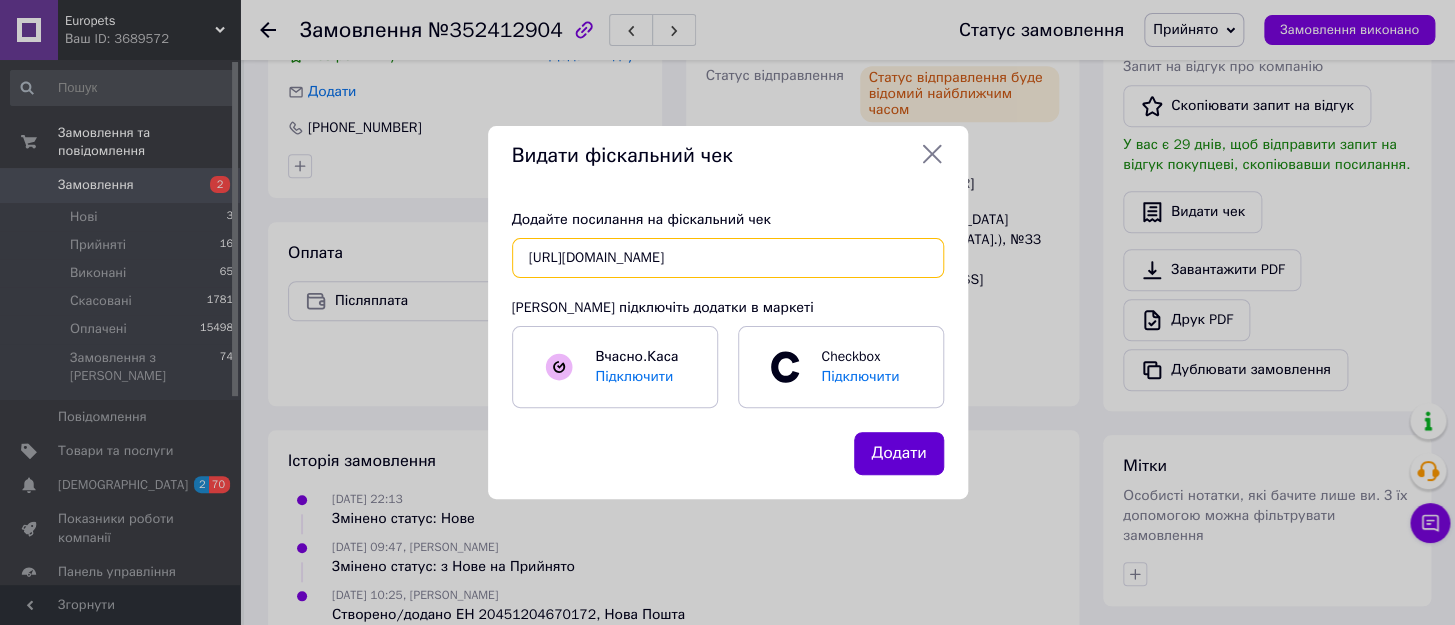 type on "https://kasa.vchasno.ua/check-viewer/iRrkfcHnZg4" 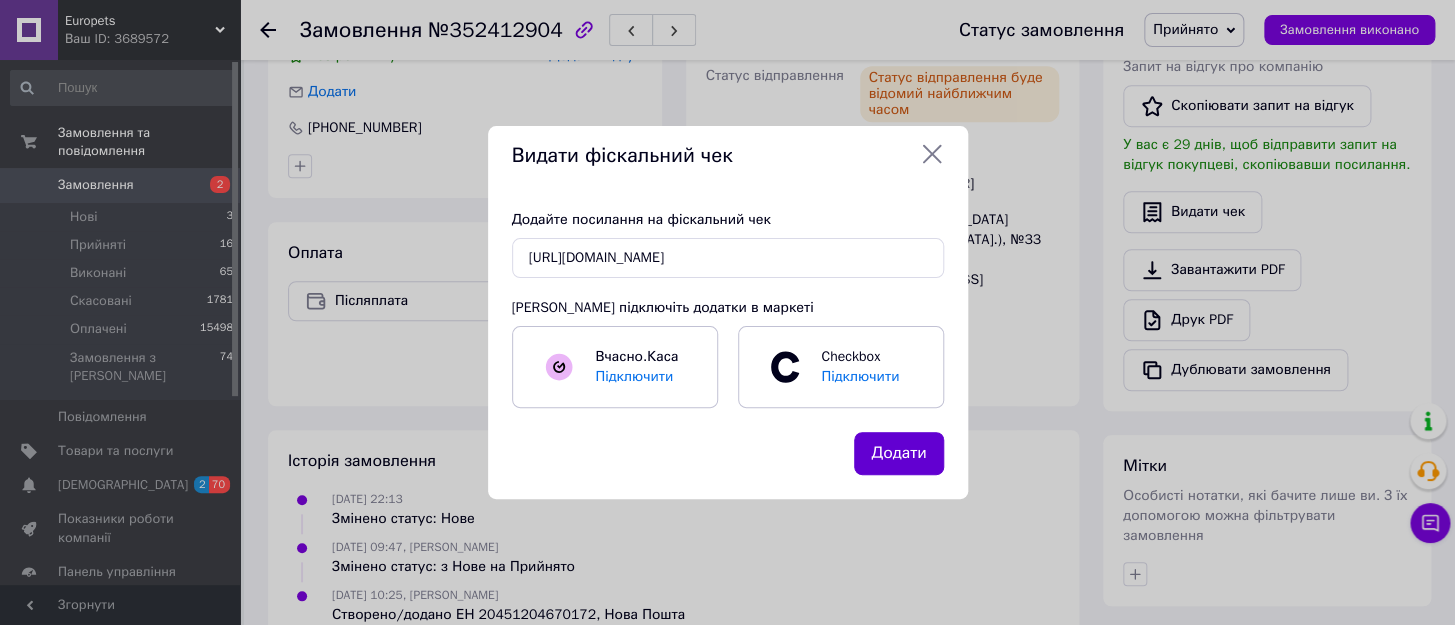 click on "Додати" at bounding box center (898, 453) 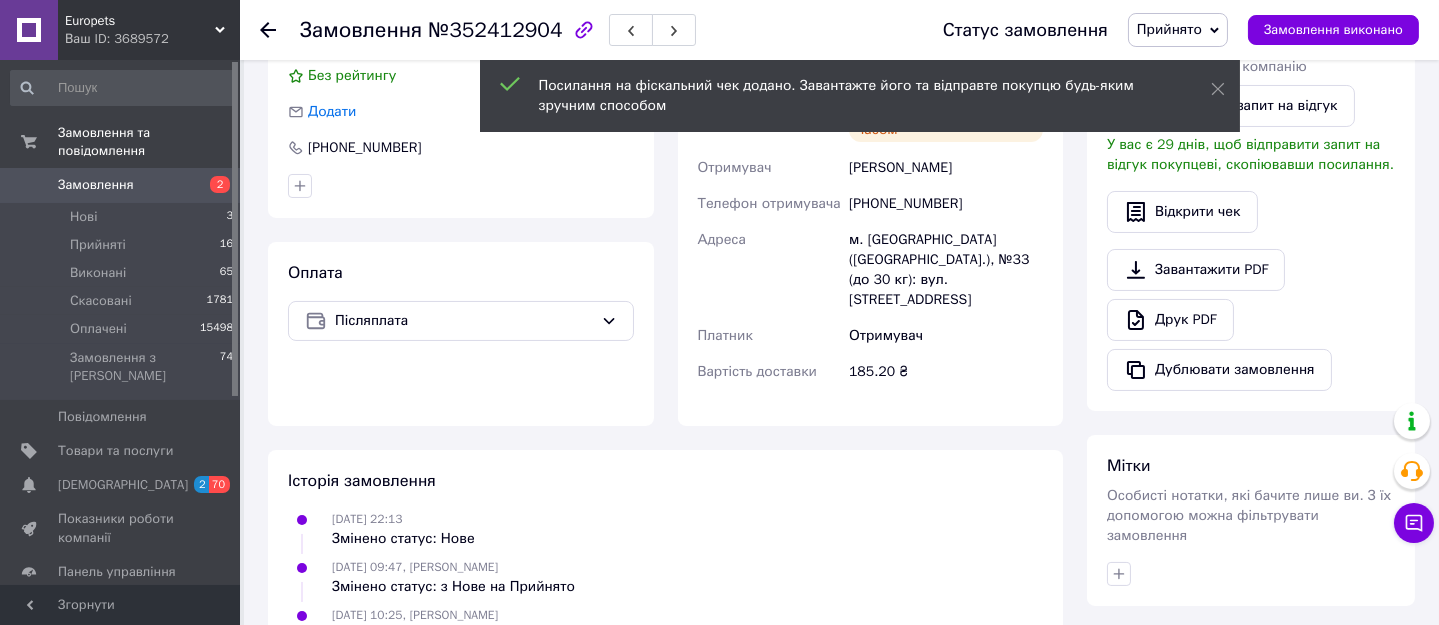 click on "Замовлення" at bounding box center [96, 185] 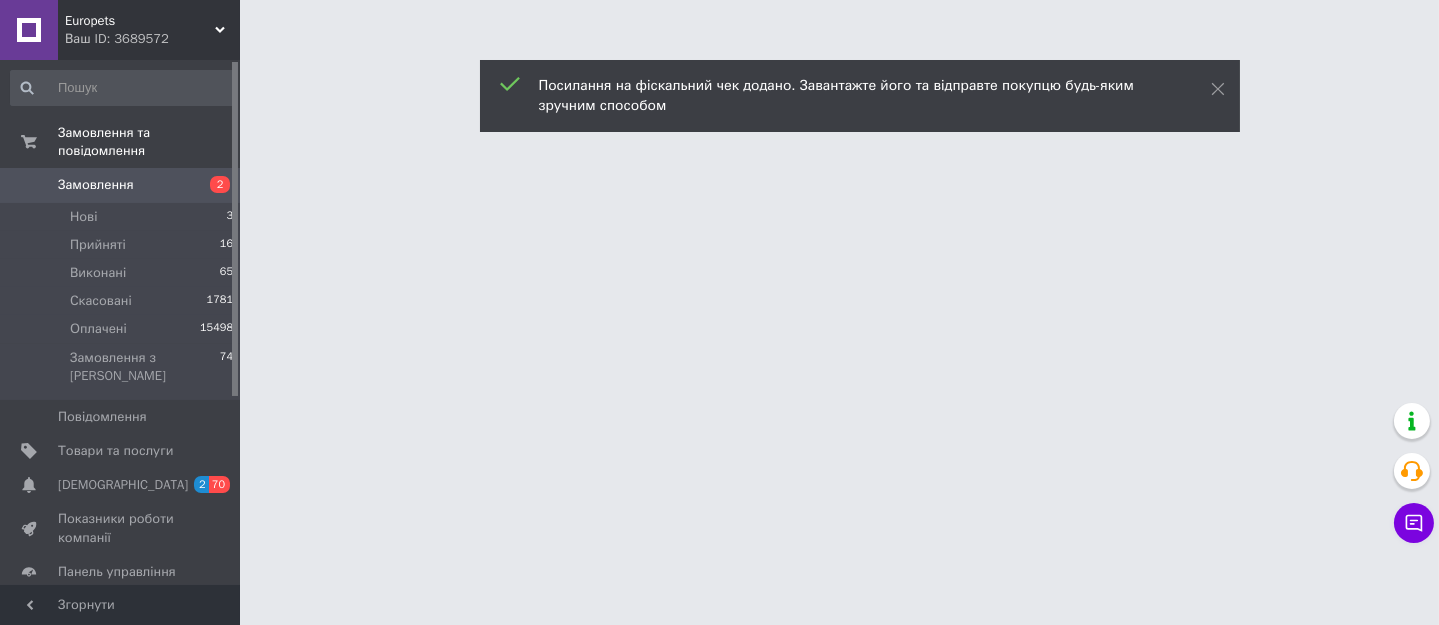 scroll, scrollTop: 0, scrollLeft: 0, axis: both 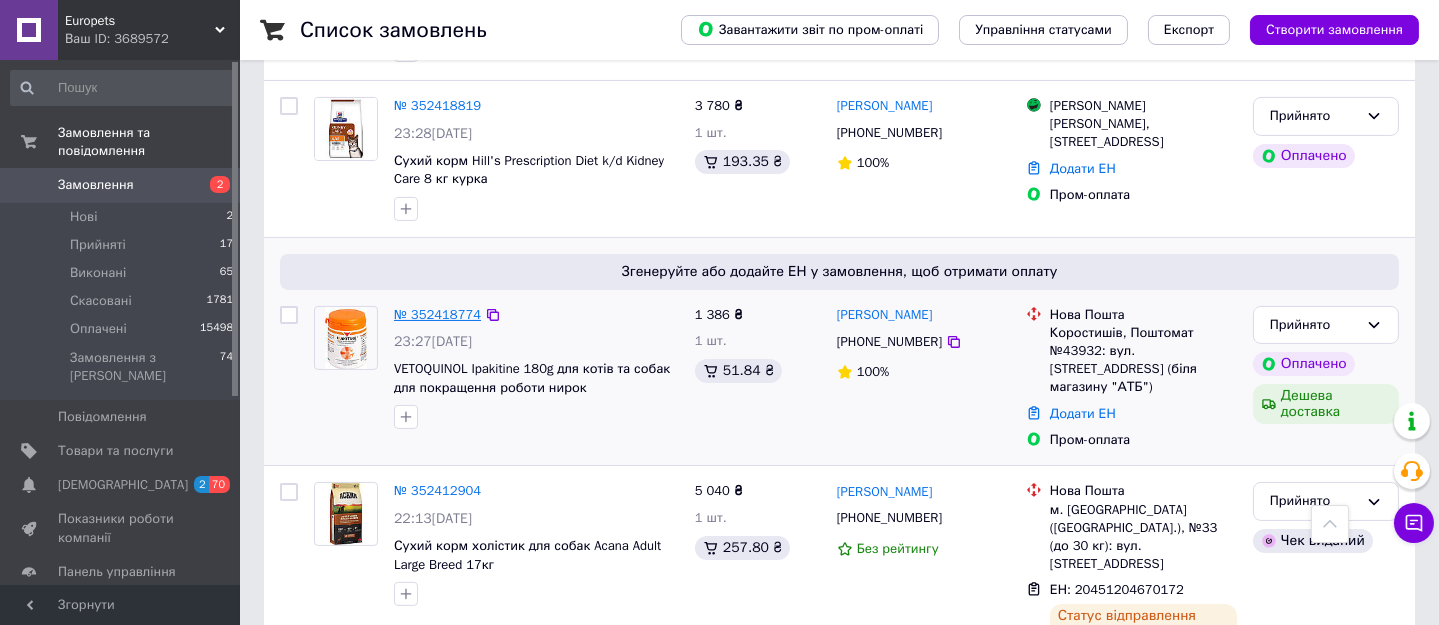 click on "№ 352418774" at bounding box center [437, 314] 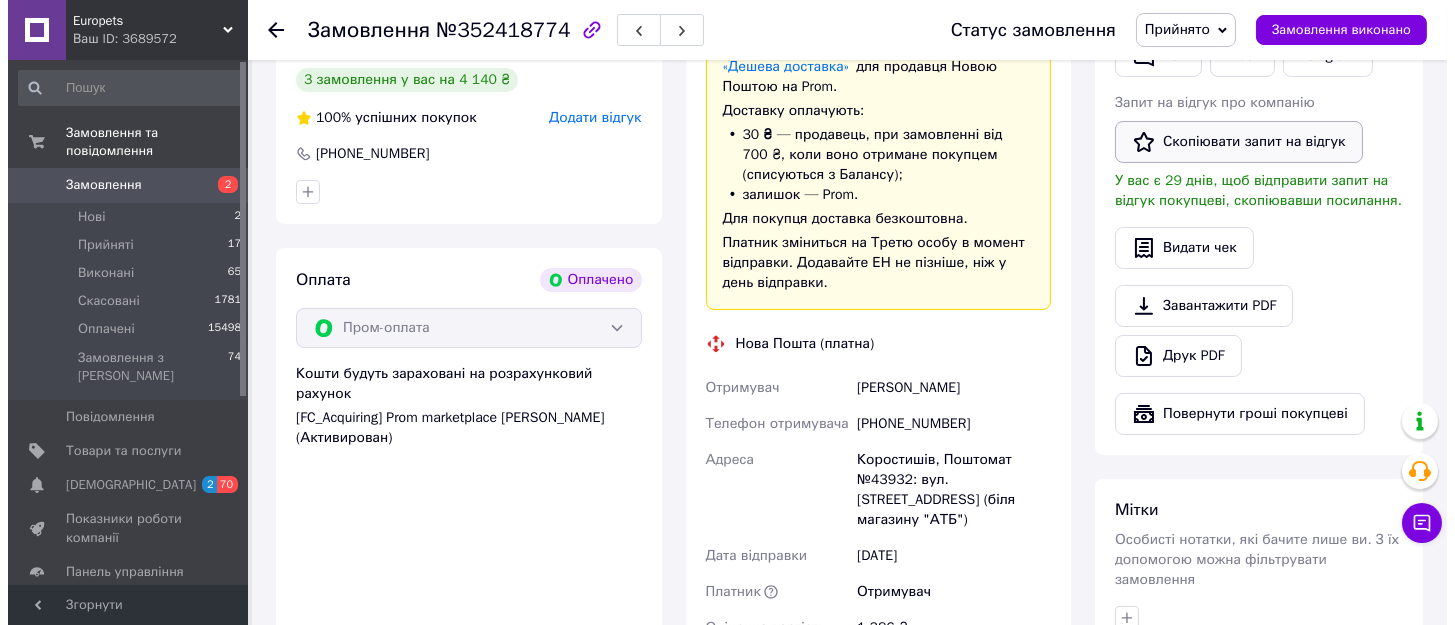 scroll, scrollTop: 454, scrollLeft: 0, axis: vertical 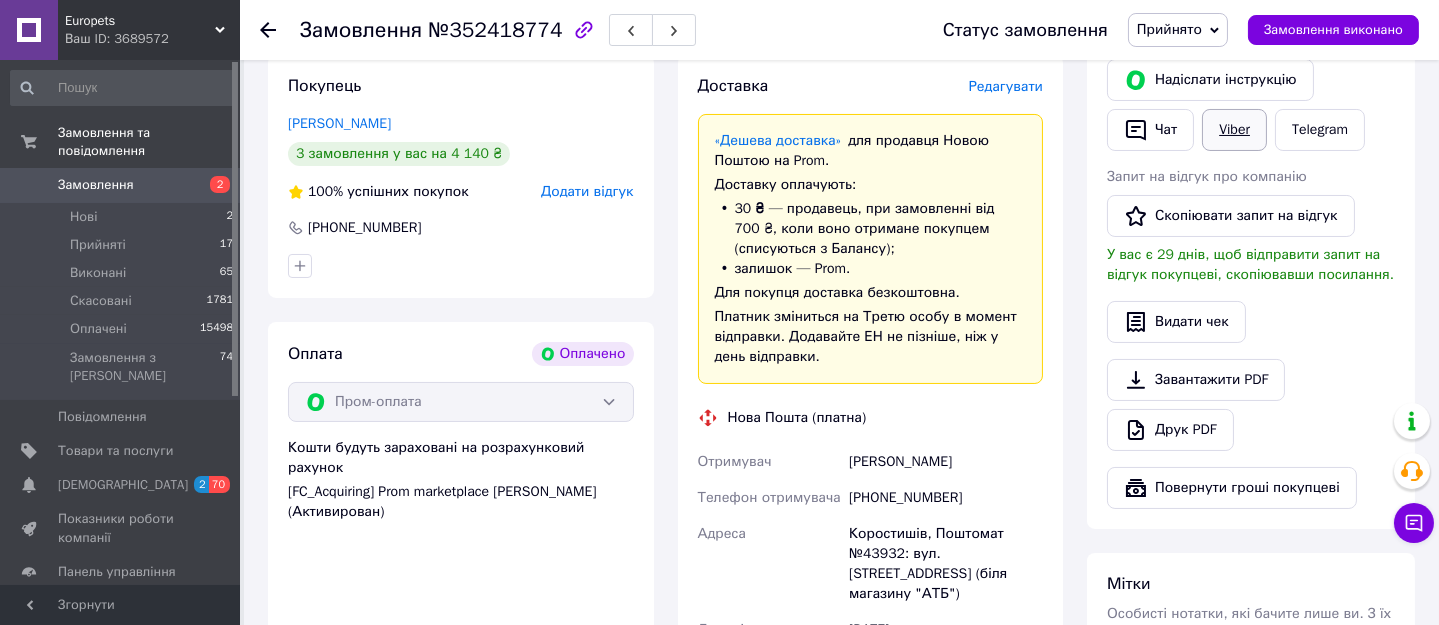 click on "Viber" at bounding box center [1234, 130] 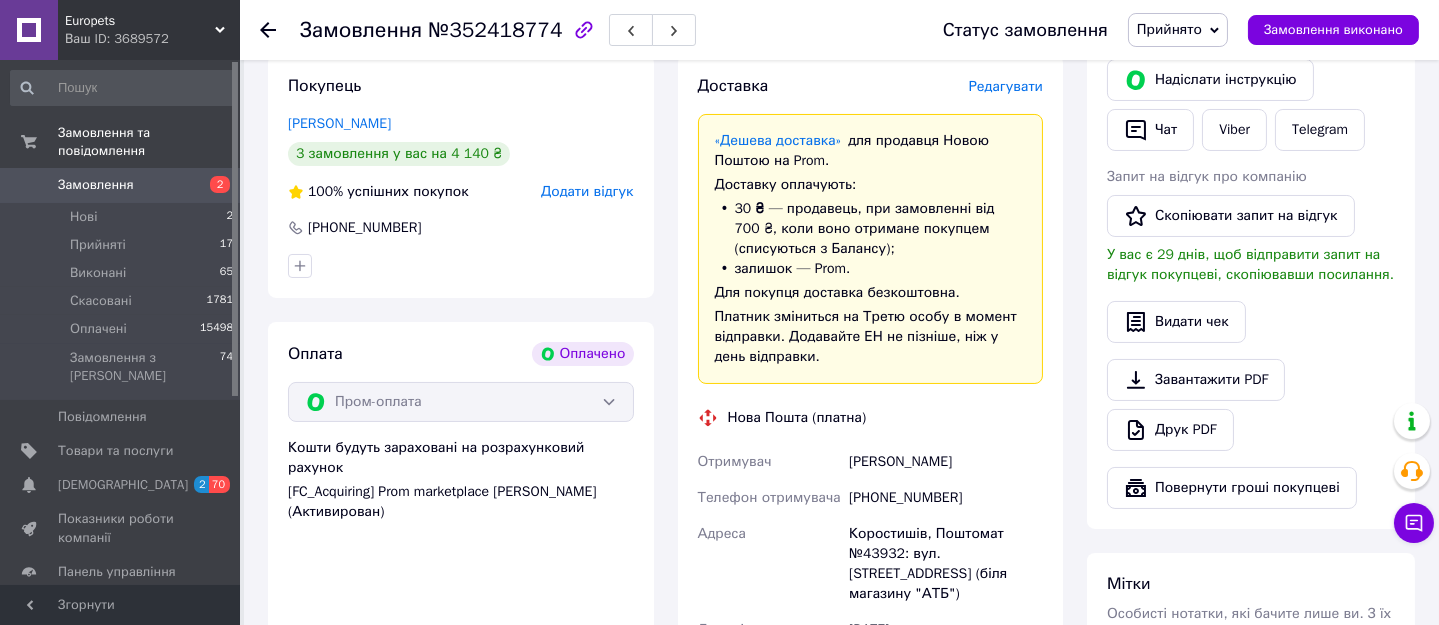 click on "Редагувати" at bounding box center [1006, 86] 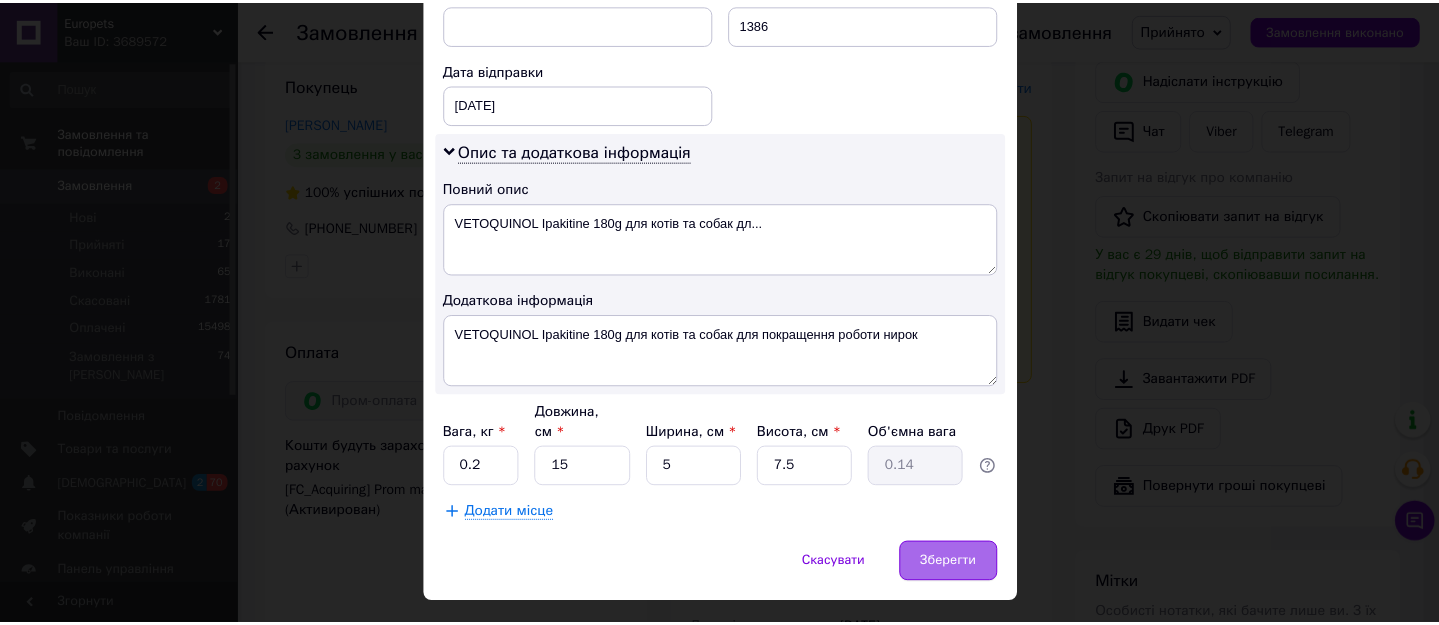 scroll, scrollTop: 909, scrollLeft: 0, axis: vertical 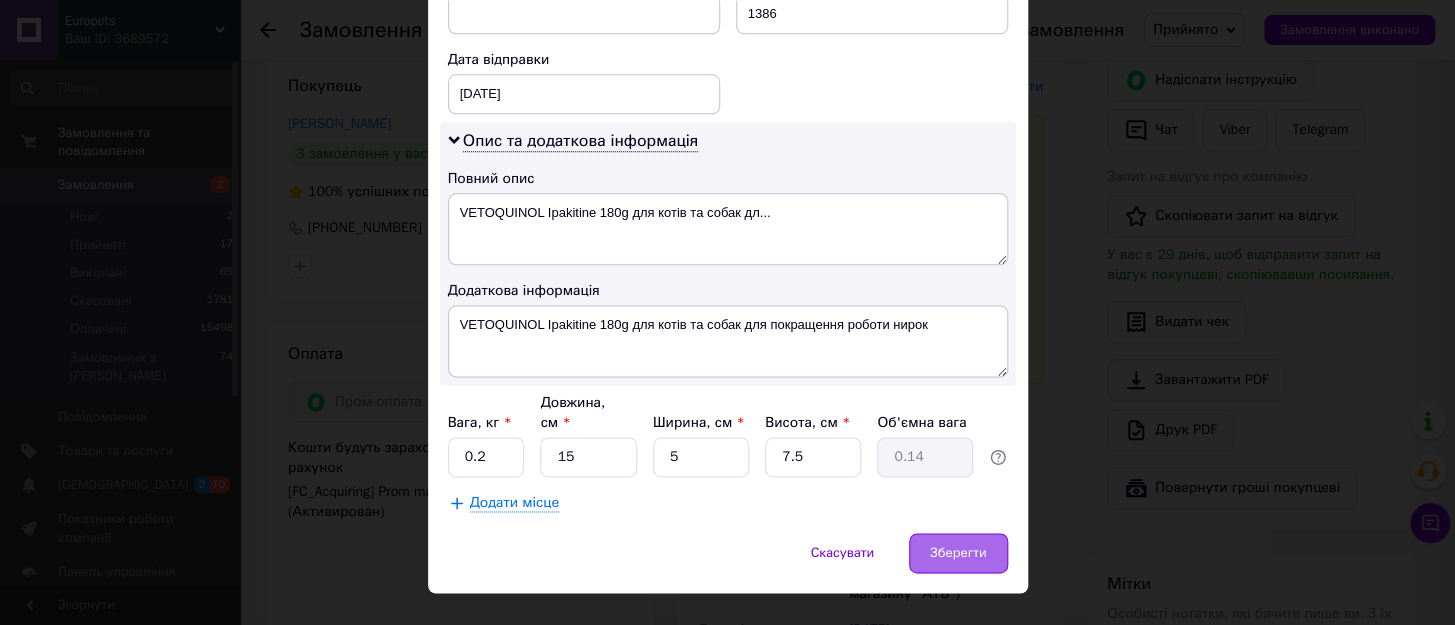 click on "Зберегти" at bounding box center [958, 553] 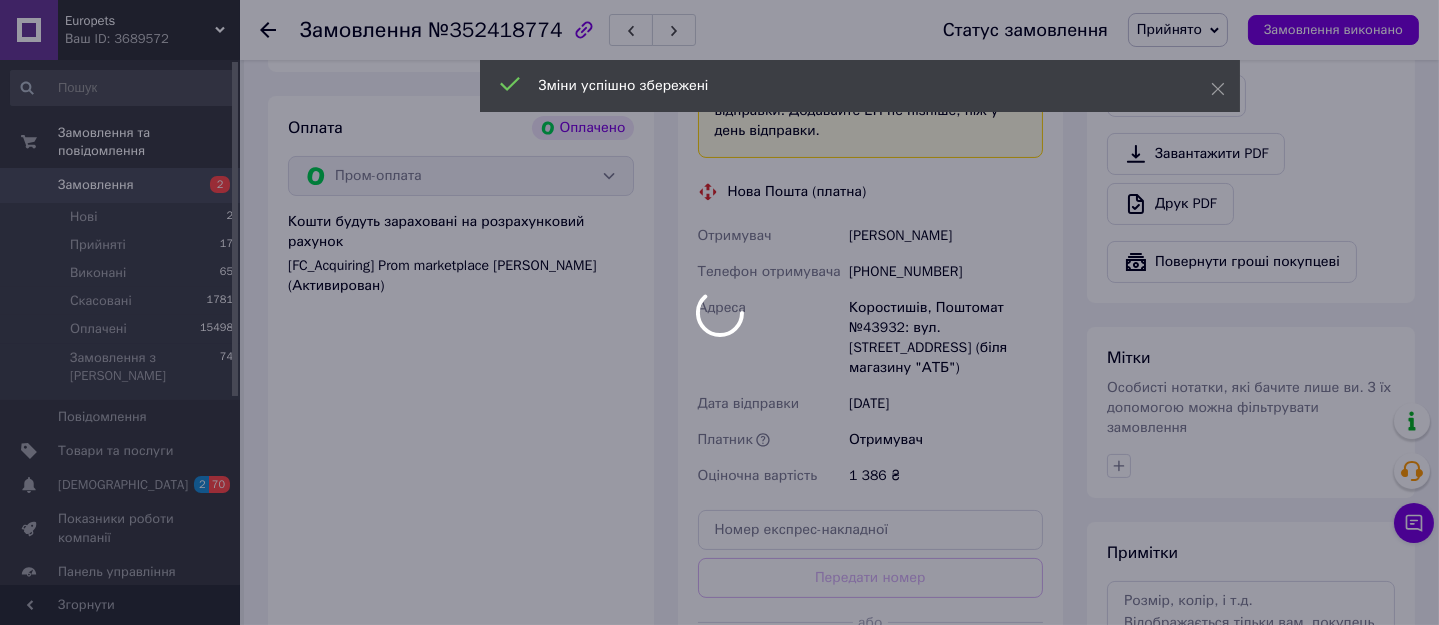 scroll, scrollTop: 909, scrollLeft: 0, axis: vertical 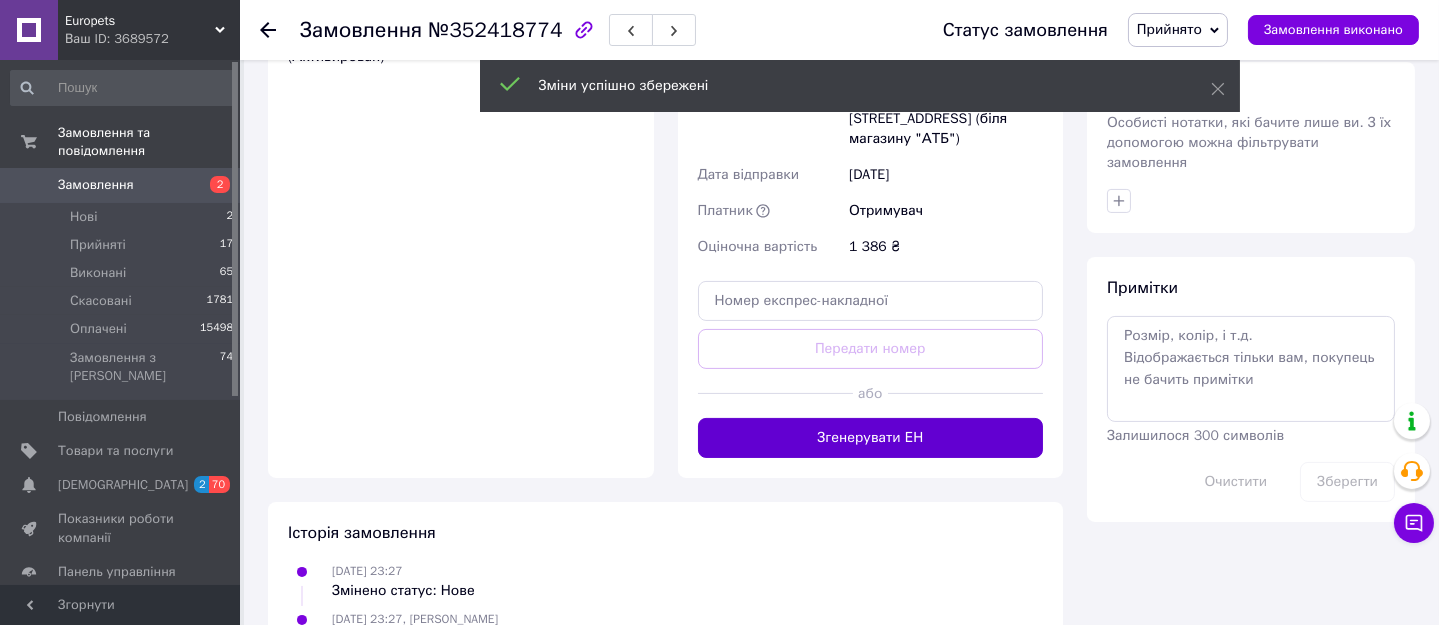 click on "Згенерувати ЕН" at bounding box center (871, 438) 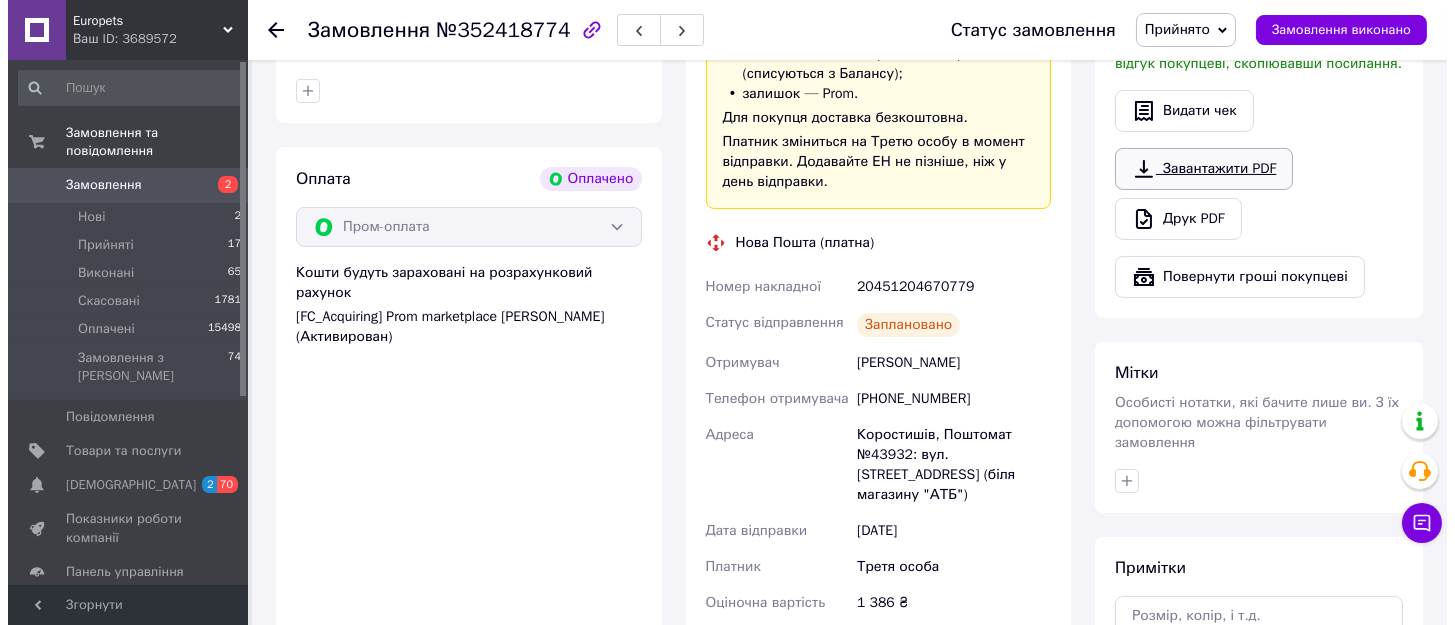 scroll, scrollTop: 545, scrollLeft: 0, axis: vertical 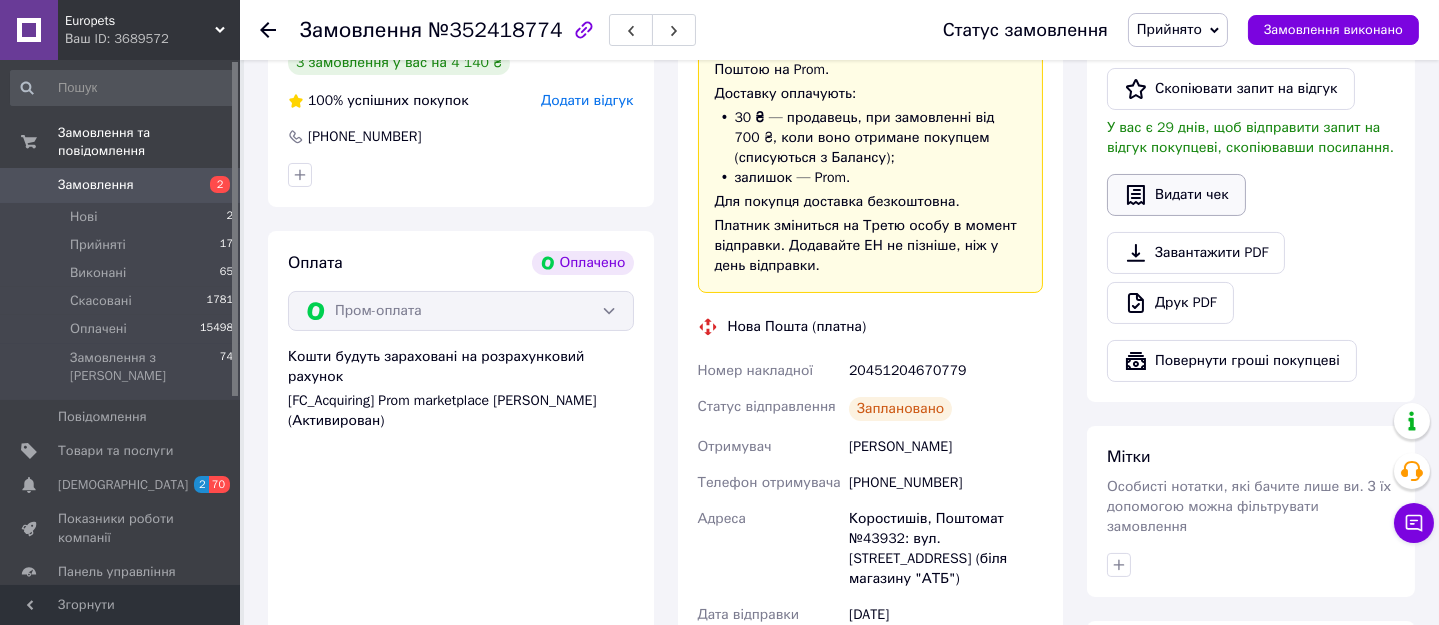 click on "Видати чек" at bounding box center (1176, 195) 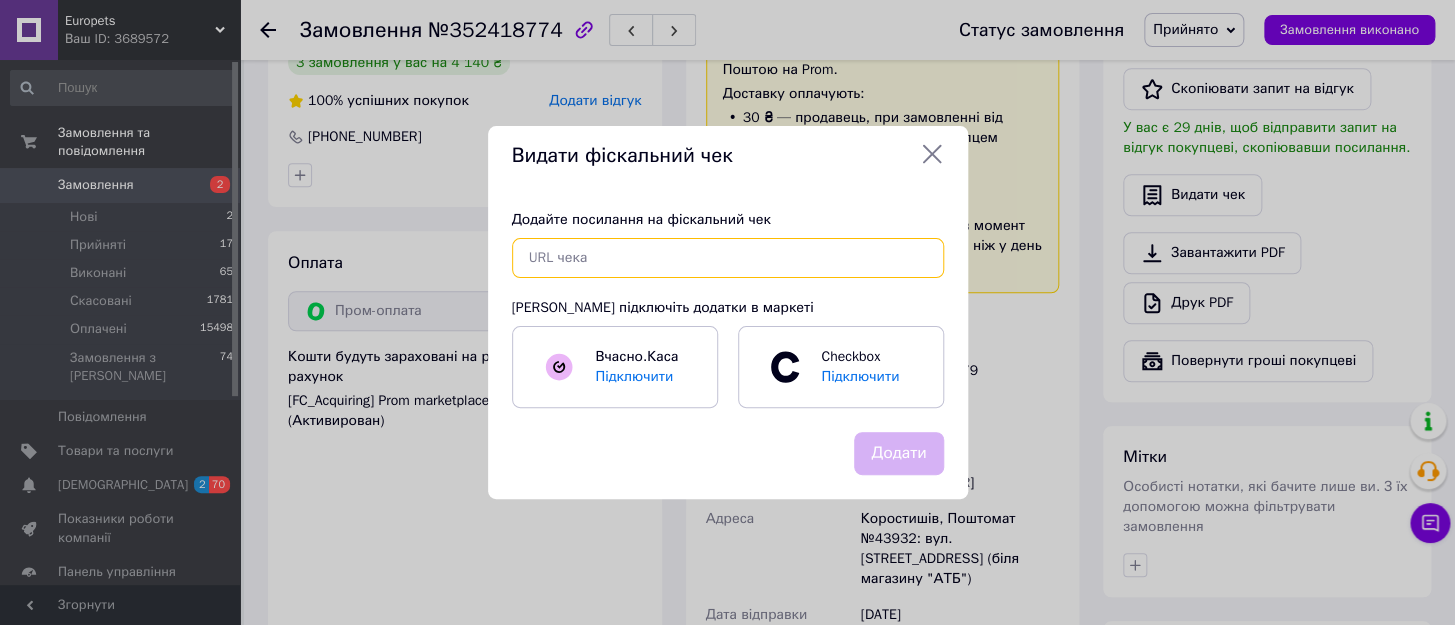 click at bounding box center (728, 258) 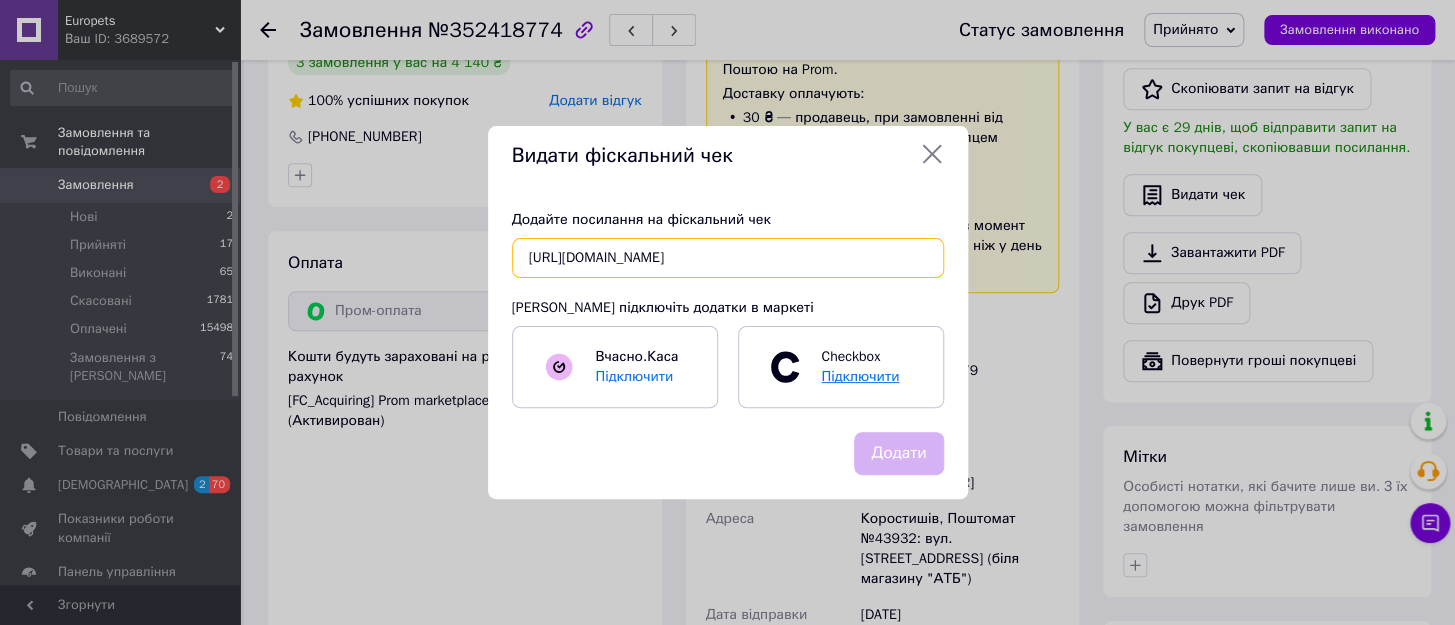 scroll, scrollTop: 0, scrollLeft: 22, axis: horizontal 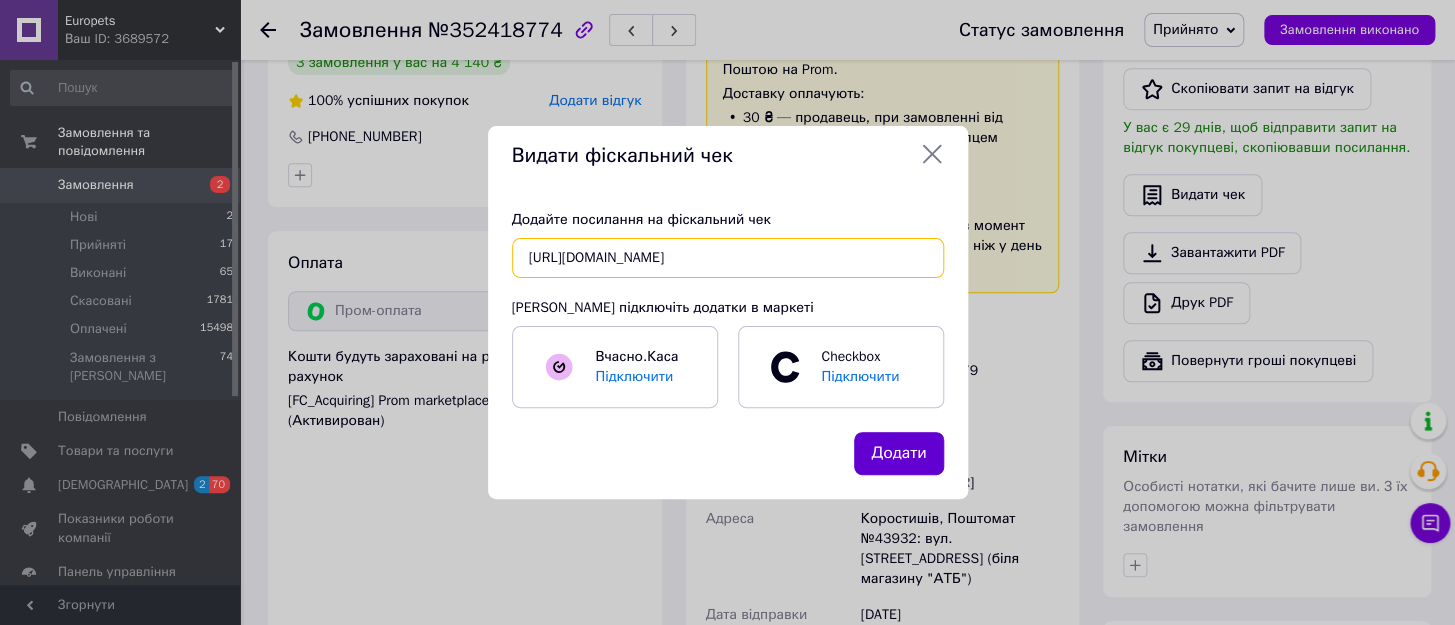 type on "https://check.checkbox.ua/6ac4f6b9-c341-419b-b974-71f95bfb29b2" 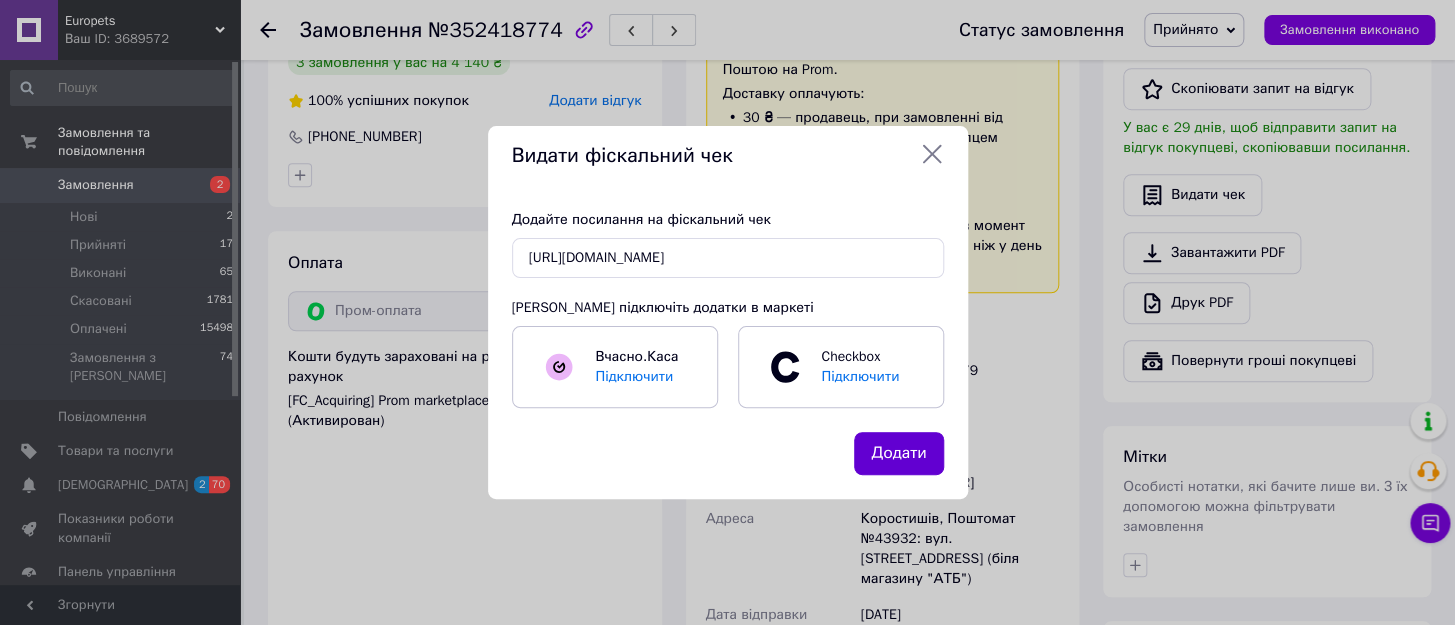click on "Додати" at bounding box center (898, 453) 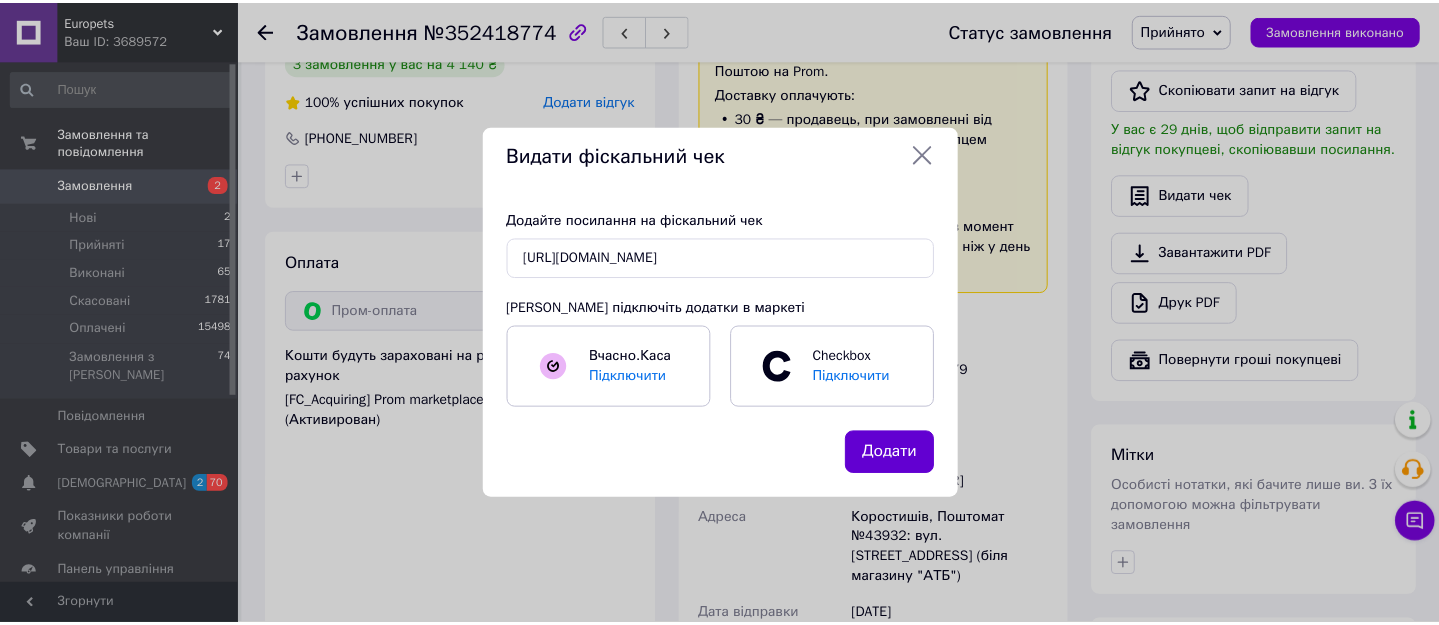 scroll, scrollTop: 0, scrollLeft: 0, axis: both 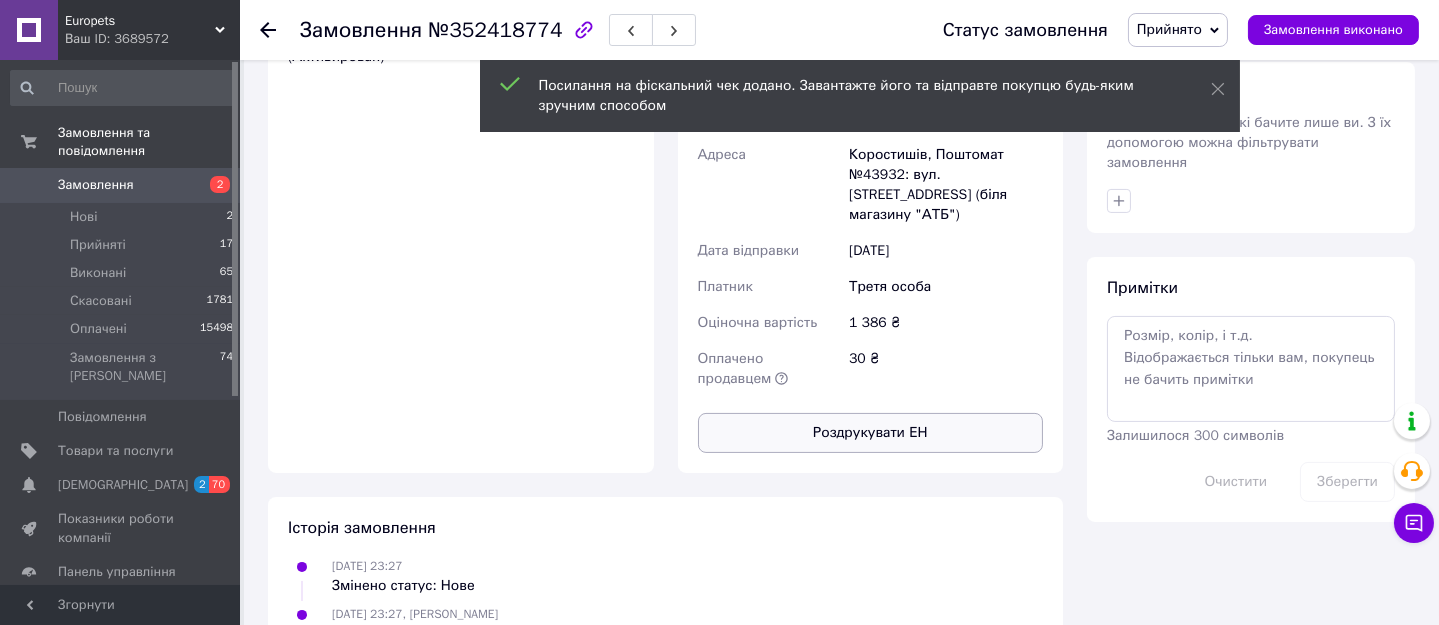 click on "Роздрукувати ЕН" at bounding box center (871, 433) 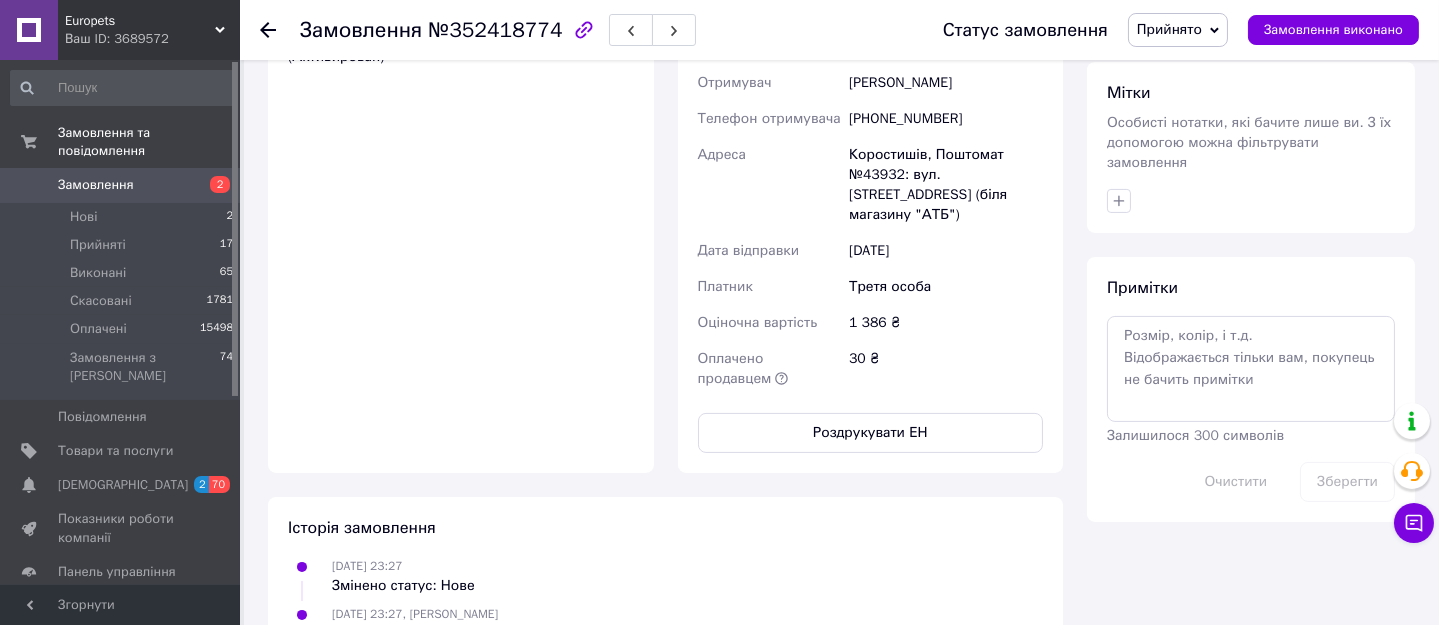 click on "Замовлення" at bounding box center (96, 185) 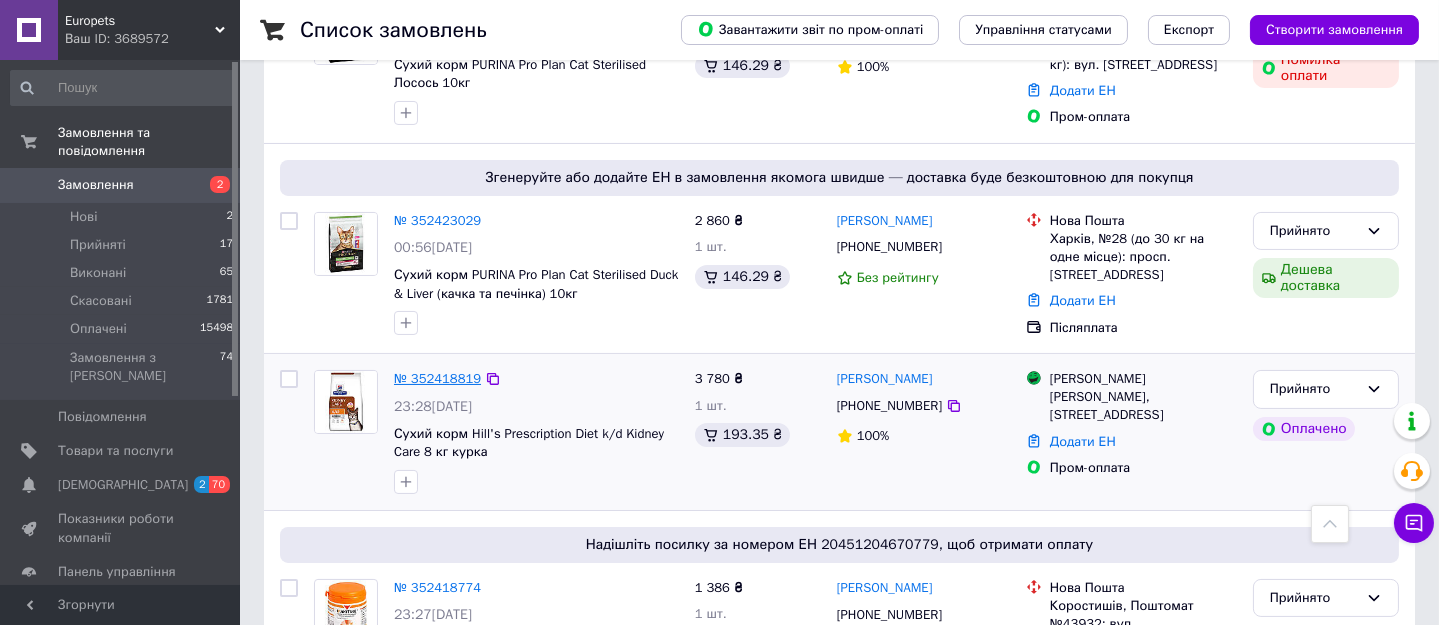 click on "№ 352418819" at bounding box center [437, 378] 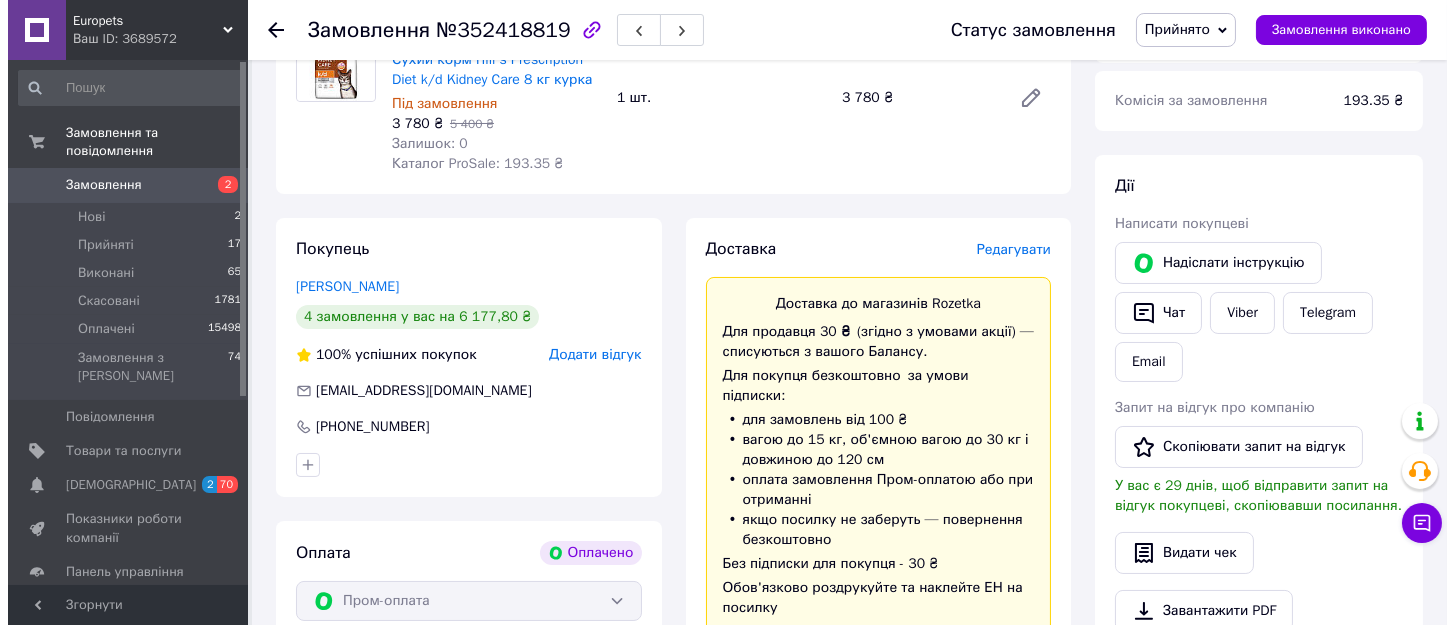 scroll, scrollTop: 272, scrollLeft: 0, axis: vertical 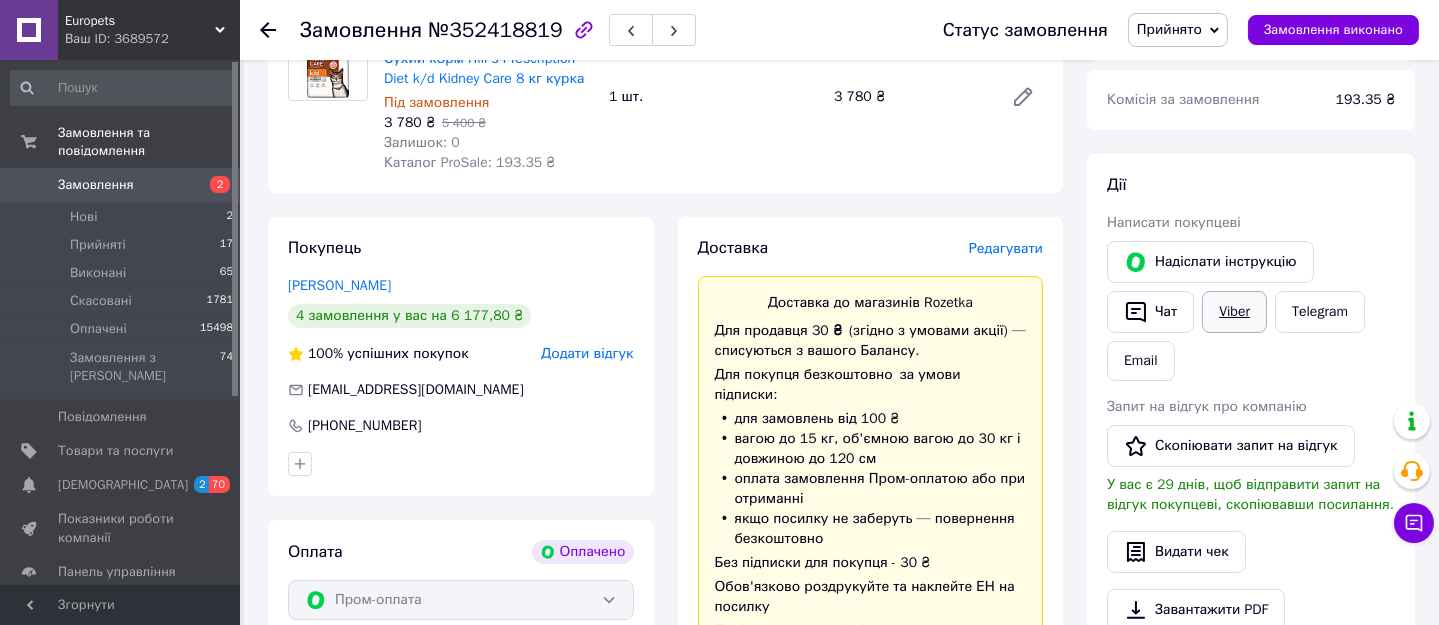 click on "Viber" at bounding box center (1234, 312) 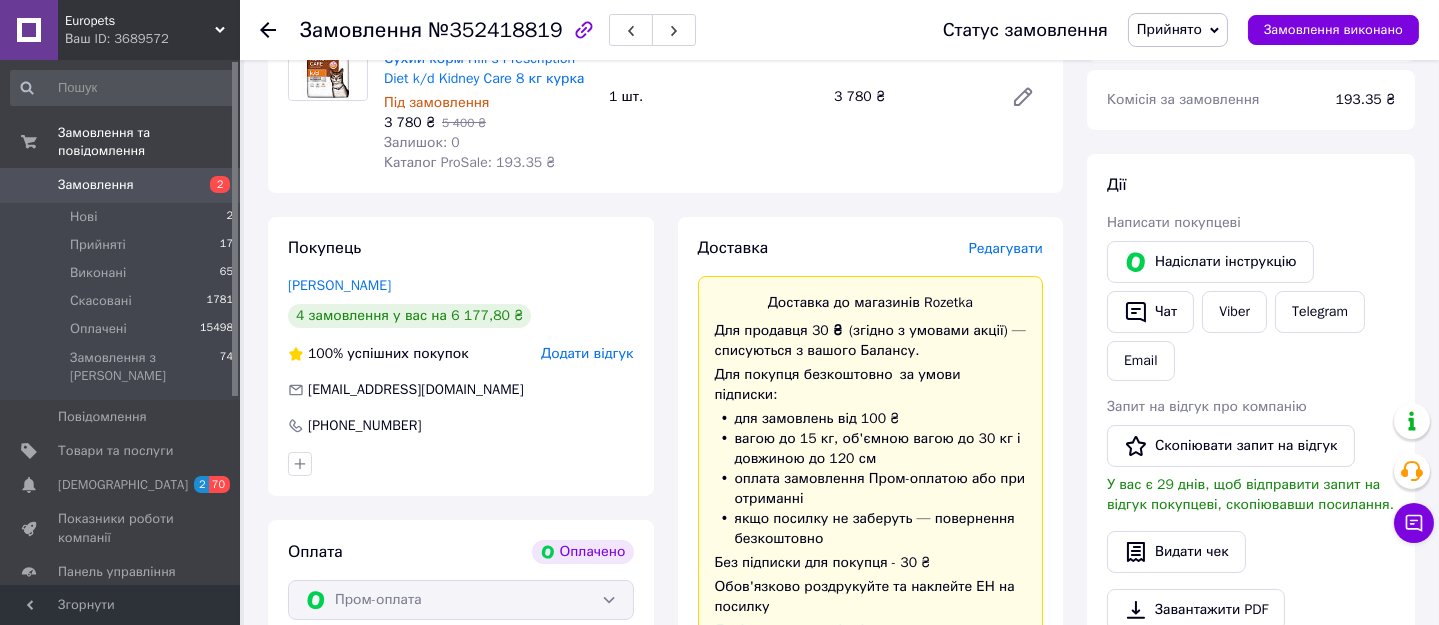 click on "Редагувати" at bounding box center (1006, 248) 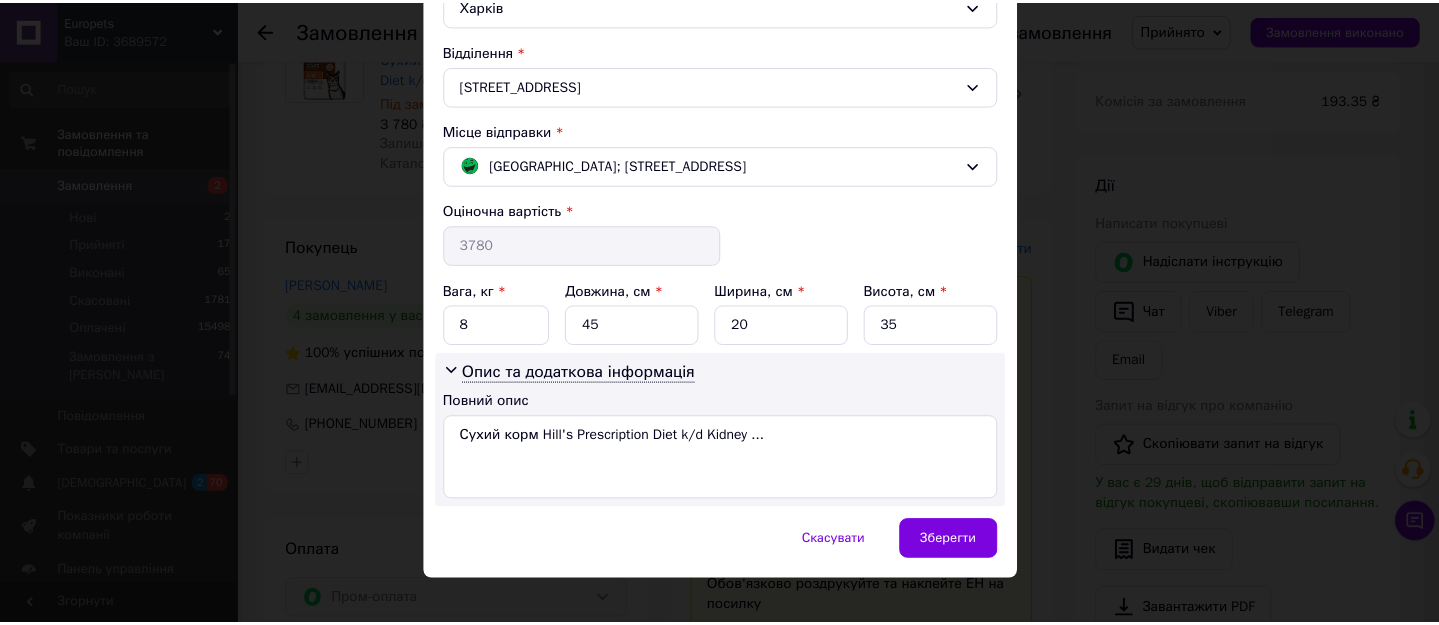 scroll, scrollTop: 612, scrollLeft: 0, axis: vertical 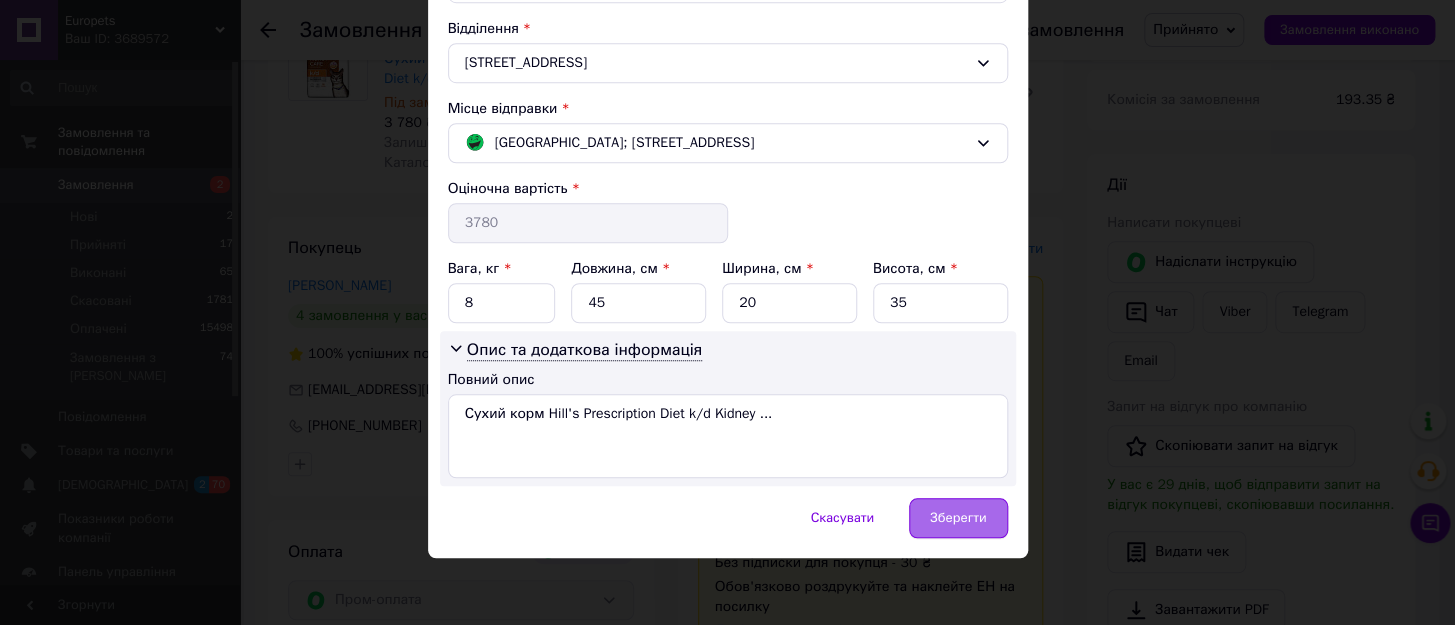 click on "Зберегти" at bounding box center (958, 518) 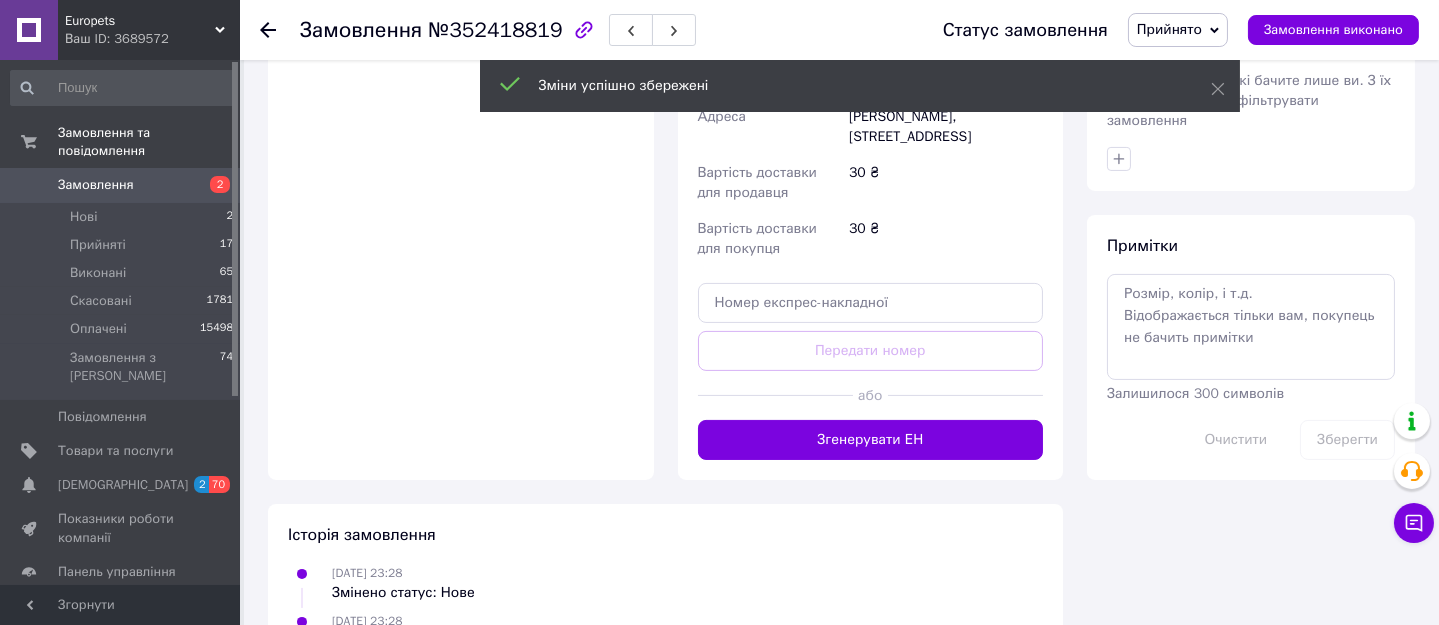 scroll, scrollTop: 1090, scrollLeft: 0, axis: vertical 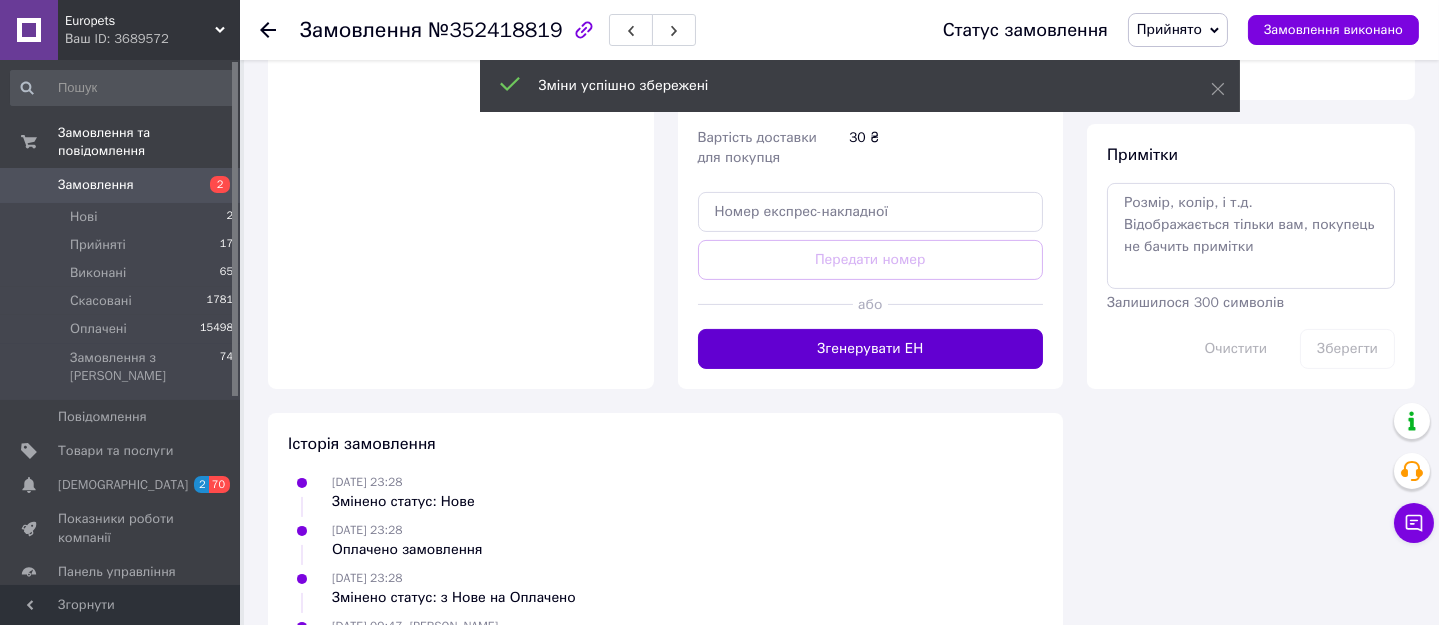 click on "Згенерувати ЕН" at bounding box center (871, 349) 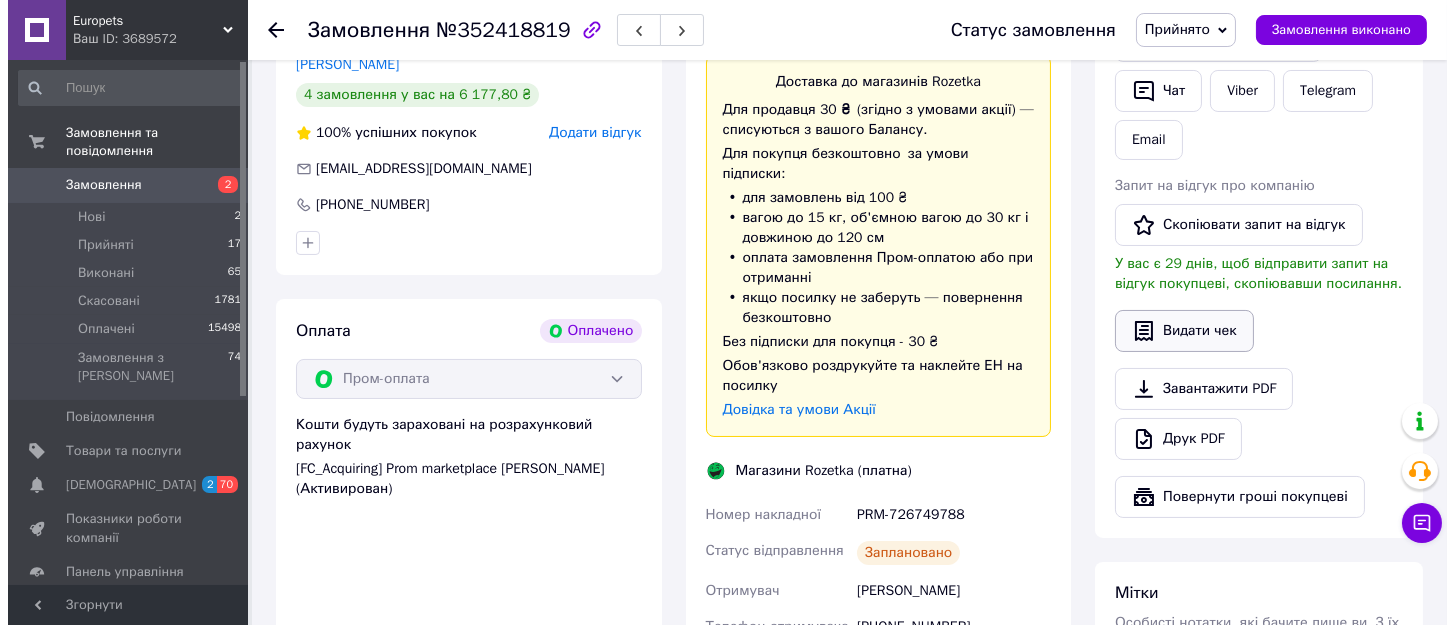 scroll, scrollTop: 545, scrollLeft: 0, axis: vertical 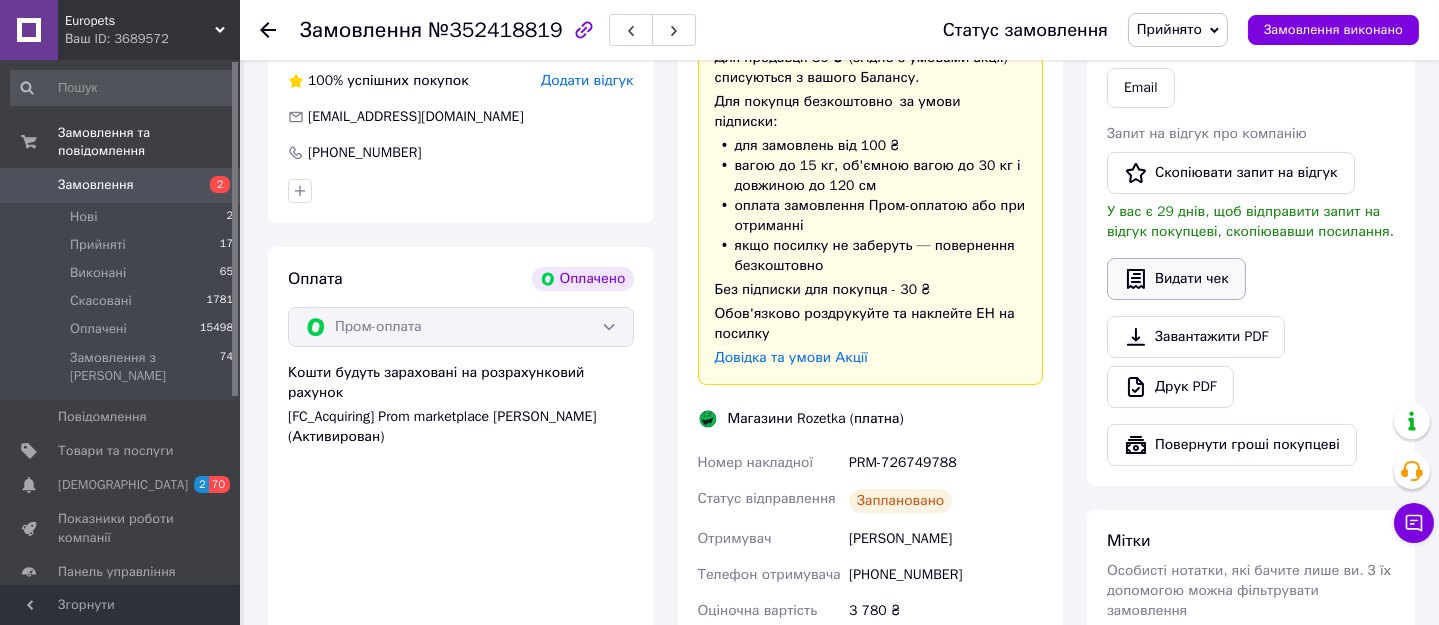 click on "Видати чек" at bounding box center [1176, 279] 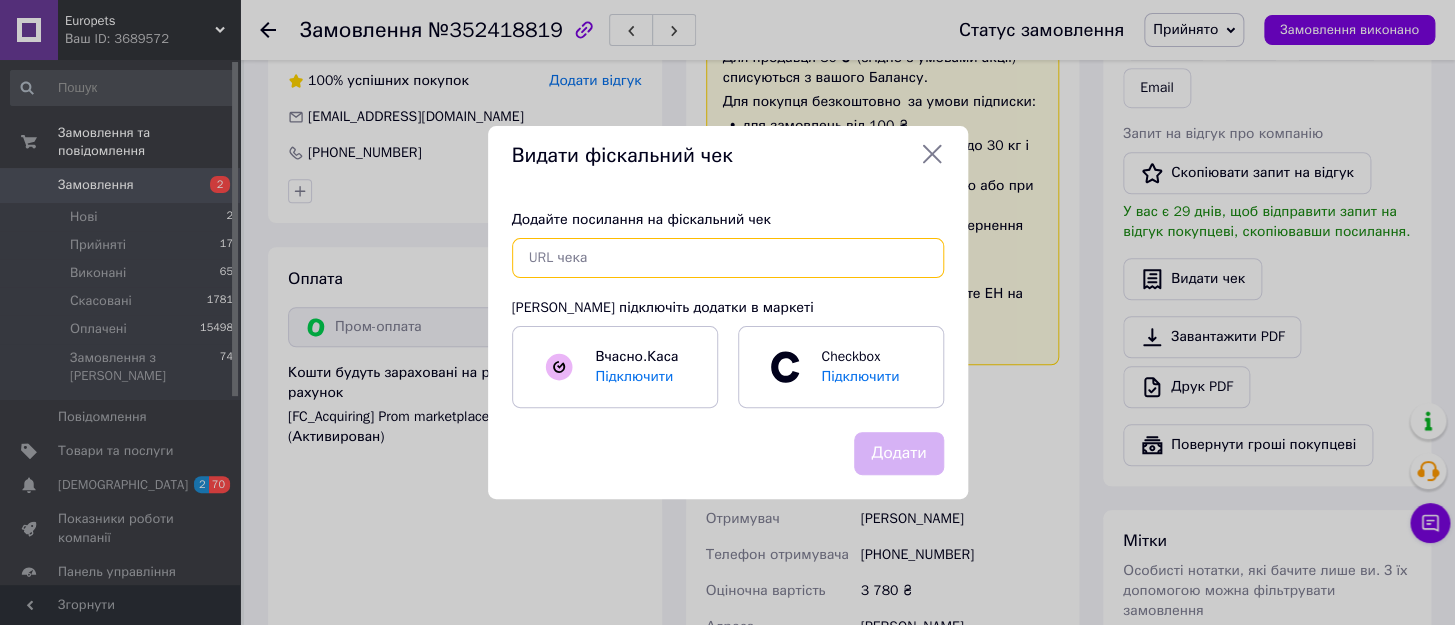 click at bounding box center [728, 258] 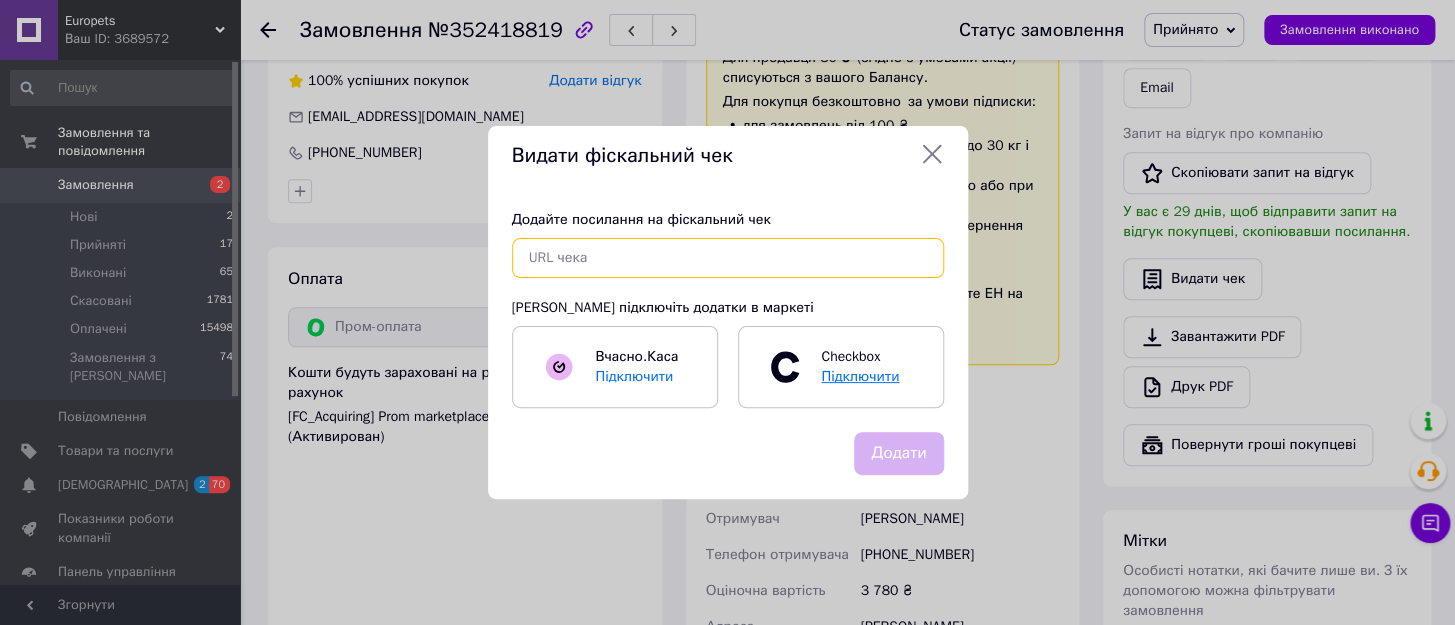 paste on "https://check.checkbox.ua/1f8c58b3-eeaa-4a38-9a4f-72395fec4d36" 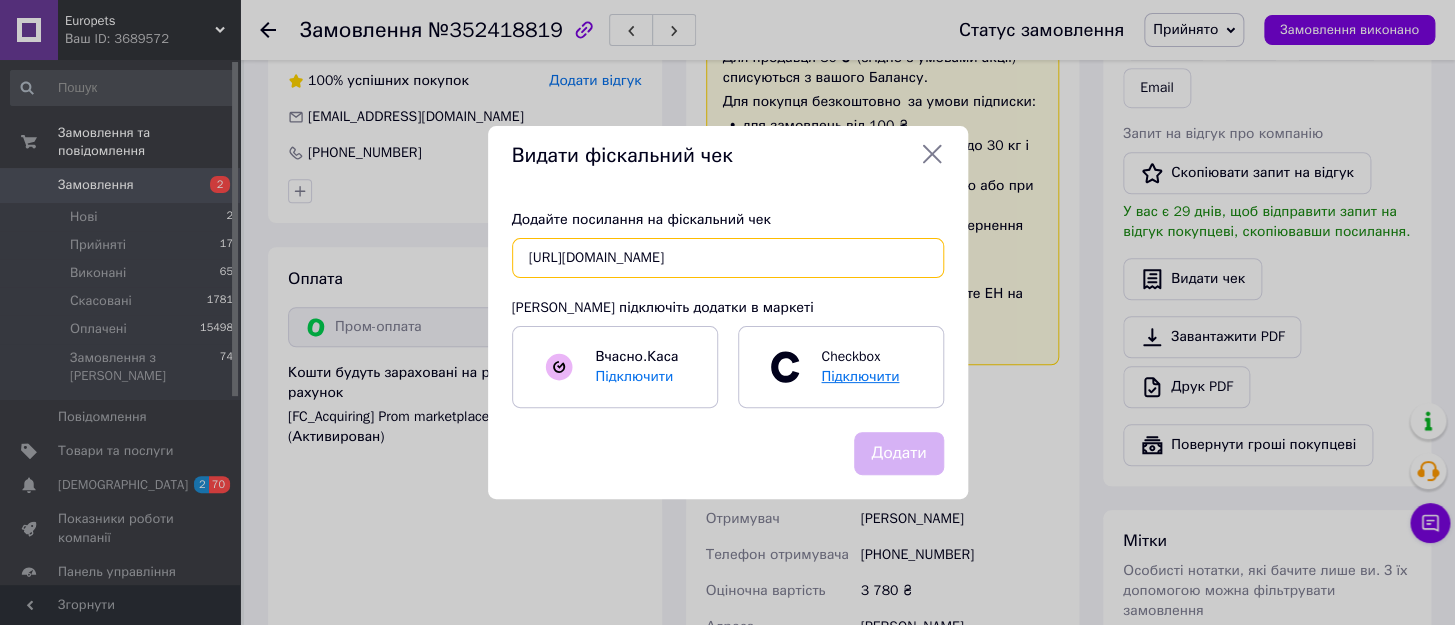 scroll, scrollTop: 0, scrollLeft: 17, axis: horizontal 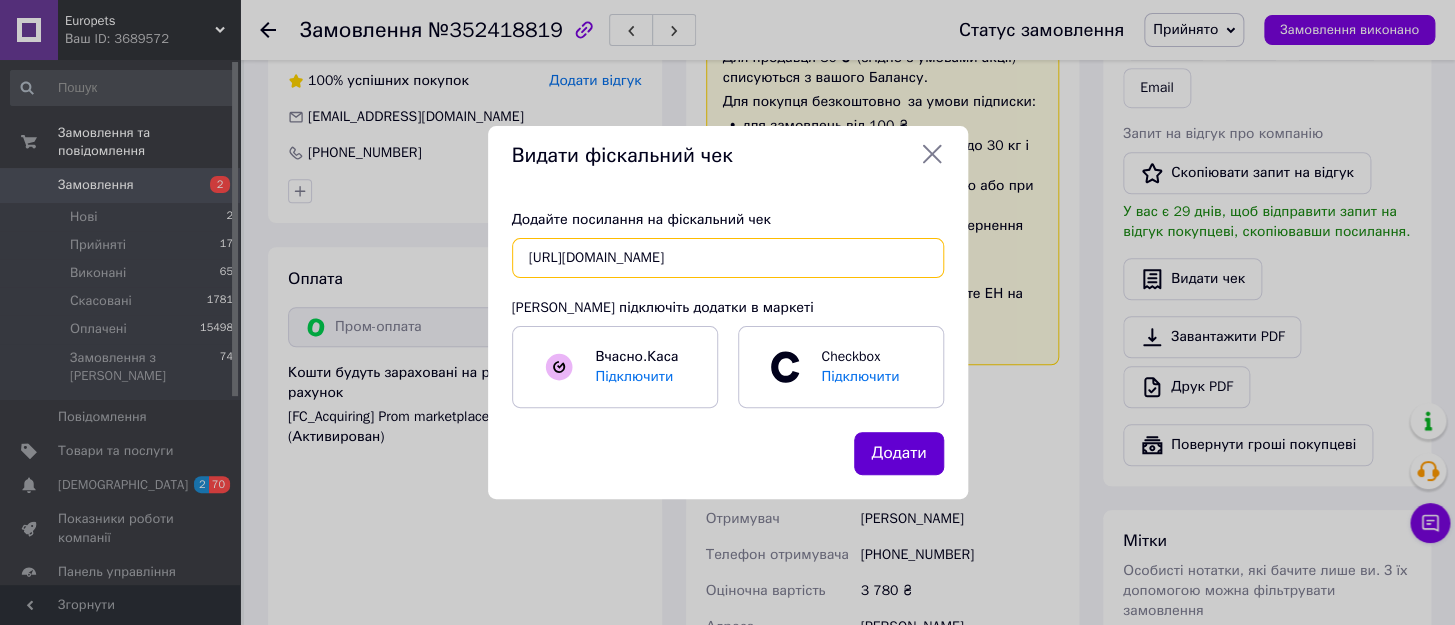 type on "https://check.checkbox.ua/1f8c58b3-eeaa-4a38-9a4f-72395fec4d36" 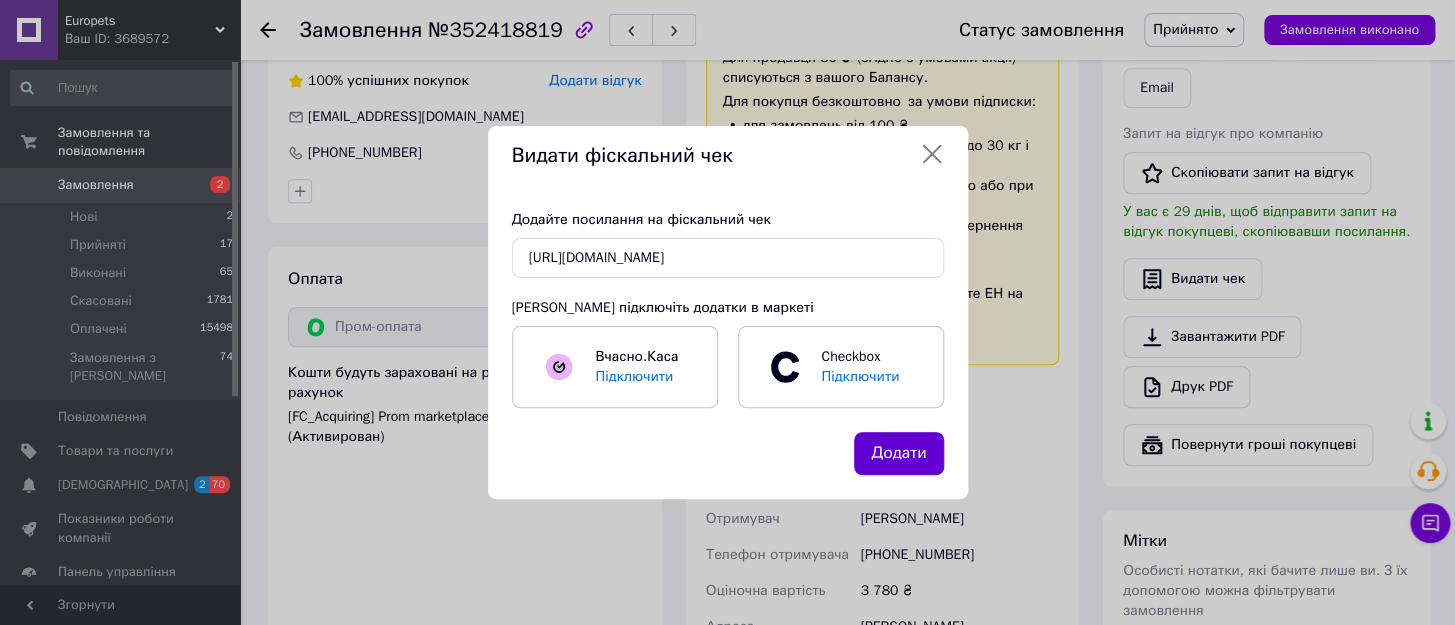 click on "Додати" at bounding box center [898, 453] 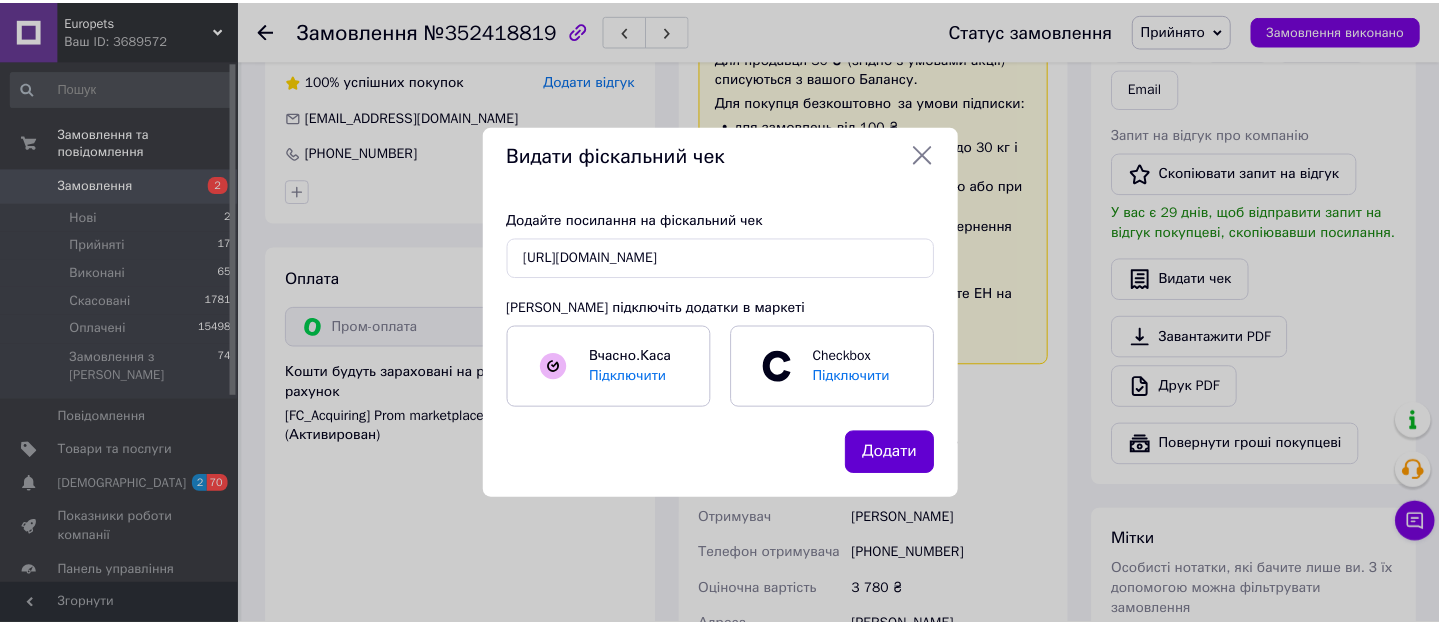 scroll, scrollTop: 0, scrollLeft: 0, axis: both 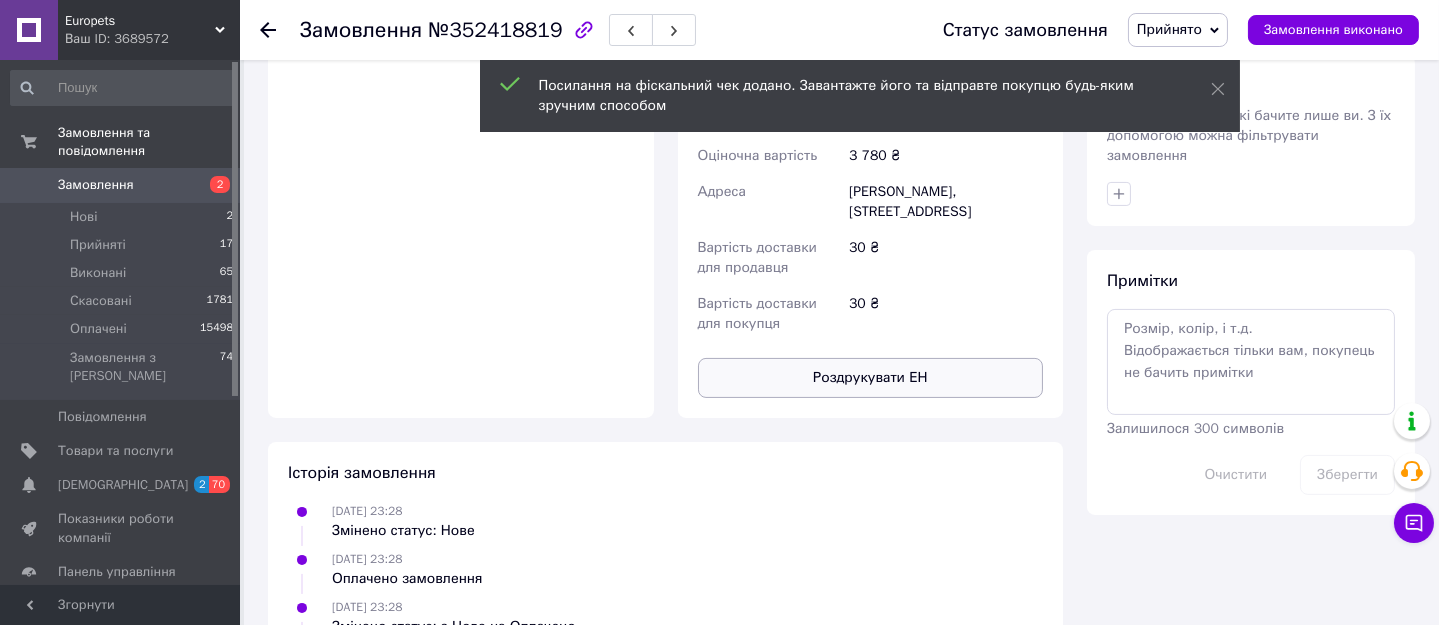 click on "Роздрукувати ЕН" at bounding box center [871, 378] 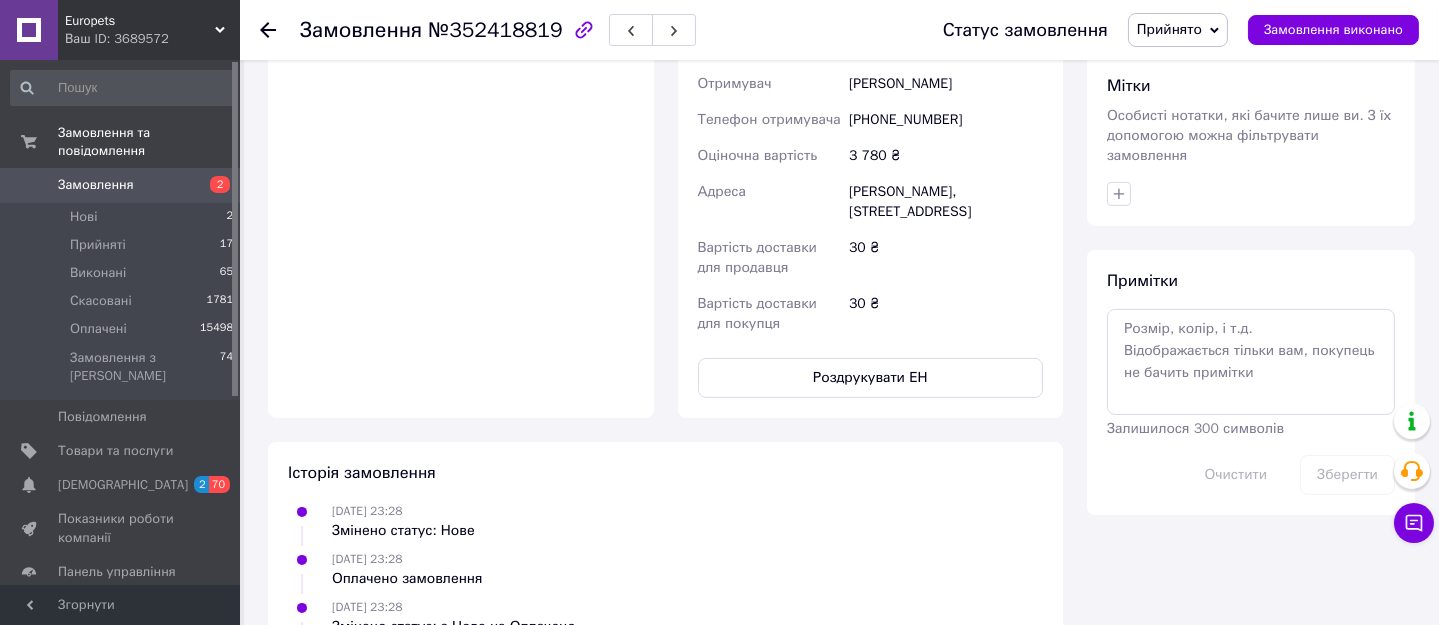 click on "Замовлення" at bounding box center [96, 185] 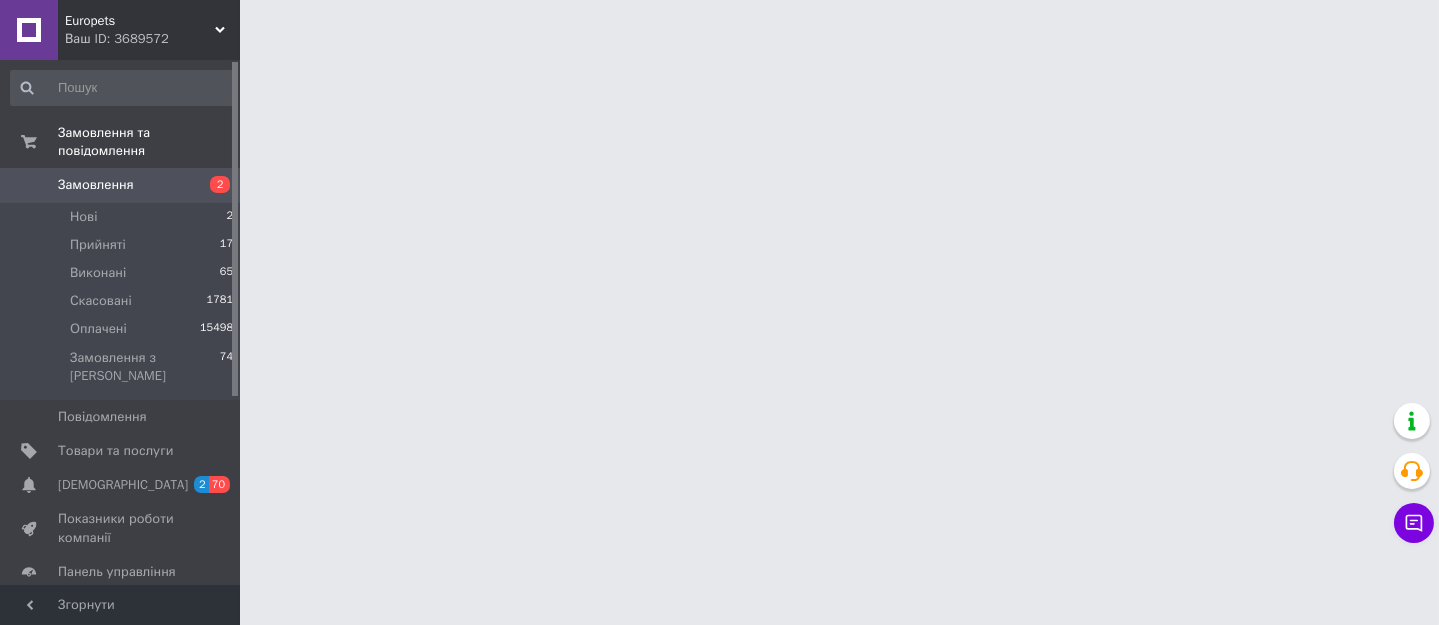 scroll, scrollTop: 0, scrollLeft: 0, axis: both 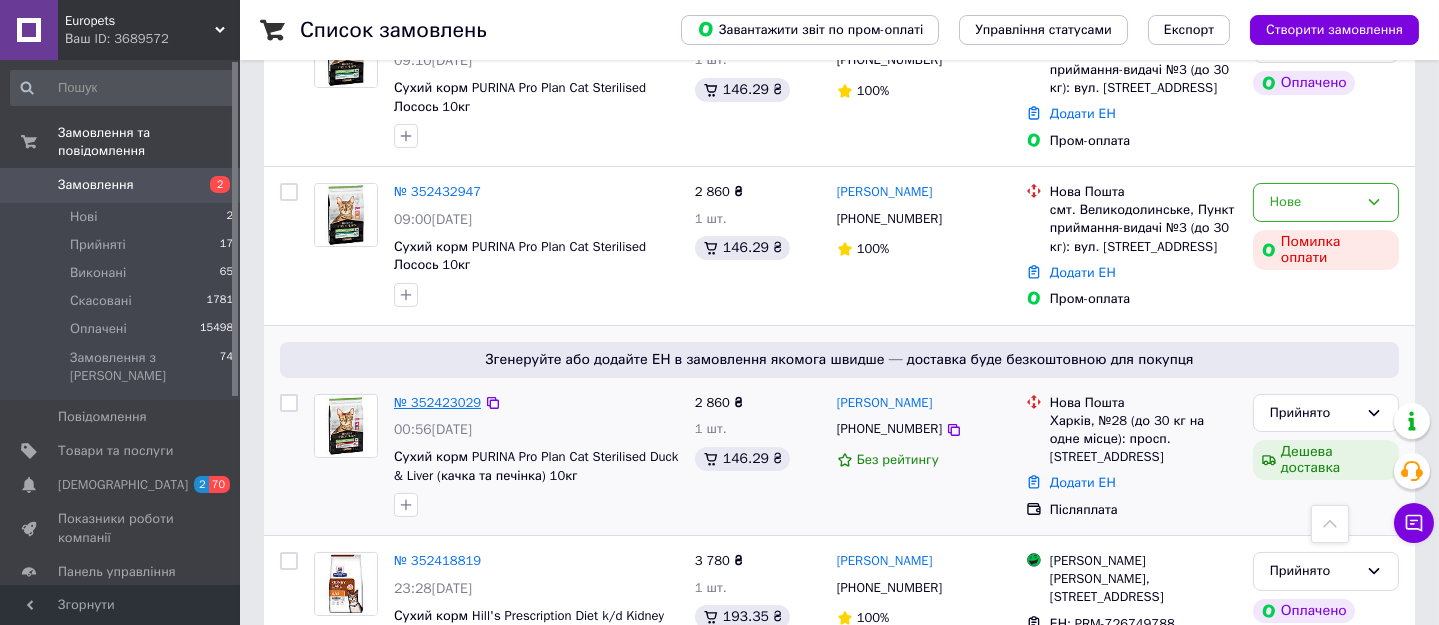 click on "№ 352423029" at bounding box center (437, 402) 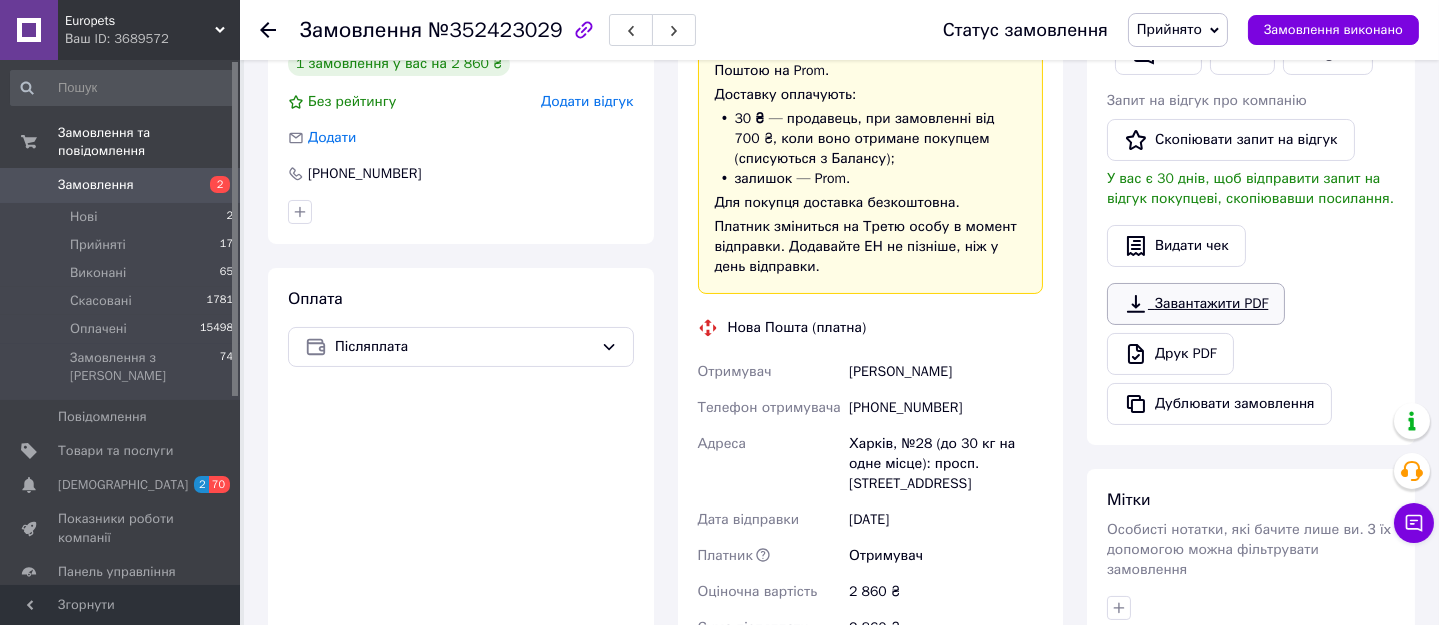 scroll, scrollTop: 90, scrollLeft: 0, axis: vertical 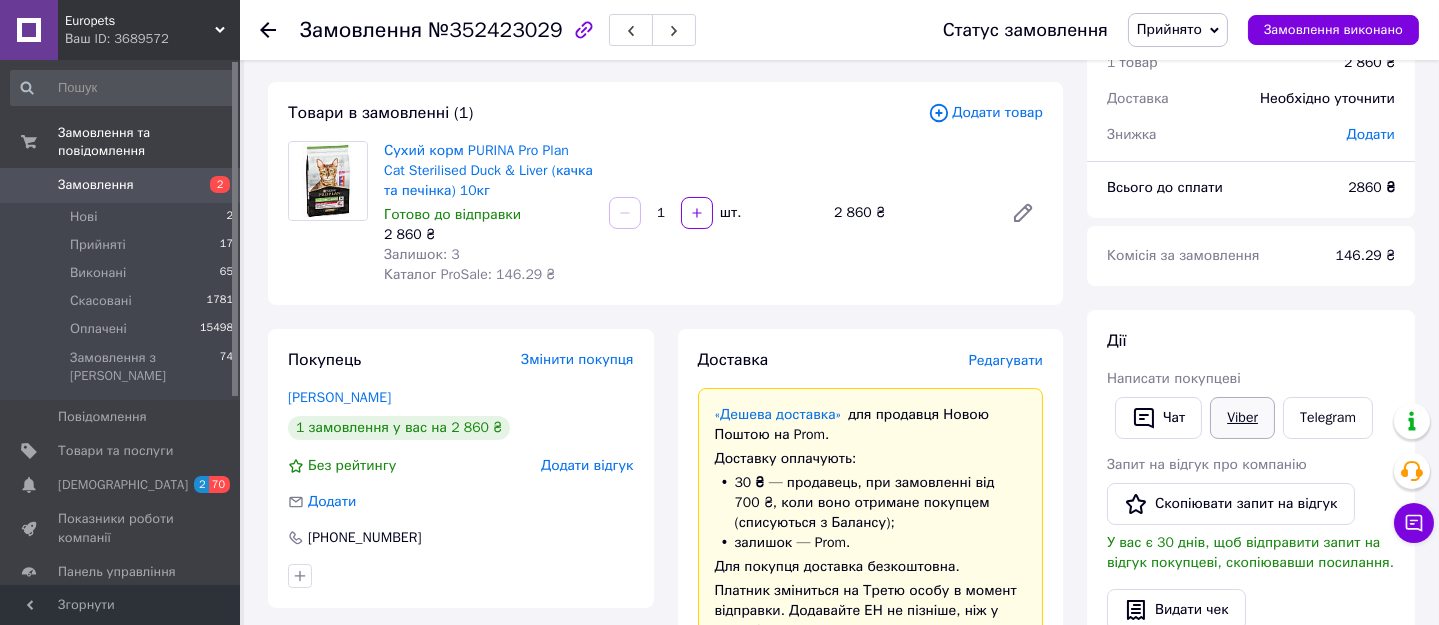 click on "Viber" at bounding box center [1242, 418] 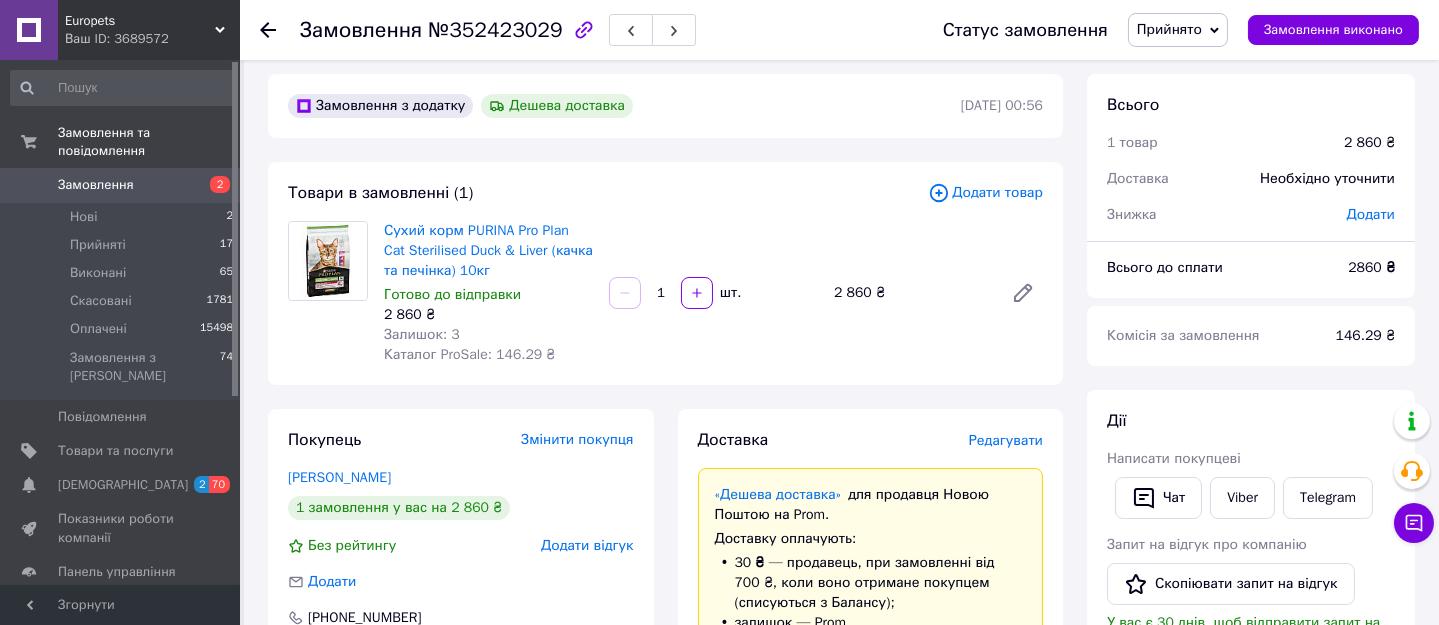 scroll, scrollTop: 0, scrollLeft: 0, axis: both 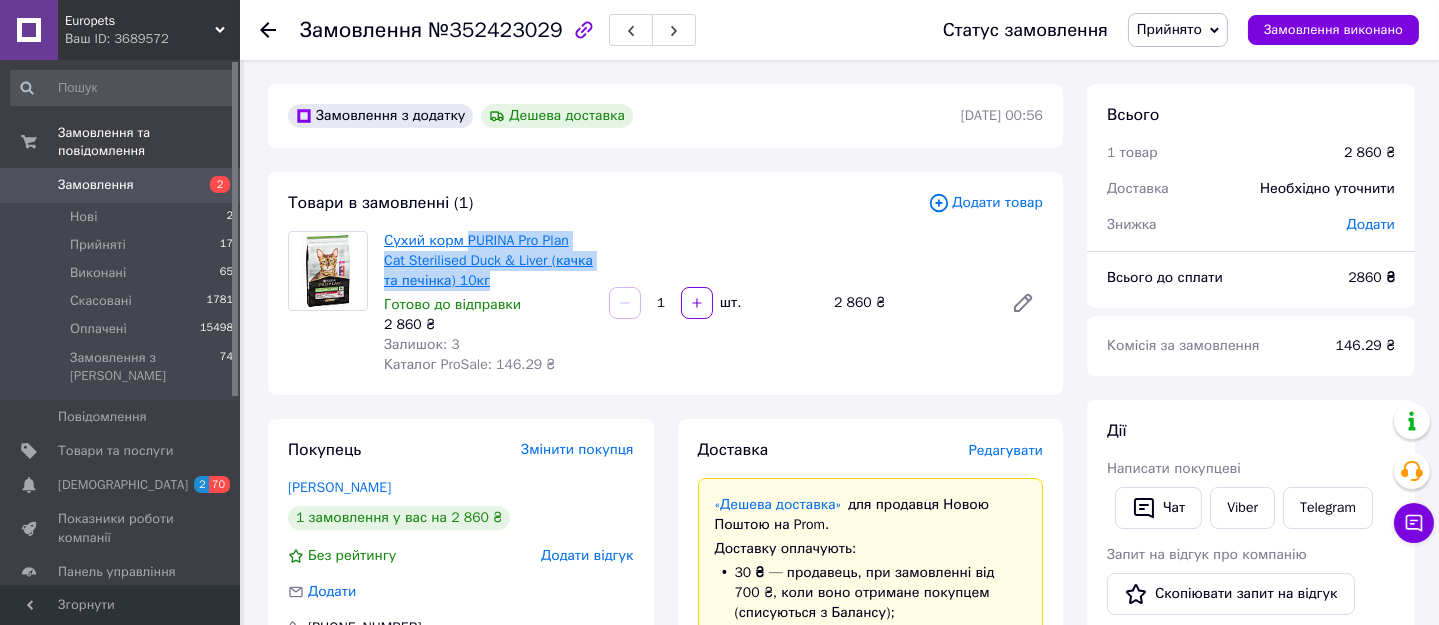 drag, startPoint x: 483, startPoint y: 281, endPoint x: 464, endPoint y: 243, distance: 42.48529 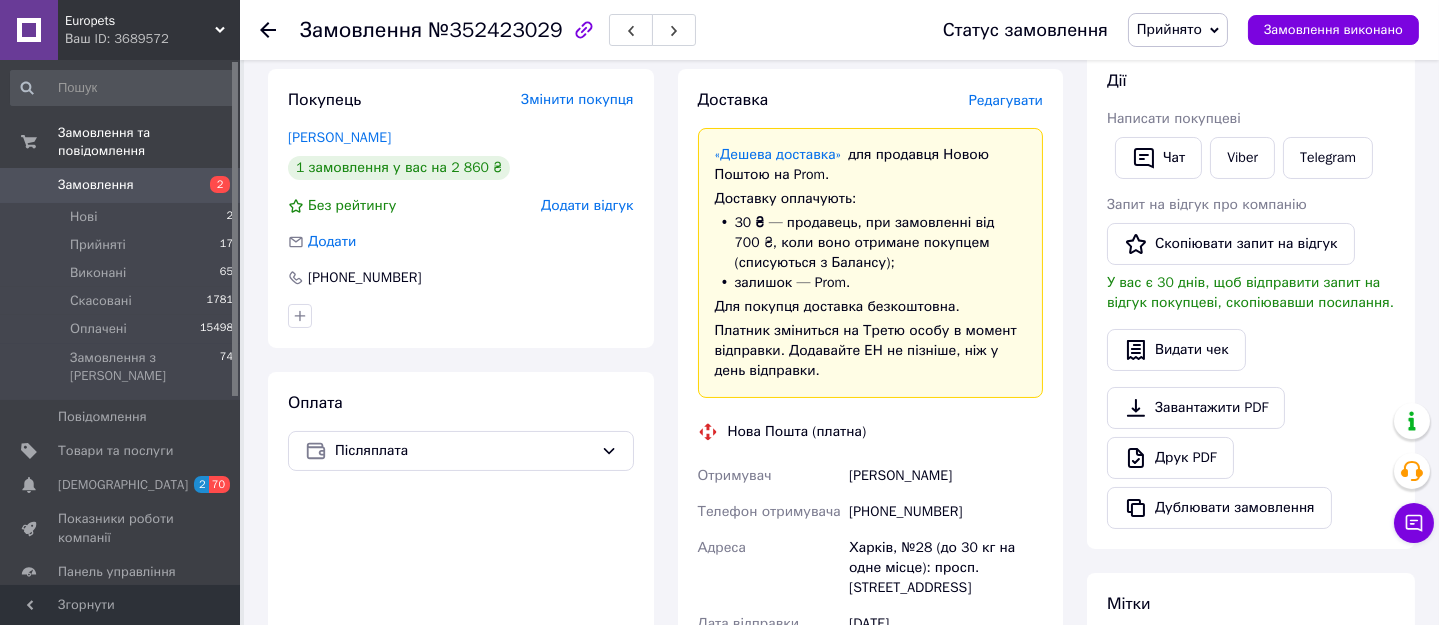 scroll, scrollTop: 454, scrollLeft: 0, axis: vertical 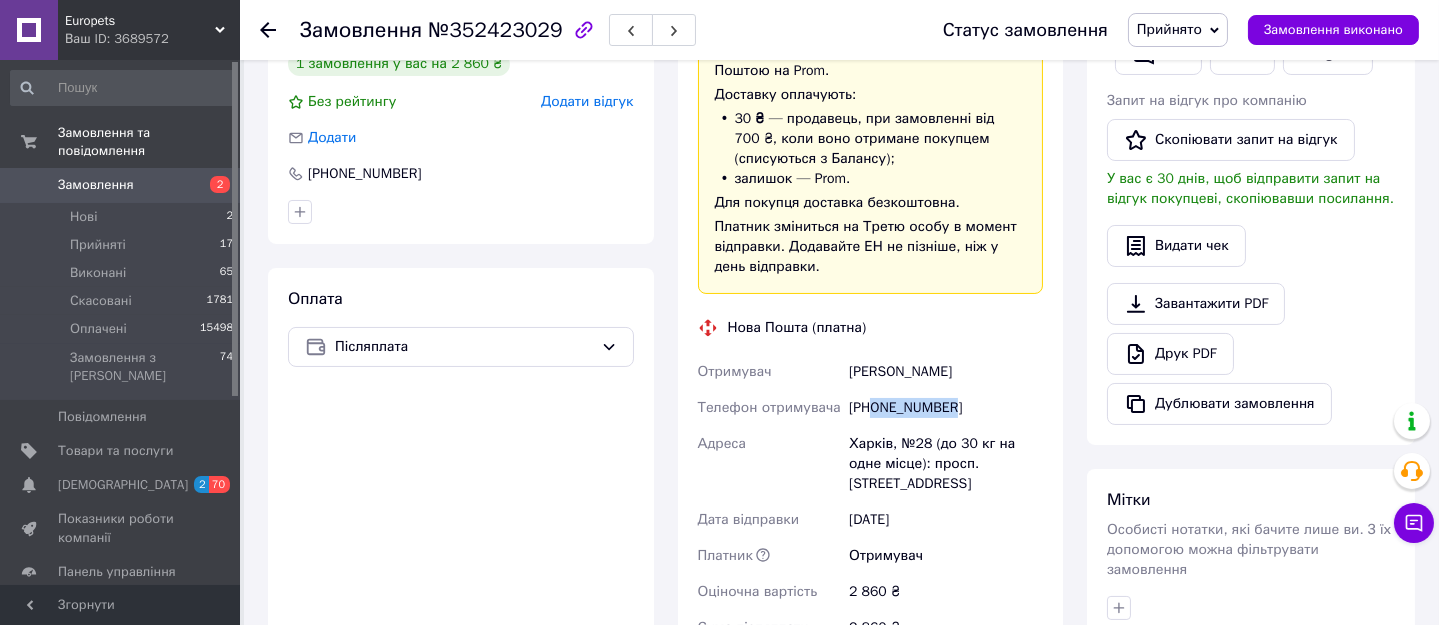 drag, startPoint x: 912, startPoint y: 410, endPoint x: 871, endPoint y: 410, distance: 41 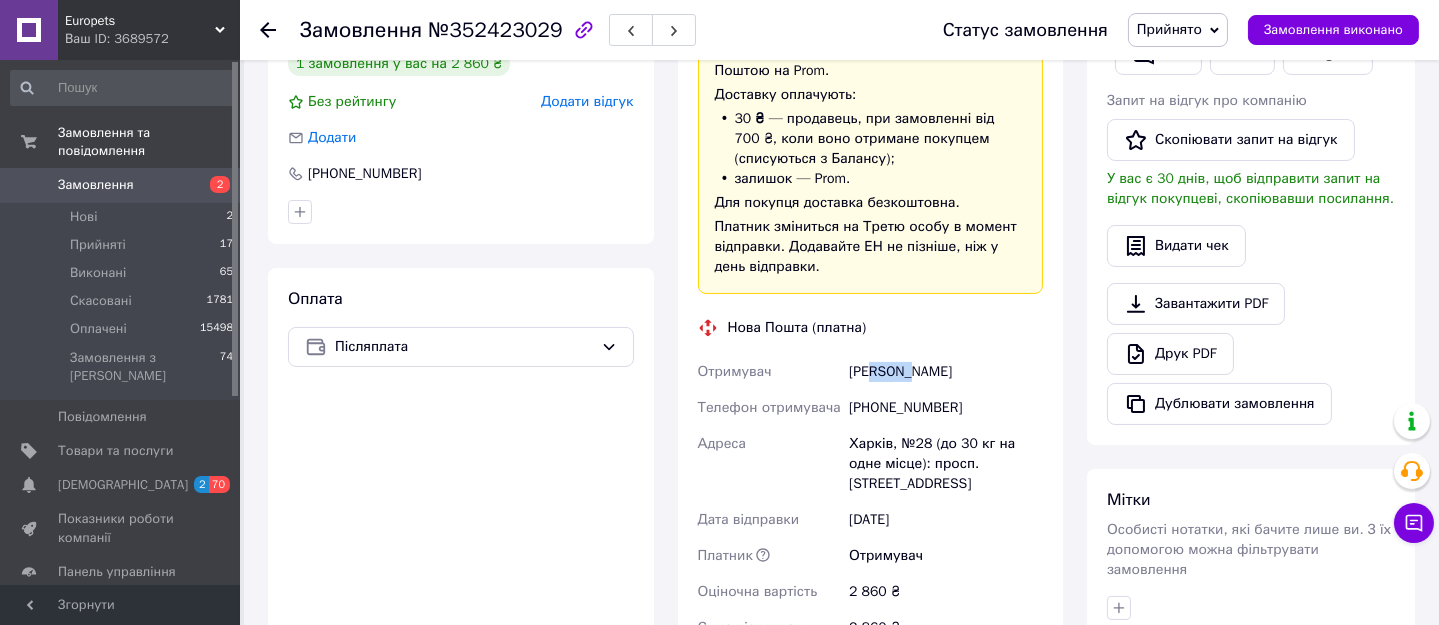 drag, startPoint x: 907, startPoint y: 371, endPoint x: 868, endPoint y: 371, distance: 39 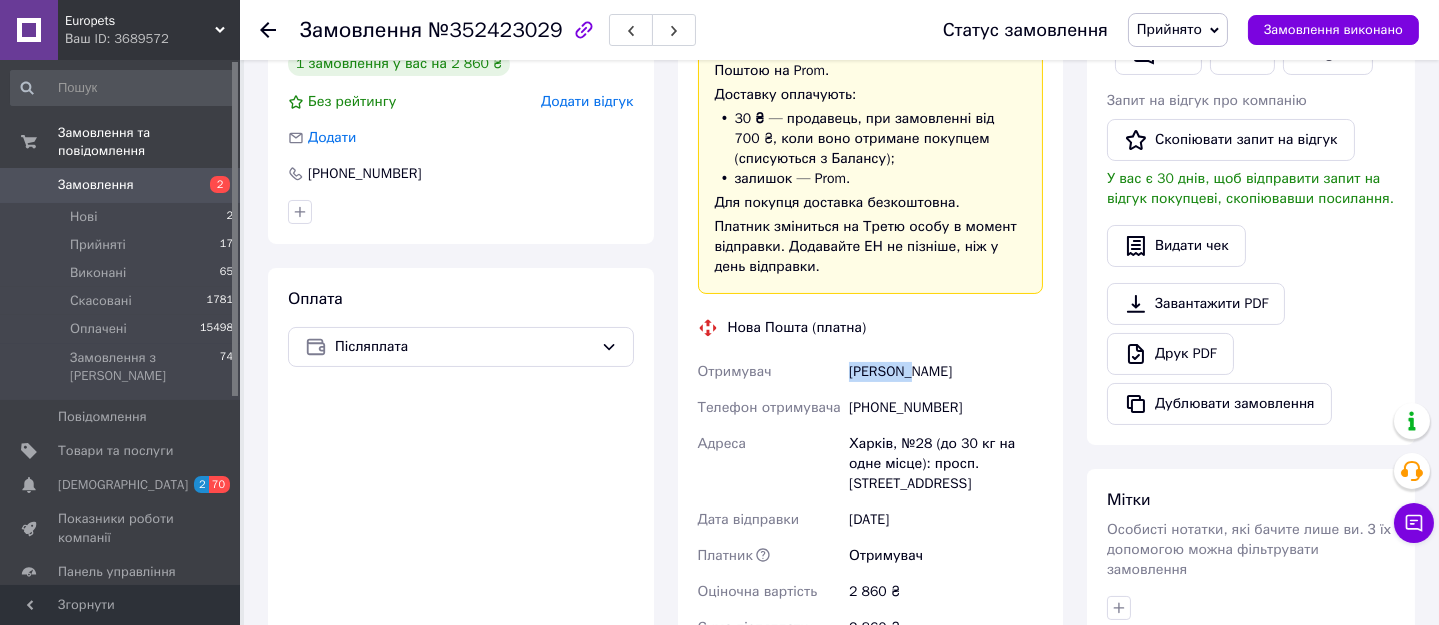 drag, startPoint x: 909, startPoint y: 371, endPoint x: 851, endPoint y: 371, distance: 58 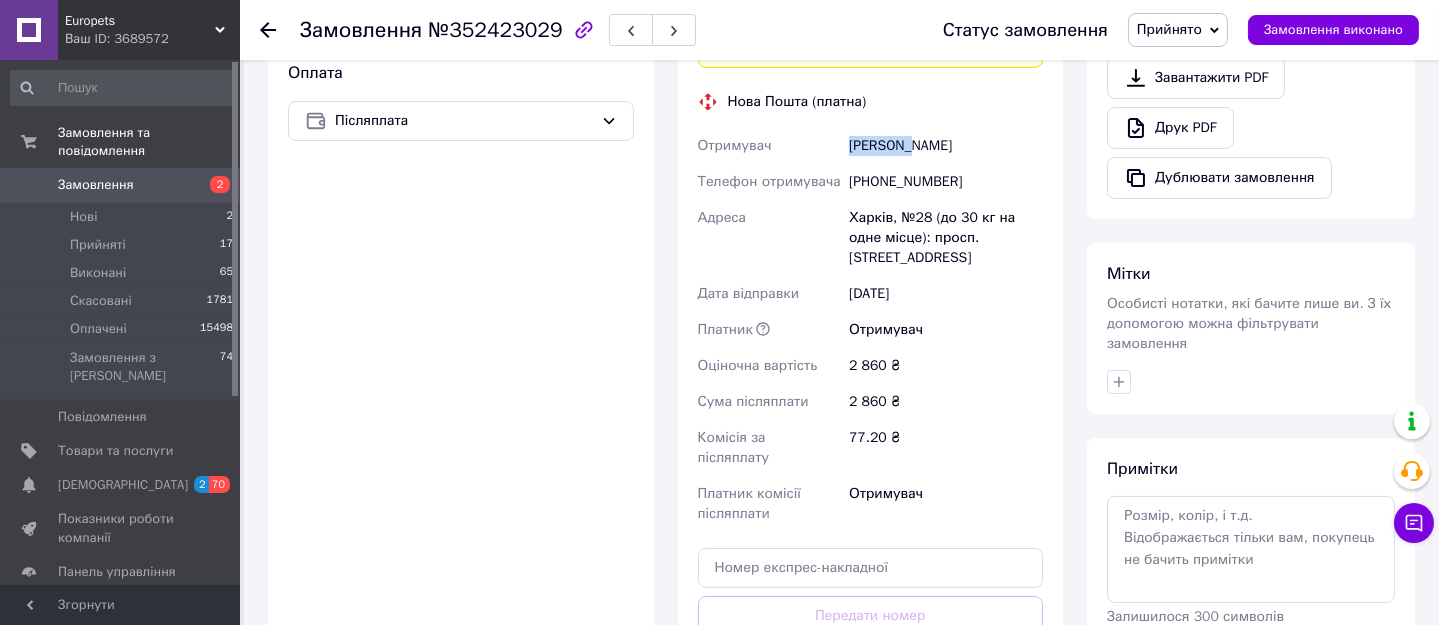 scroll, scrollTop: 727, scrollLeft: 0, axis: vertical 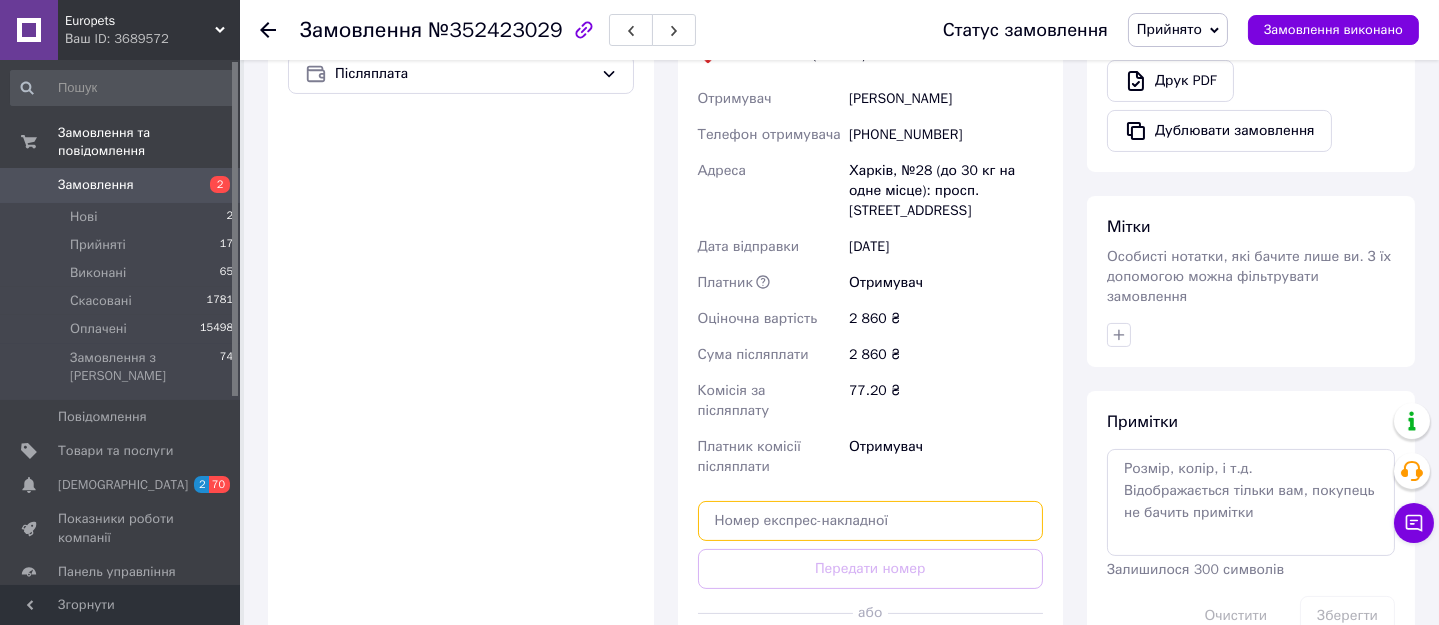 click at bounding box center (871, 521) 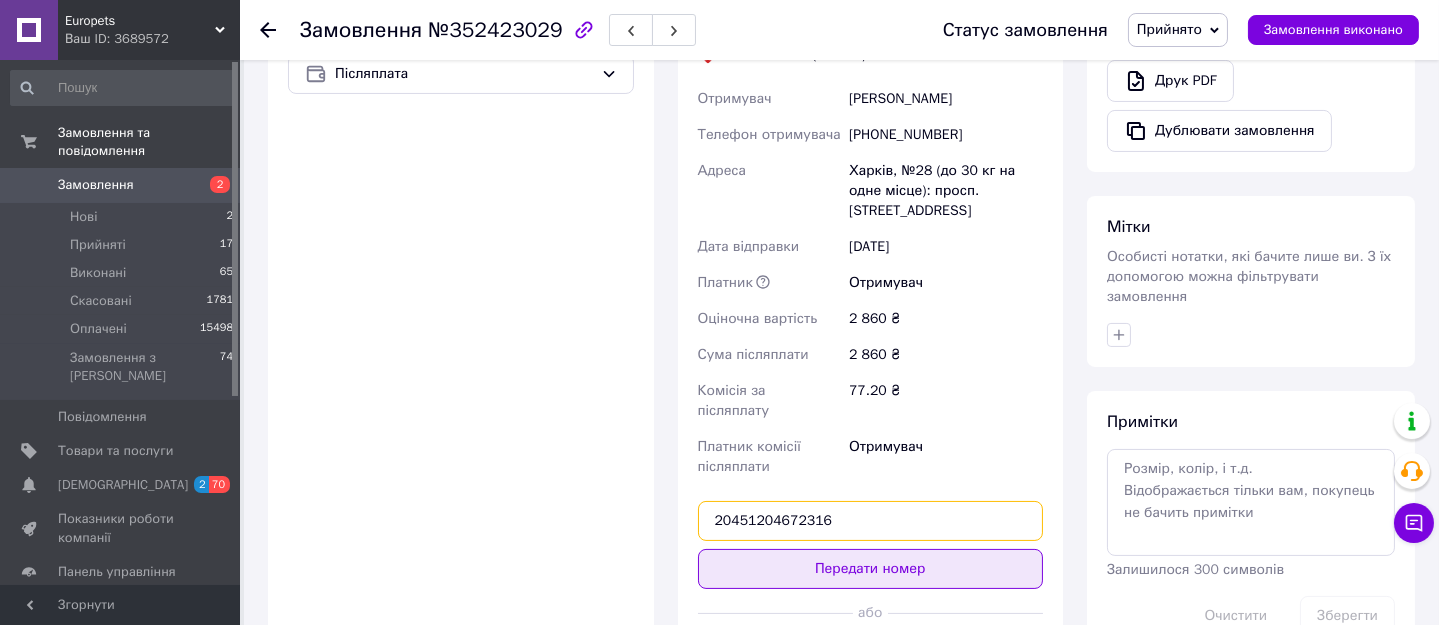 type on "20451204672316" 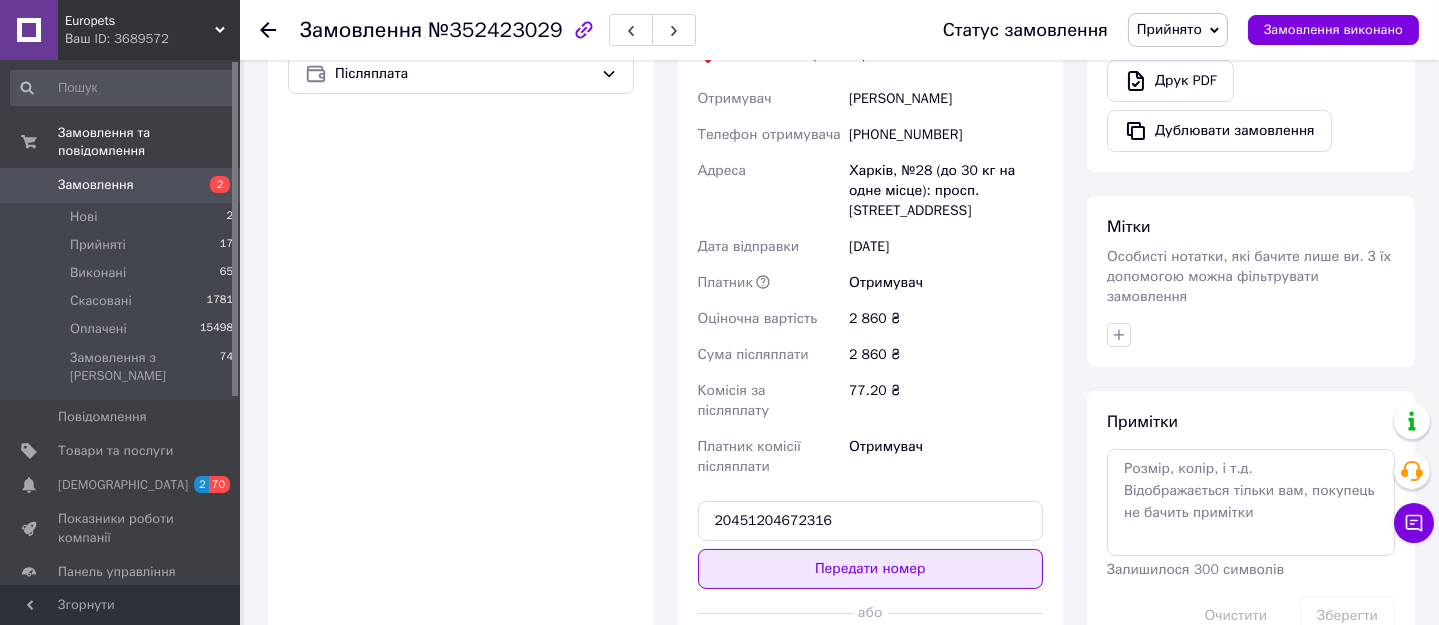 click on "Передати номер" at bounding box center [871, 569] 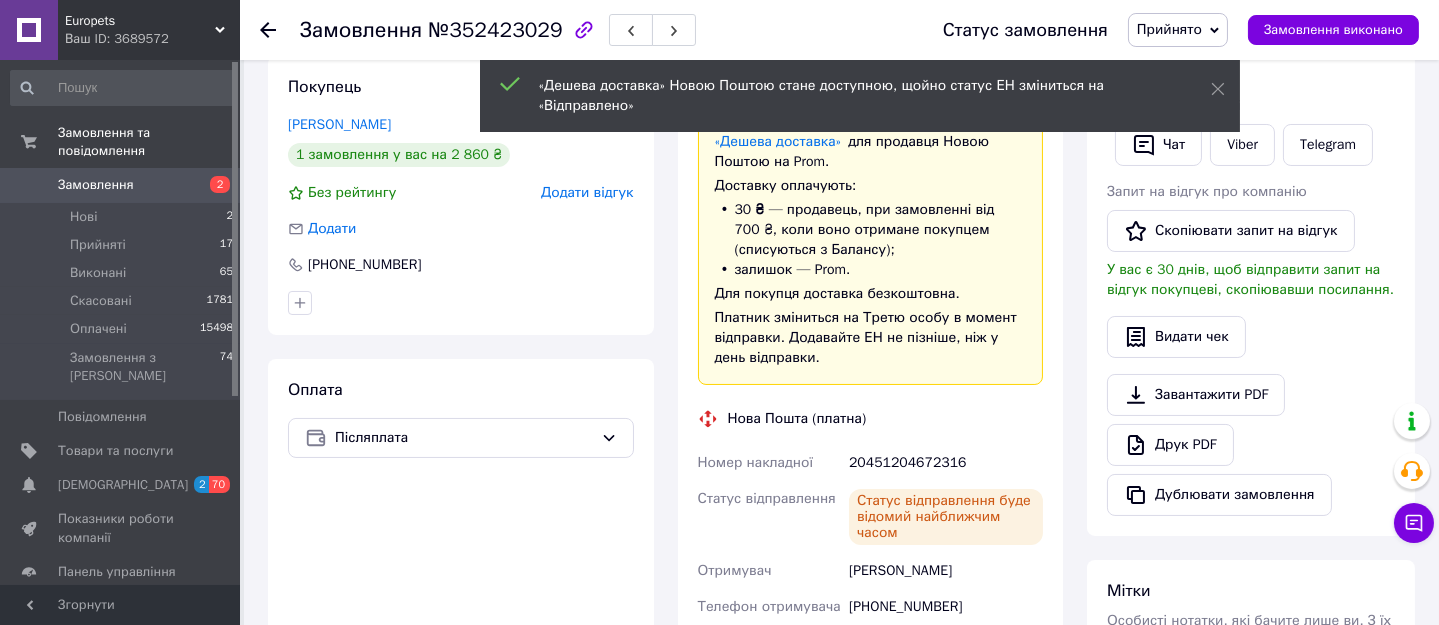 scroll, scrollTop: 0, scrollLeft: 0, axis: both 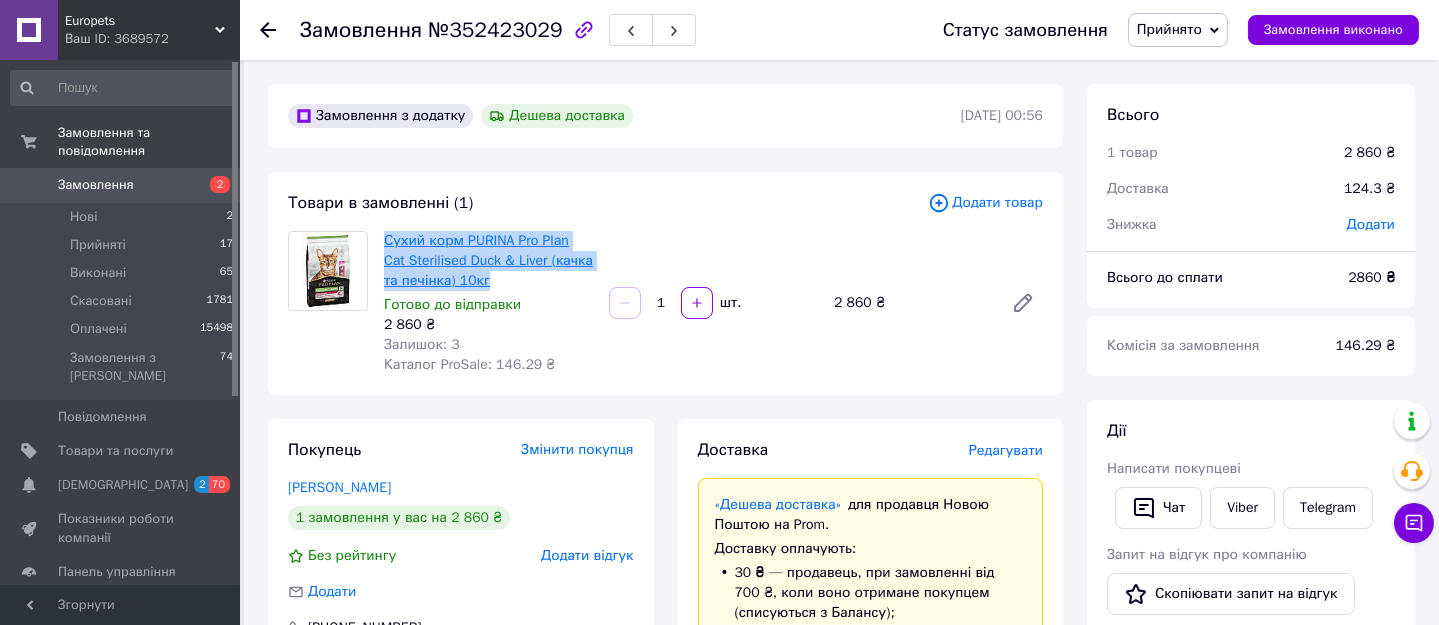 drag, startPoint x: 483, startPoint y: 284, endPoint x: 387, endPoint y: 244, distance: 104 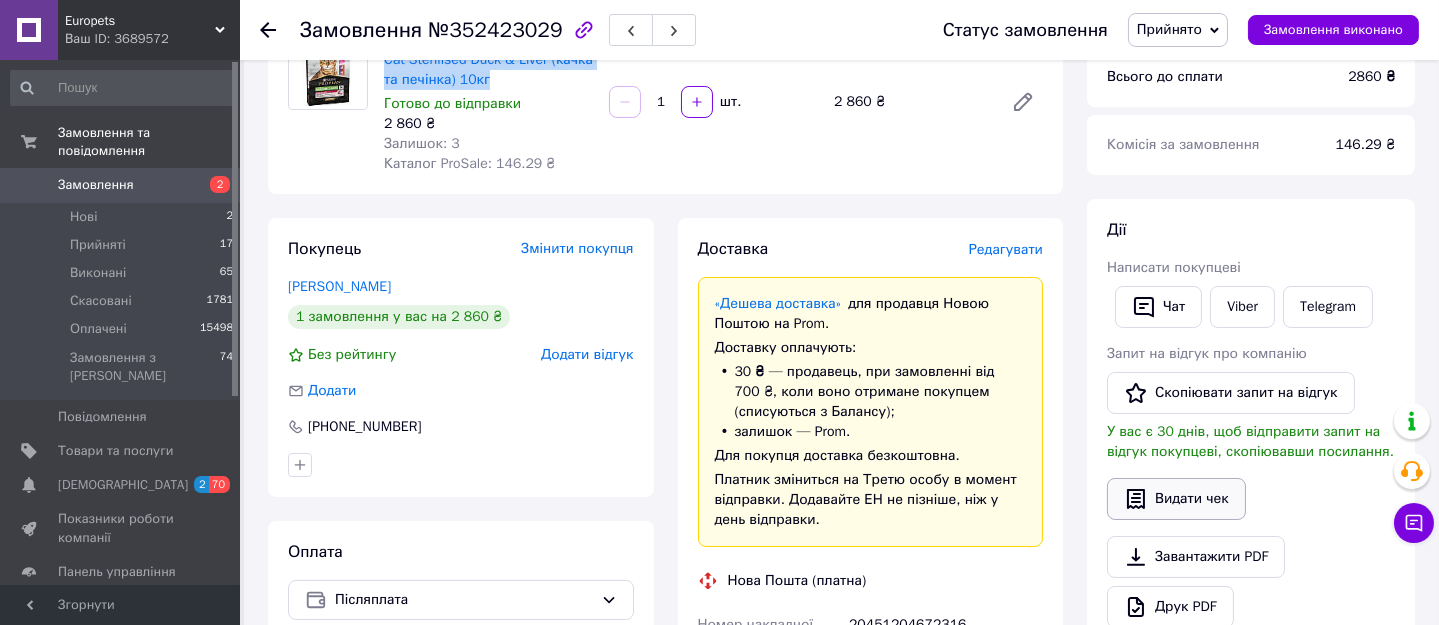 scroll, scrollTop: 363, scrollLeft: 0, axis: vertical 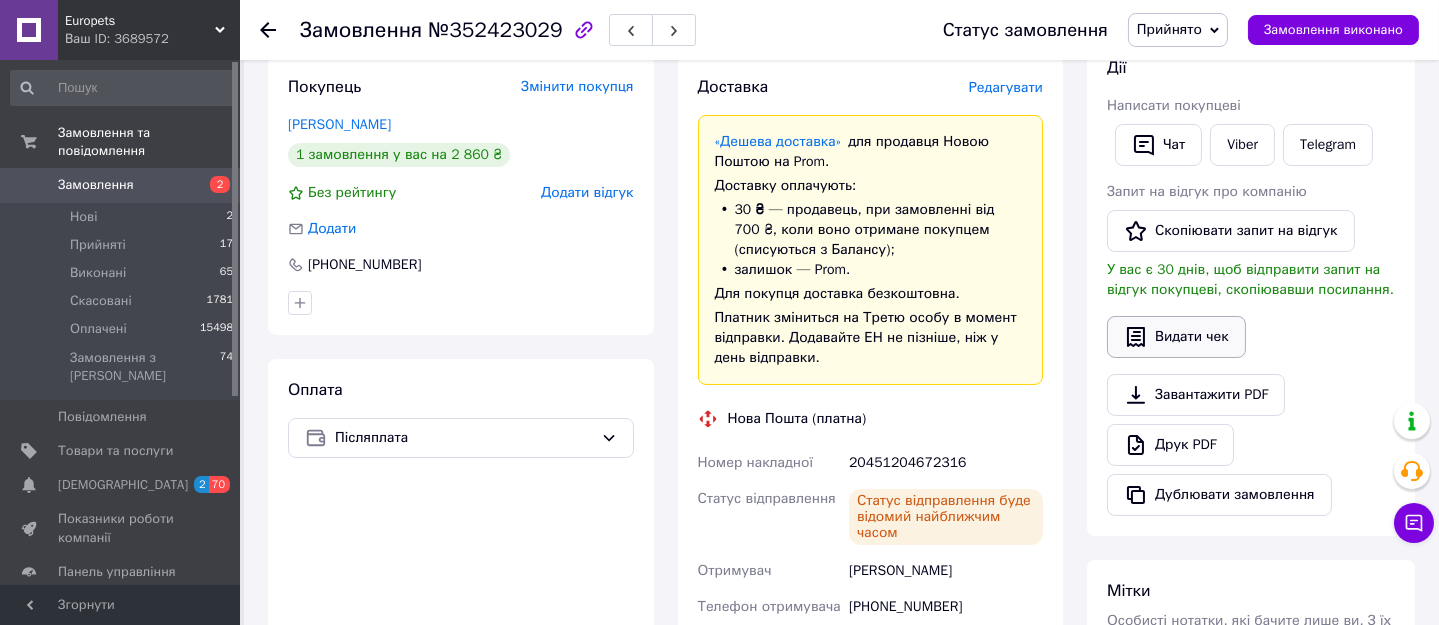 click on "Видати чек" at bounding box center [1176, 337] 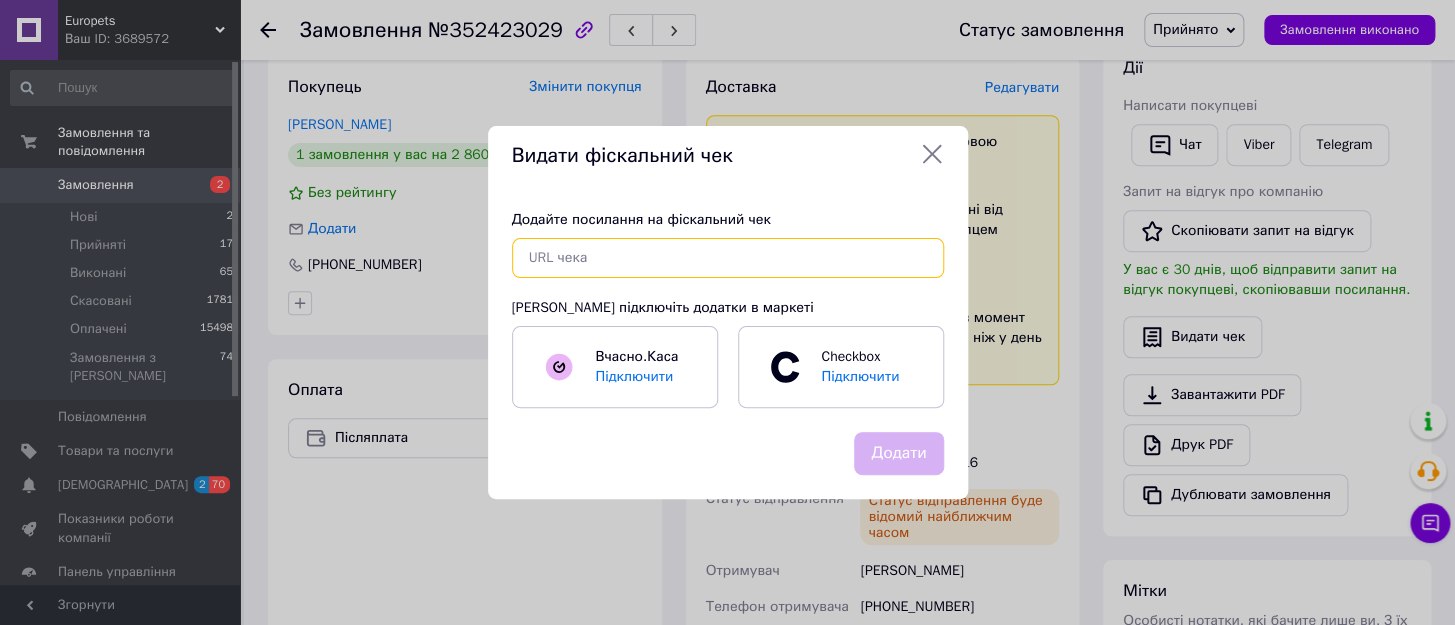 click at bounding box center (728, 258) 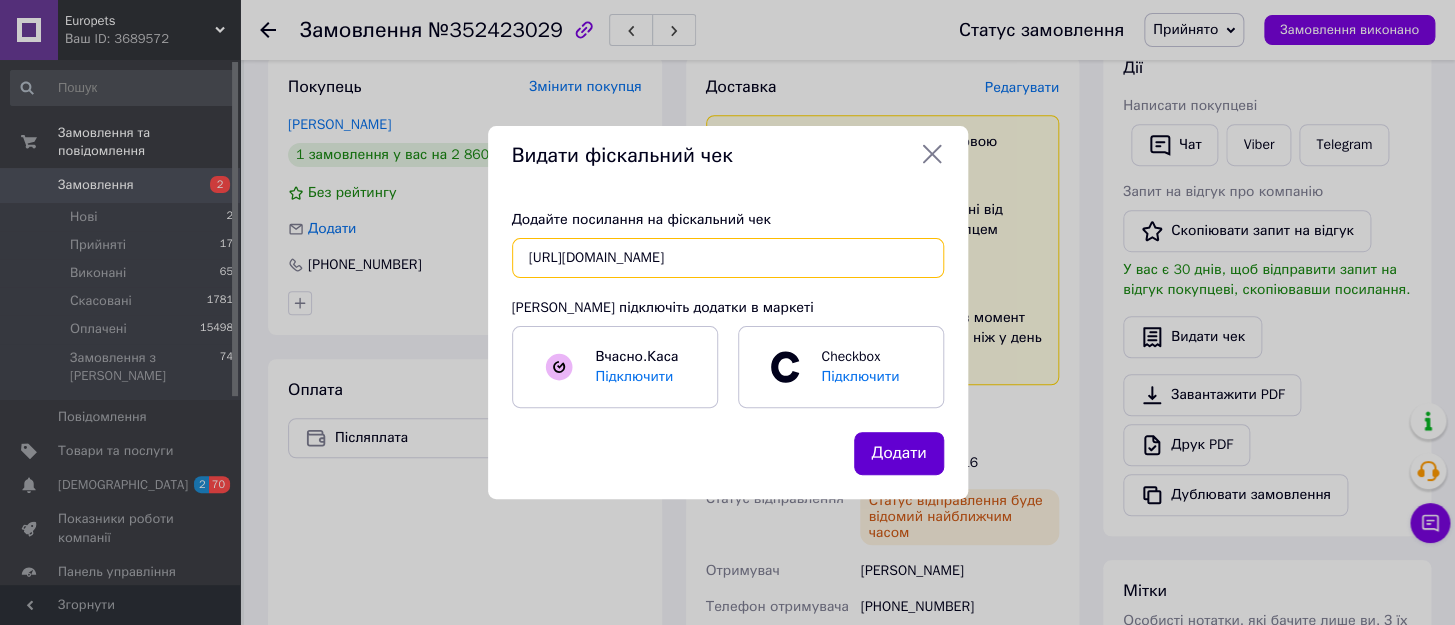 type on "https://kasa.vchasno.ua/check-viewer/PJVptrTTSdk" 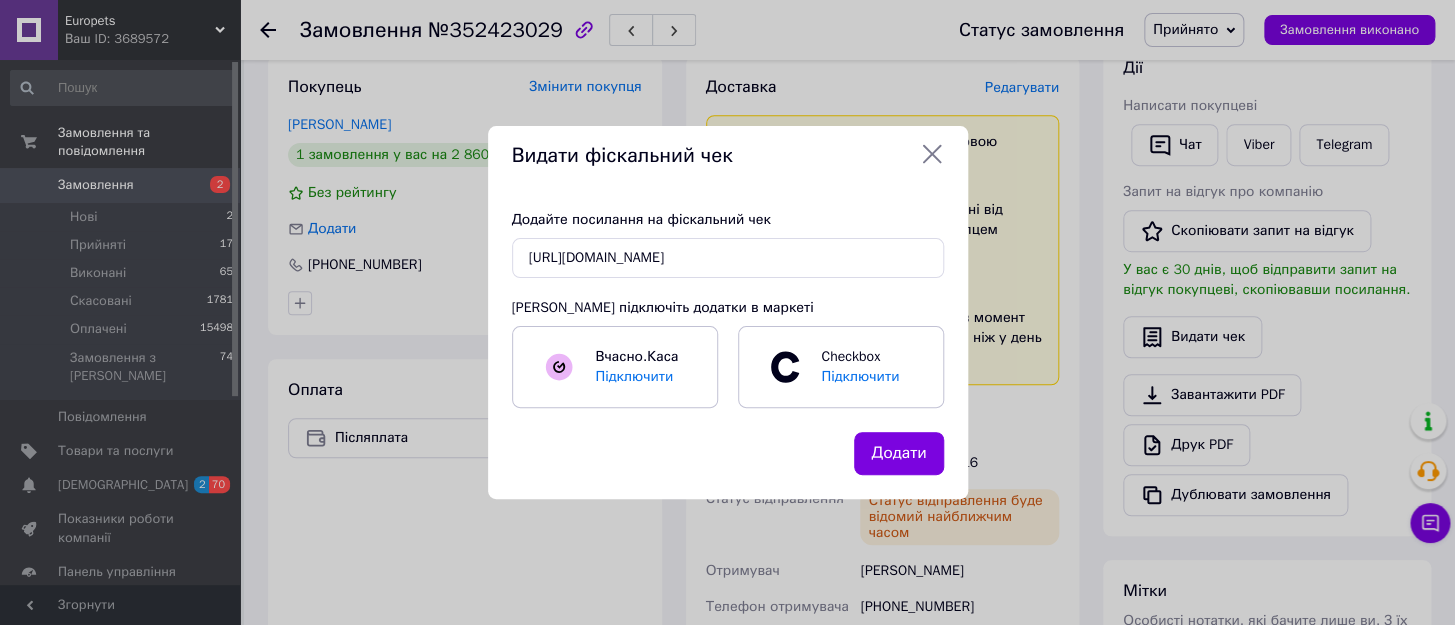 drag, startPoint x: 897, startPoint y: 448, endPoint x: 849, endPoint y: 441, distance: 48.507732 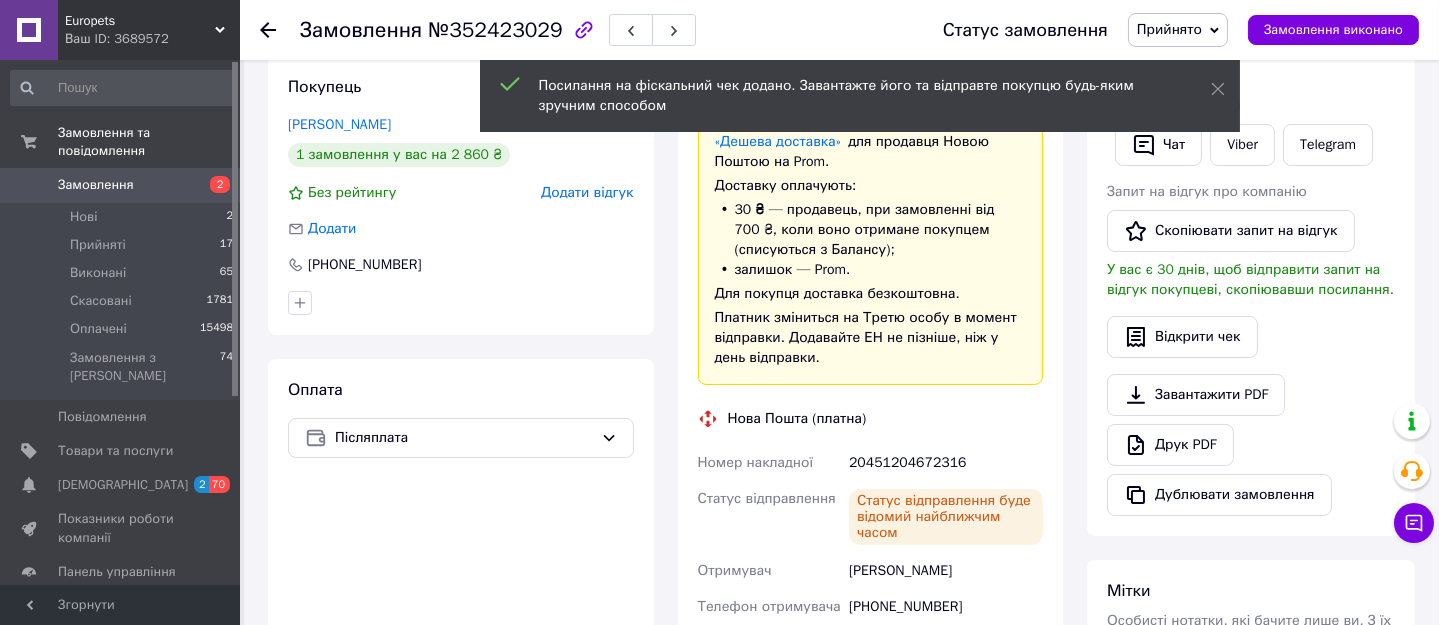 click on "Замовлення" at bounding box center [96, 185] 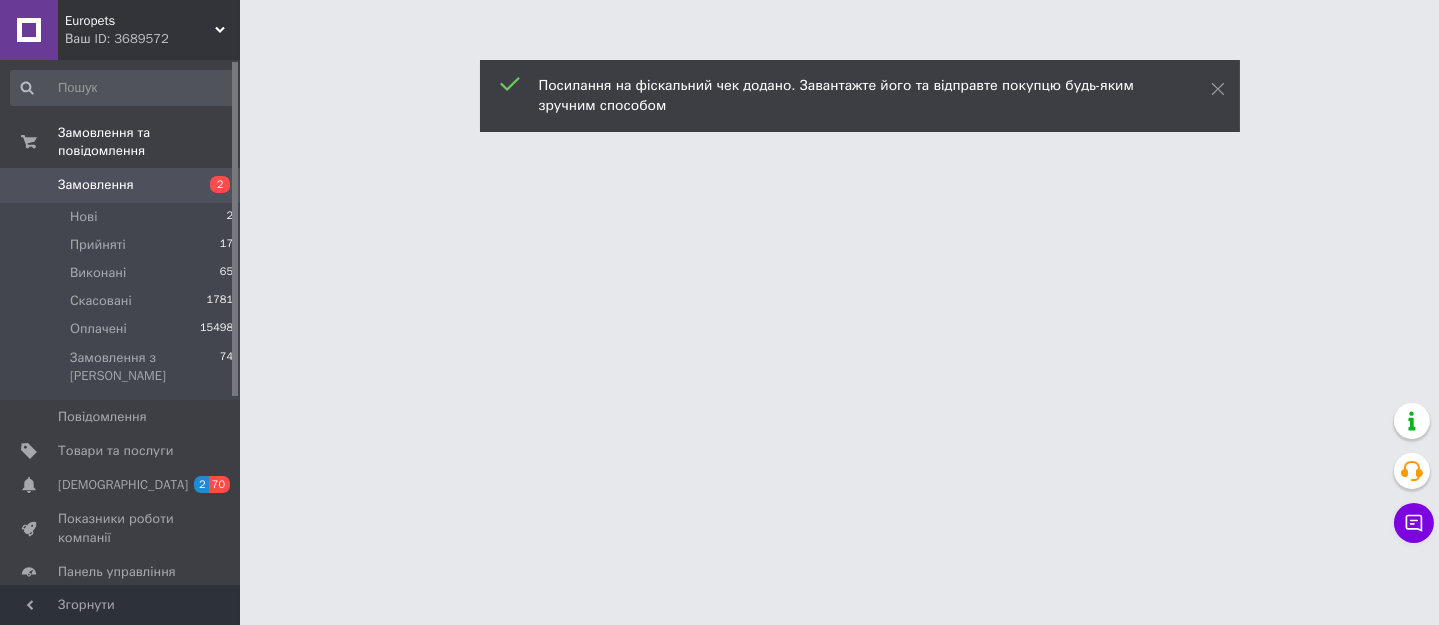 scroll, scrollTop: 0, scrollLeft: 0, axis: both 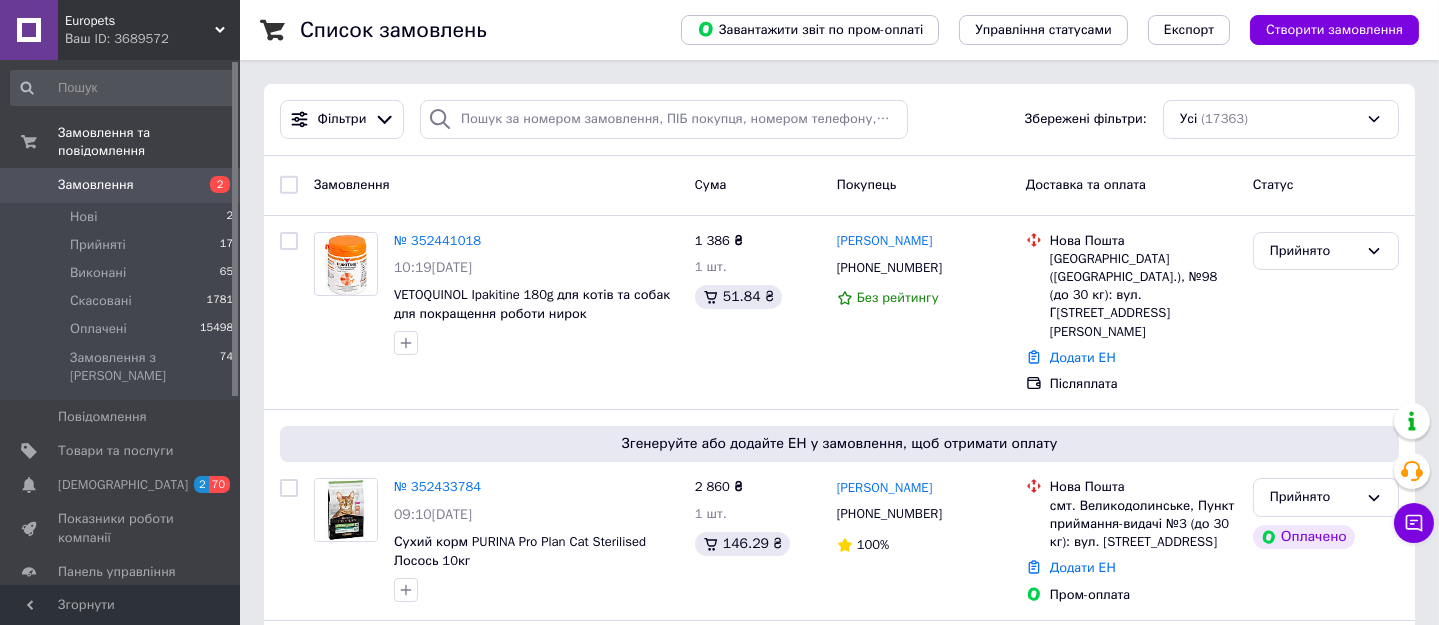 click on "Замовлення" at bounding box center [96, 185] 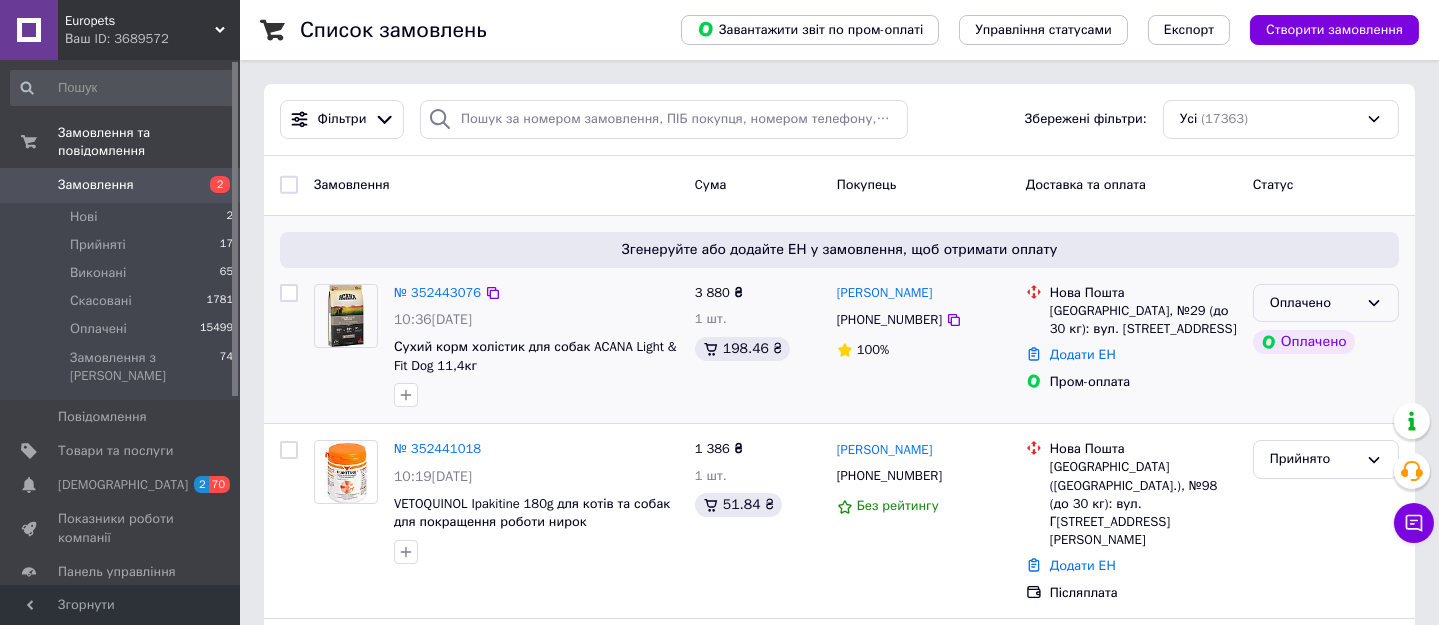 click on "Оплачено" at bounding box center [1314, 303] 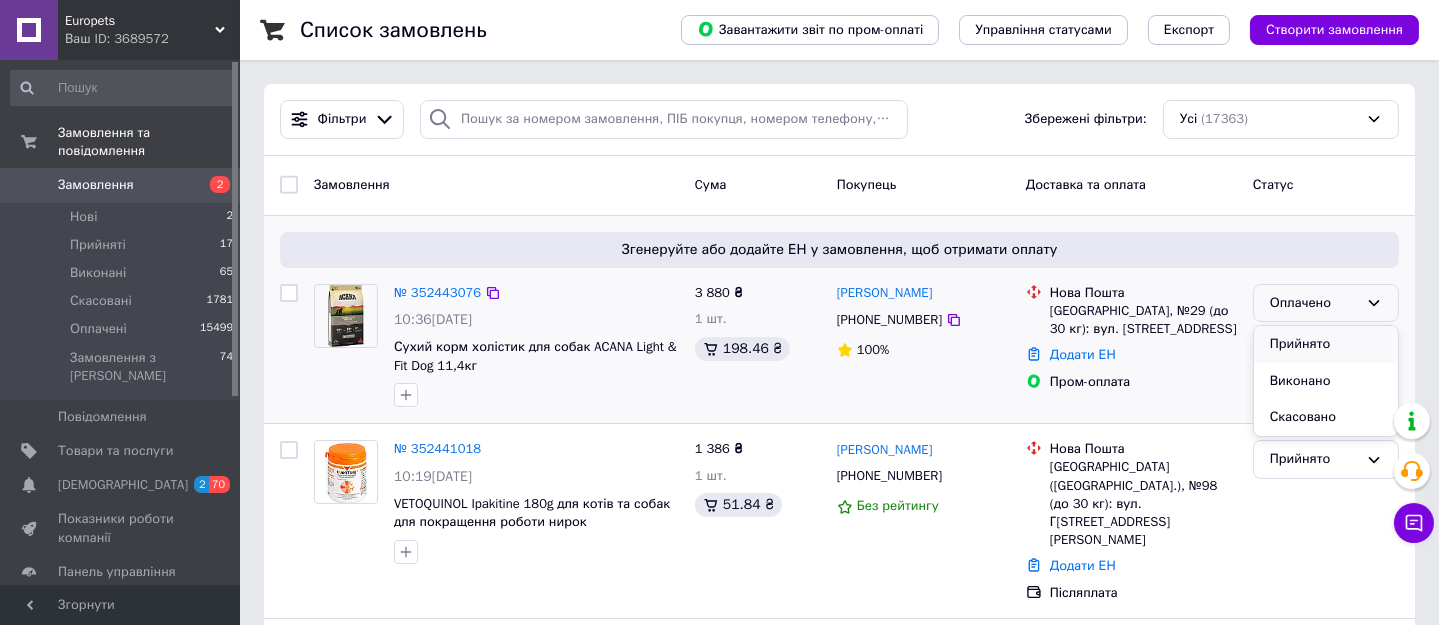 click on "Прийнято" at bounding box center (1326, 344) 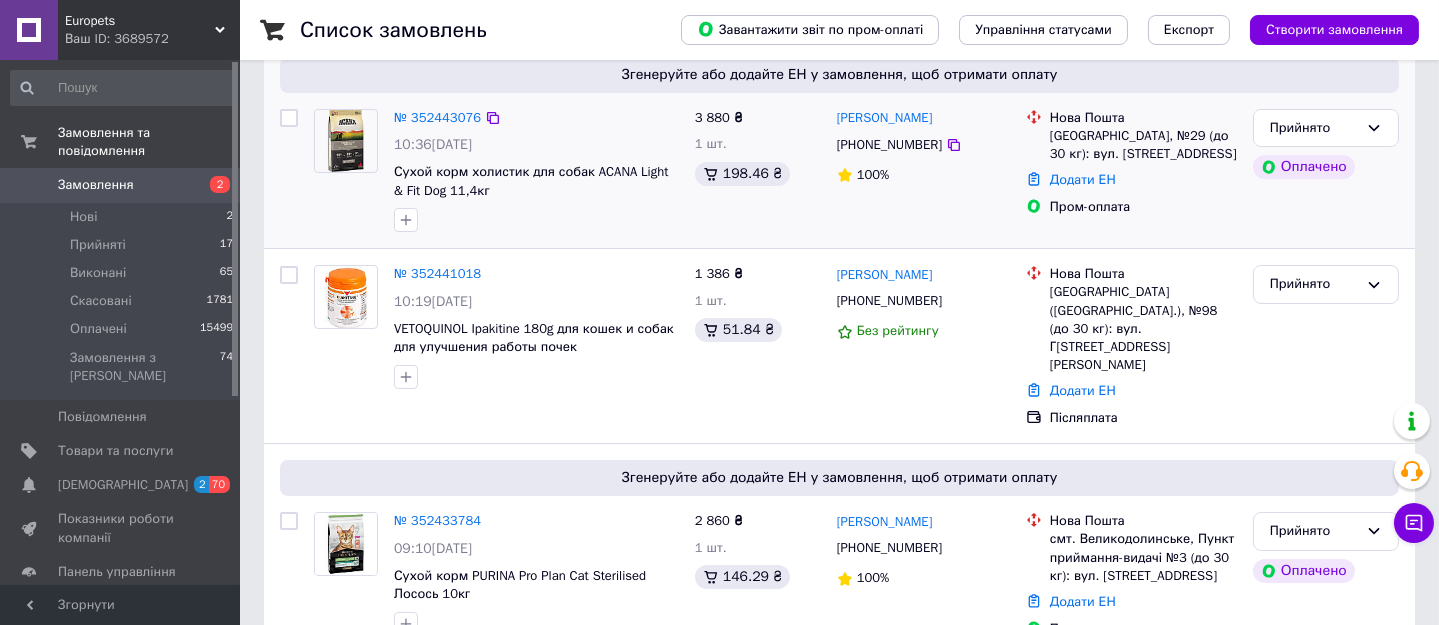 scroll, scrollTop: 454, scrollLeft: 0, axis: vertical 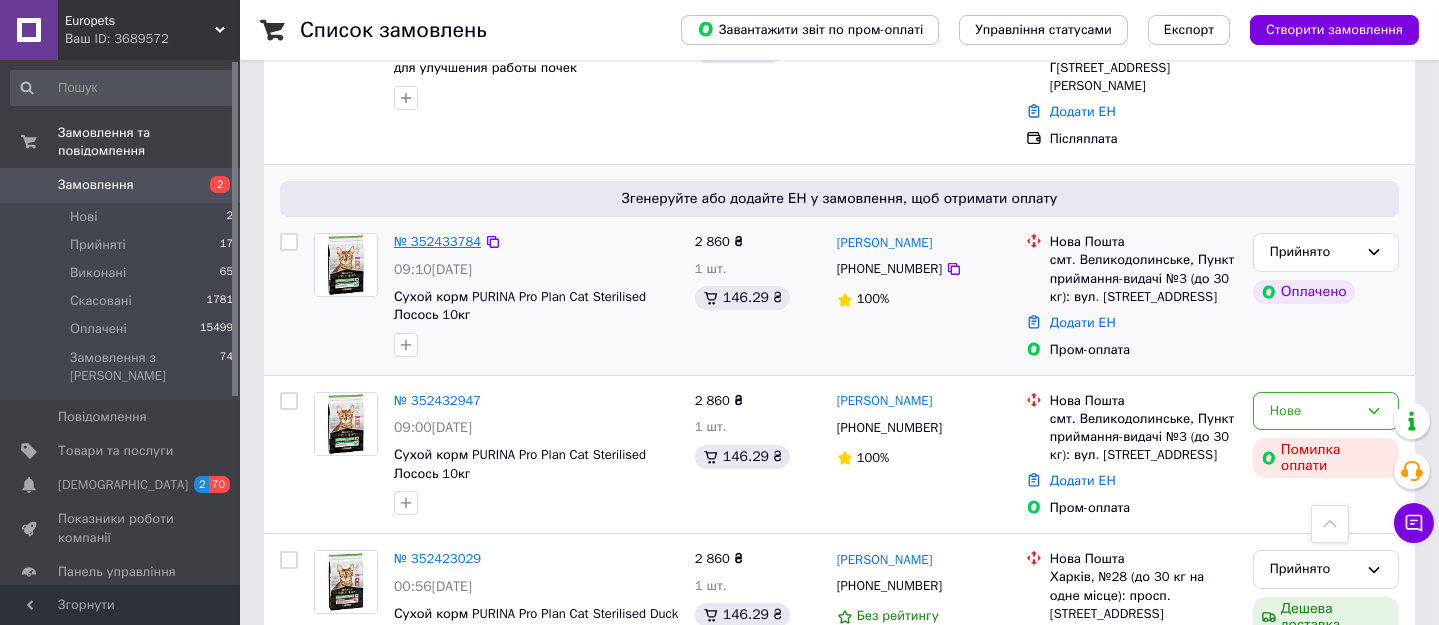 click on "№ 352433784" at bounding box center (437, 241) 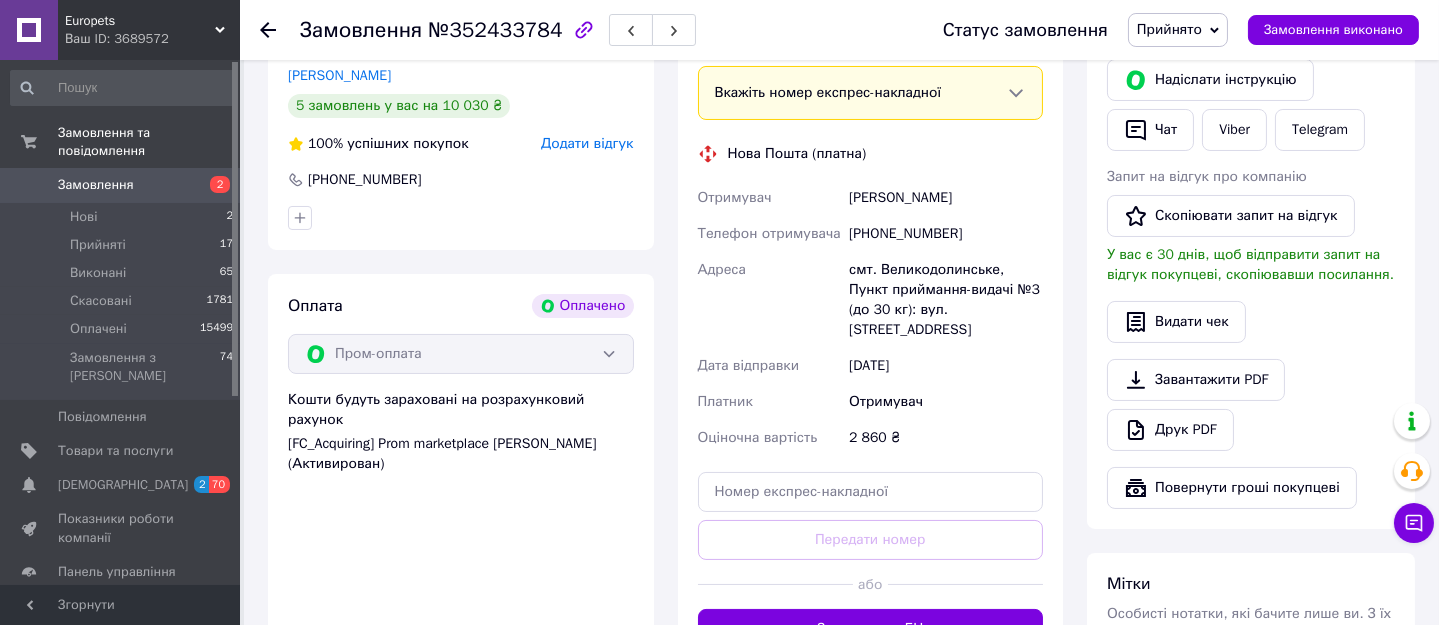 scroll, scrollTop: 0, scrollLeft: 0, axis: both 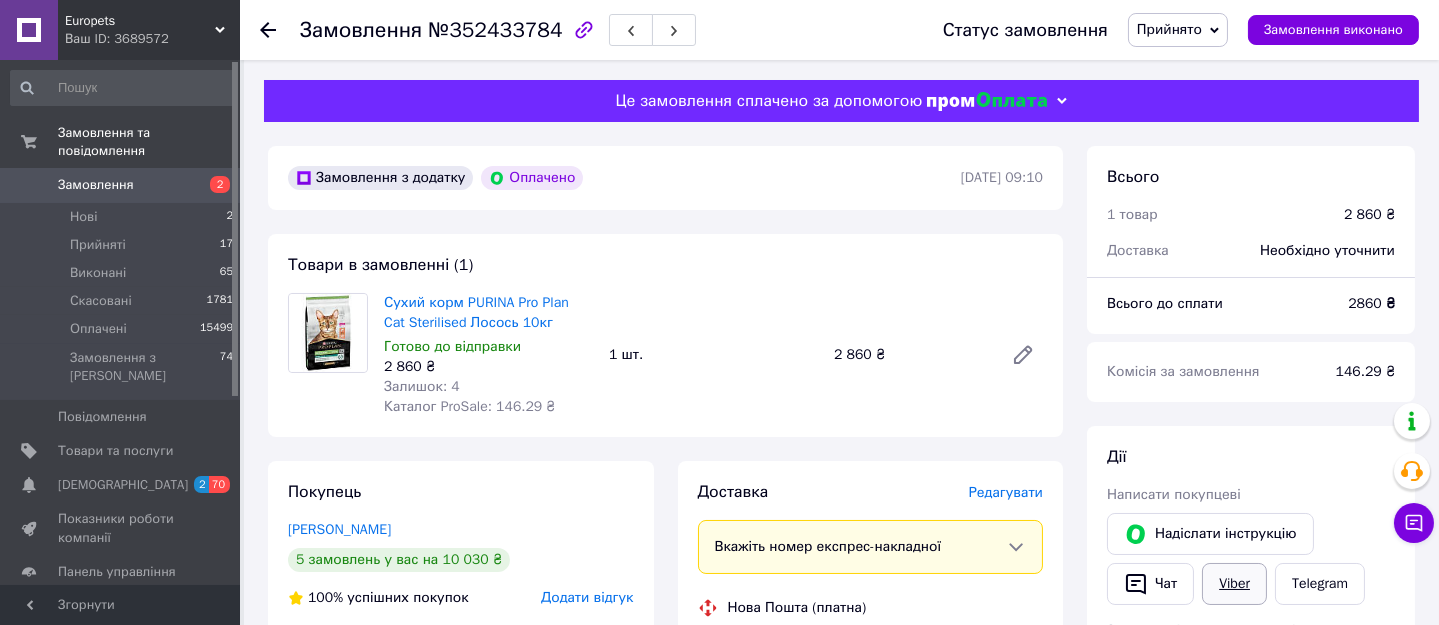 click on "Viber" at bounding box center (1234, 584) 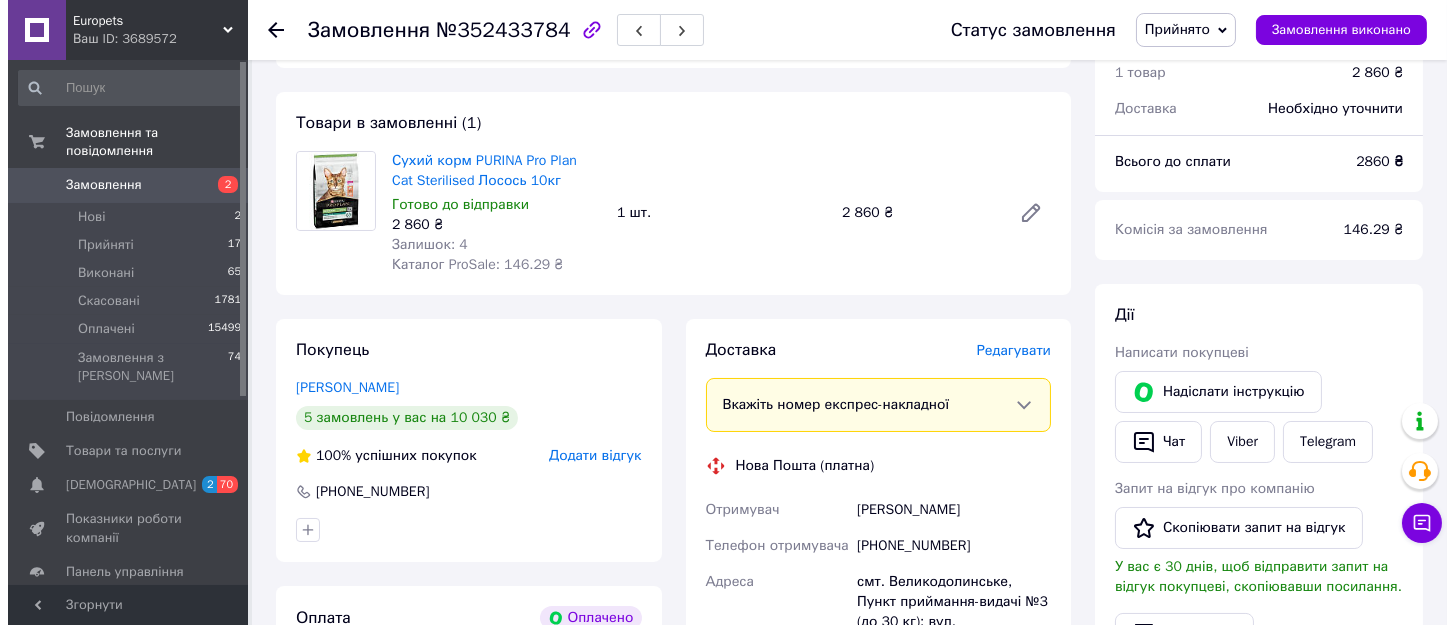 scroll, scrollTop: 272, scrollLeft: 0, axis: vertical 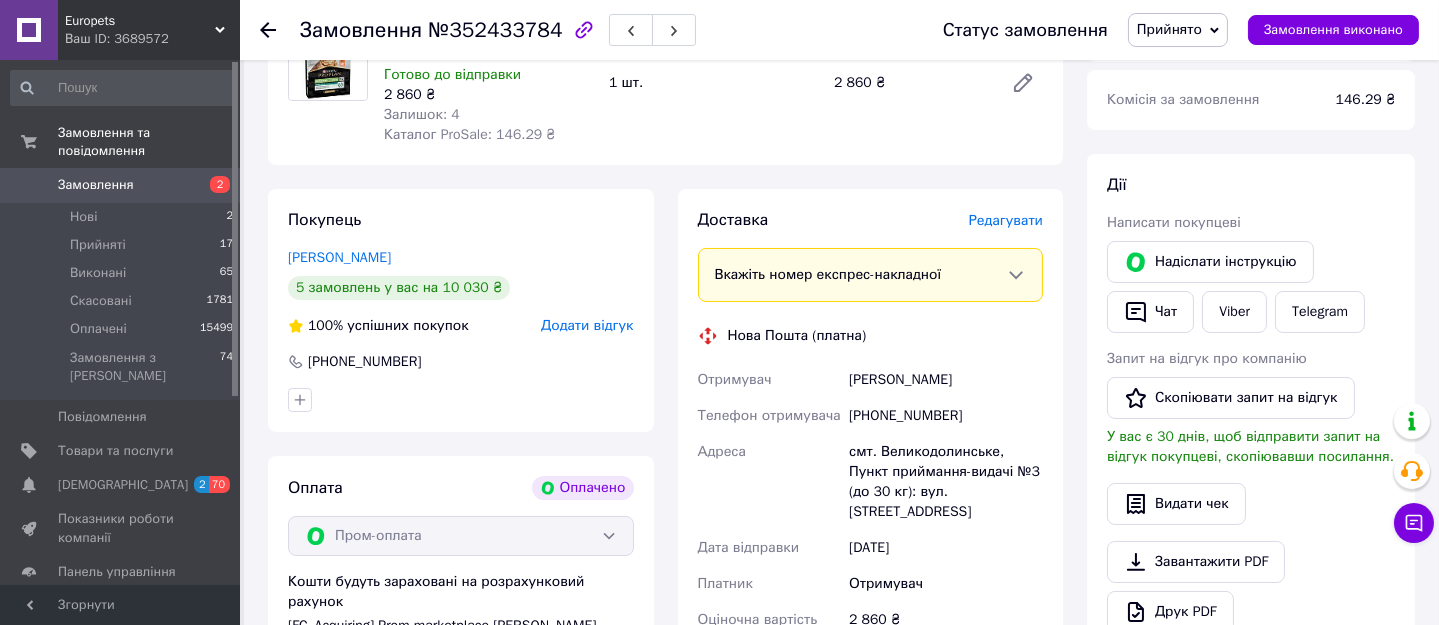 click on "Редагувати" at bounding box center (1006, 220) 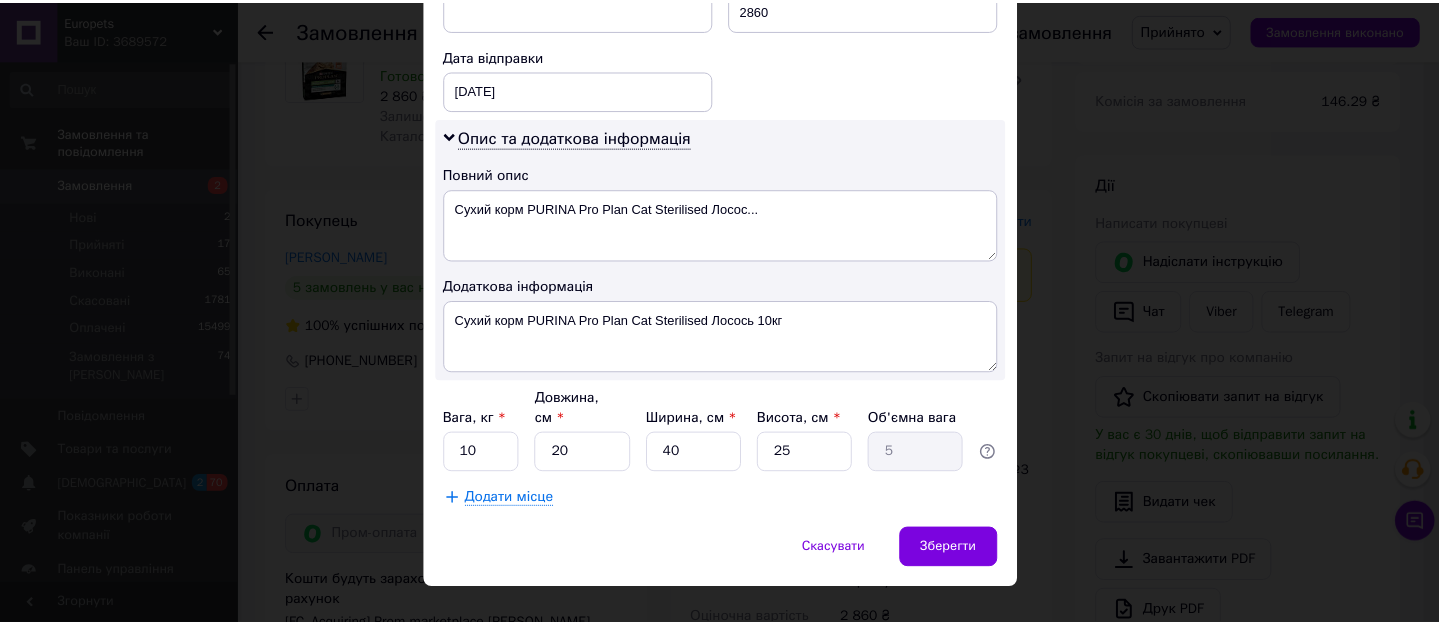 scroll, scrollTop: 924, scrollLeft: 0, axis: vertical 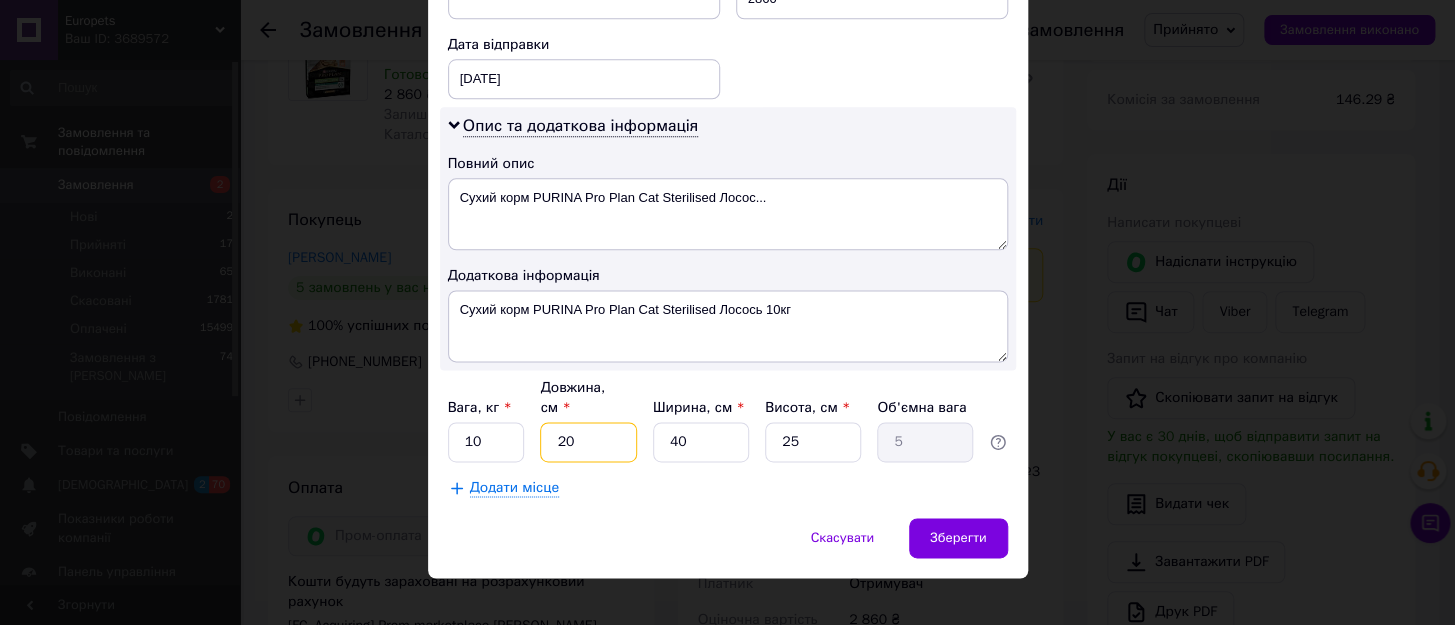 drag, startPoint x: 604, startPoint y: 427, endPoint x: 532, endPoint y: 423, distance: 72.11102 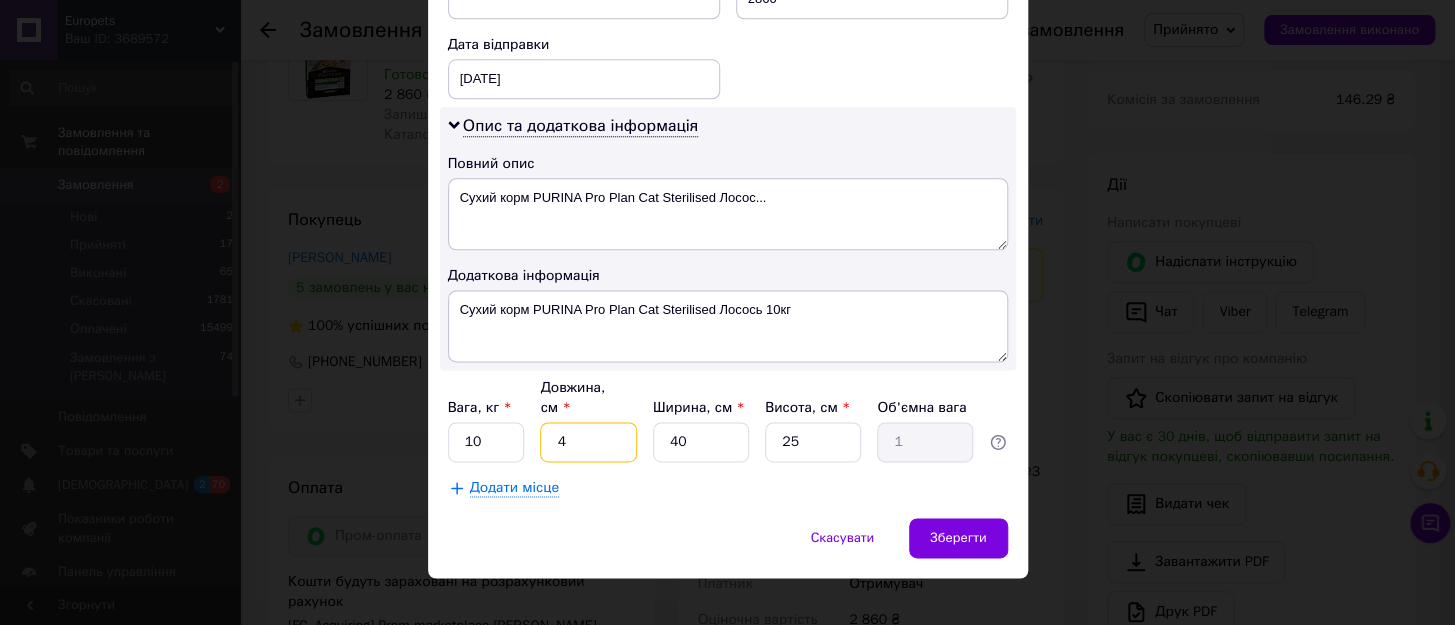 type on "40" 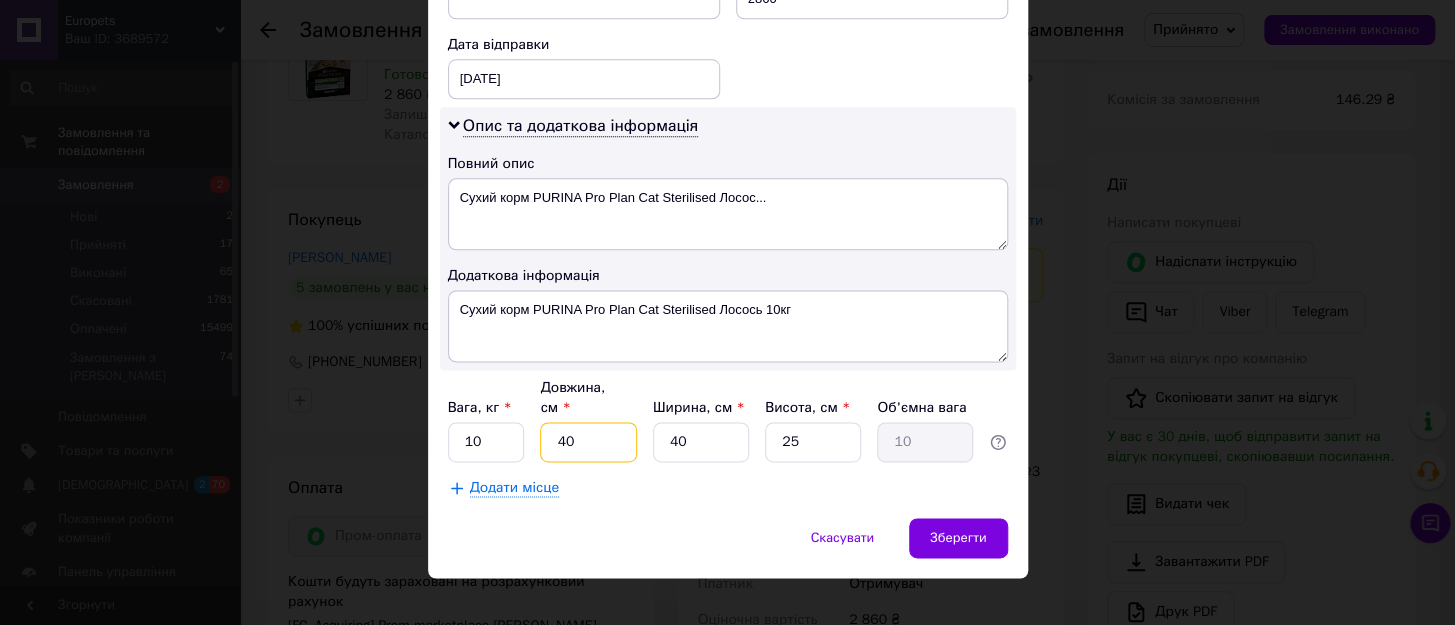 type on "40" 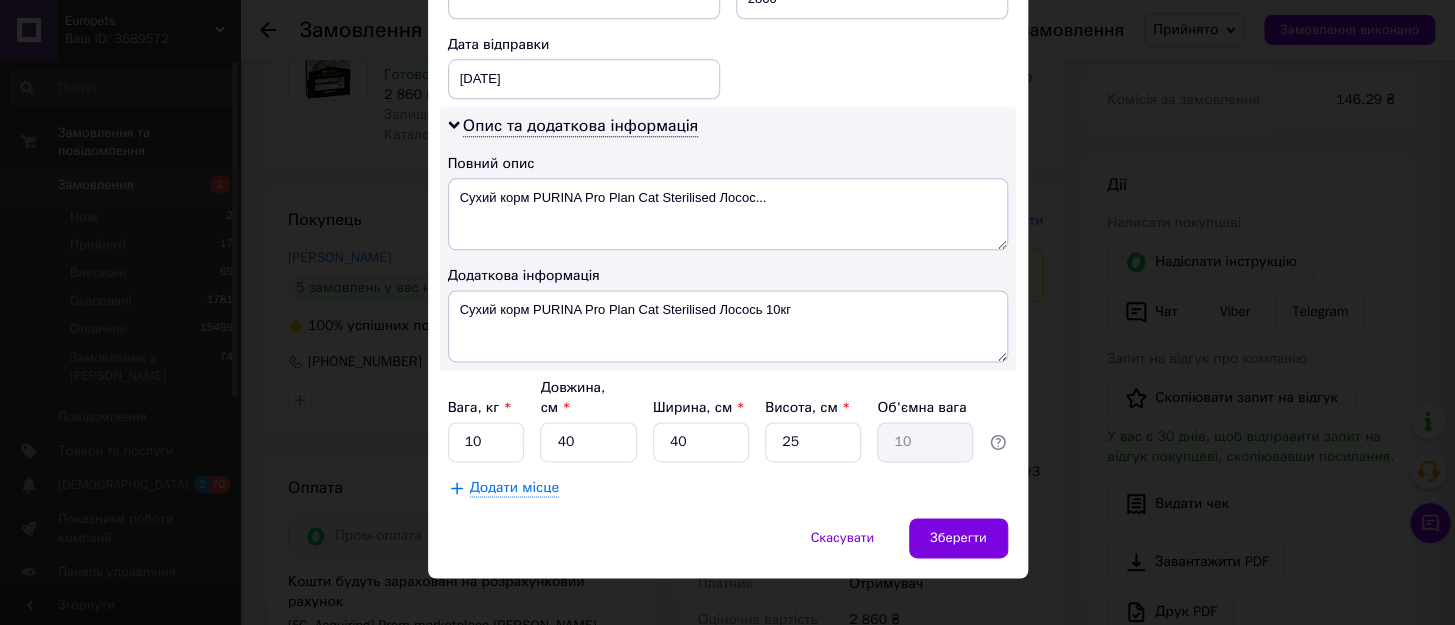 click on "Скасувати   Зберегти" at bounding box center (728, 548) 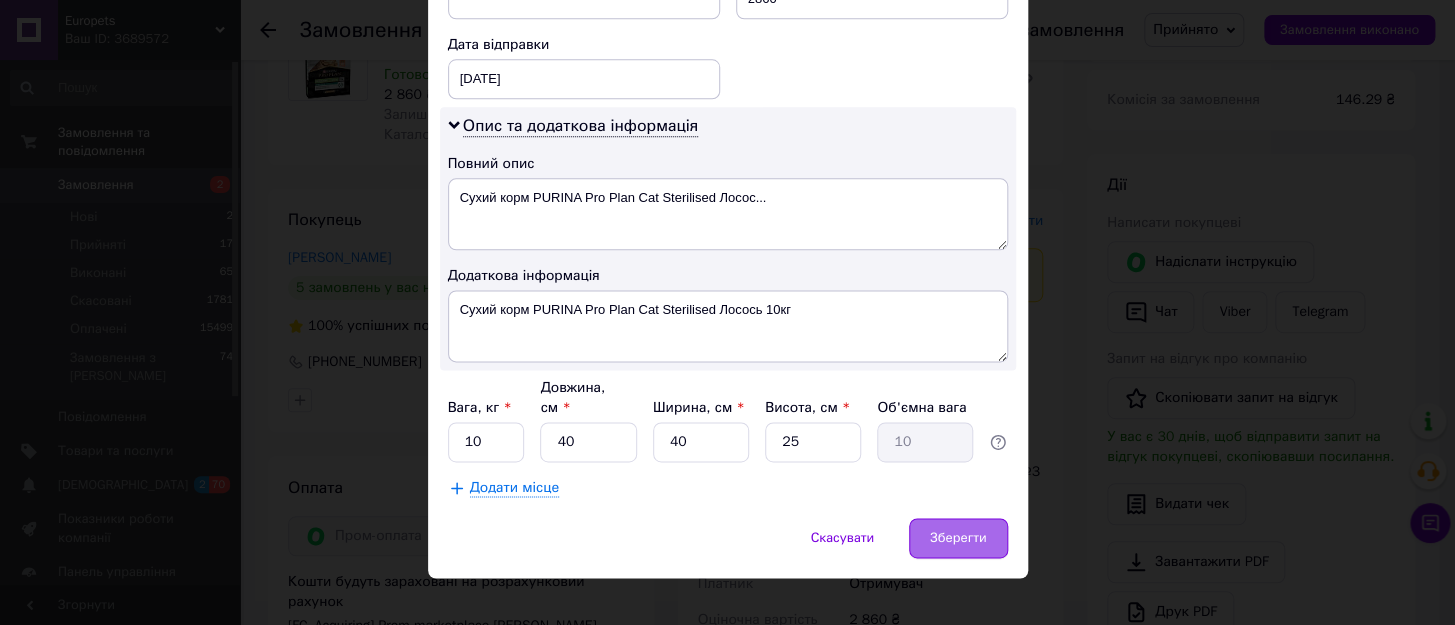 click on "Зберегти" at bounding box center (958, 538) 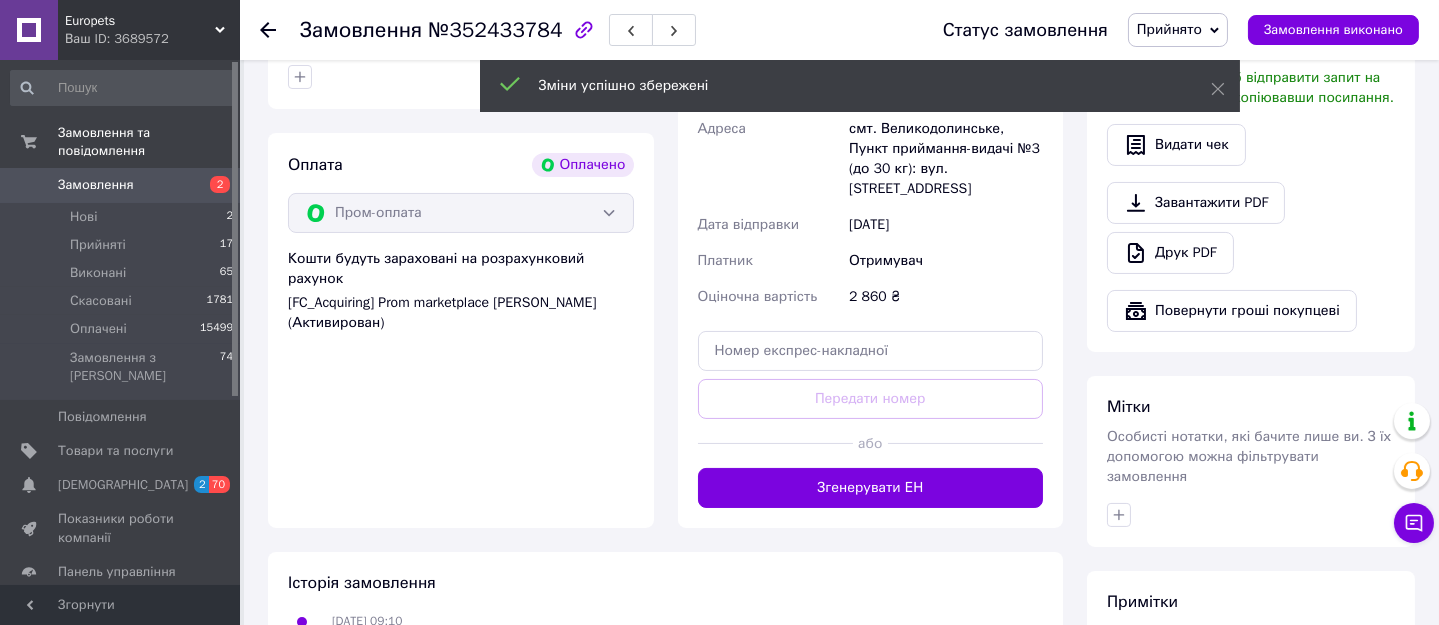 scroll, scrollTop: 636, scrollLeft: 0, axis: vertical 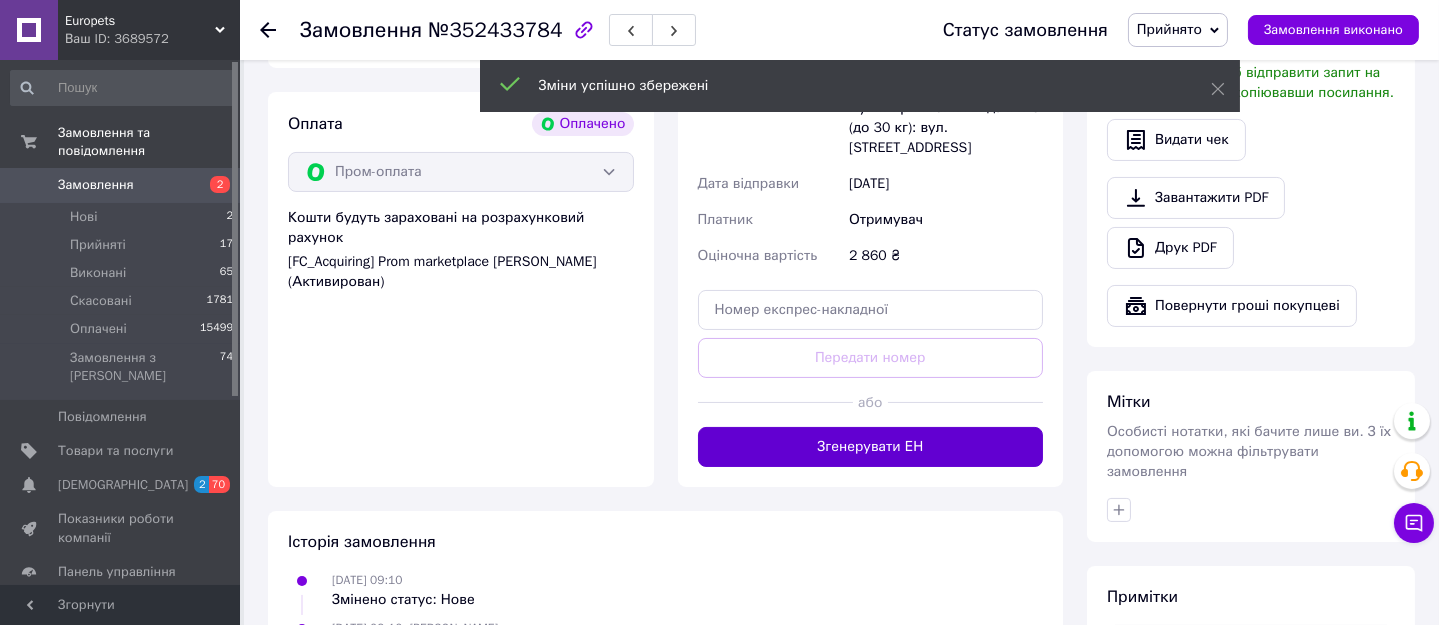 click on "Згенерувати ЕН" at bounding box center (871, 447) 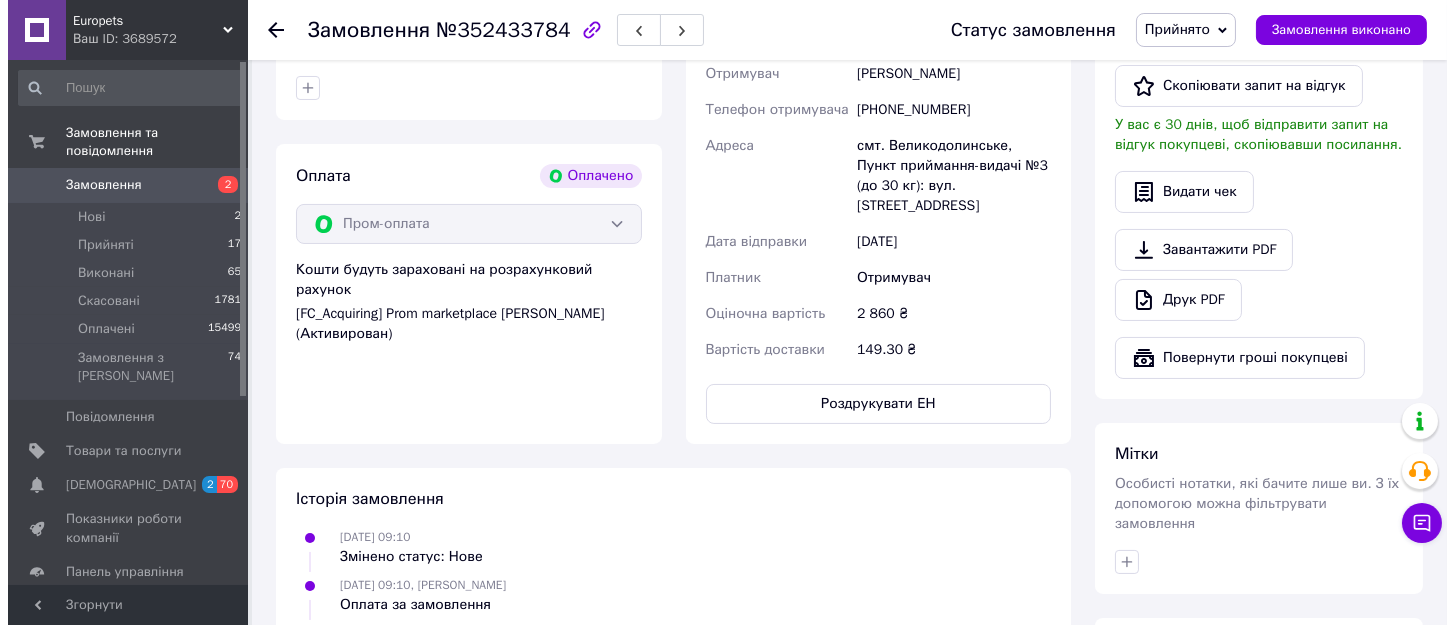 scroll, scrollTop: 454, scrollLeft: 0, axis: vertical 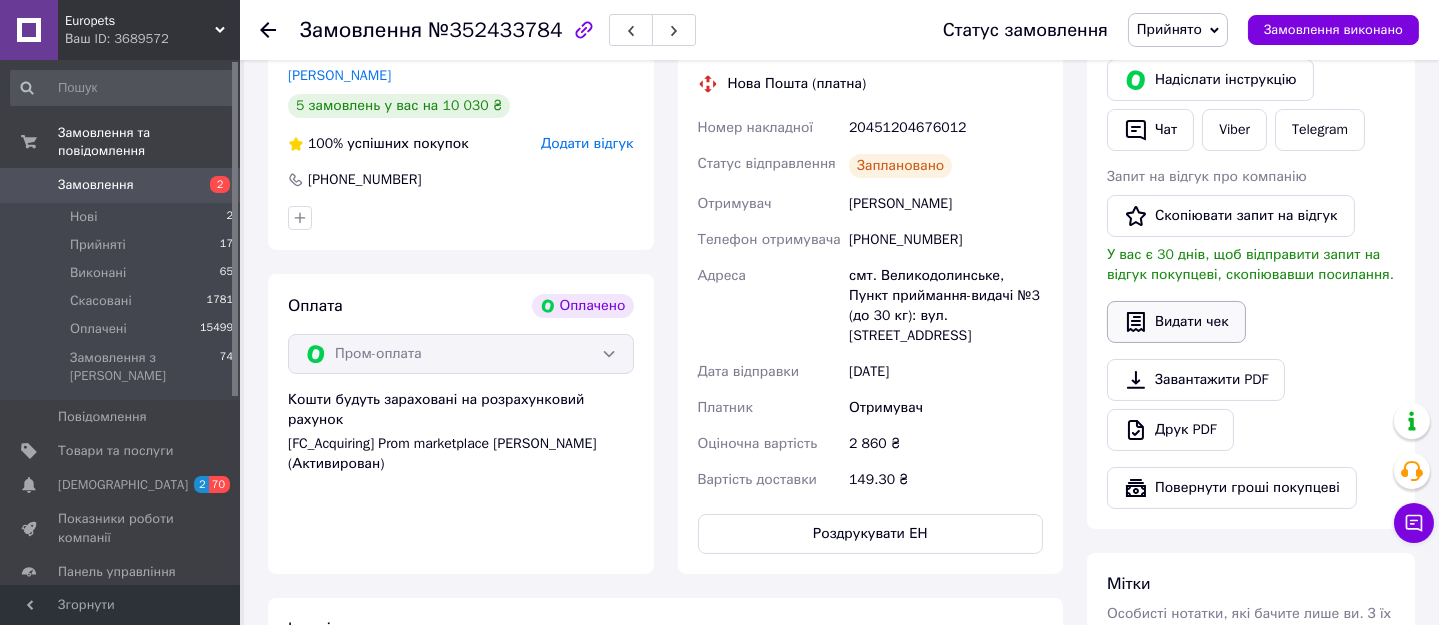 click on "Видати чек" at bounding box center [1176, 322] 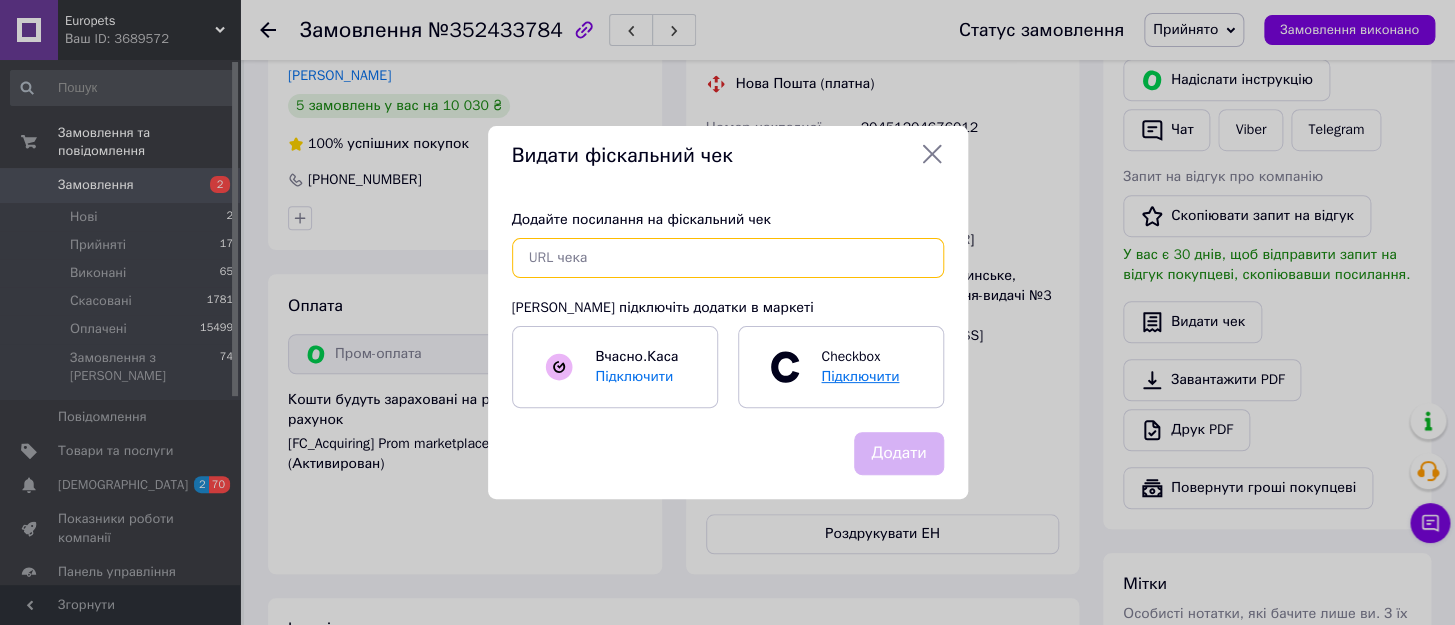 drag, startPoint x: 643, startPoint y: 263, endPoint x: 798, endPoint y: 342, distance: 173.97127 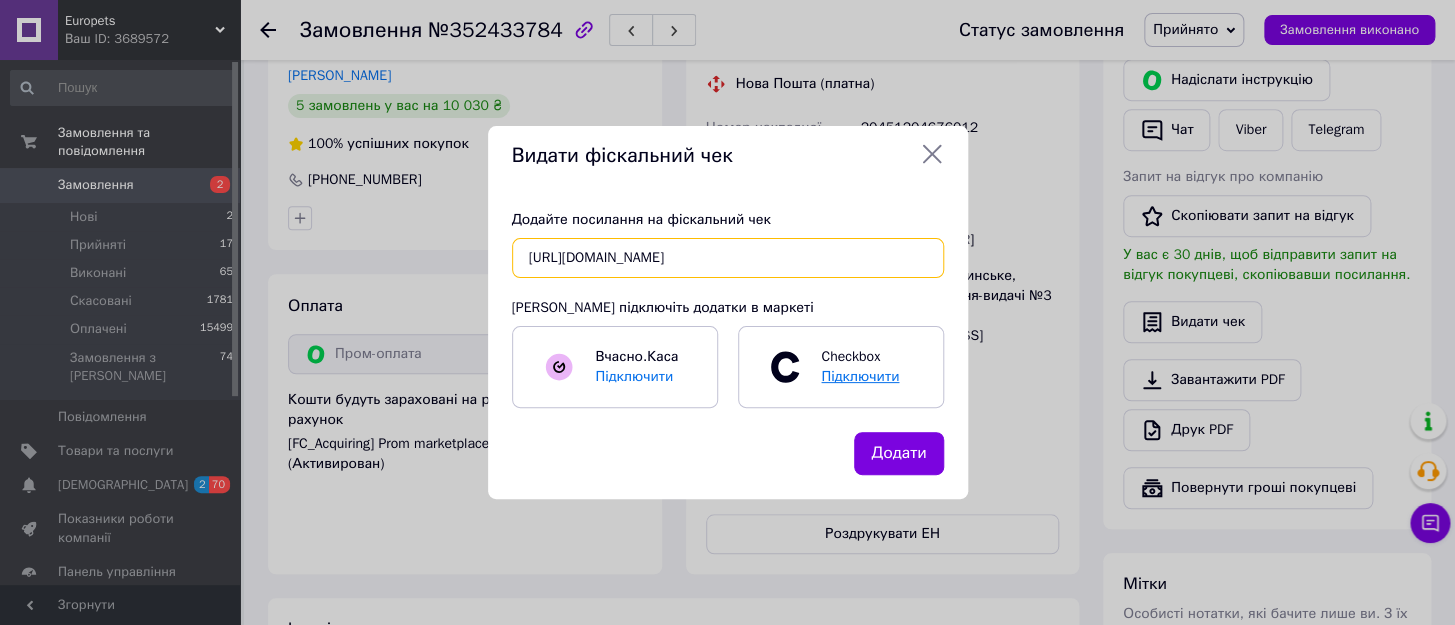 scroll, scrollTop: 0, scrollLeft: 14, axis: horizontal 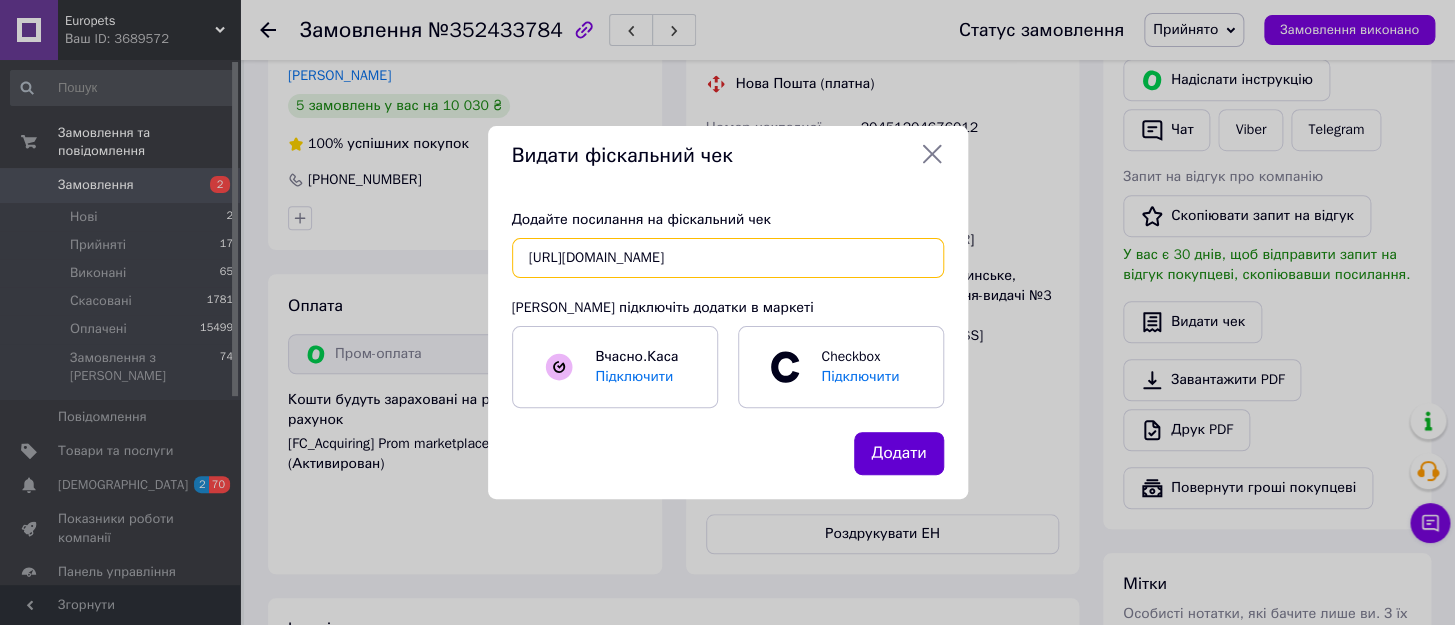 type on "https://check.checkbox.ua/6fbf4895-0c44-46f4-baae-f53654892fd0" 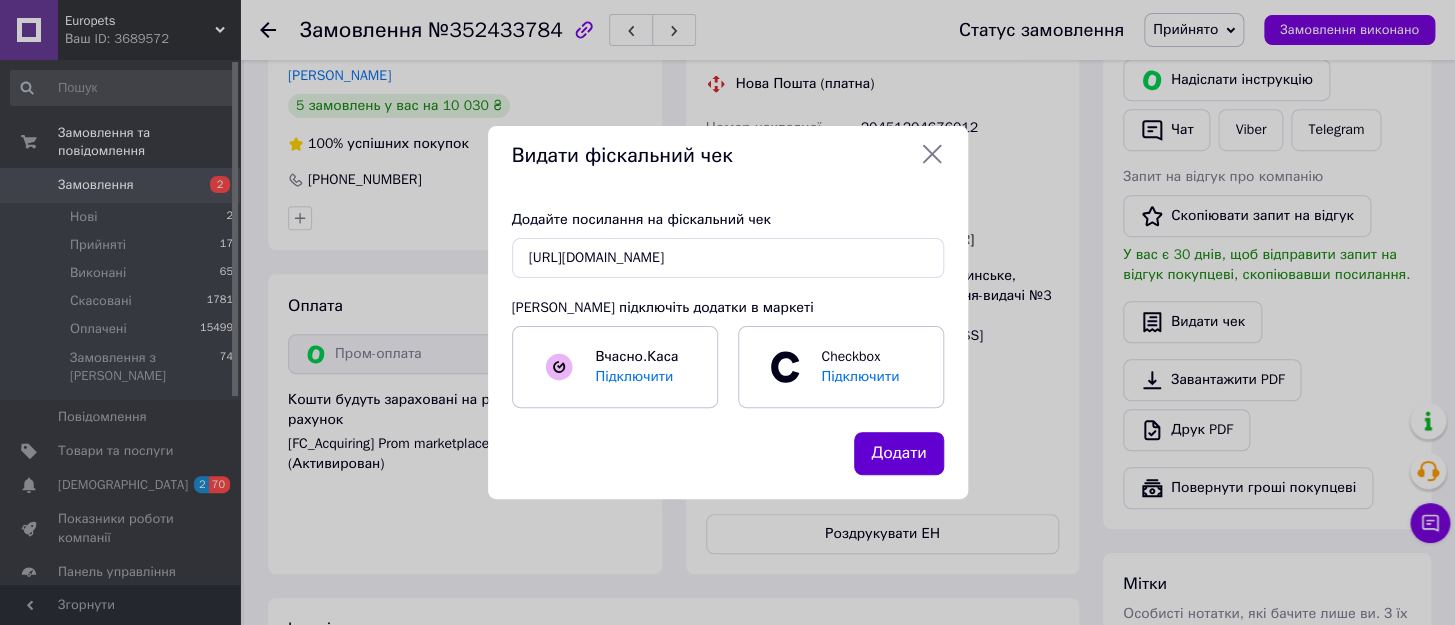 click on "Додати" at bounding box center (898, 453) 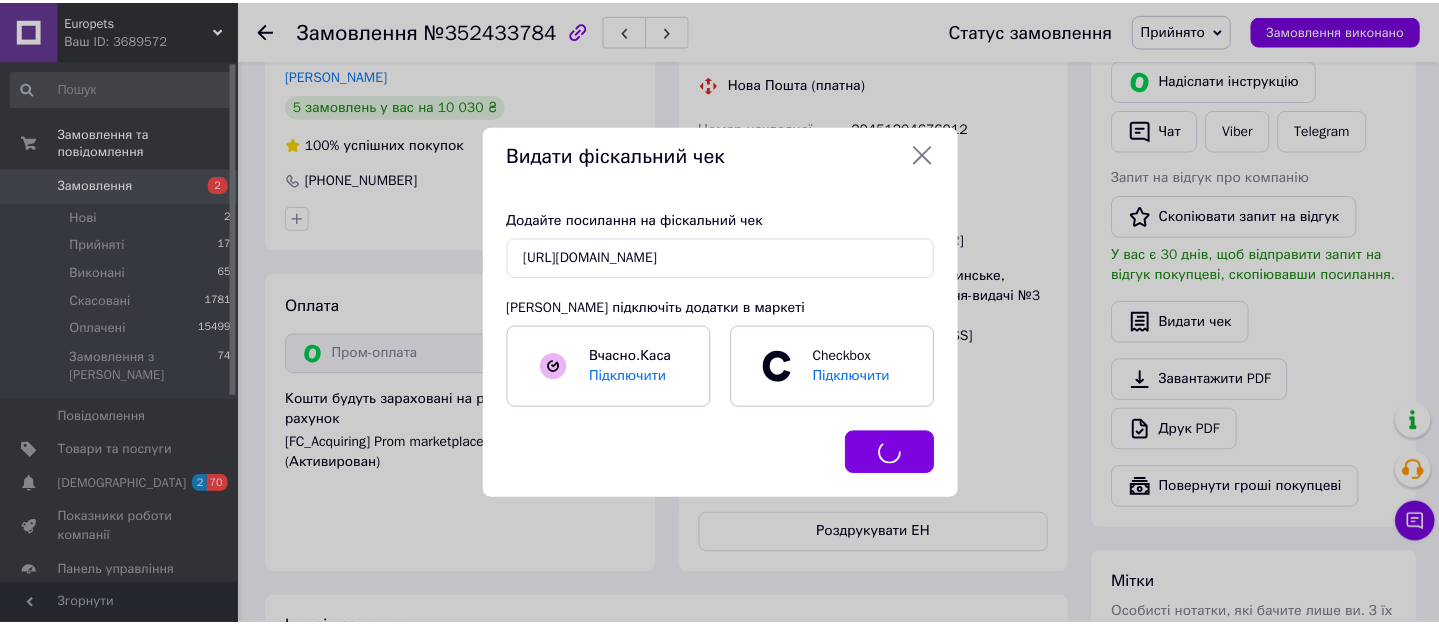 scroll, scrollTop: 0, scrollLeft: 0, axis: both 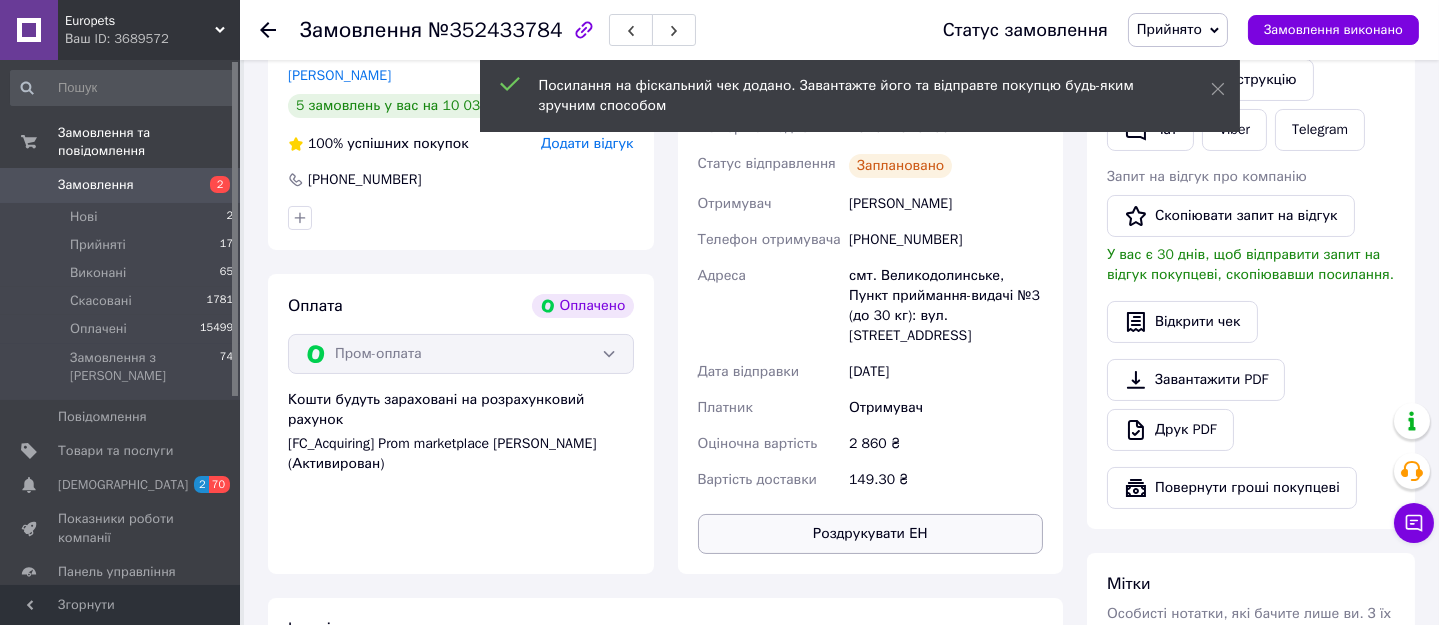 click on "Роздрукувати ЕН" at bounding box center [871, 534] 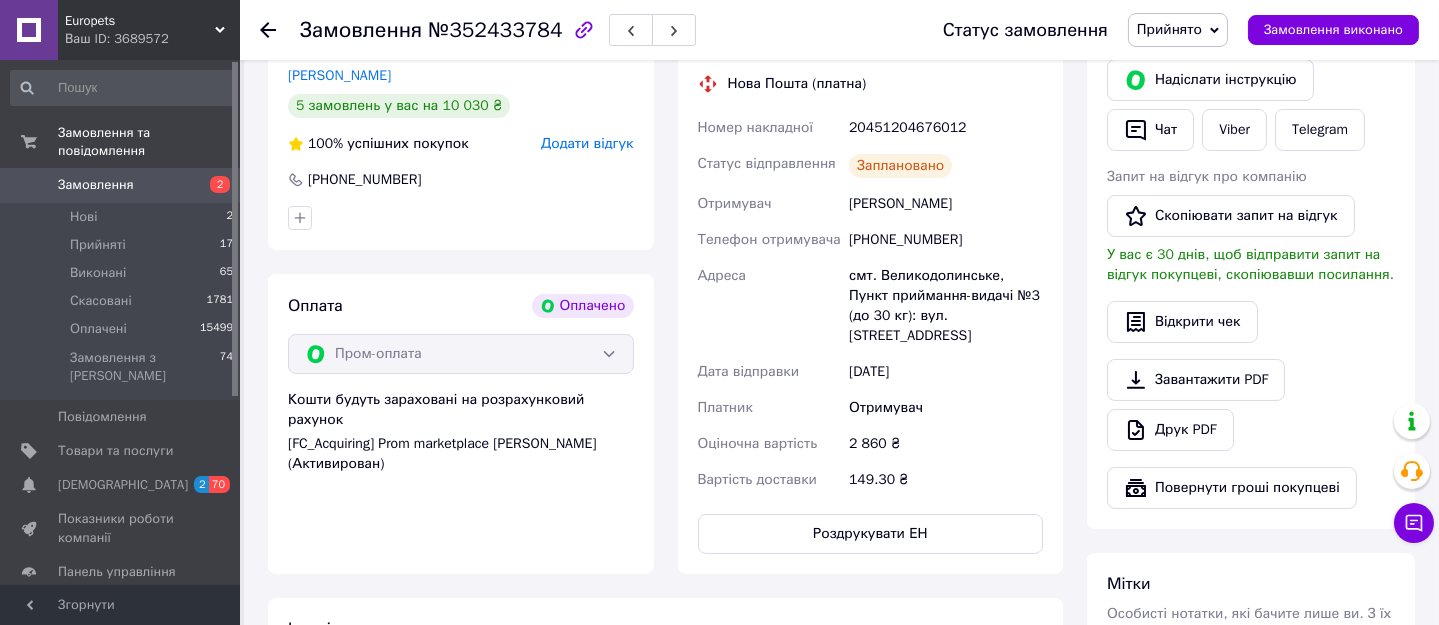 click on "Замовлення 2" at bounding box center [122, 185] 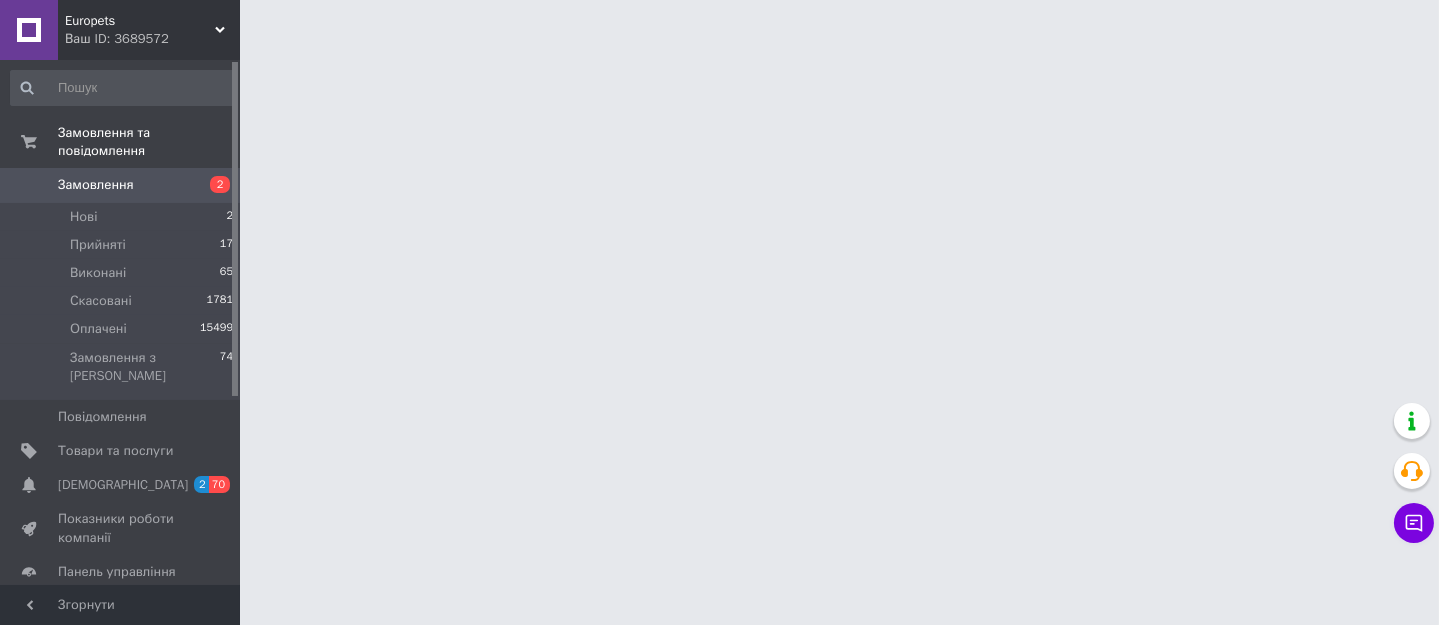 scroll, scrollTop: 0, scrollLeft: 0, axis: both 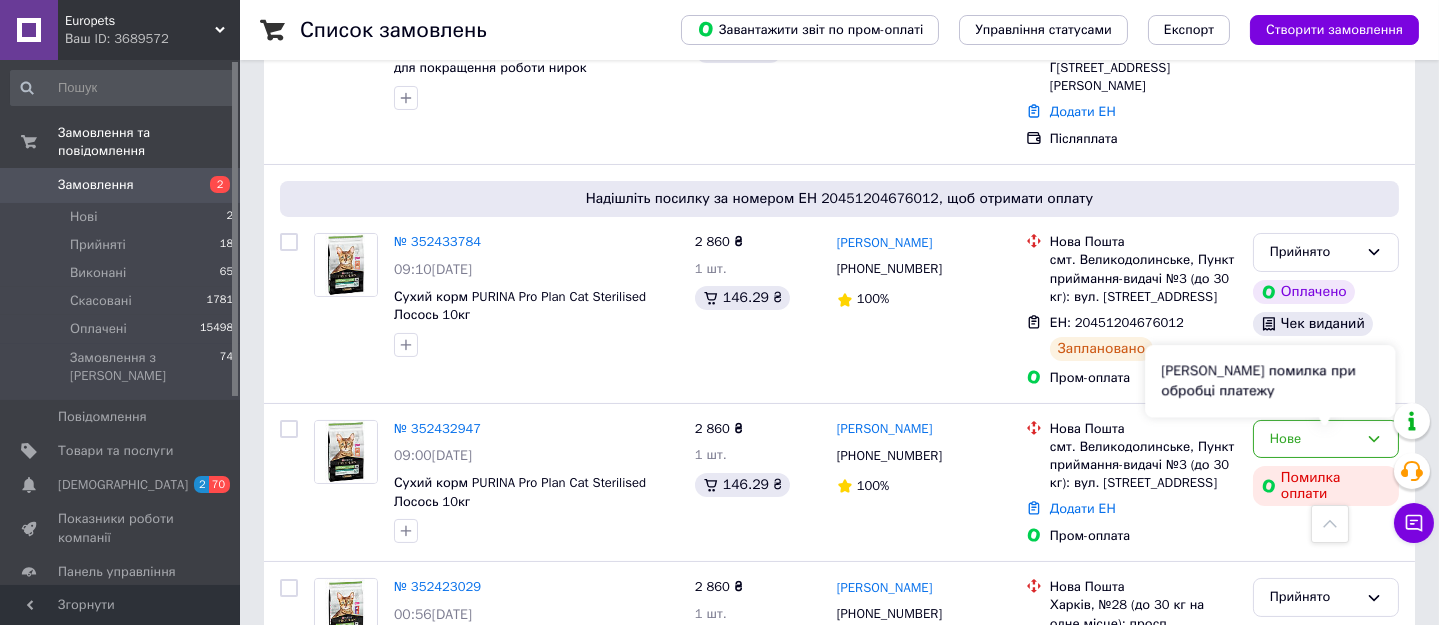 click on "[PERSON_NAME] помилка при обробці платежу" at bounding box center (1270, 381) 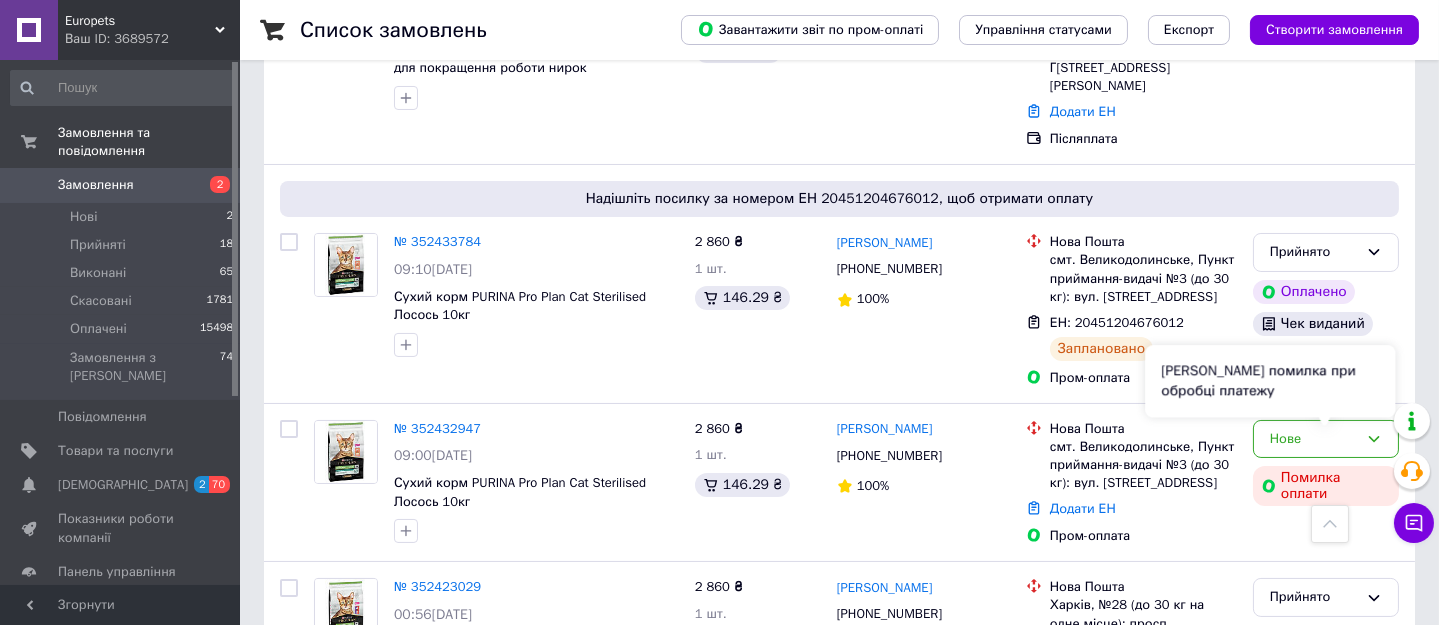 click on "[PERSON_NAME] помилка при обробці платежу" at bounding box center [1270, 381] 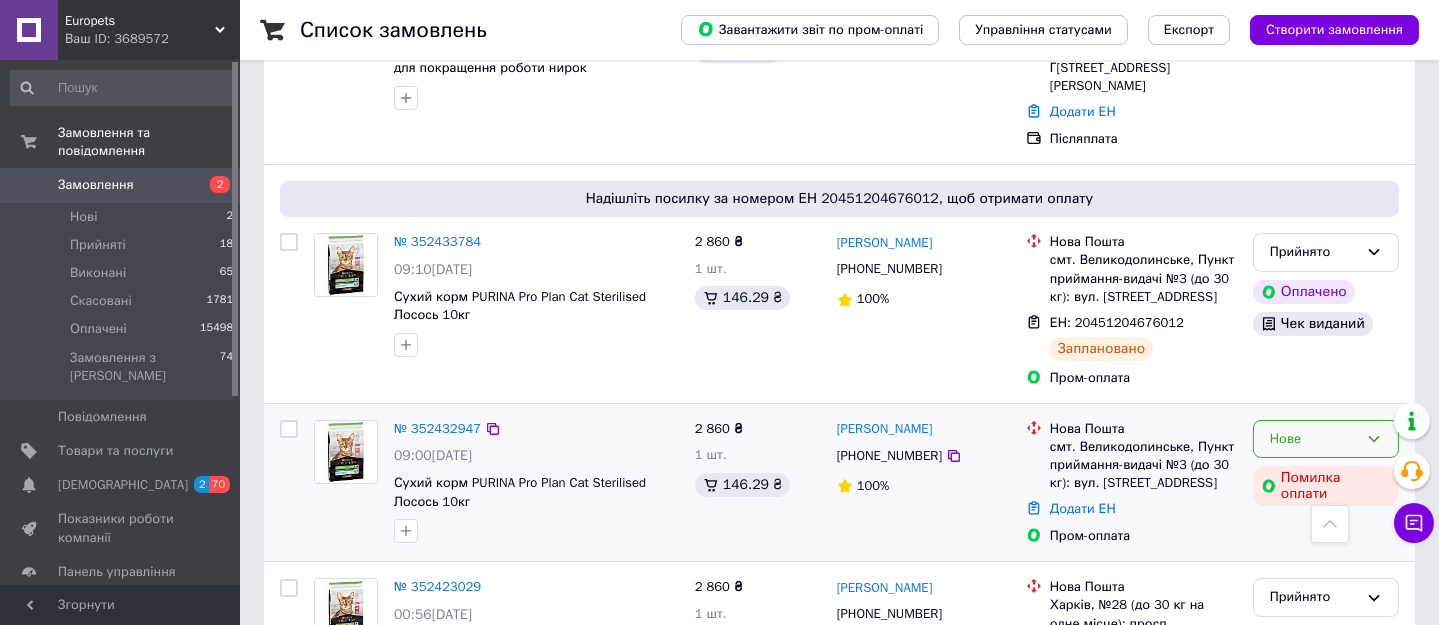 click on "Нове" at bounding box center [1326, 439] 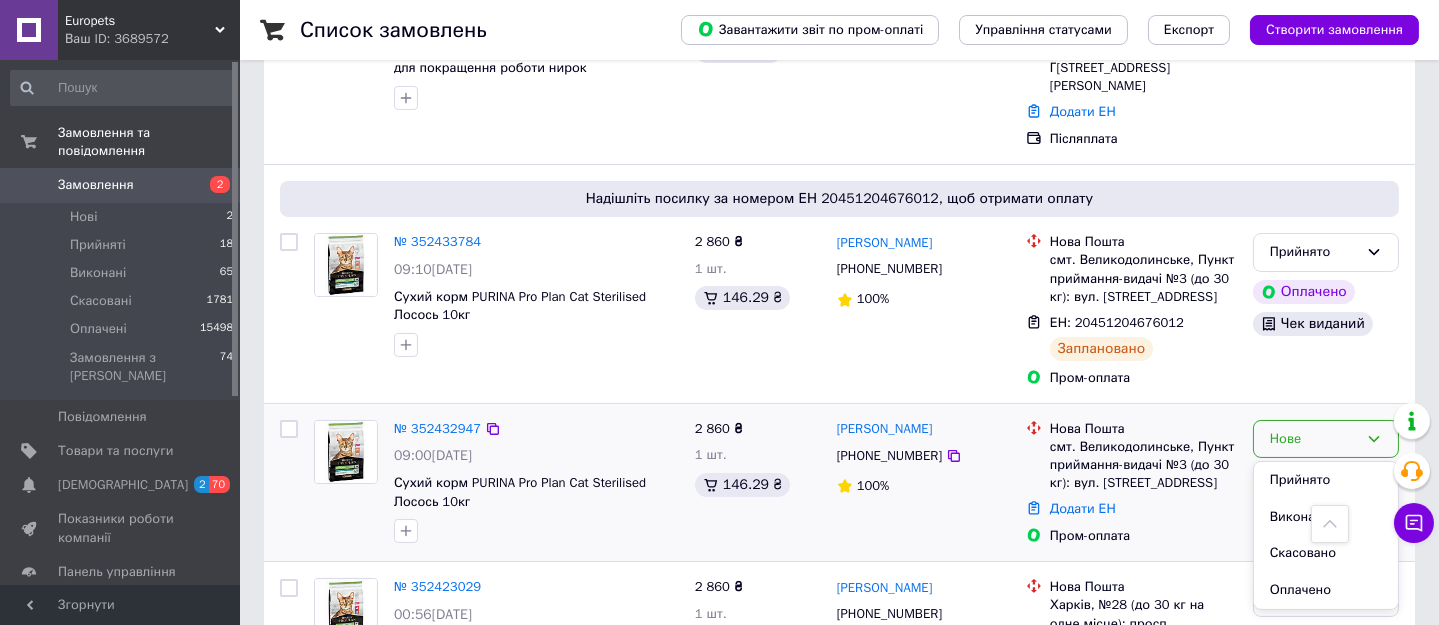 drag, startPoint x: 1287, startPoint y: 509, endPoint x: 1275, endPoint y: 509, distance: 12 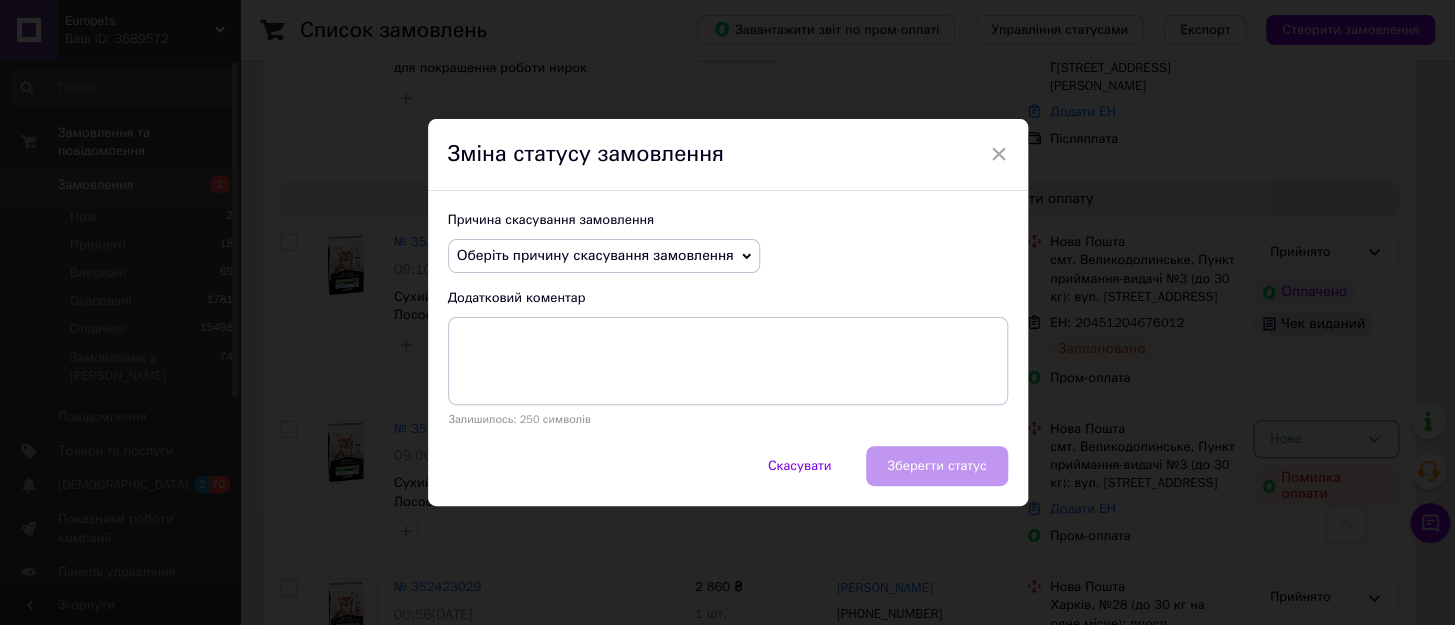 click on "Оберіть причину скасування замовлення" at bounding box center [595, 255] 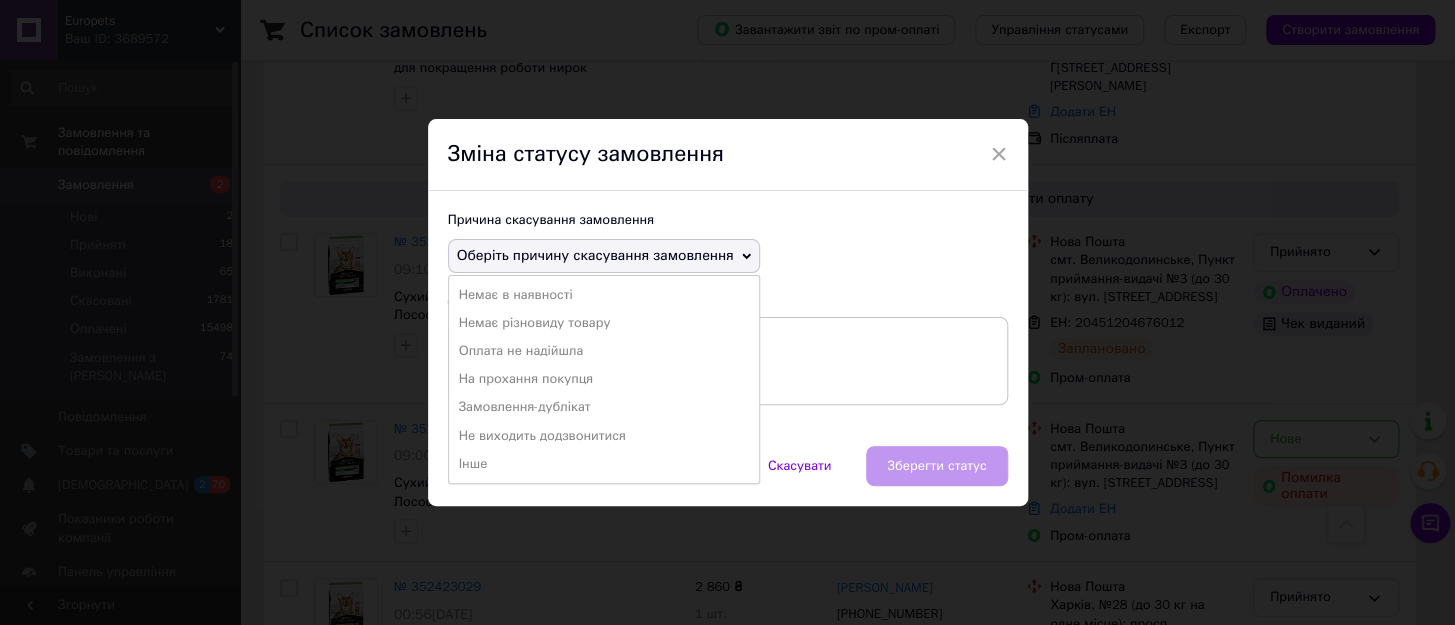 click on "Замовлення-дублікат" at bounding box center (604, 407) 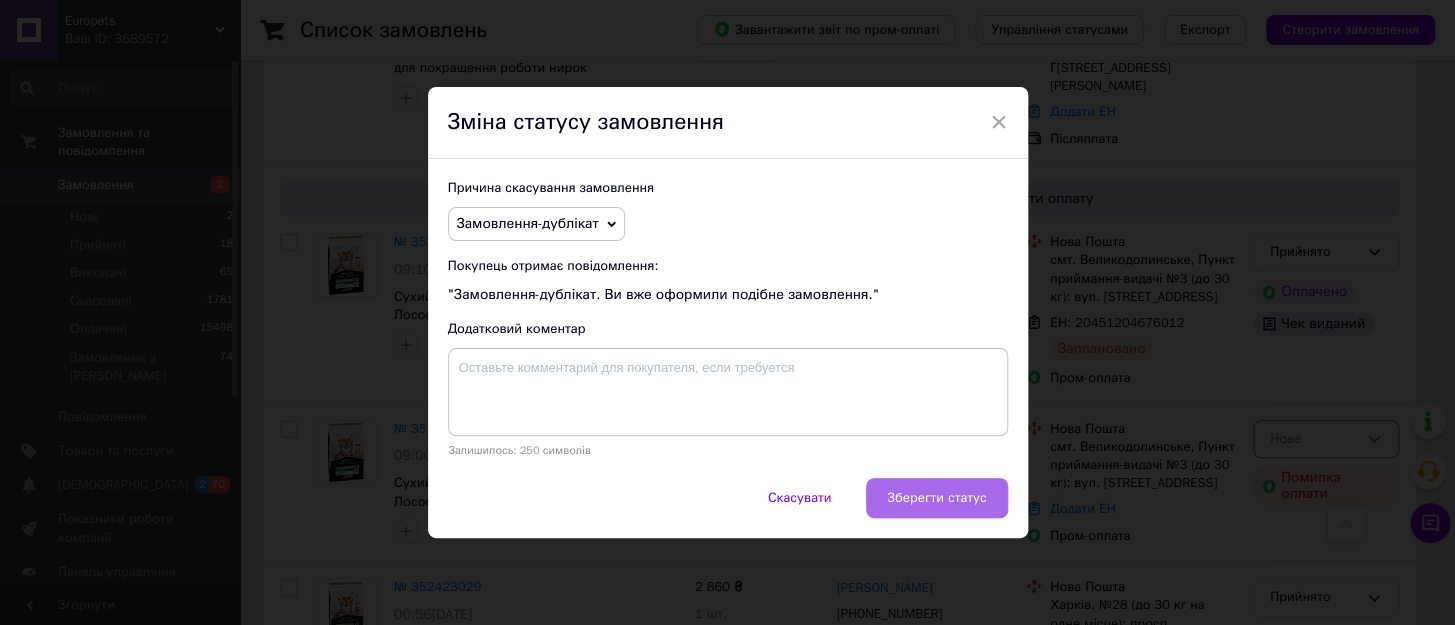 click on "Зберегти статус" at bounding box center [936, 498] 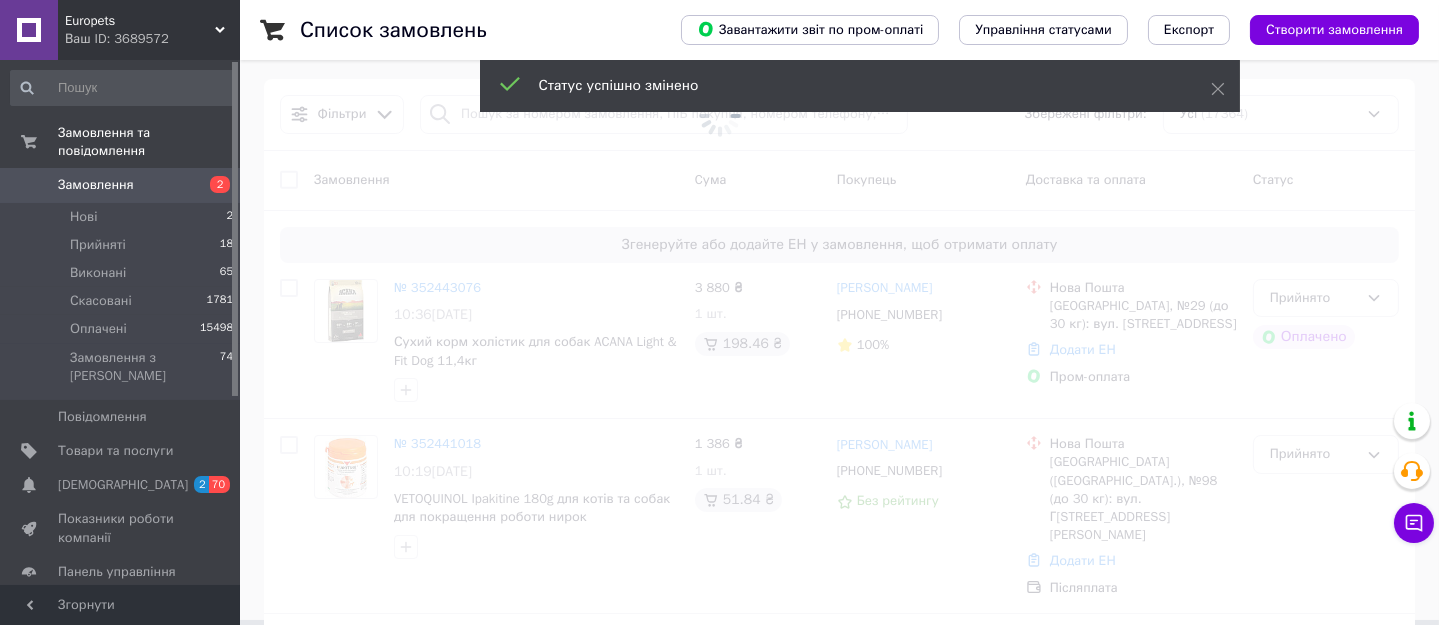 scroll, scrollTop: 0, scrollLeft: 0, axis: both 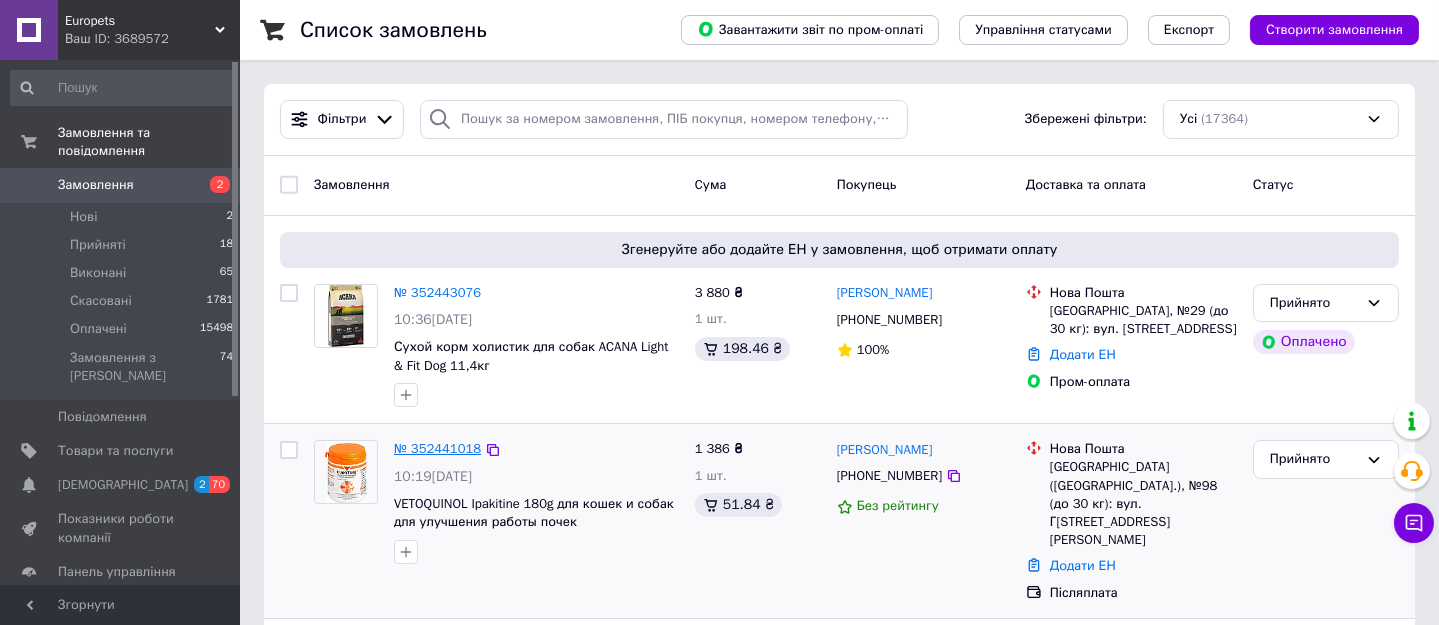click on "№ 352441018" at bounding box center (437, 448) 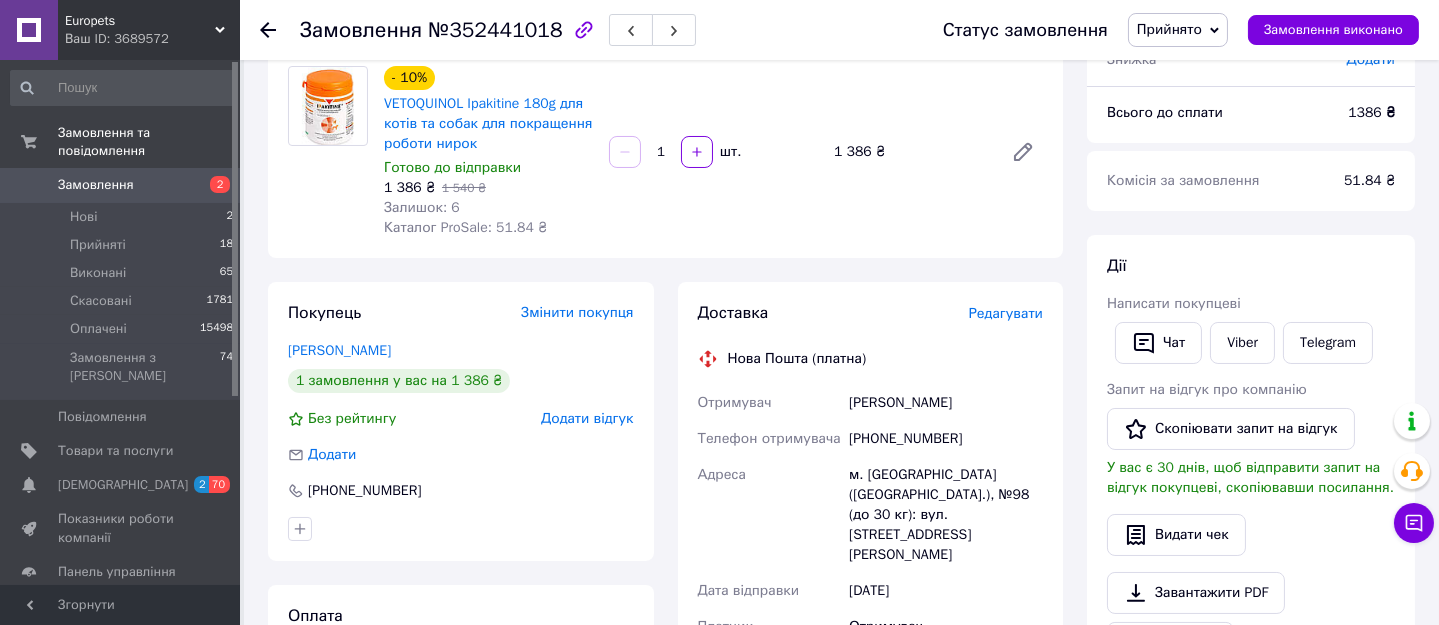 scroll, scrollTop: 272, scrollLeft: 0, axis: vertical 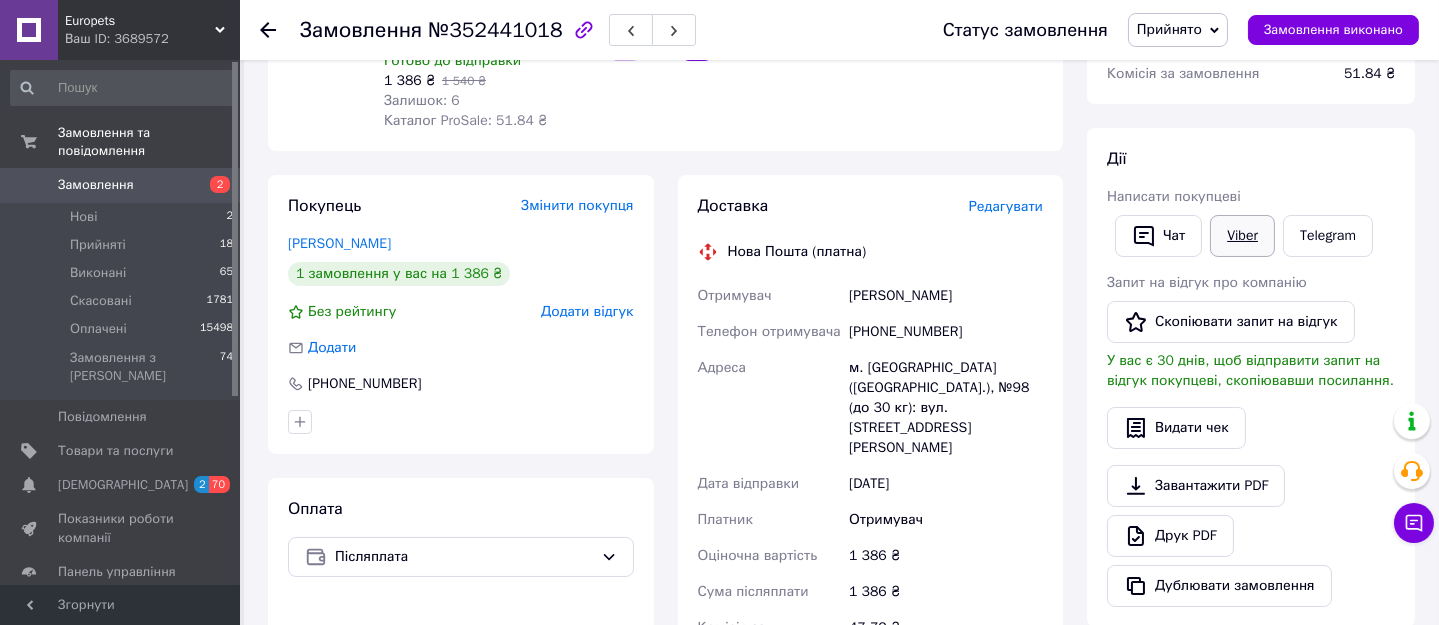click on "Viber" at bounding box center (1242, 236) 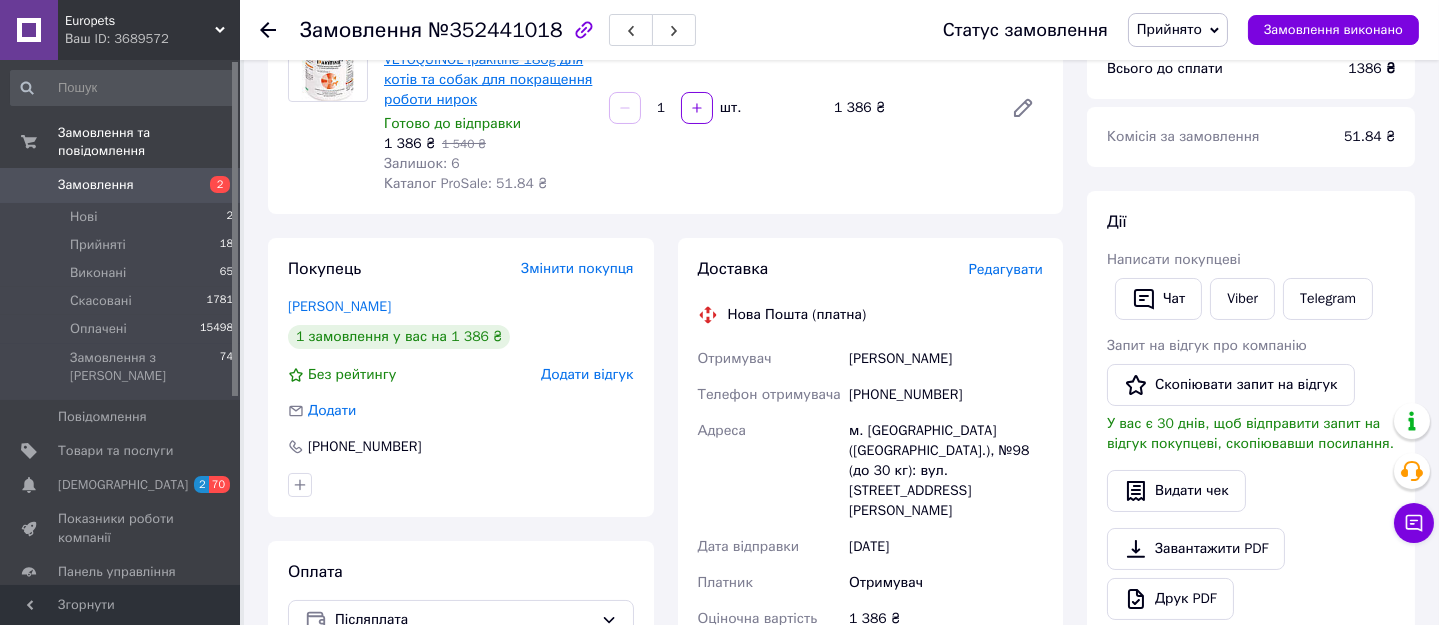 scroll, scrollTop: 90, scrollLeft: 0, axis: vertical 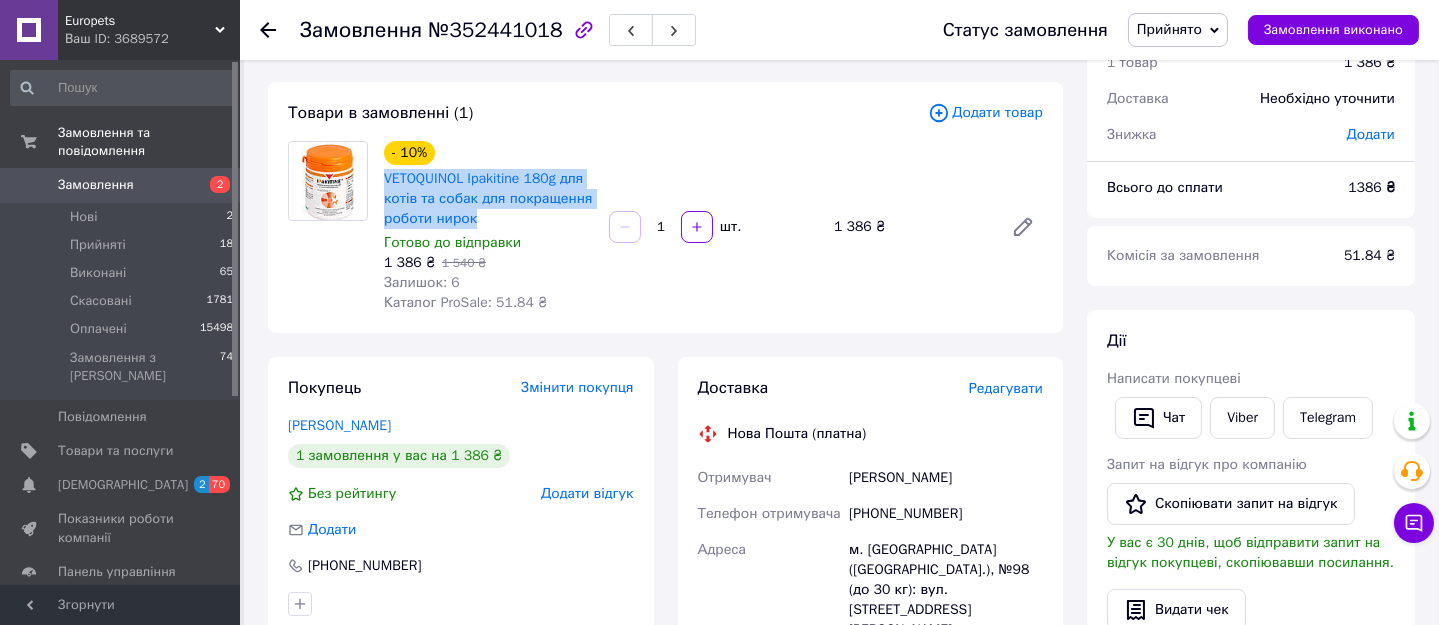 drag, startPoint x: 493, startPoint y: 222, endPoint x: 380, endPoint y: 180, distance: 120.552895 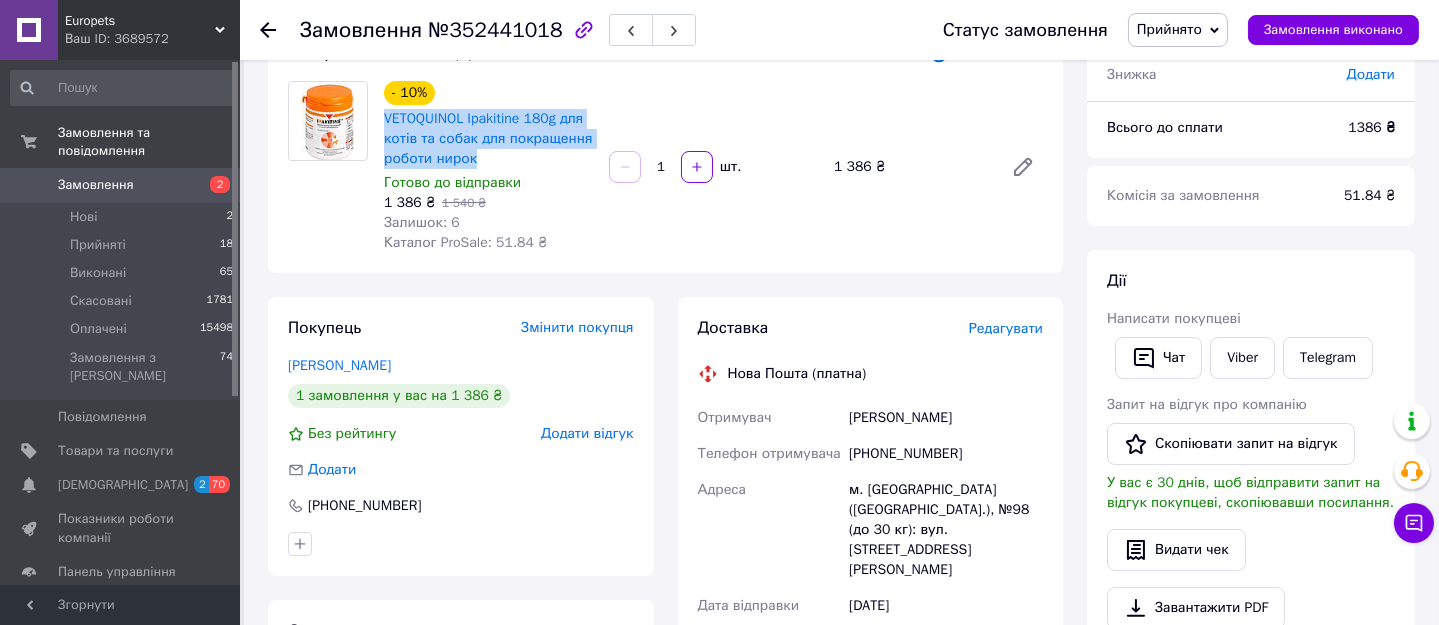 scroll, scrollTop: 272, scrollLeft: 0, axis: vertical 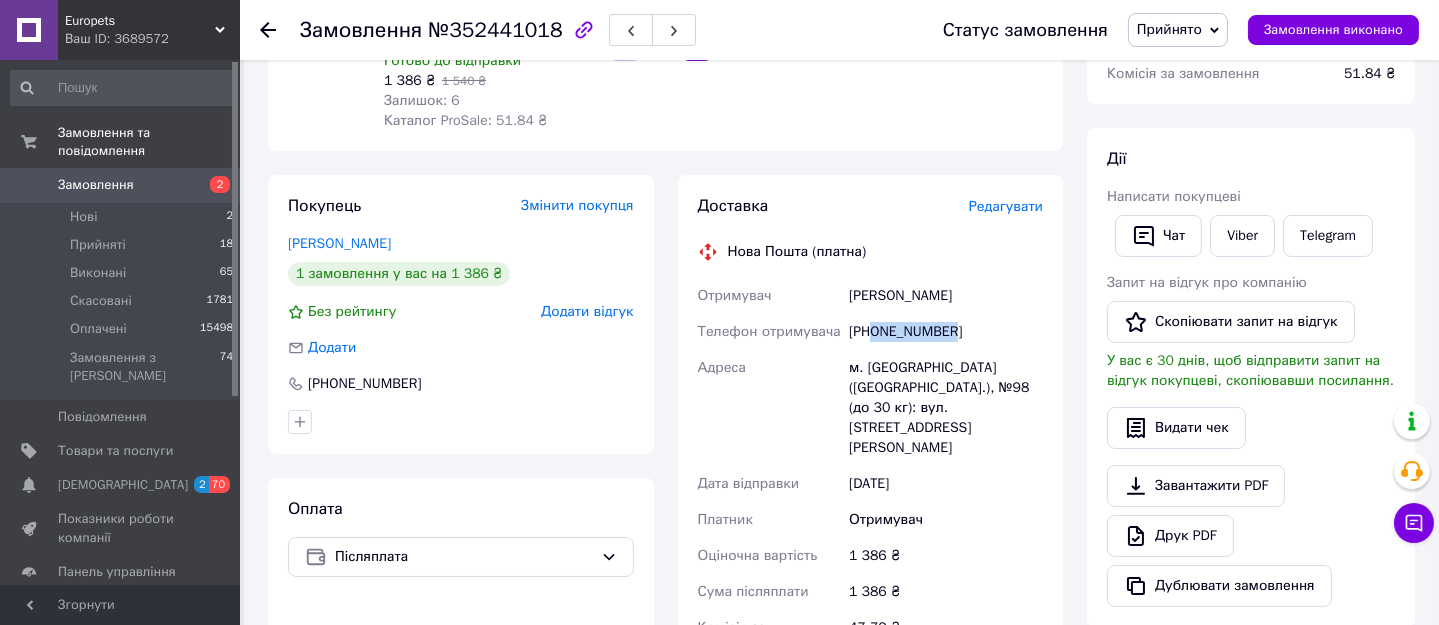 drag, startPoint x: 959, startPoint y: 334, endPoint x: 875, endPoint y: 330, distance: 84.095184 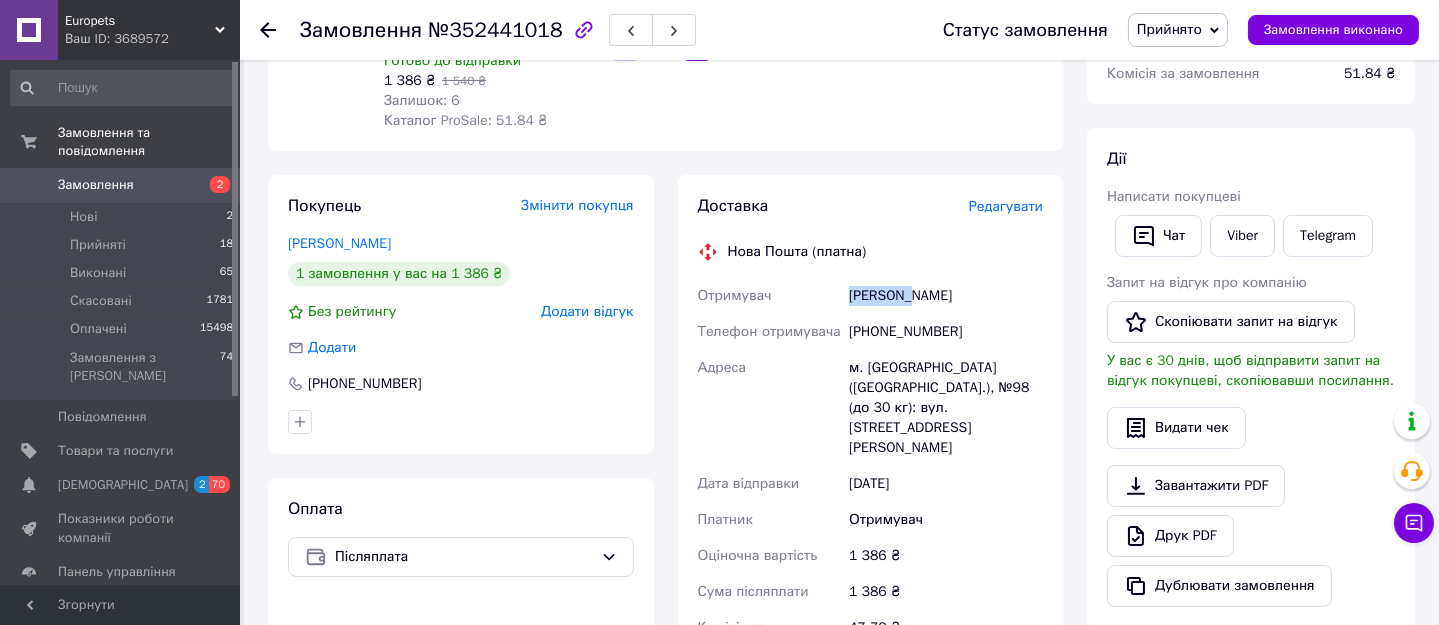 drag, startPoint x: 909, startPoint y: 295, endPoint x: 852, endPoint y: 295, distance: 57 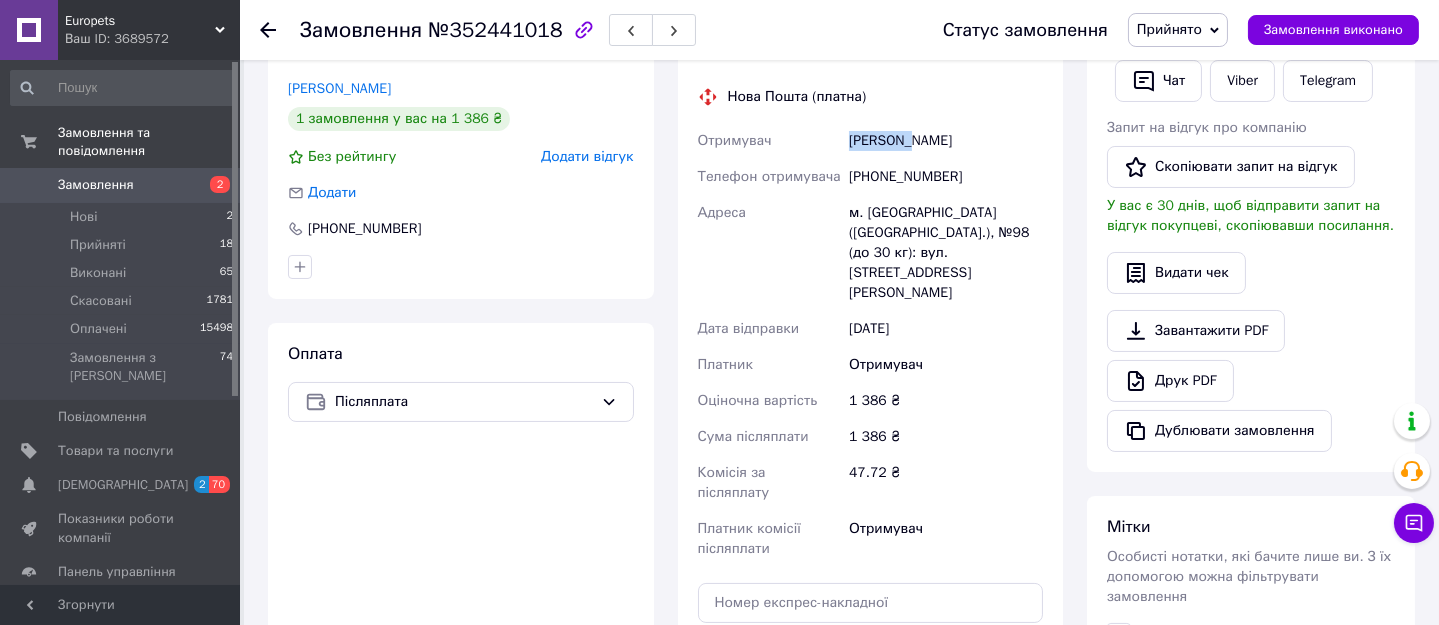 scroll, scrollTop: 454, scrollLeft: 0, axis: vertical 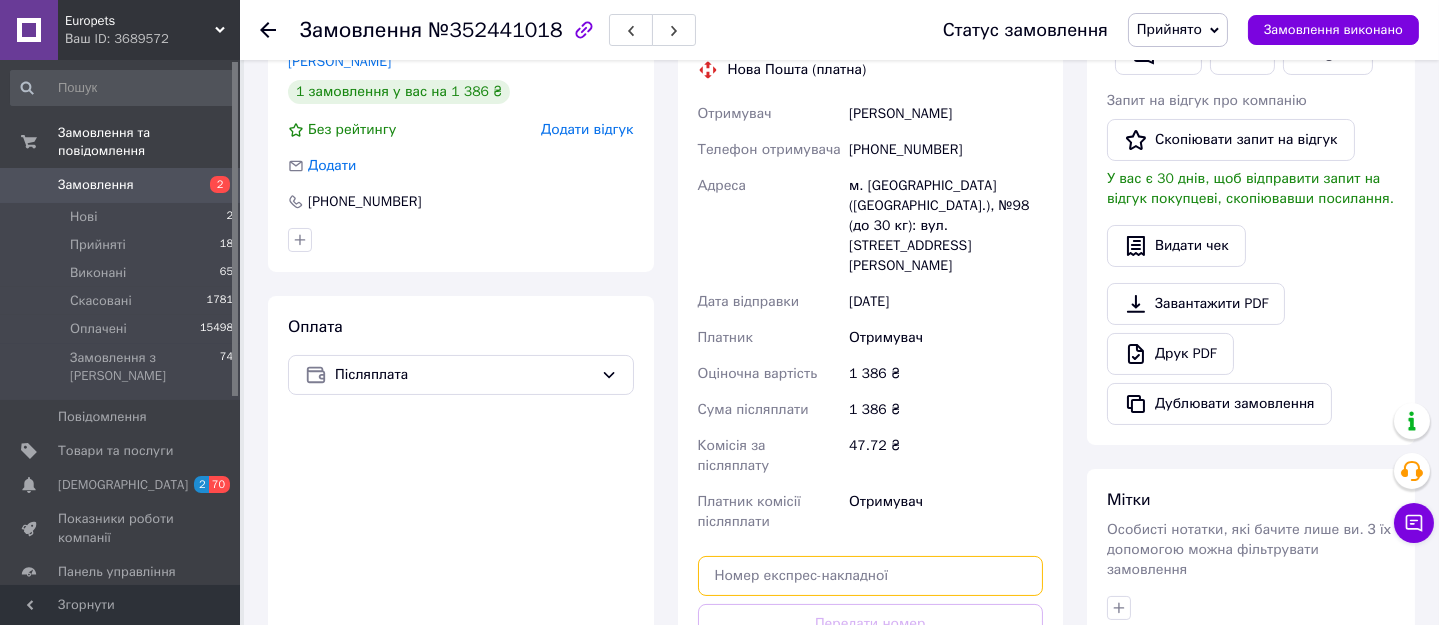 click at bounding box center (871, 576) 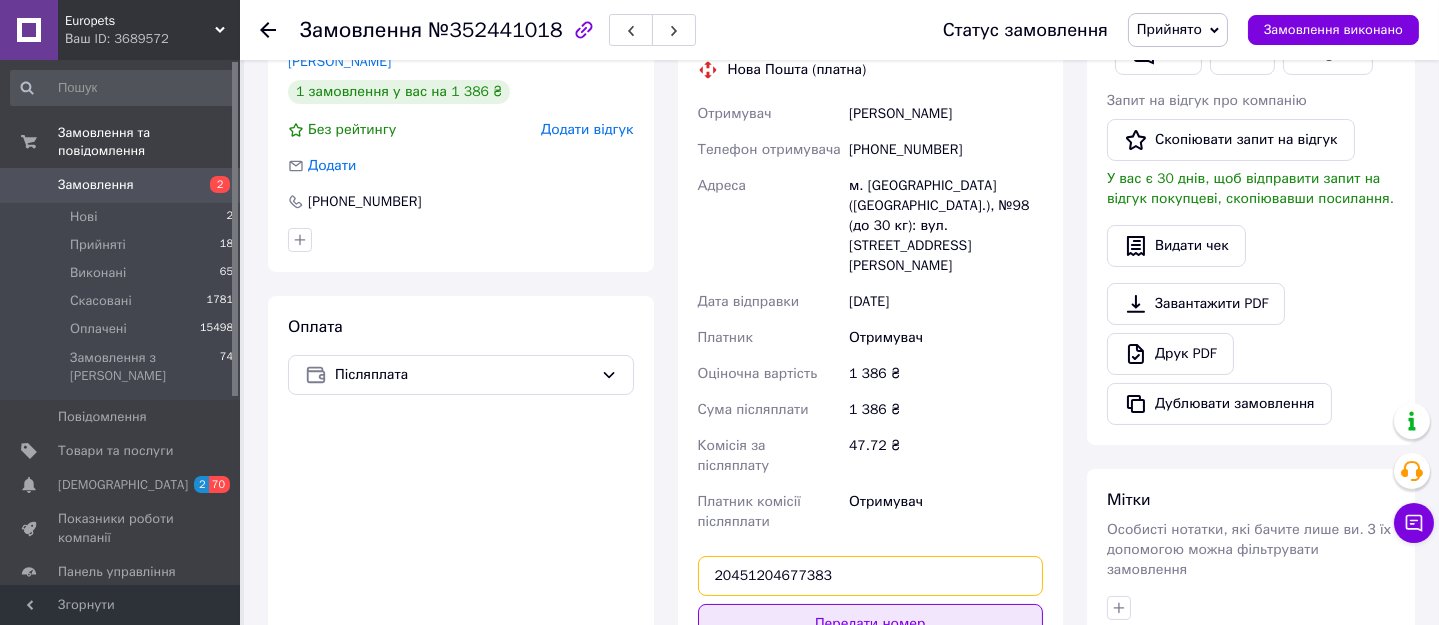 type on "20451204677383" 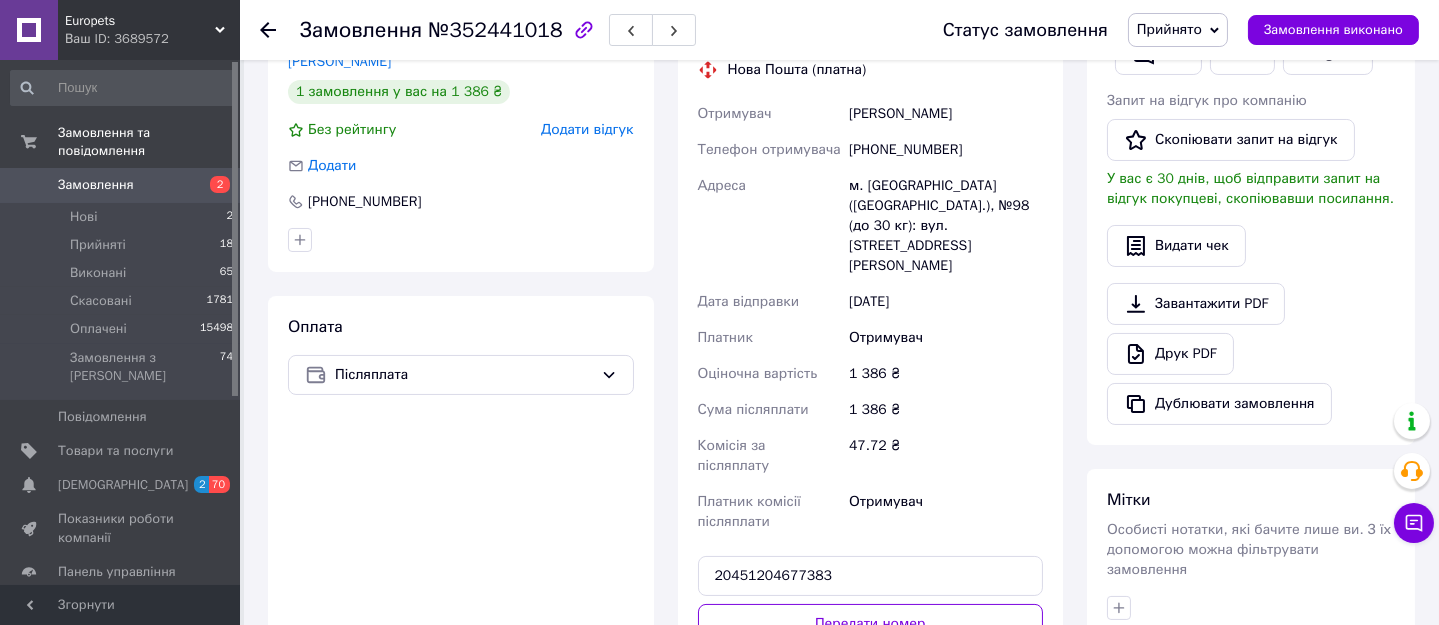 click on "Передати номер" at bounding box center [871, 624] 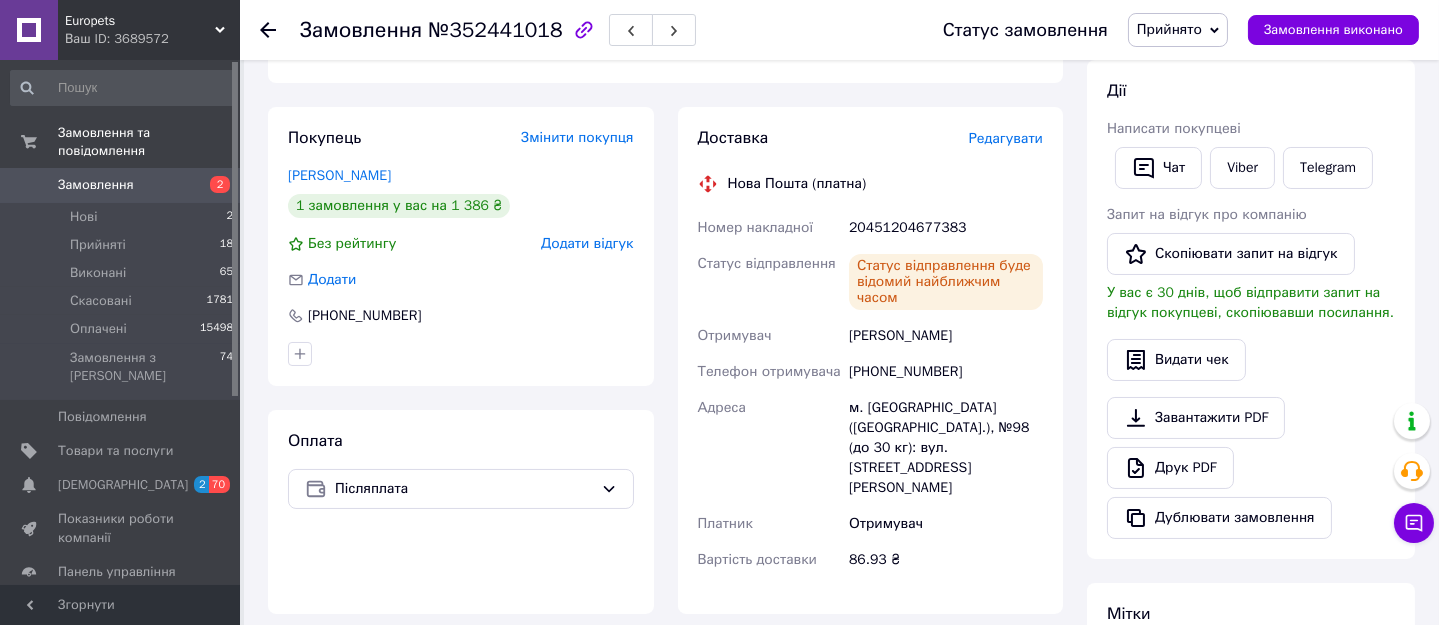 scroll, scrollTop: 181, scrollLeft: 0, axis: vertical 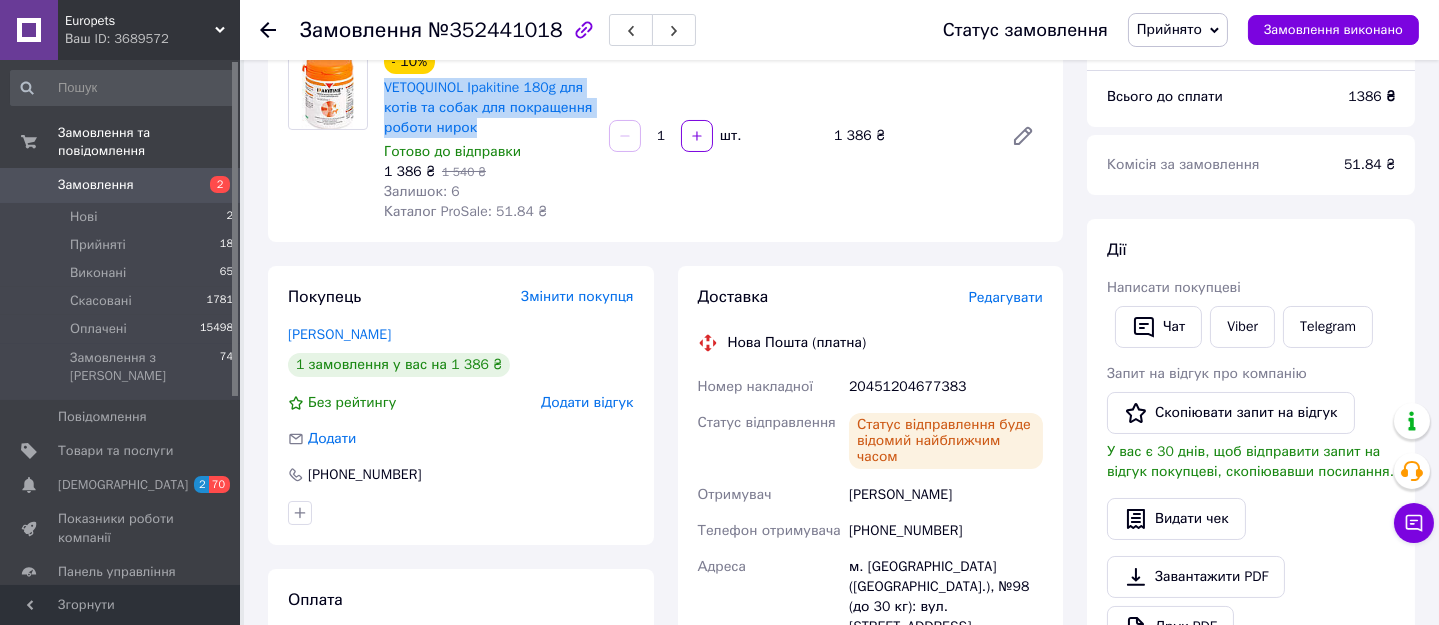 drag, startPoint x: 481, startPoint y: 124, endPoint x: 381, endPoint y: 90, distance: 105.62197 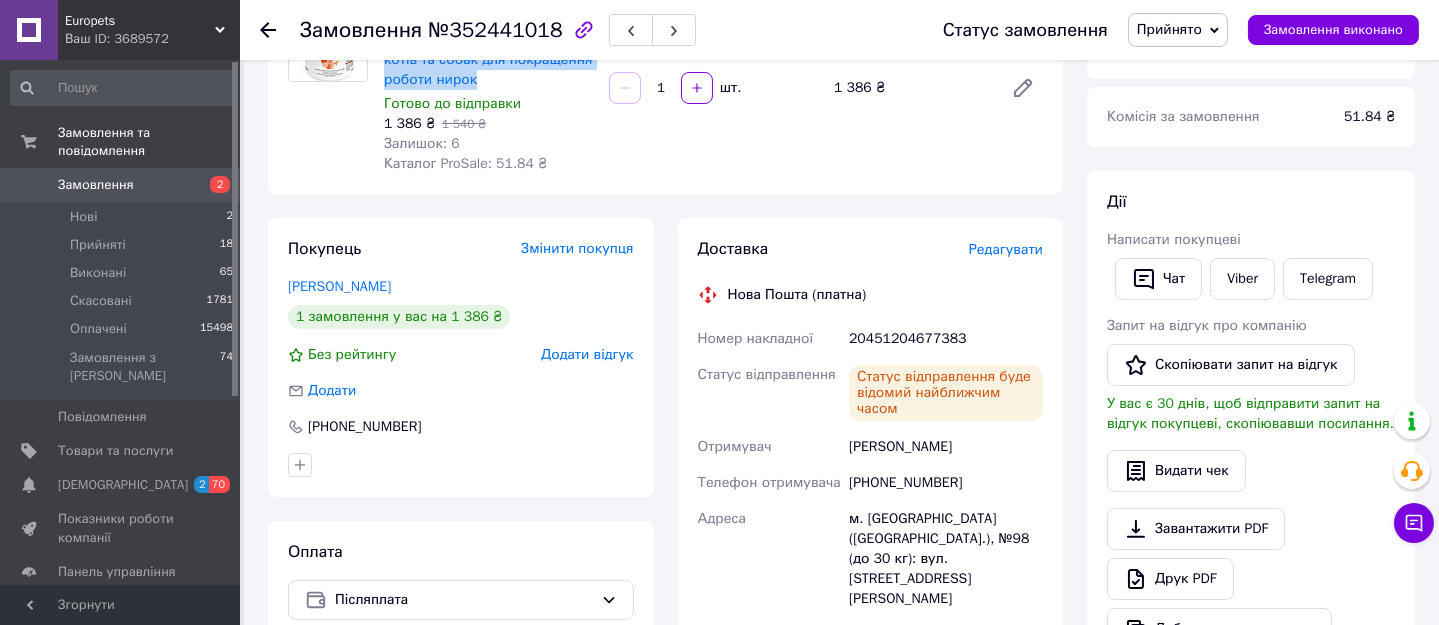 scroll, scrollTop: 272, scrollLeft: 0, axis: vertical 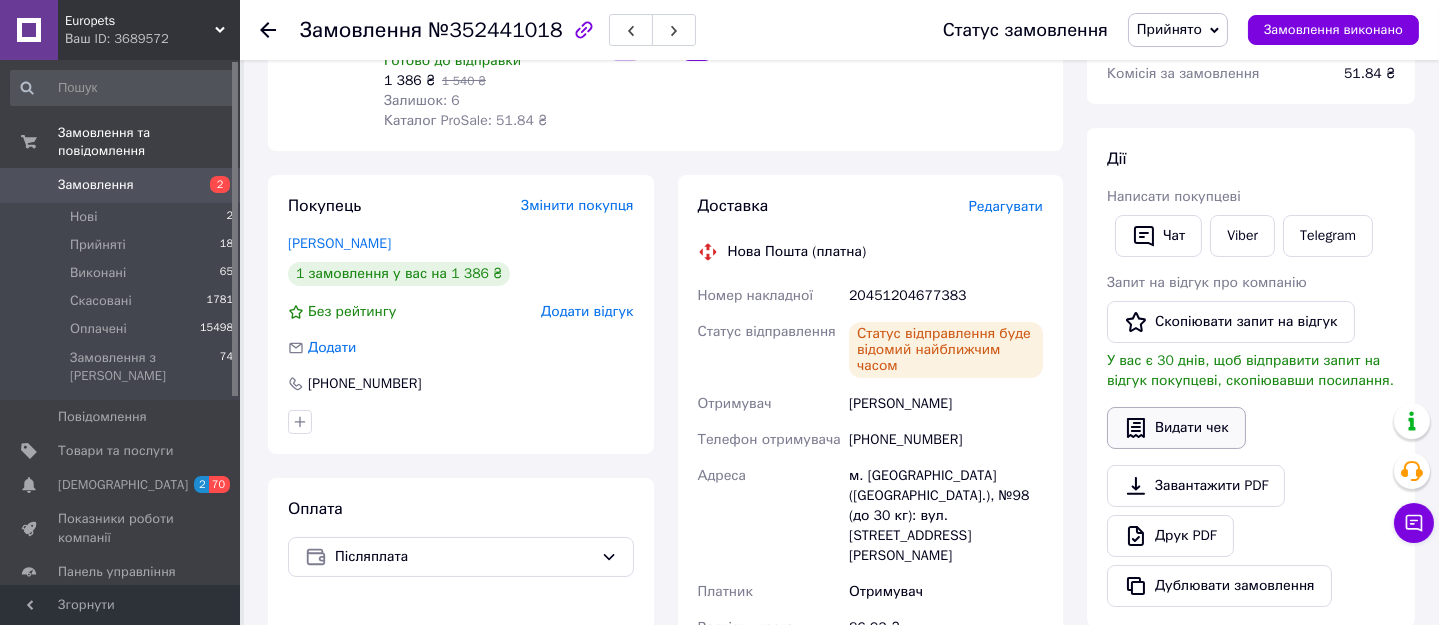 click on "Видати чек" at bounding box center [1176, 428] 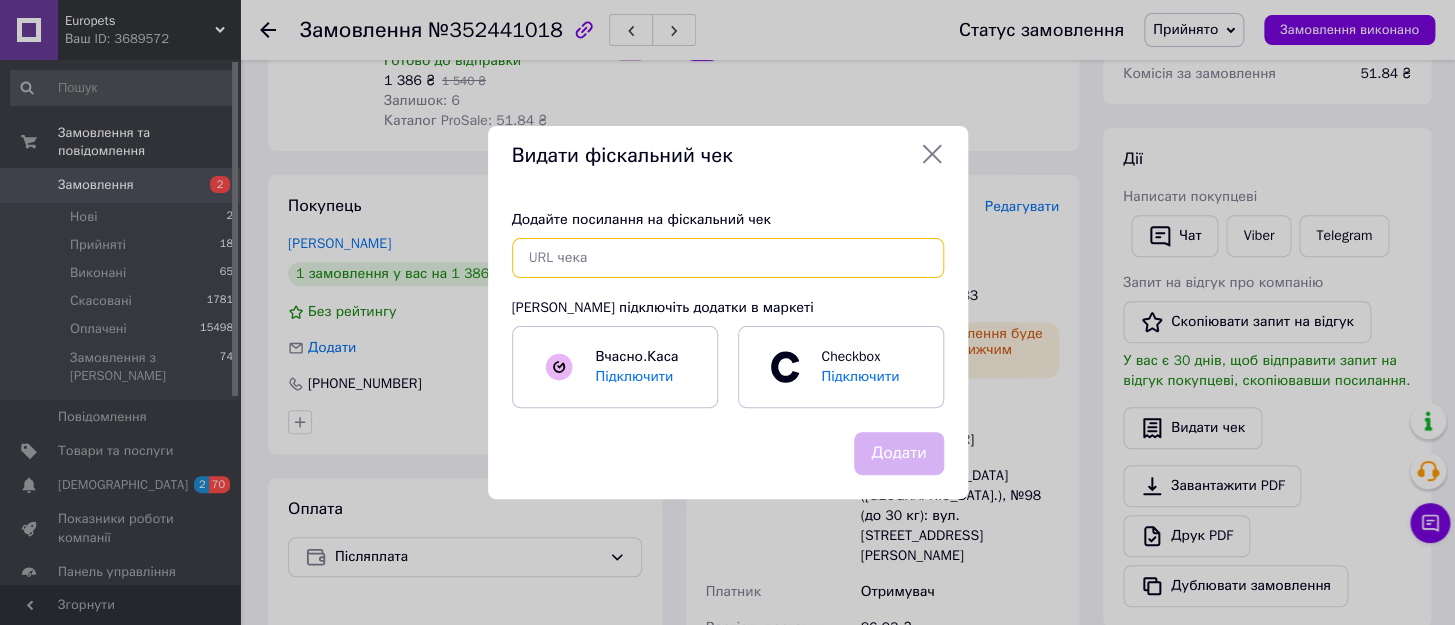 click at bounding box center (728, 258) 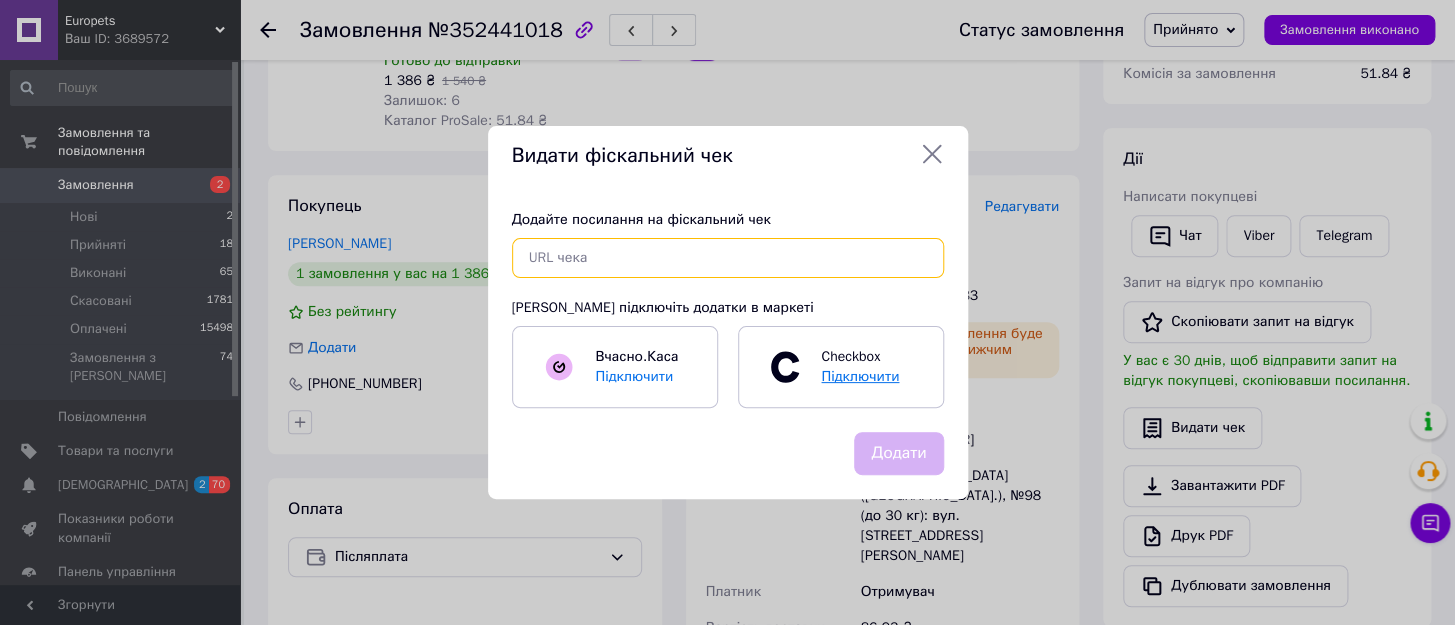 paste on "https://kasa.vchasno.ua/check-viewer/Dttk5VWDpl0" 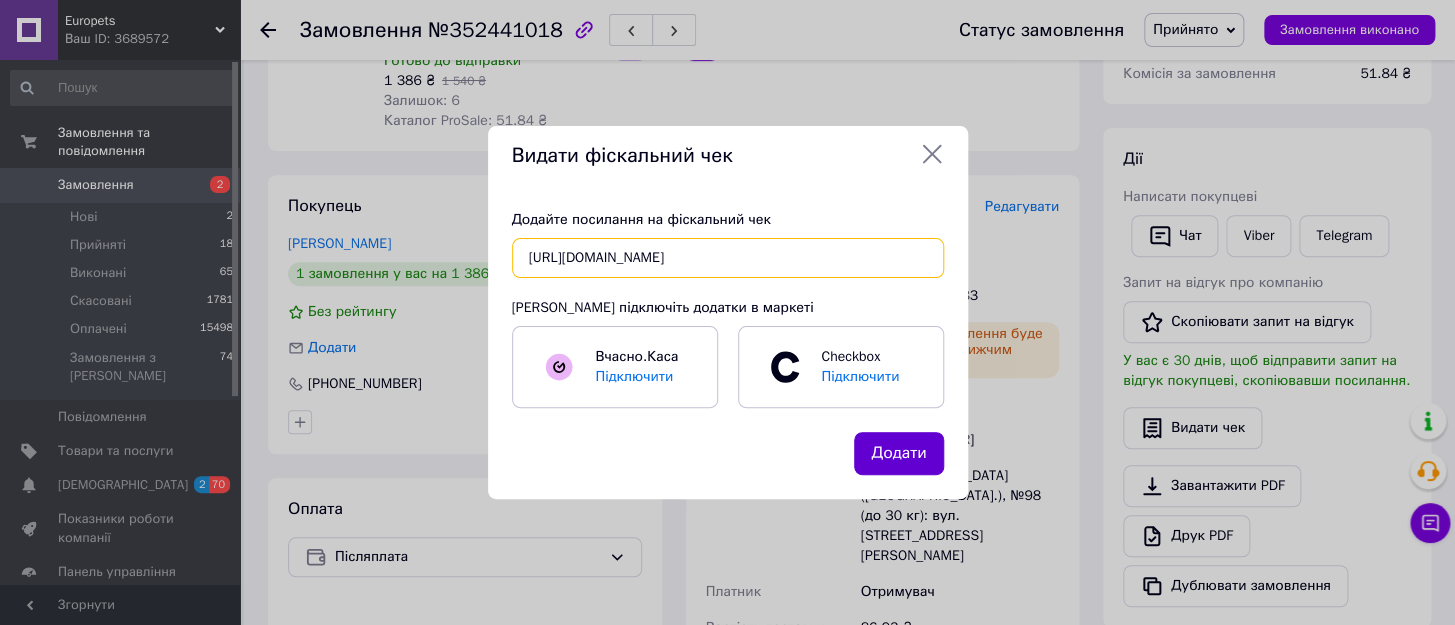 type on "https://kasa.vchasno.ua/check-viewer/Dttk5VWDpl0" 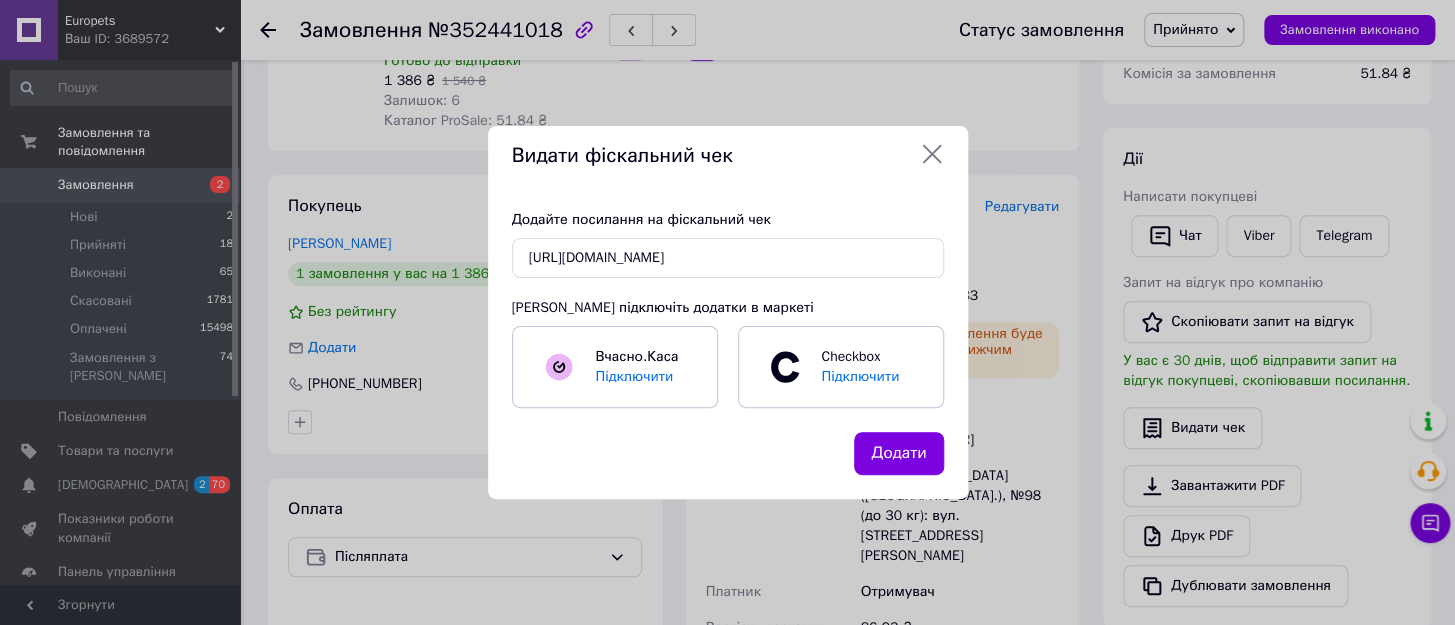 click on "Додати" at bounding box center [898, 453] 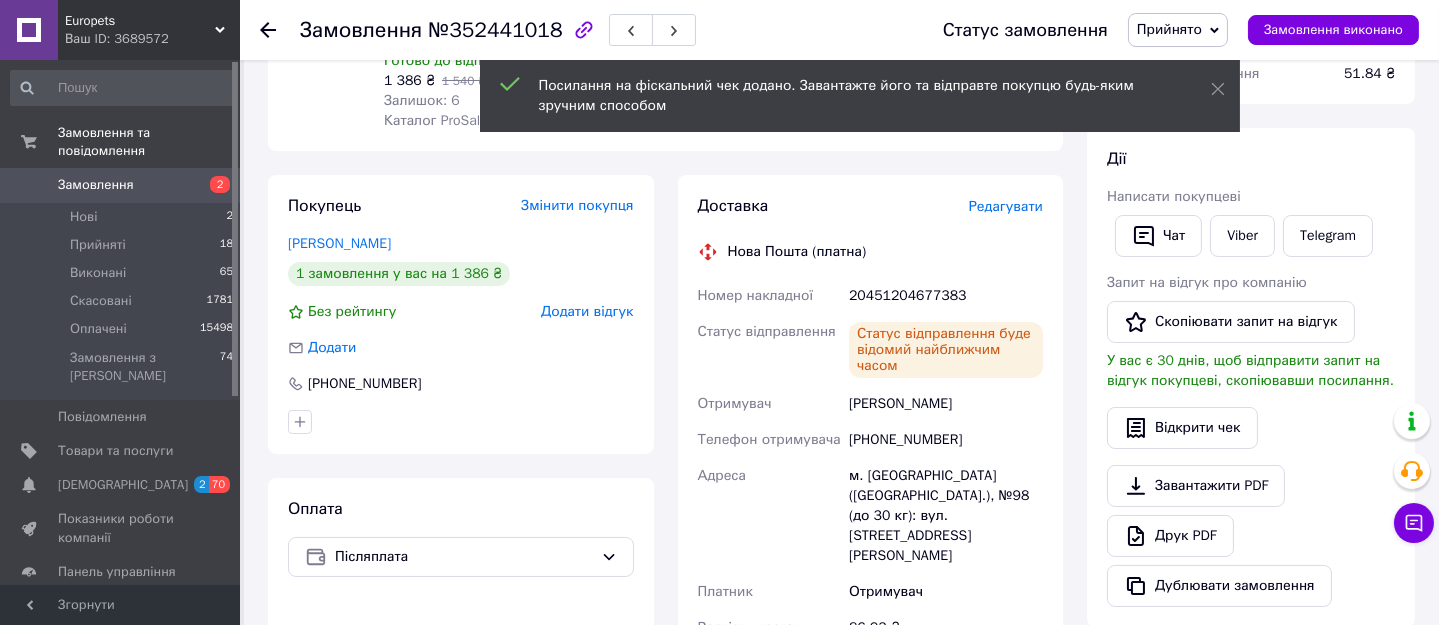 click on "Замовлення" at bounding box center [96, 185] 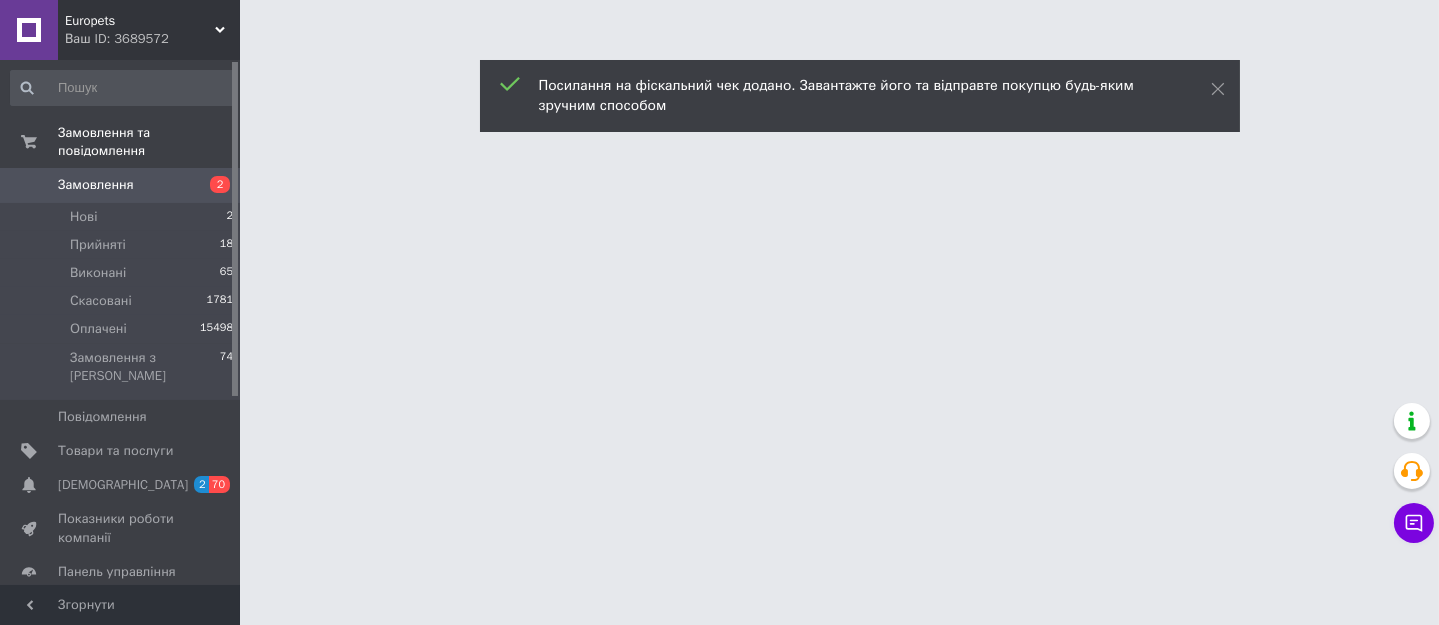 scroll, scrollTop: 0, scrollLeft: 0, axis: both 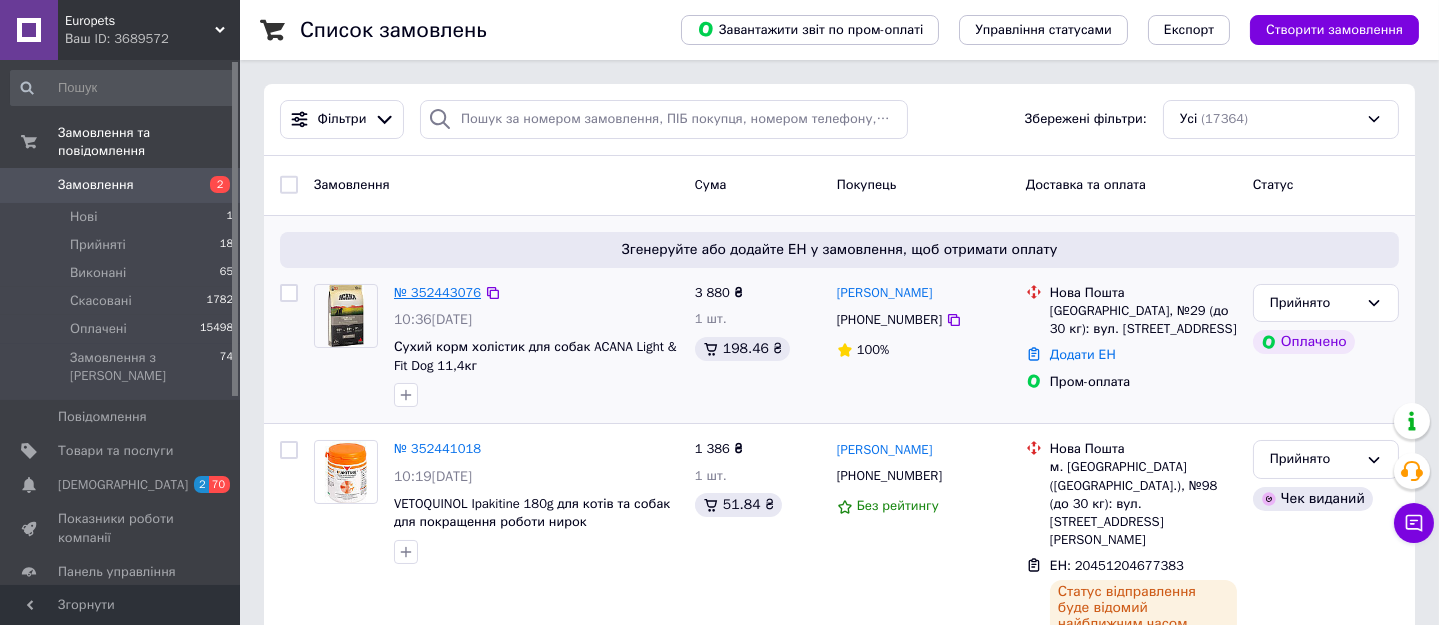 click on "№ 352443076" at bounding box center [437, 292] 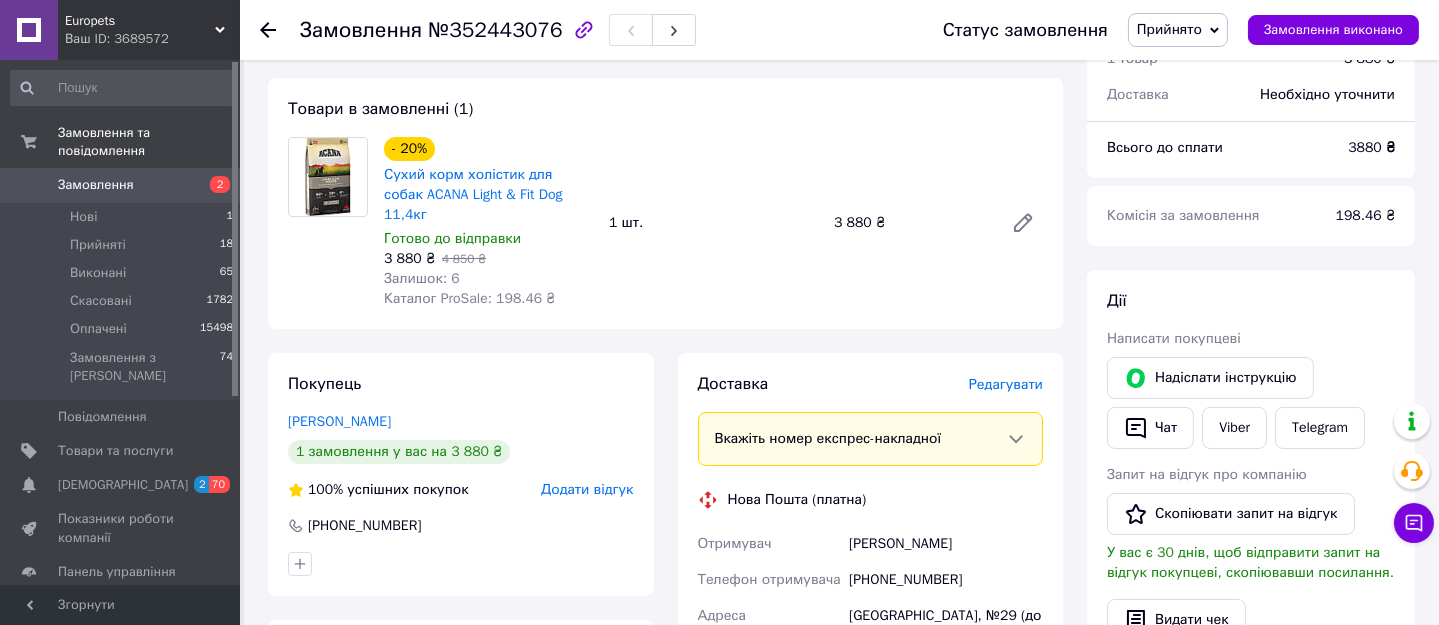 scroll, scrollTop: 363, scrollLeft: 0, axis: vertical 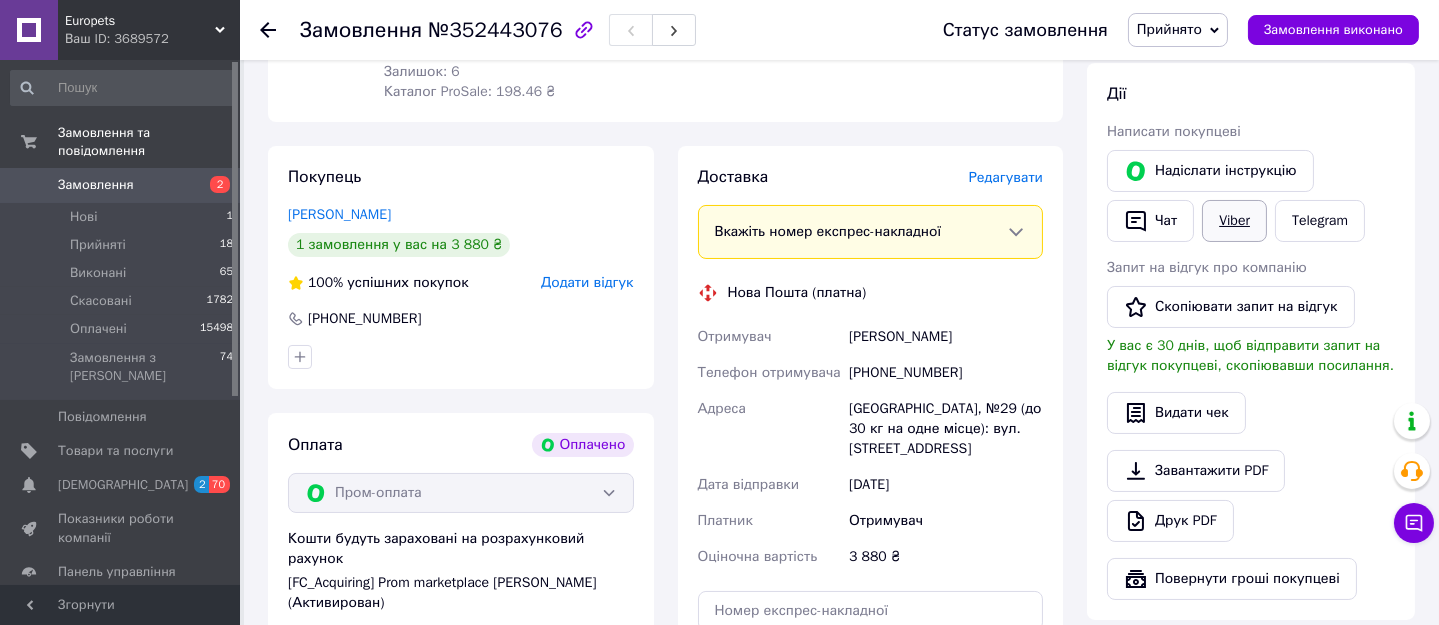 click on "Viber" at bounding box center [1234, 221] 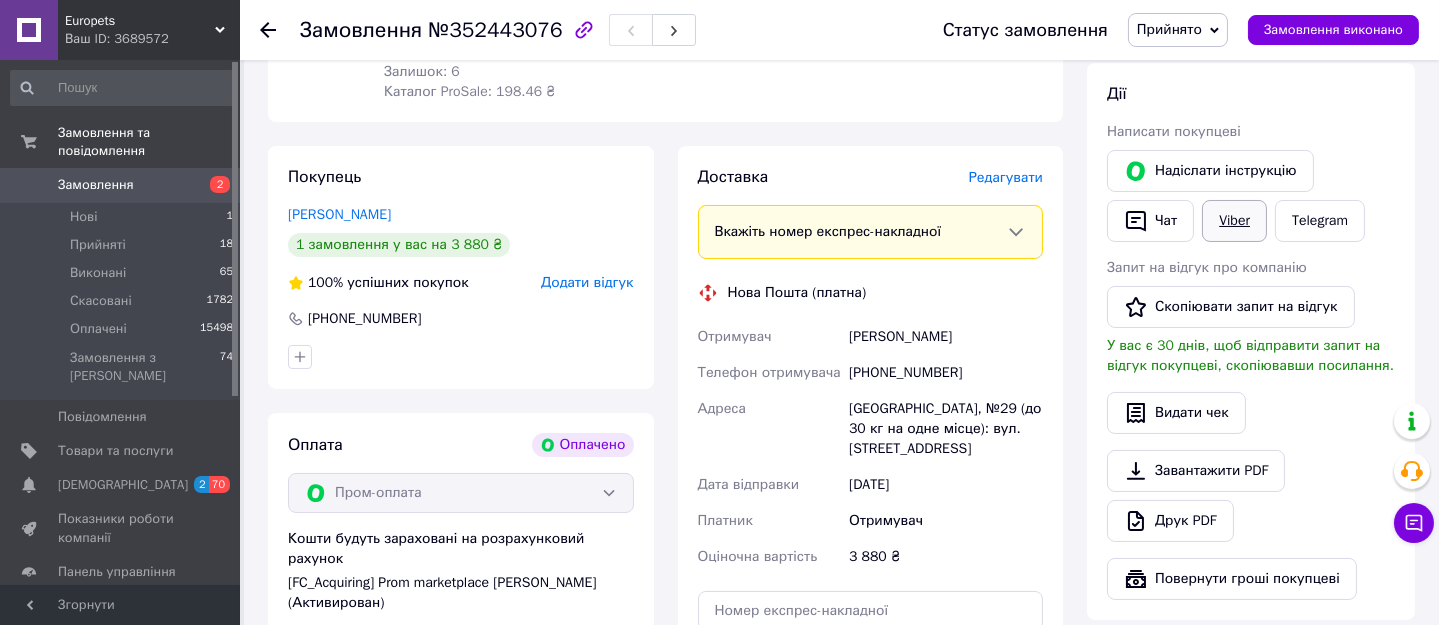 click on "Viber" at bounding box center [1234, 221] 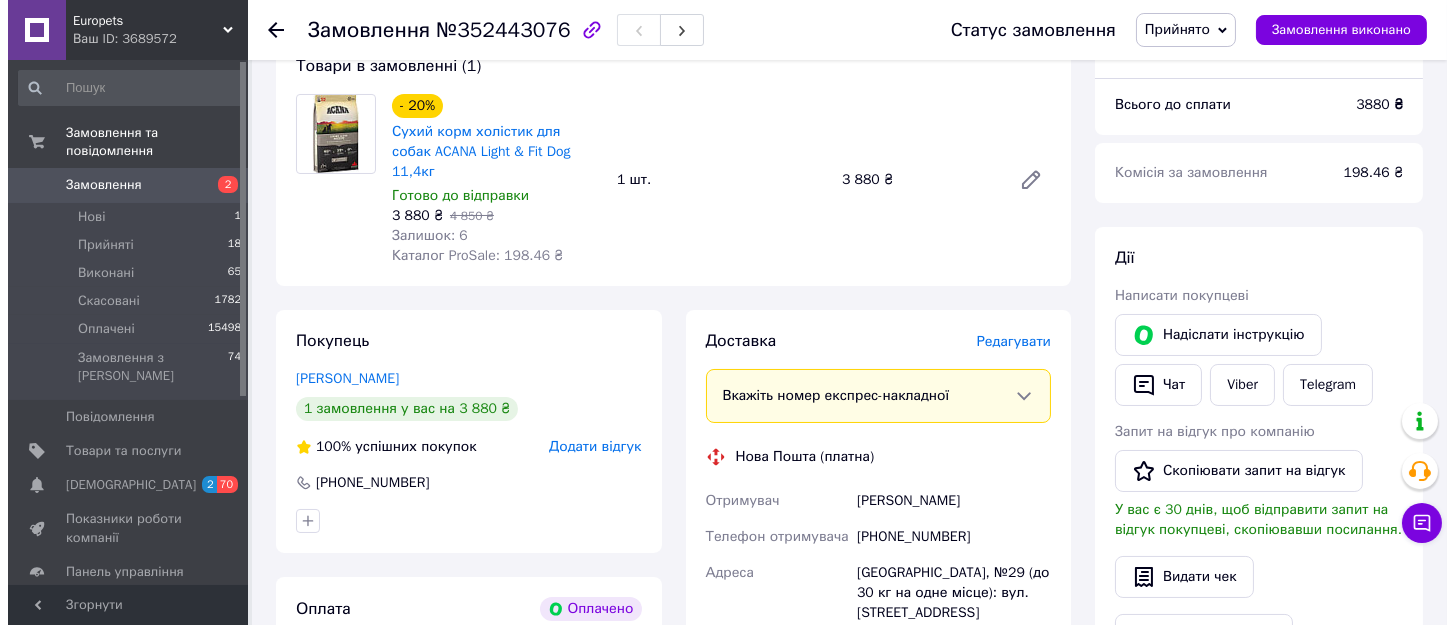 scroll, scrollTop: 90, scrollLeft: 0, axis: vertical 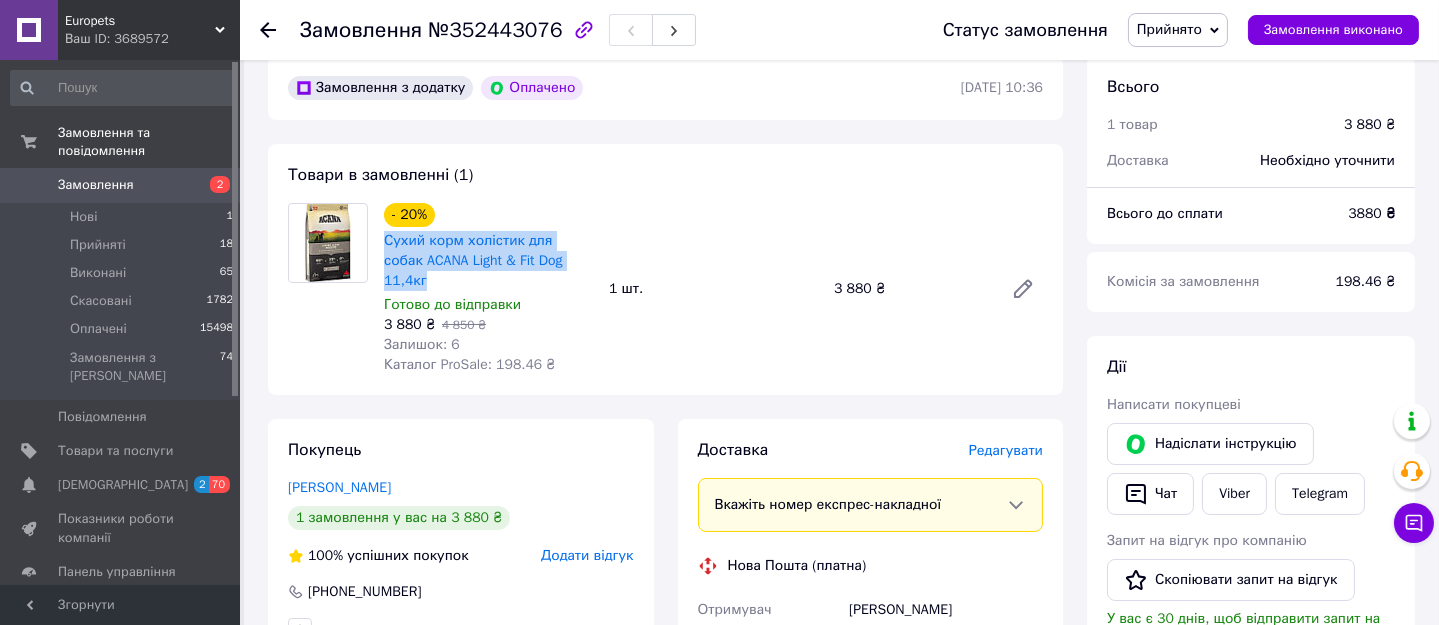 drag, startPoint x: 579, startPoint y: 261, endPoint x: 381, endPoint y: 248, distance: 198.42632 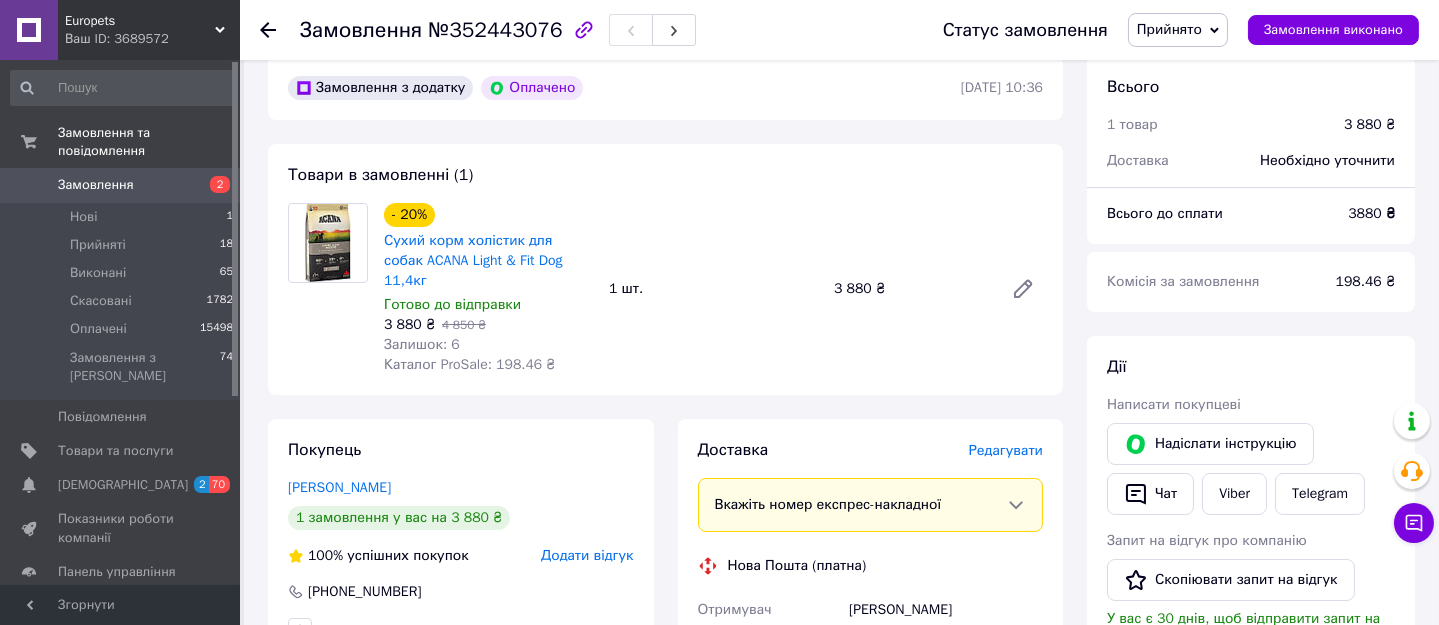 click on "Редагувати" at bounding box center [1006, 450] 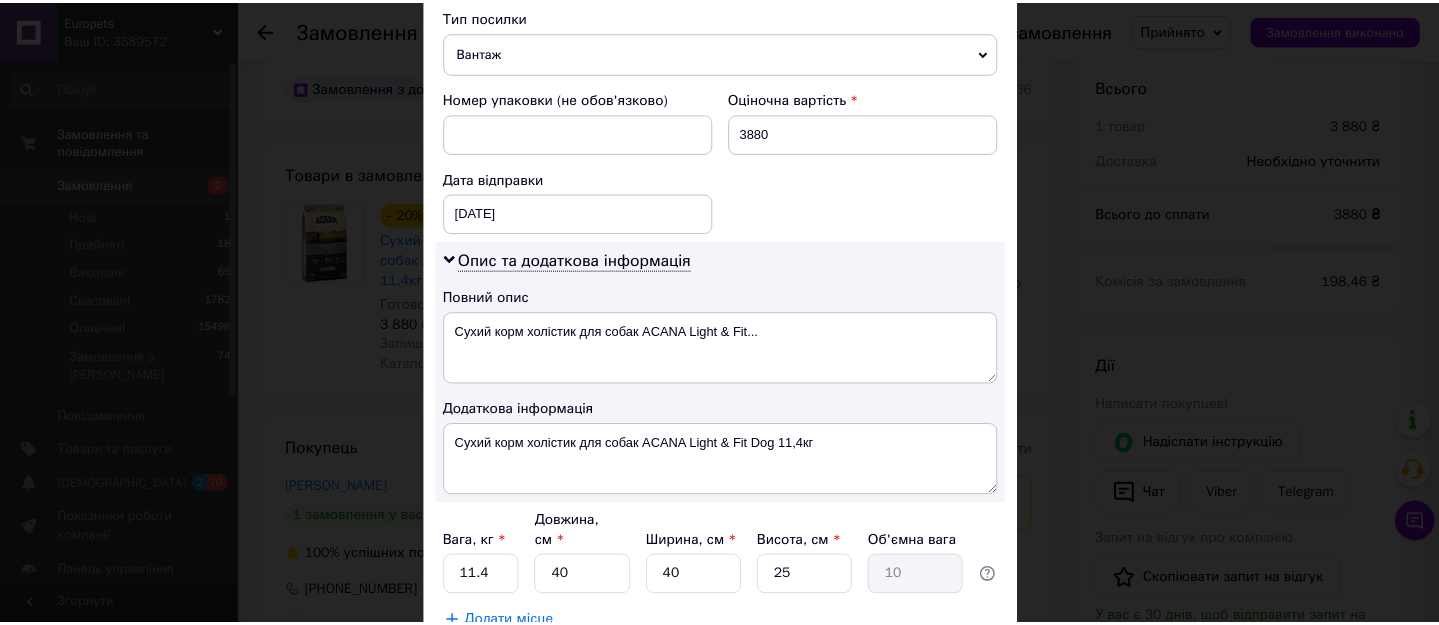 scroll, scrollTop: 924, scrollLeft: 0, axis: vertical 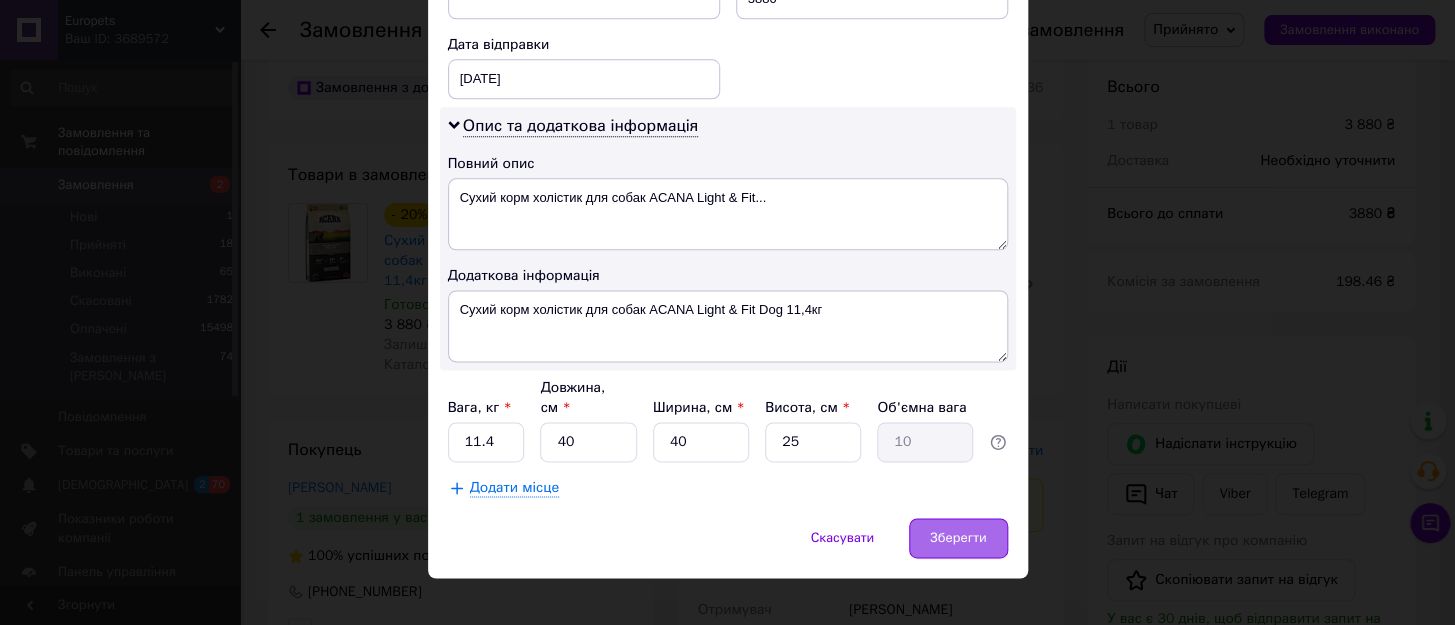 click on "Зберегти" at bounding box center [958, 538] 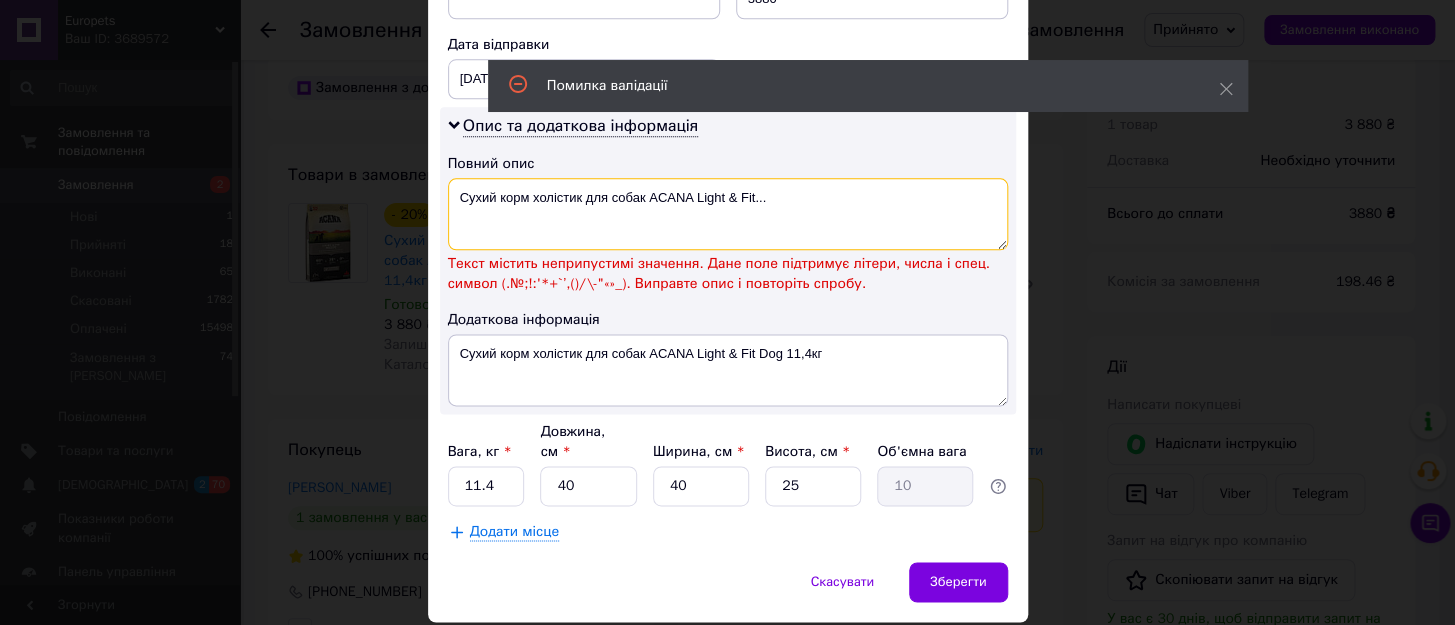 click on "Сухий корм холістик для собак ACANA Light & Fit..." at bounding box center (728, 214) 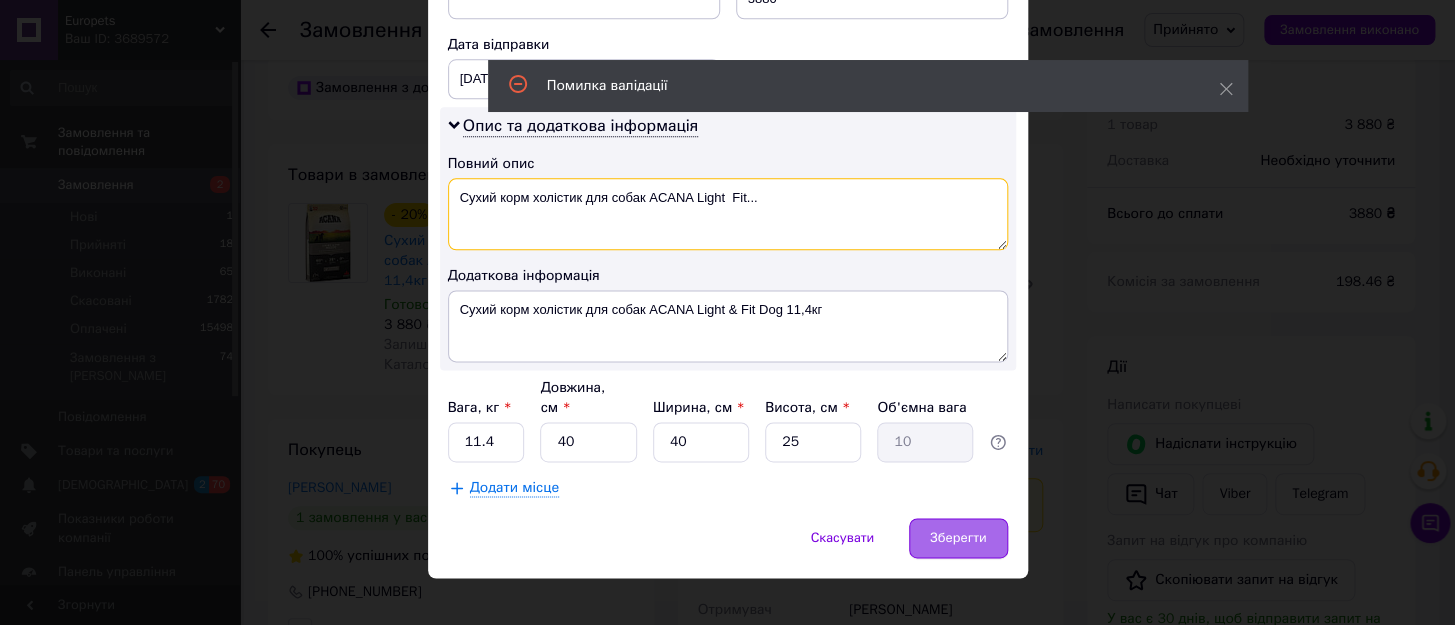 type on "Сухий корм холістик для собак ACANA Light  Fit..." 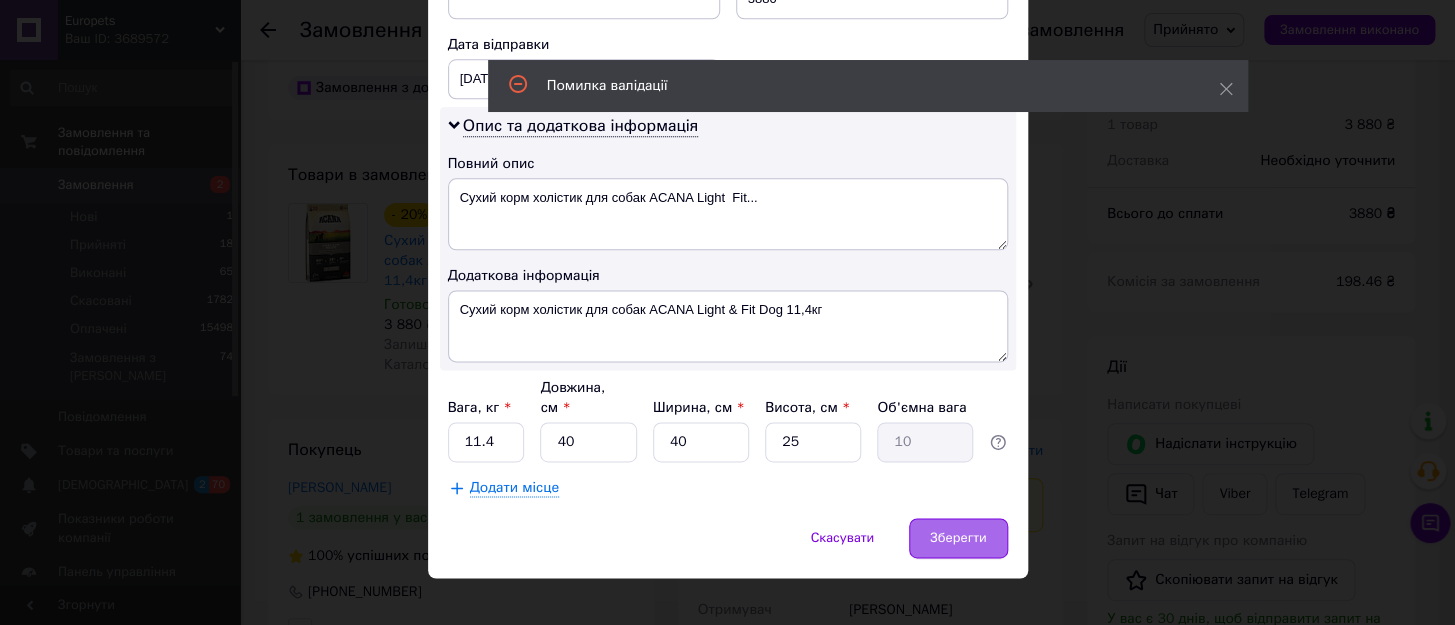 click on "Зберегти" at bounding box center [958, 538] 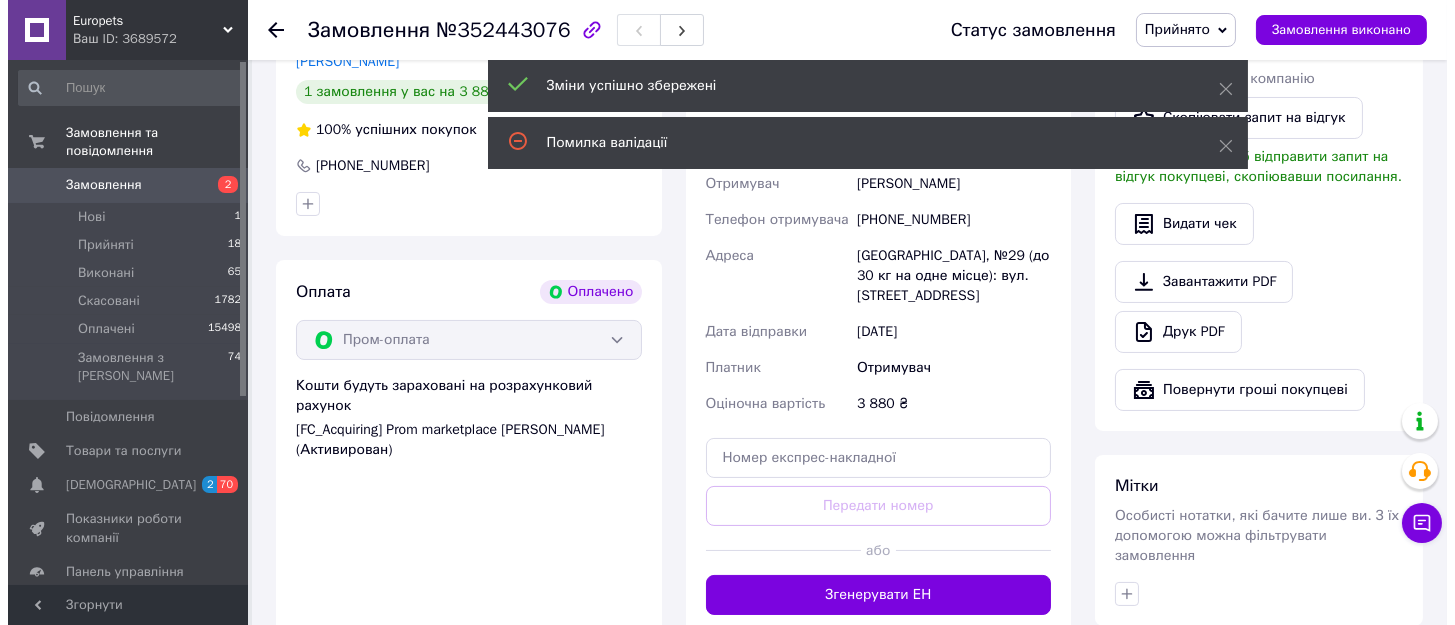 scroll, scrollTop: 636, scrollLeft: 0, axis: vertical 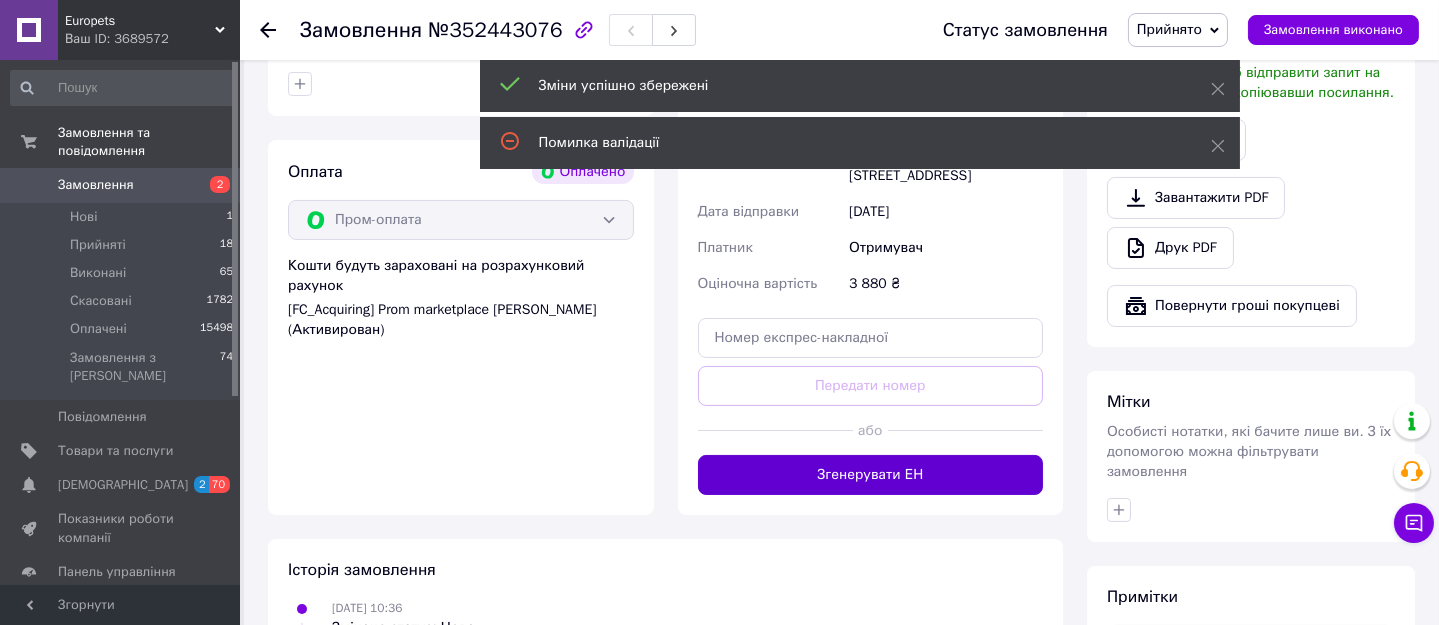 click on "Згенерувати ЕН" at bounding box center (871, 475) 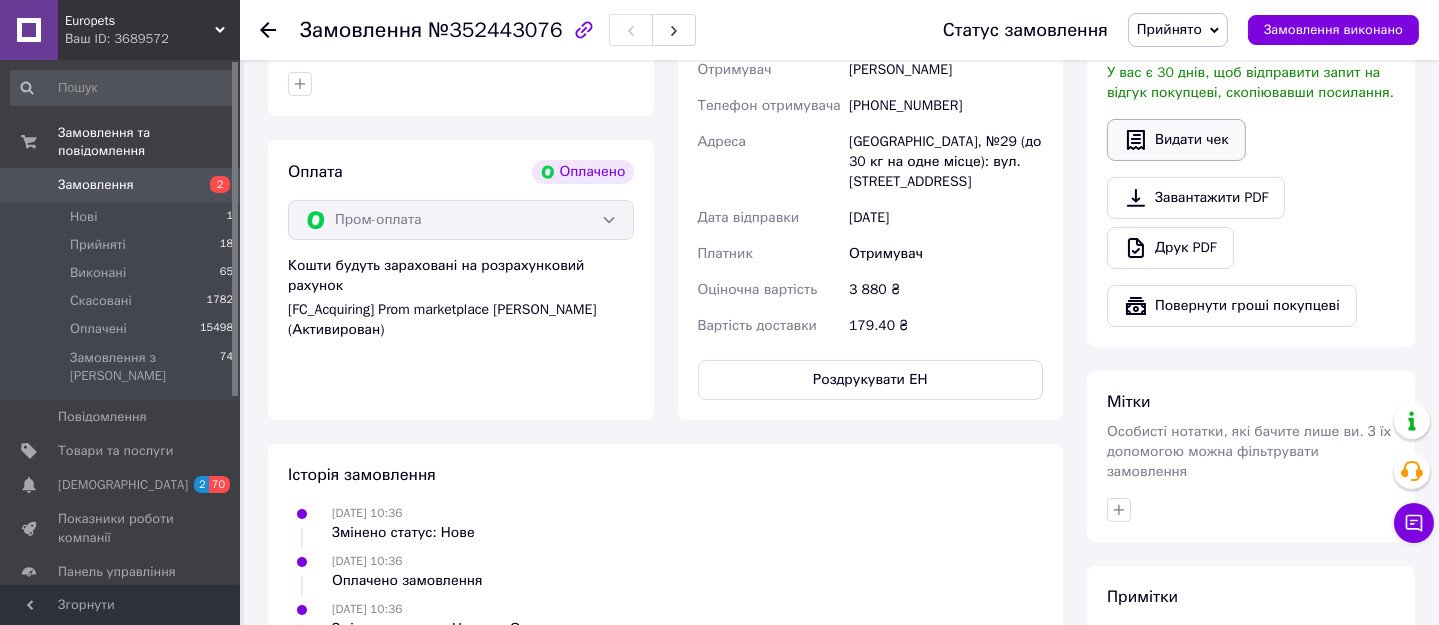 click on "Видати чек" at bounding box center [1176, 140] 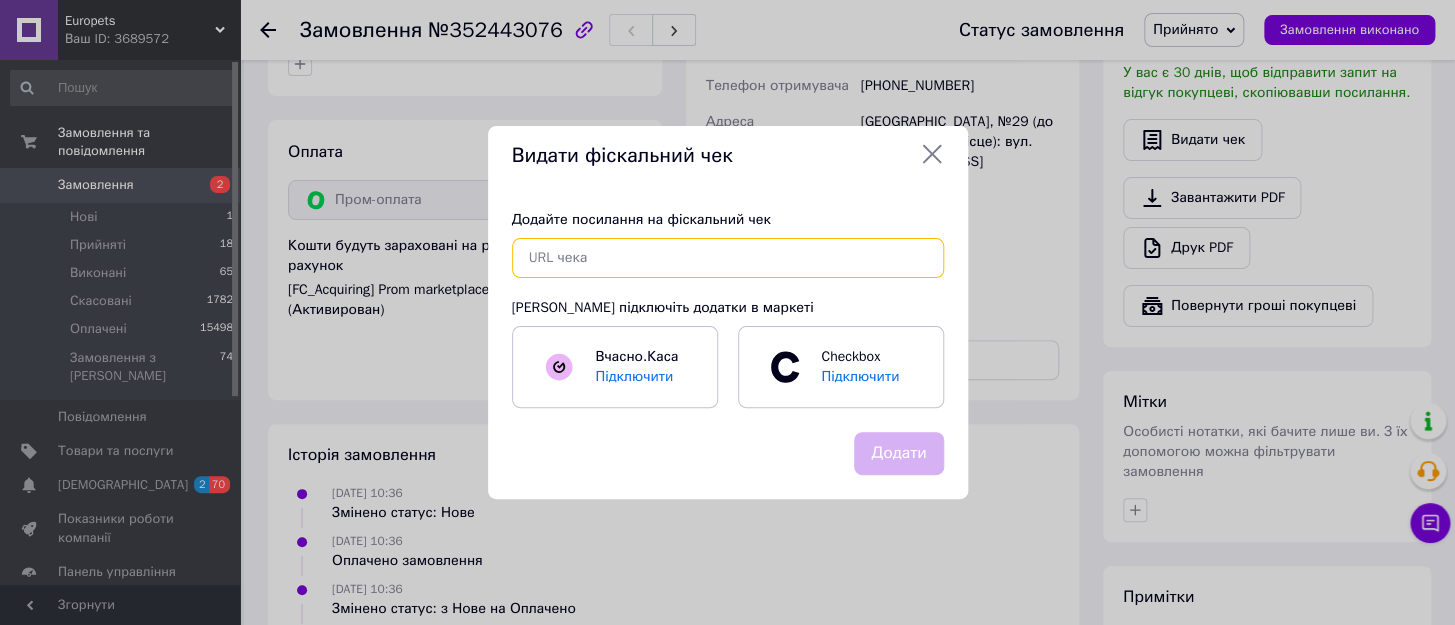 drag, startPoint x: 651, startPoint y: 249, endPoint x: 665, endPoint y: 265, distance: 21.260292 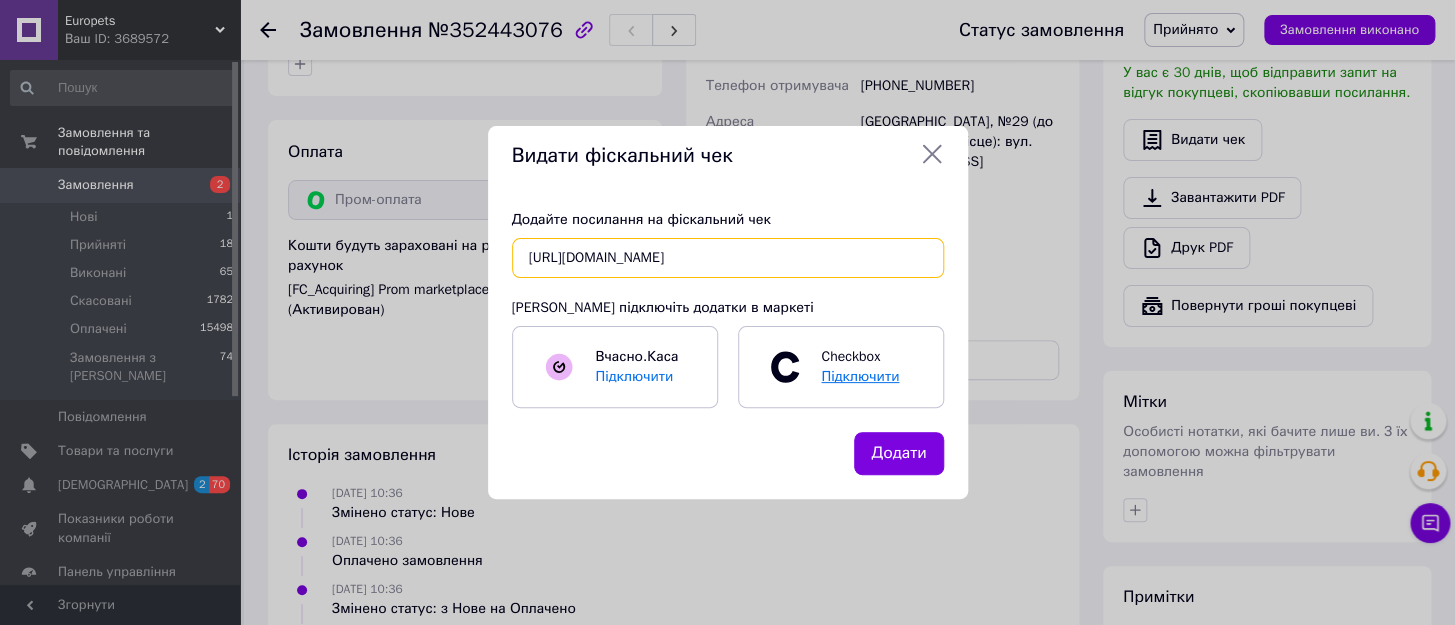 scroll, scrollTop: 0, scrollLeft: 25, axis: horizontal 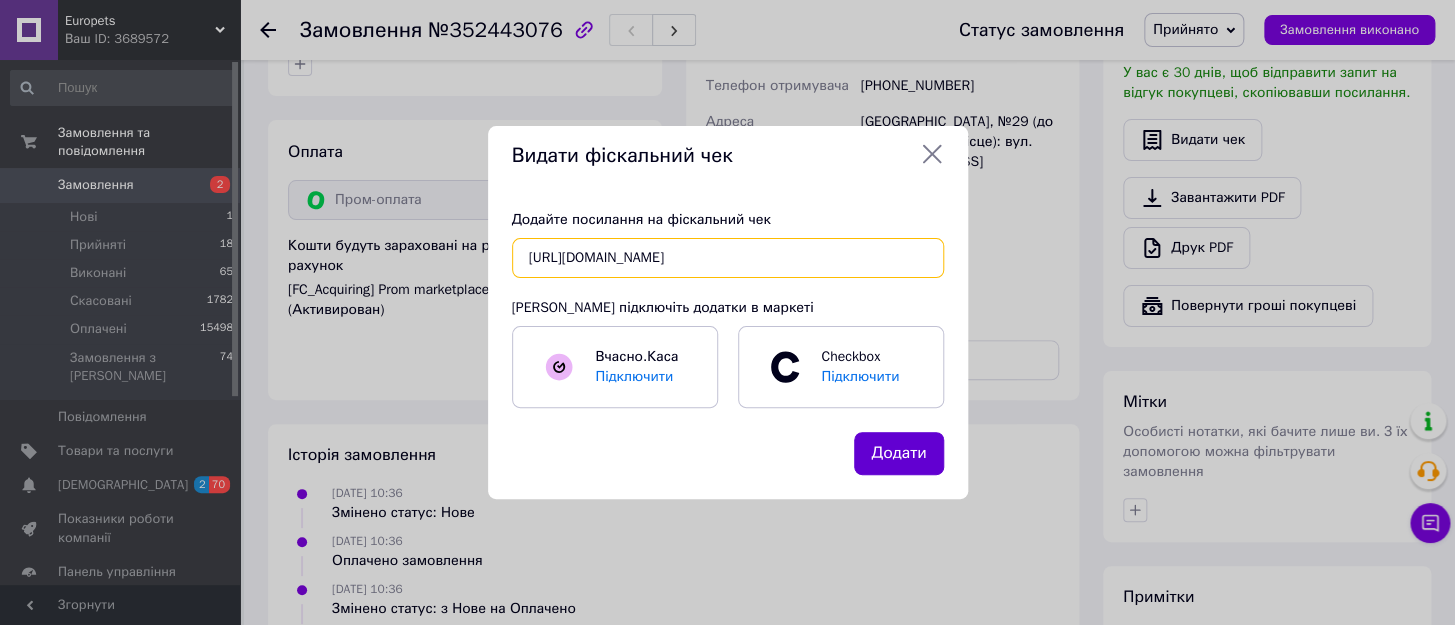 type on "https://check.checkbox.ua/44561539-e33f-45a4-a260-125eddc5e1e8" 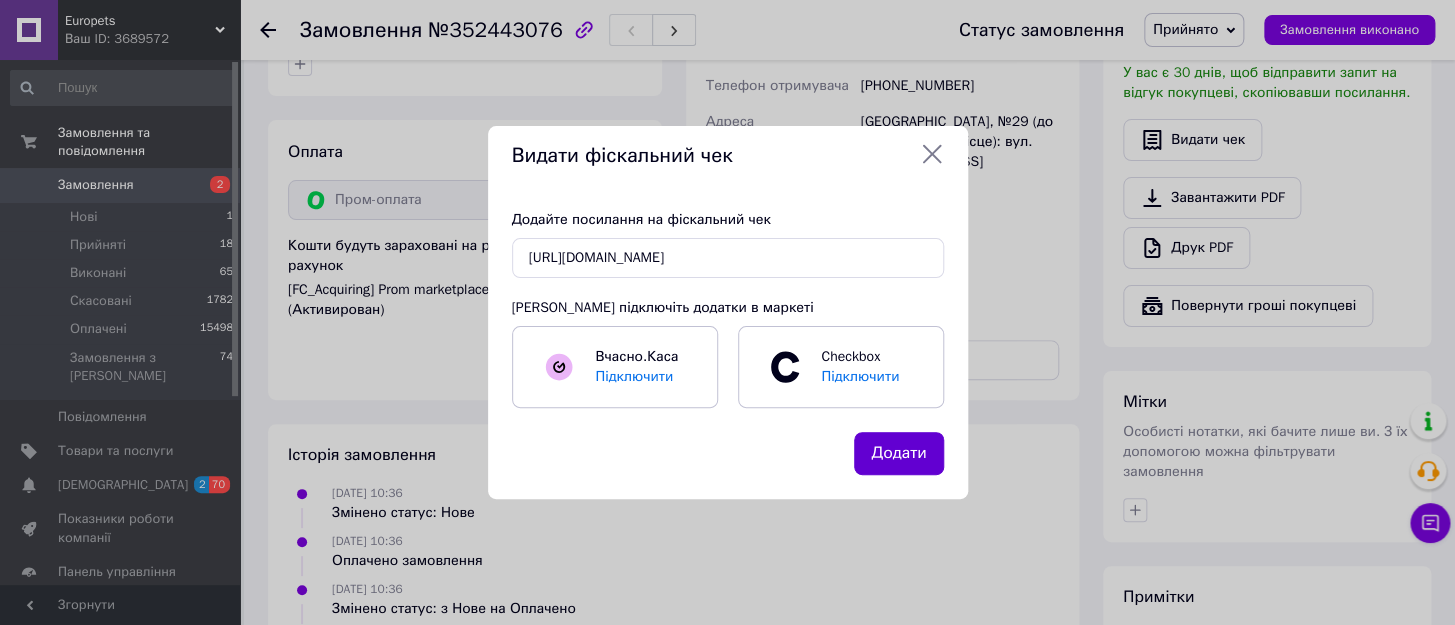 click on "Додати" at bounding box center (898, 453) 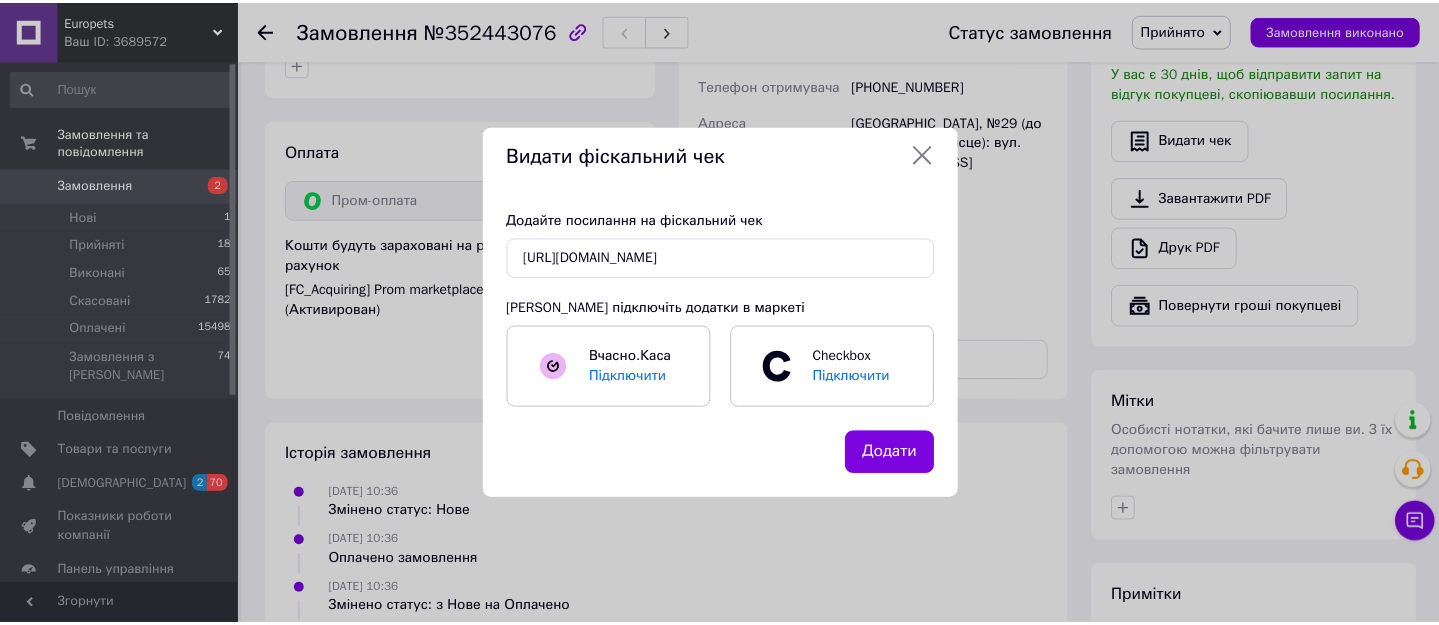 scroll, scrollTop: 0, scrollLeft: 0, axis: both 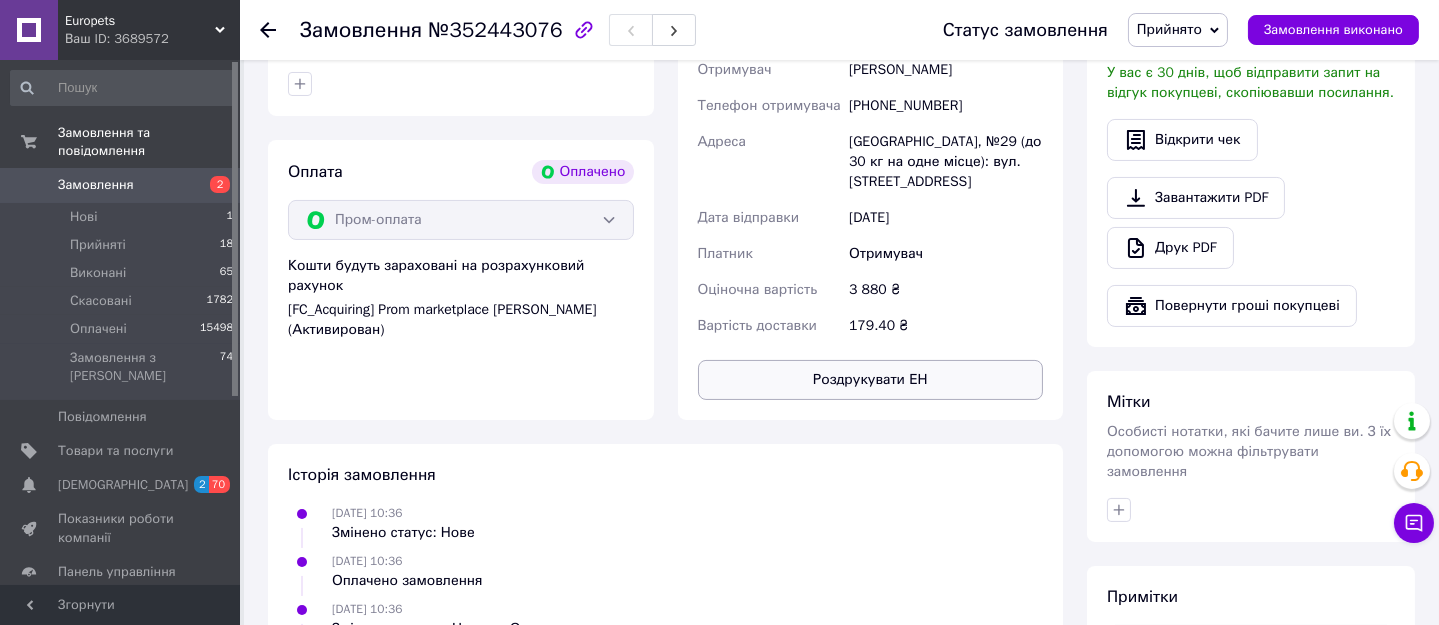 click on "Роздрукувати ЕН" at bounding box center (871, 380) 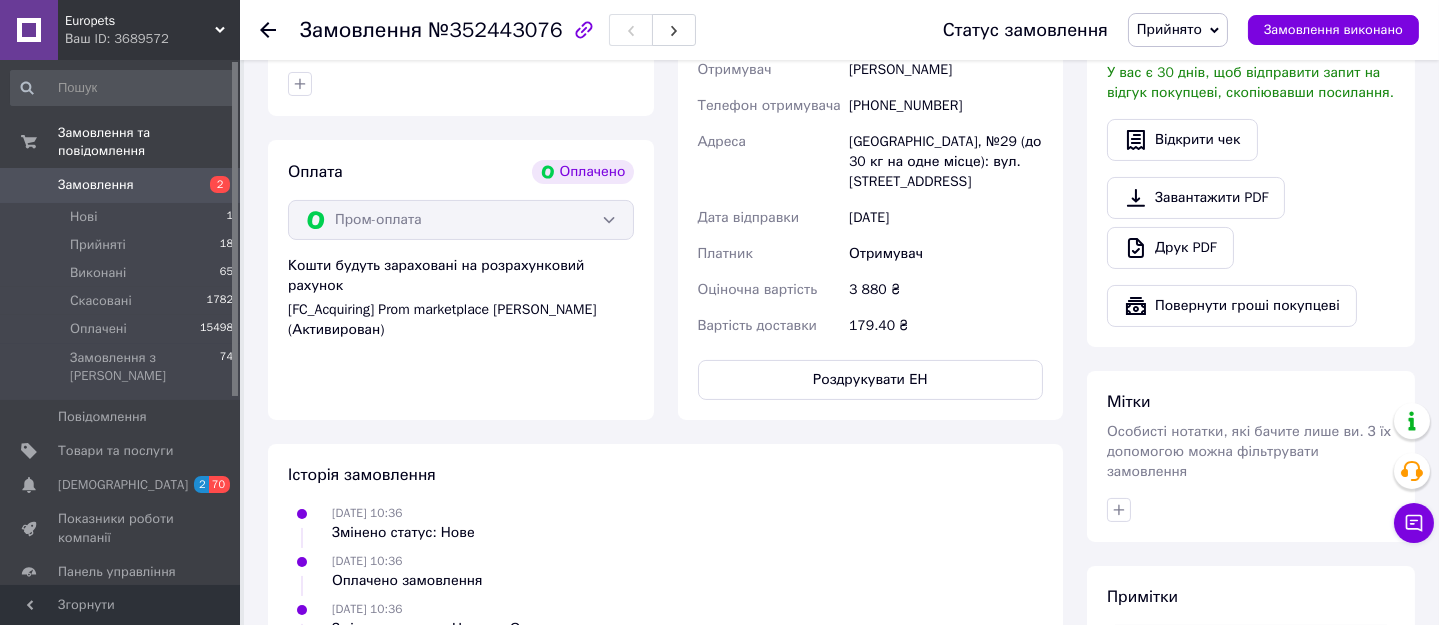 click on "Замовлення" at bounding box center [96, 185] 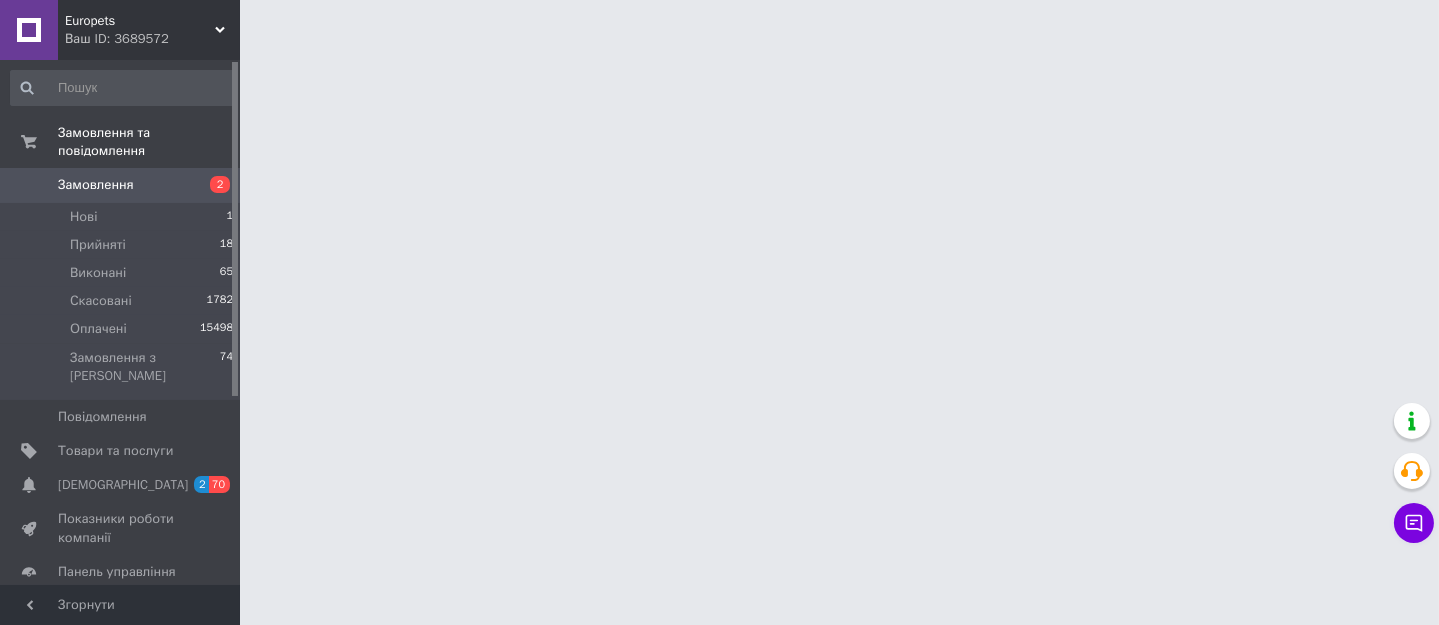 scroll, scrollTop: 0, scrollLeft: 0, axis: both 